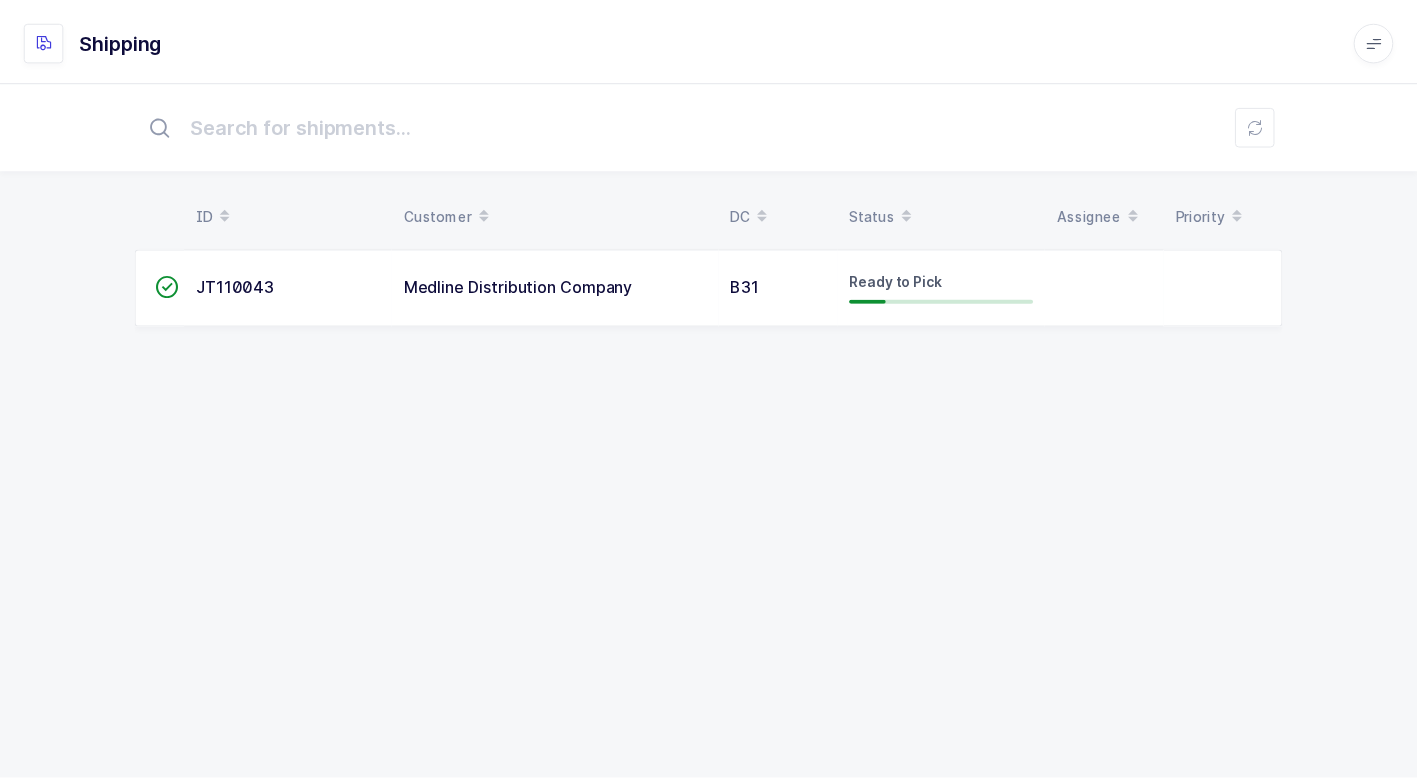 scroll, scrollTop: 0, scrollLeft: 0, axis: both 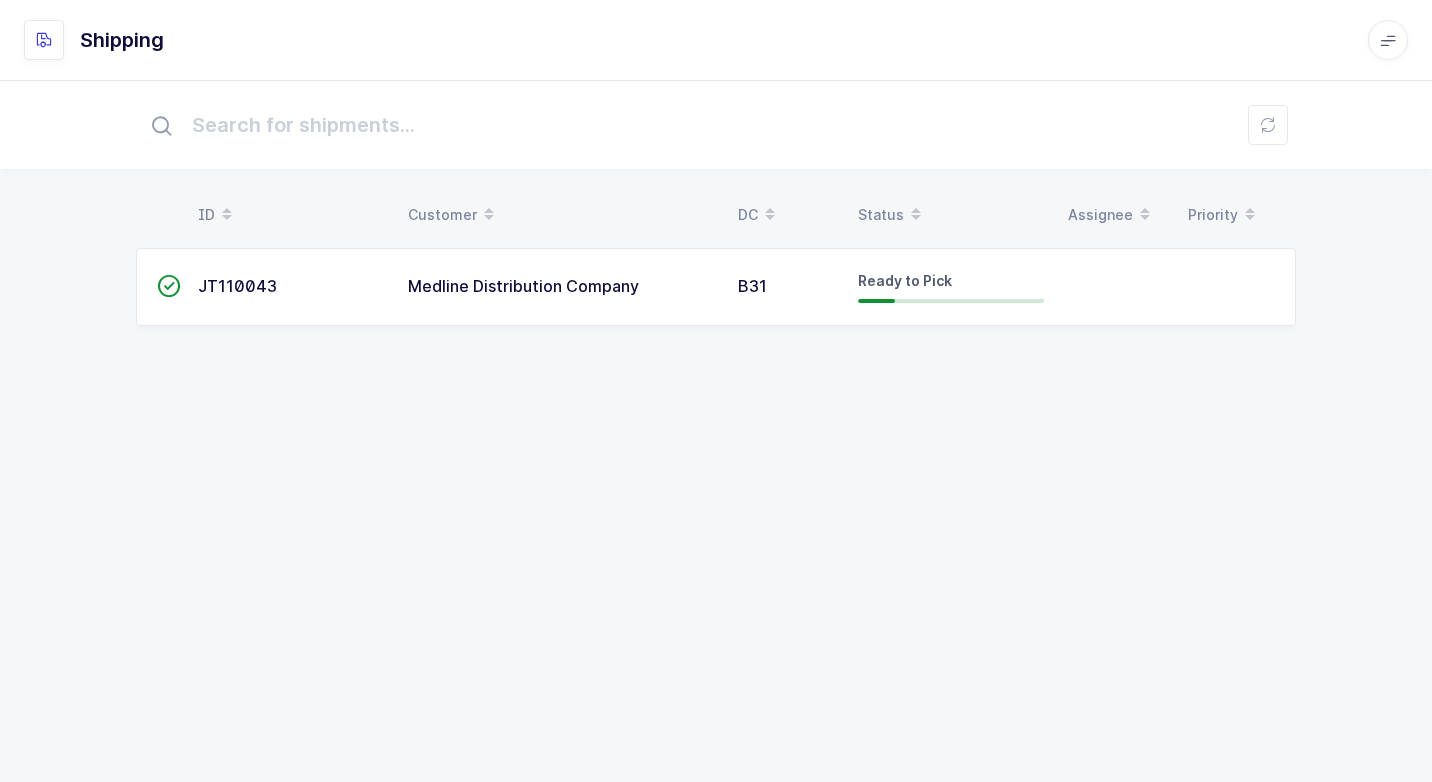click on "Medline Distribution Company" at bounding box center [561, 287] 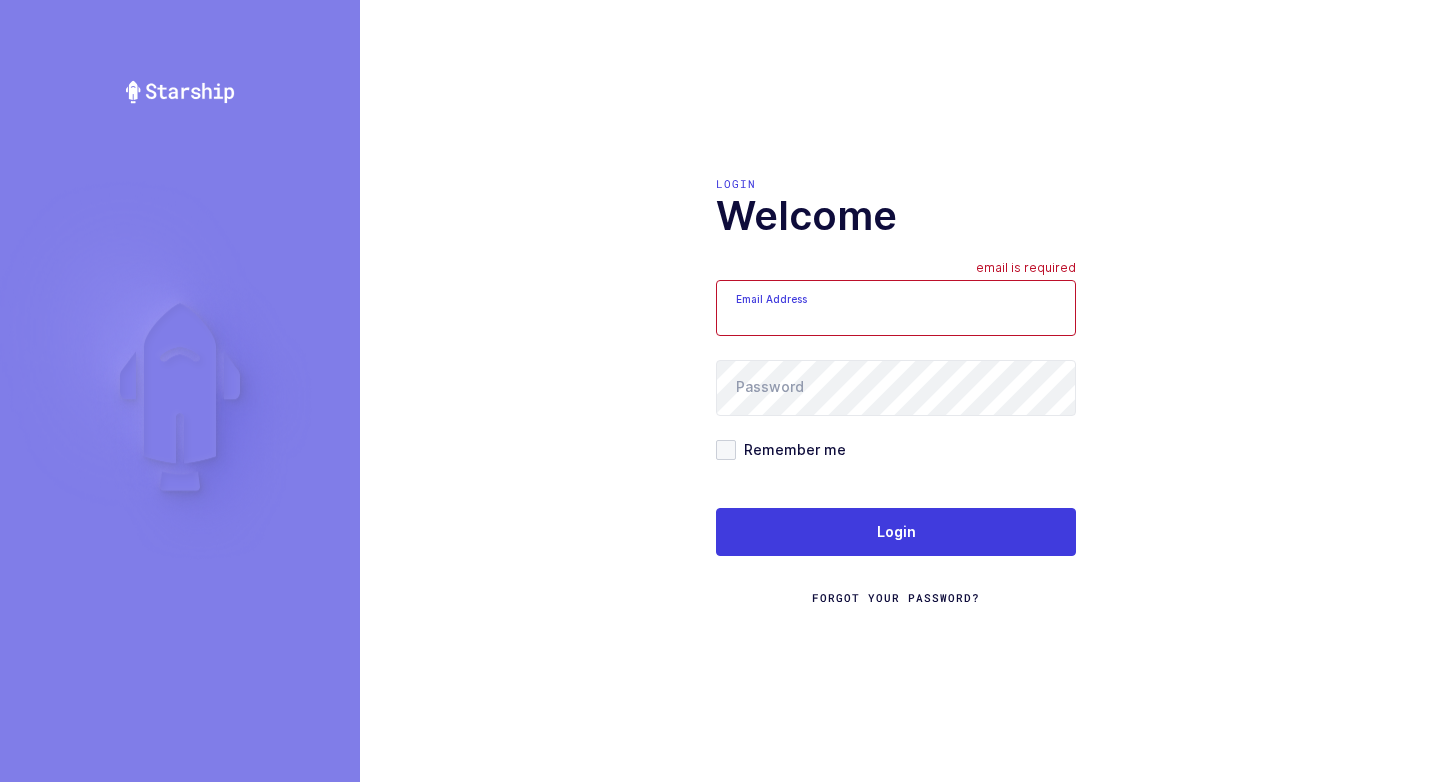 scroll, scrollTop: 0, scrollLeft: 0, axis: both 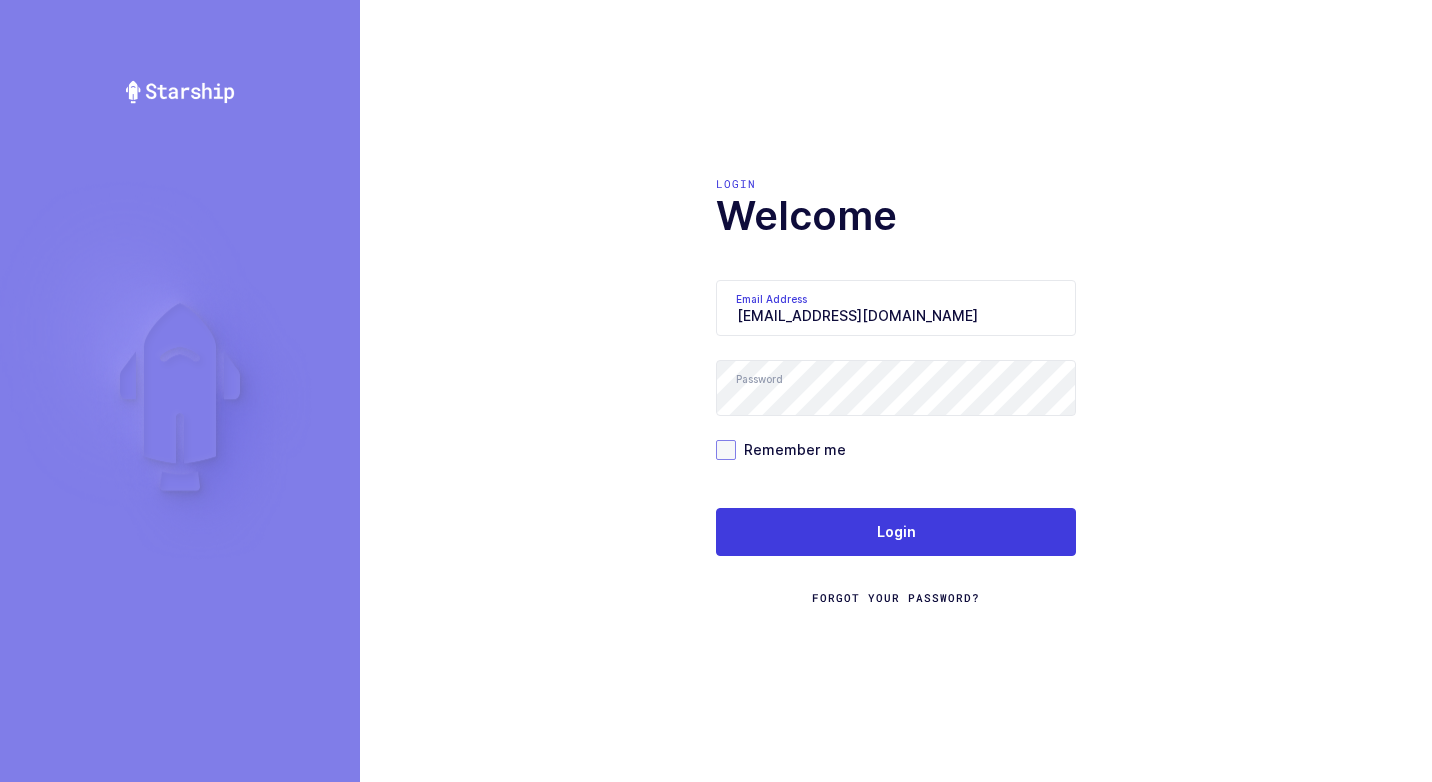 click at bounding box center (726, 450) 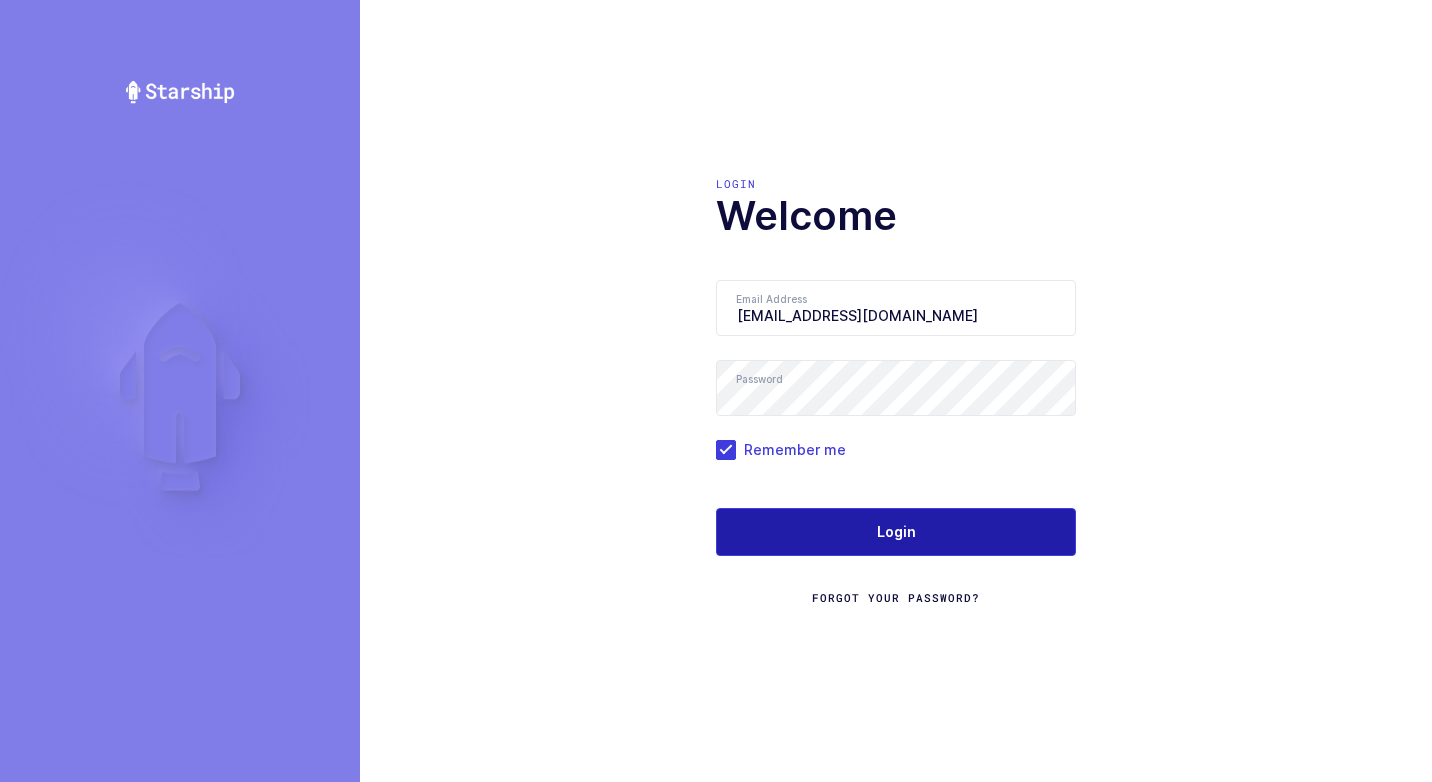 click on "Login" at bounding box center (896, 532) 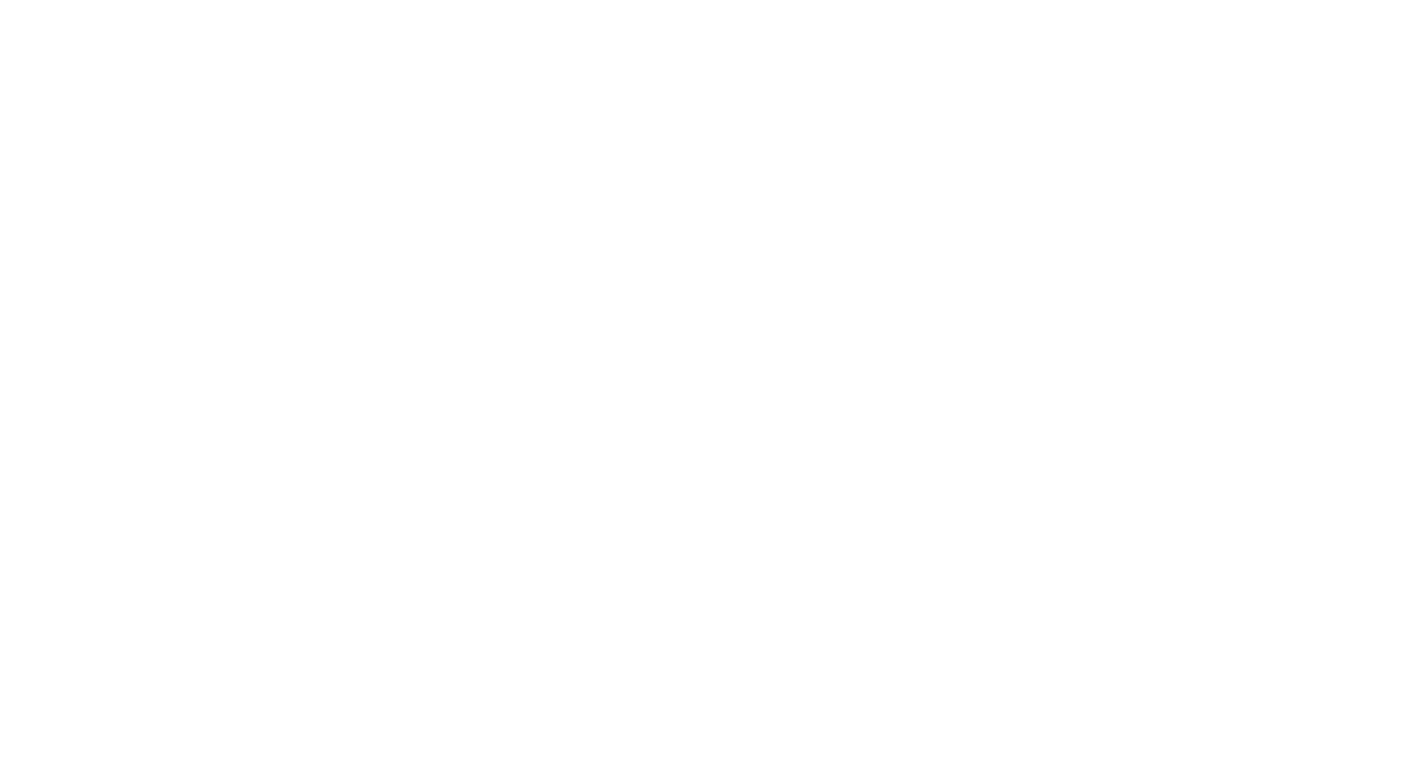 scroll, scrollTop: 0, scrollLeft: 0, axis: both 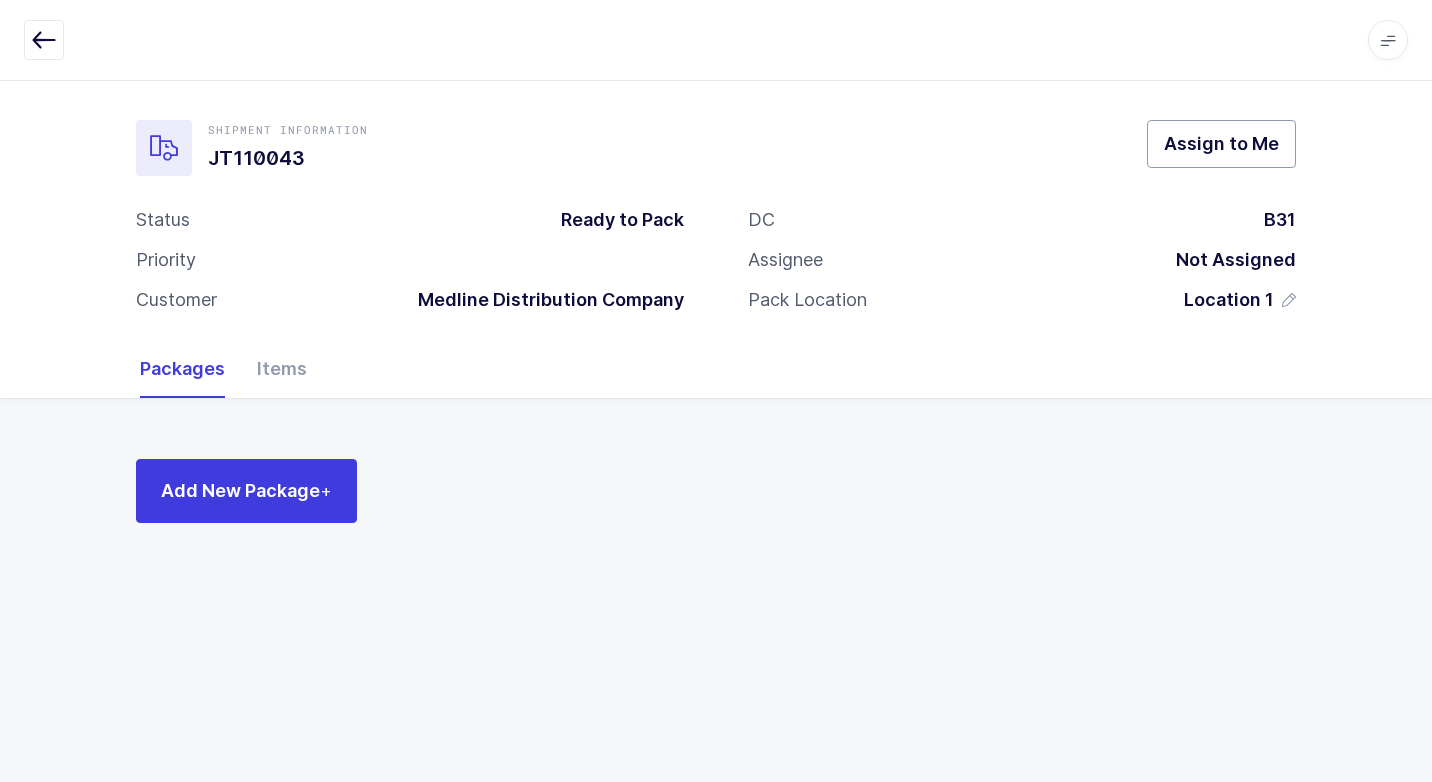 click on "Assign to Me" at bounding box center (1221, 143) 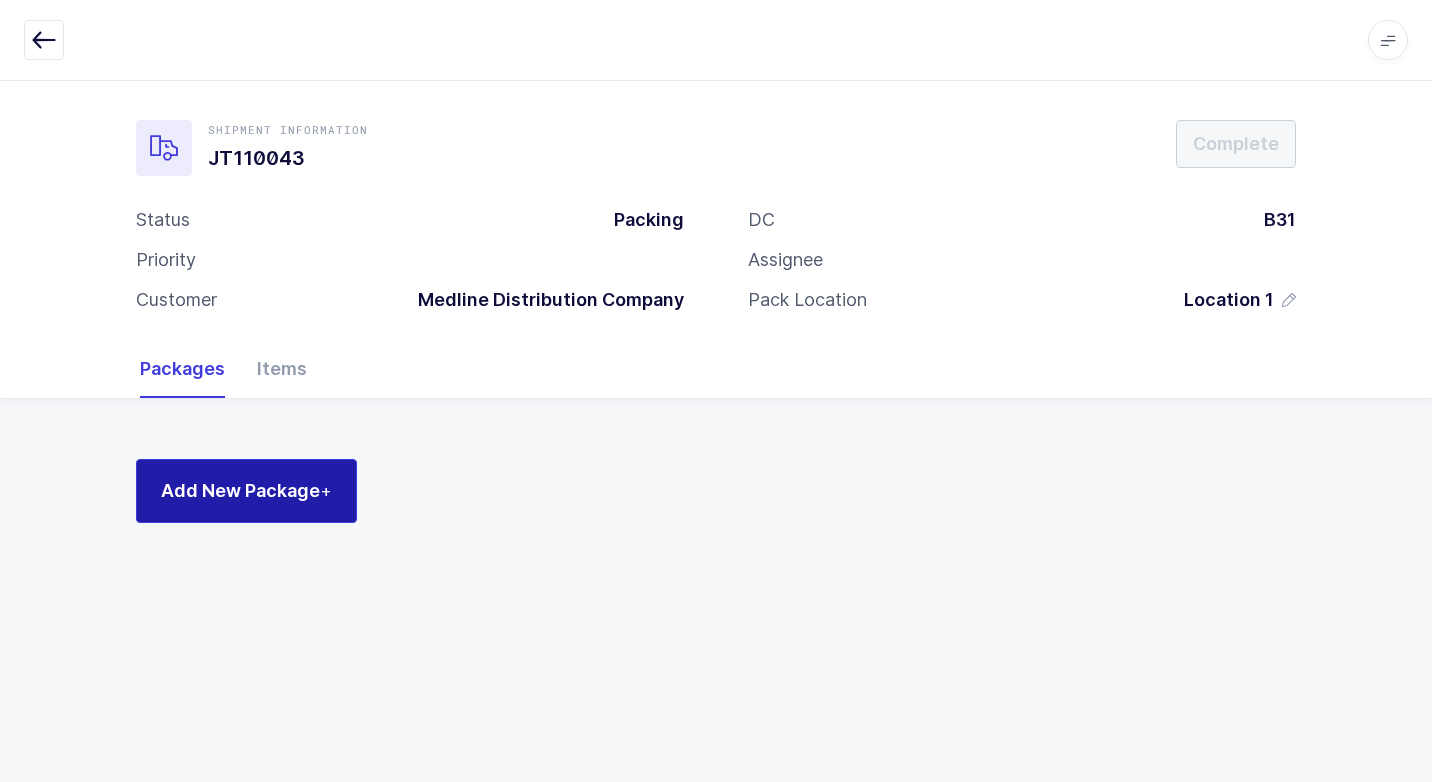 click on "Add New Package  +" at bounding box center [246, 490] 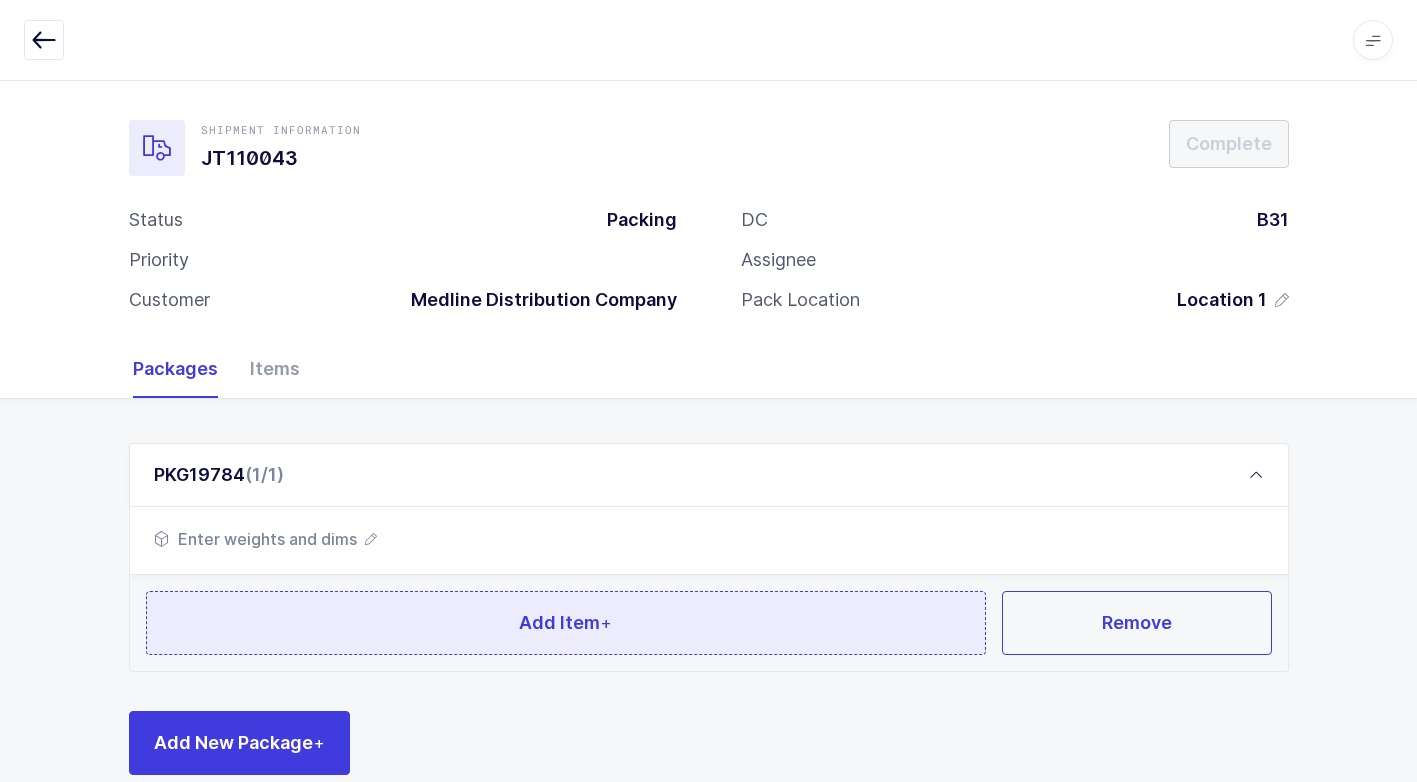 click on "Add Item  +" at bounding box center (566, 623) 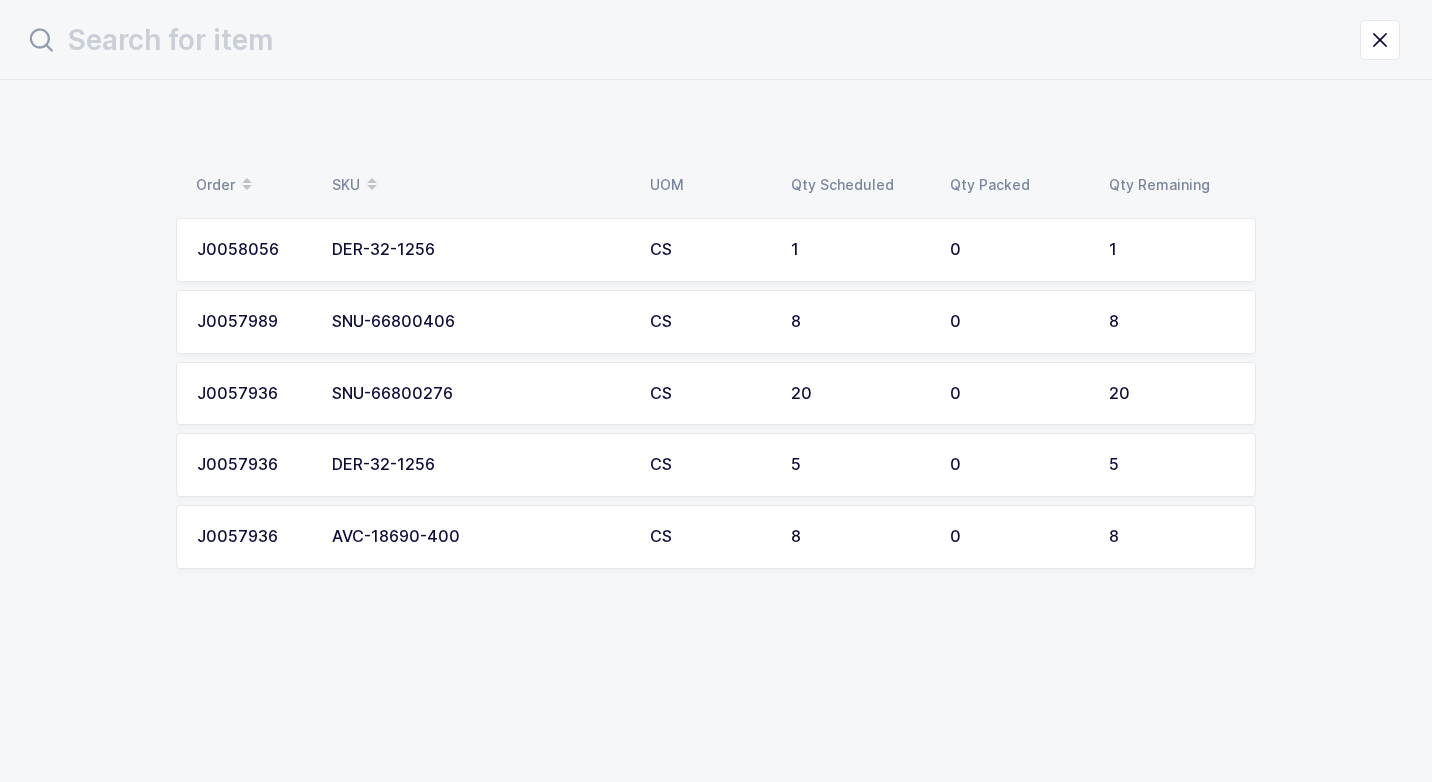 click on "AVC-18690-400" at bounding box center [479, 537] 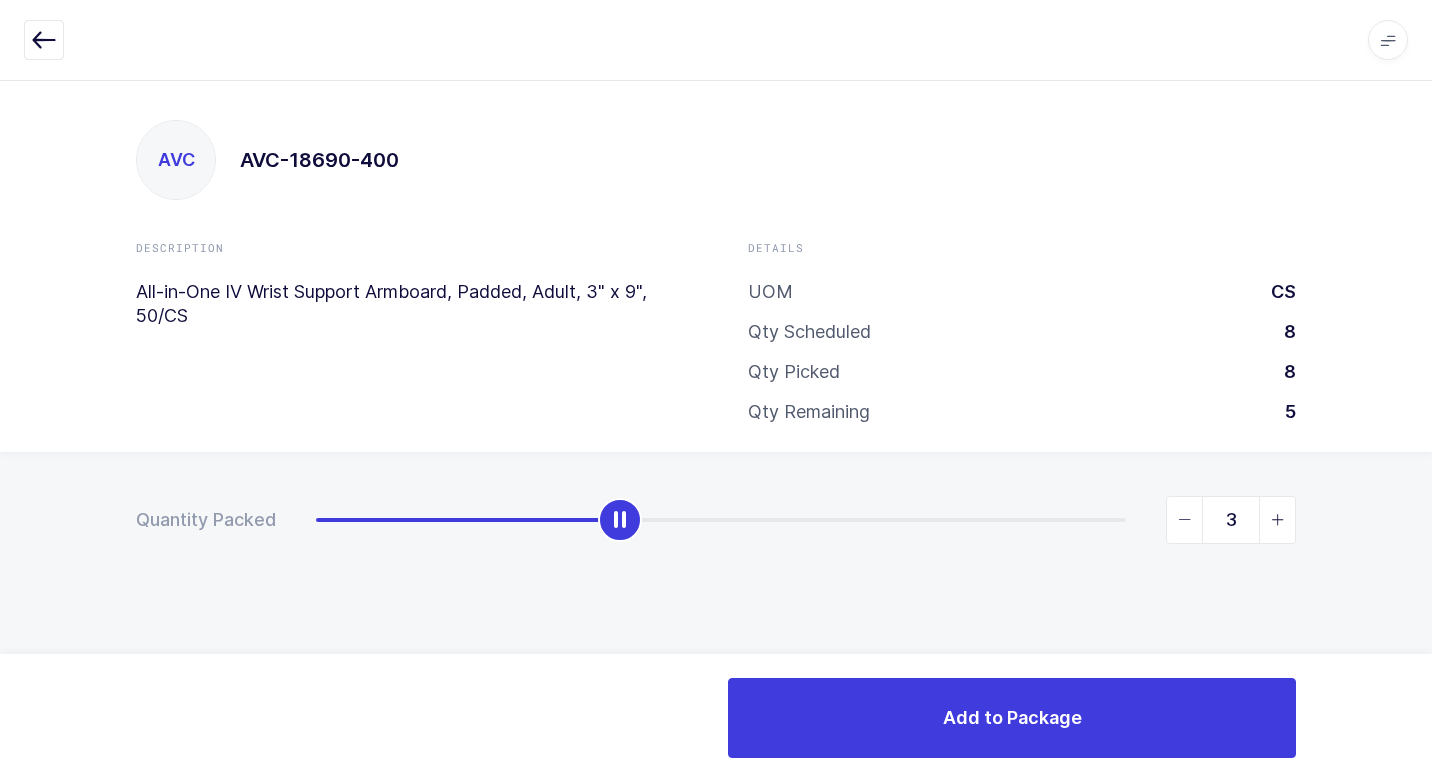 type on "4" 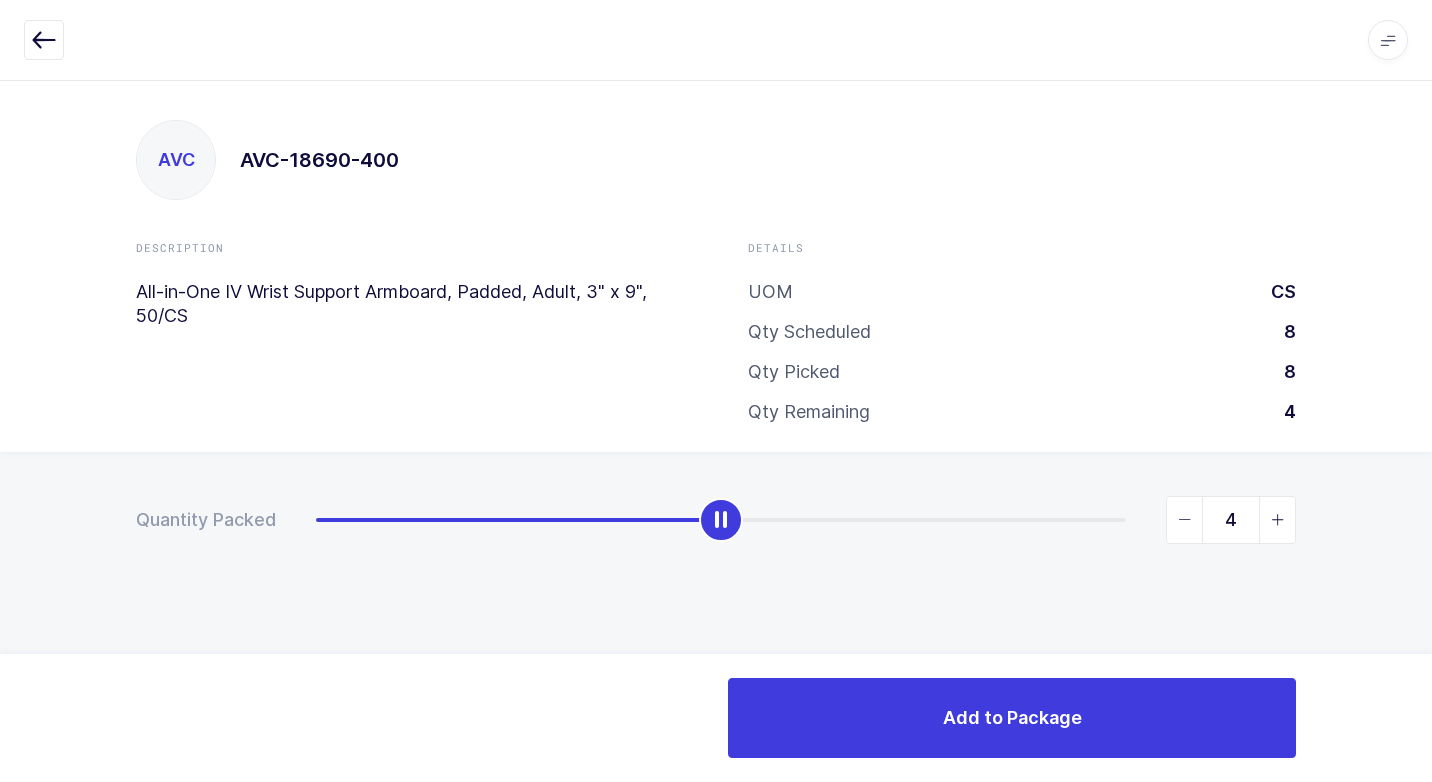 drag, startPoint x: 316, startPoint y: 521, endPoint x: 712, endPoint y: 517, distance: 396.0202 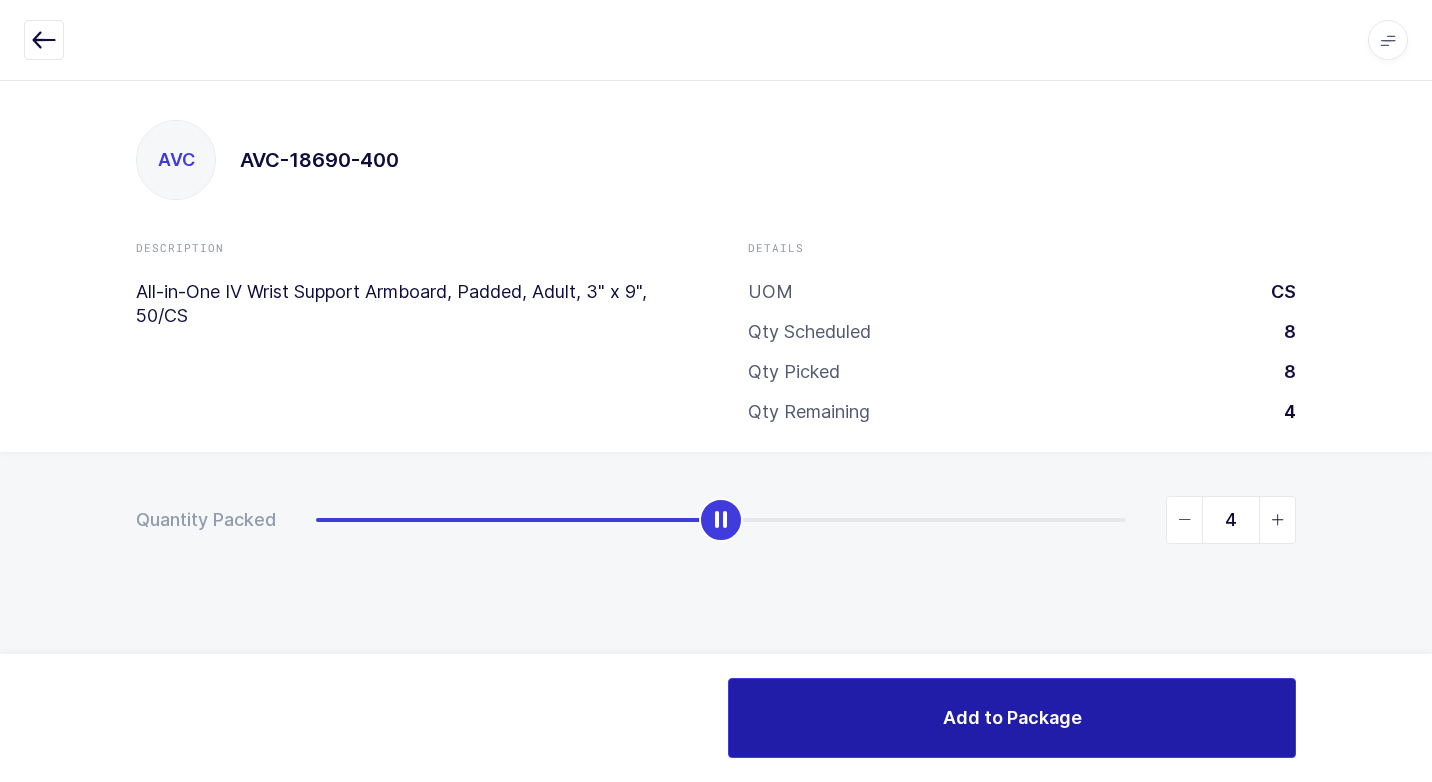 click on "Add to Package" at bounding box center [1012, 718] 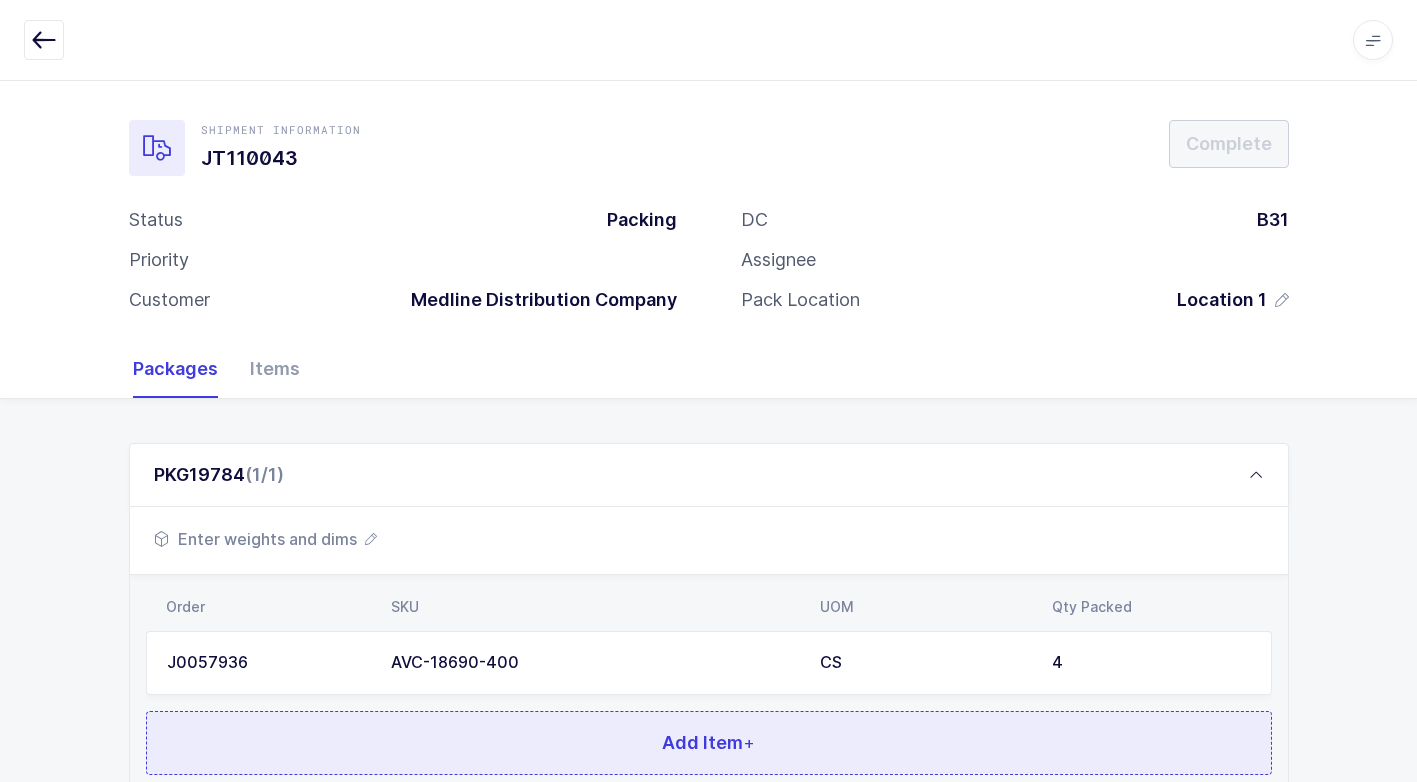 click on "Add Item  +" at bounding box center (709, 743) 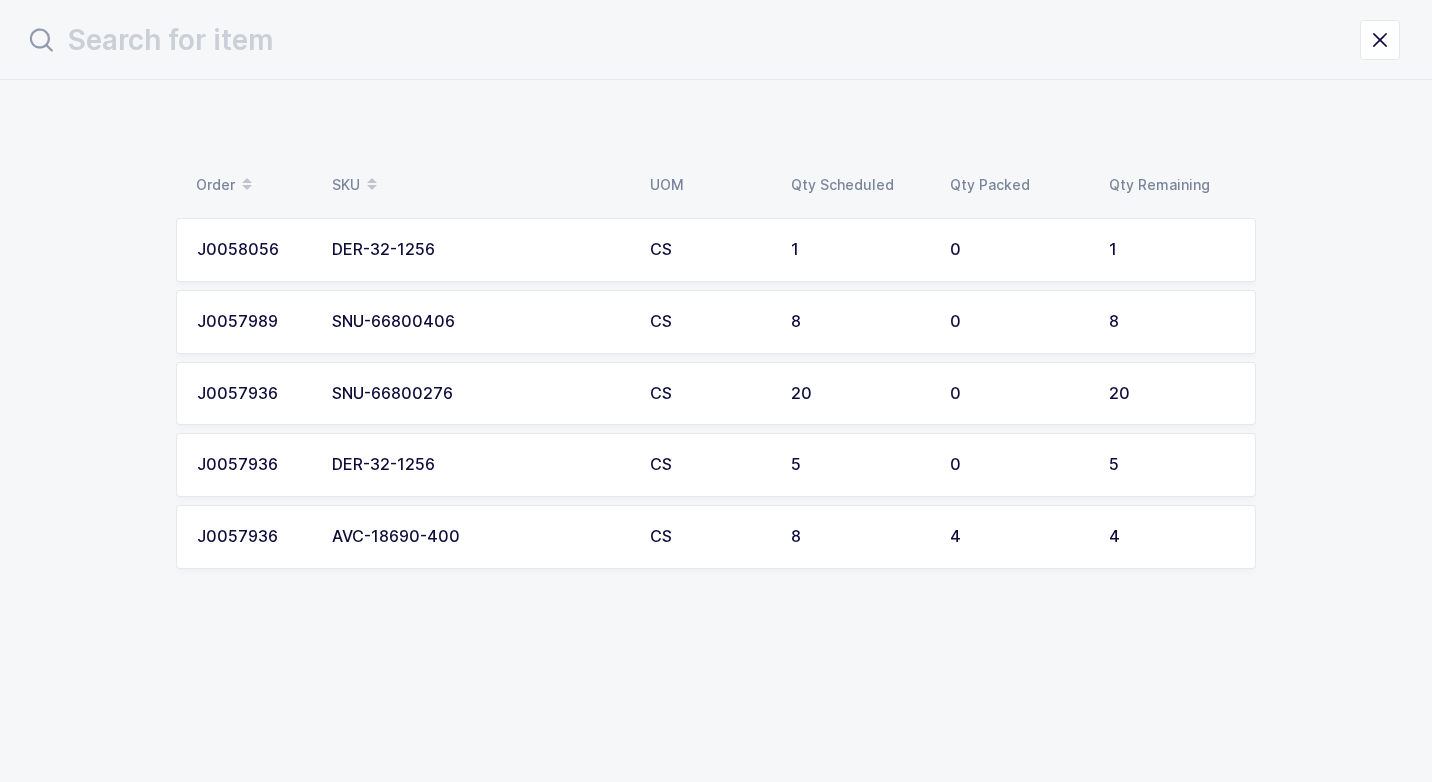 click on "DER-32-1256" at bounding box center (479, 465) 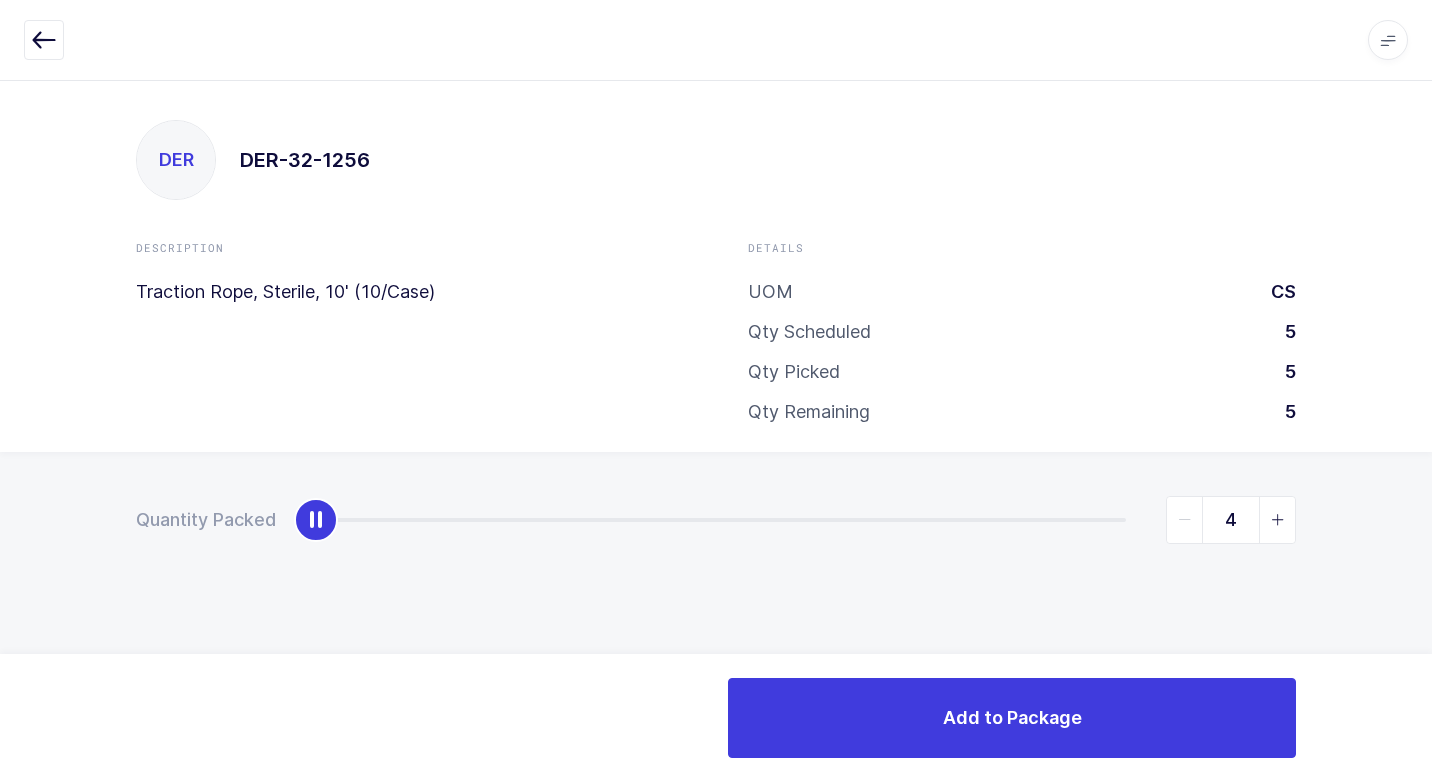 type on "5" 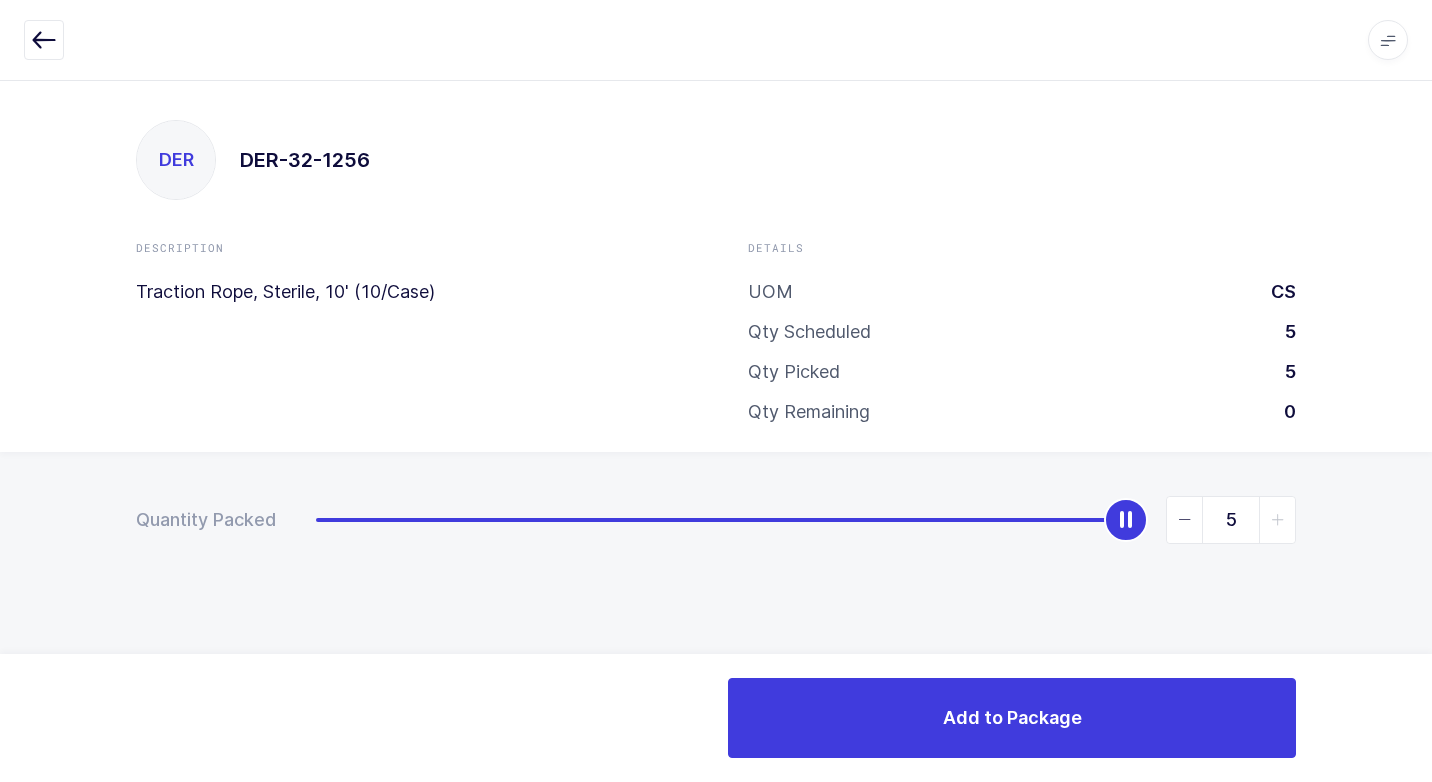 drag, startPoint x: 320, startPoint y: 526, endPoint x: 1395, endPoint y: 391, distance: 1083.4436 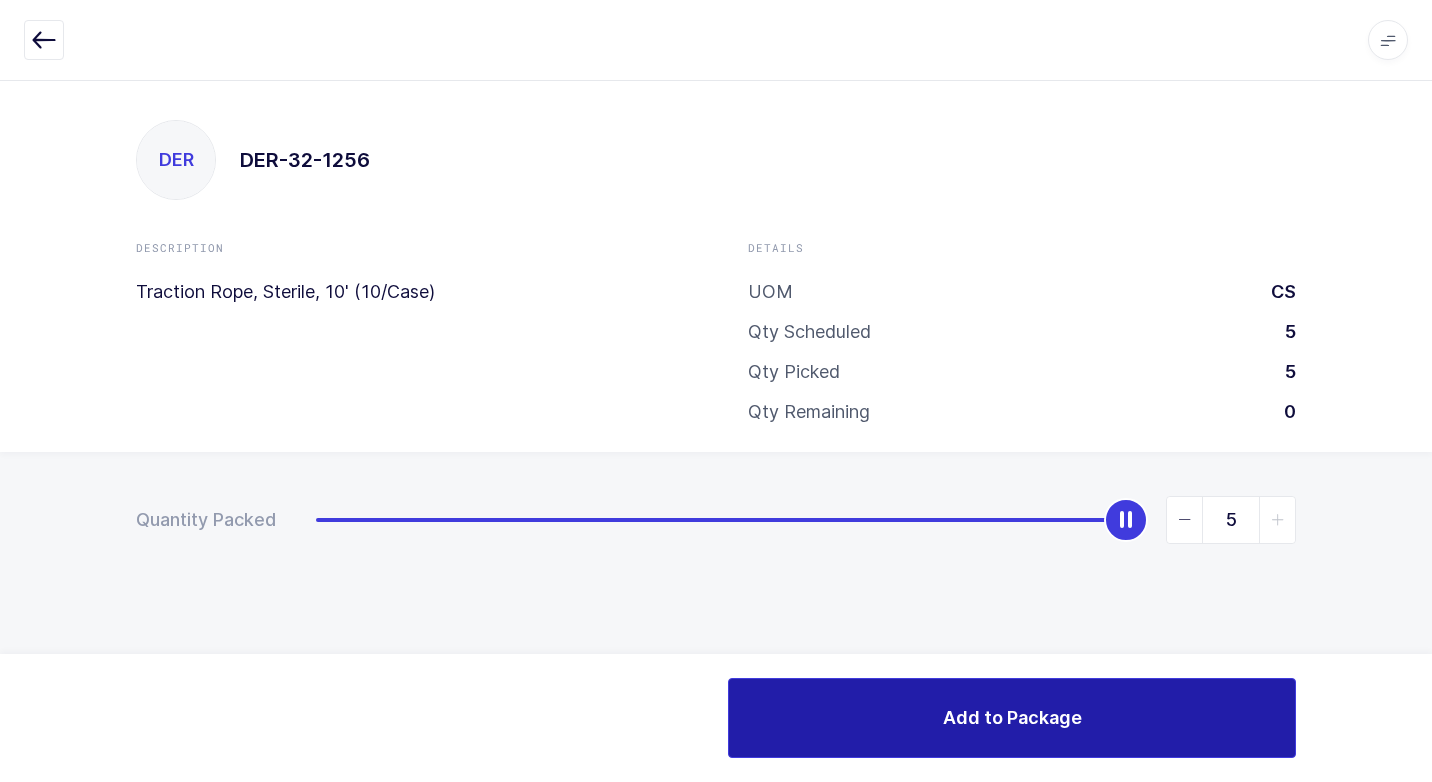 click on "Add to Package" at bounding box center [1012, 718] 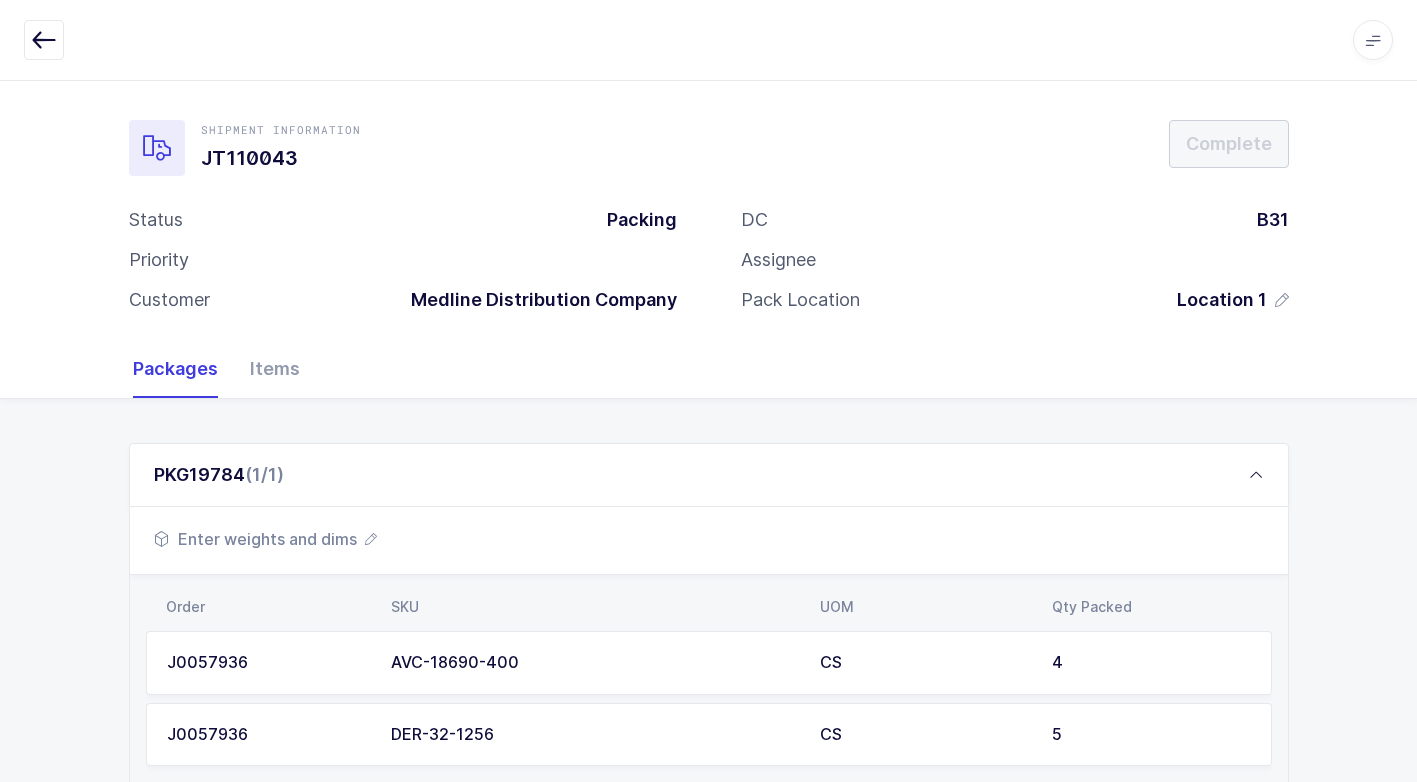 click on "Enter weights and dims" at bounding box center [265, 539] 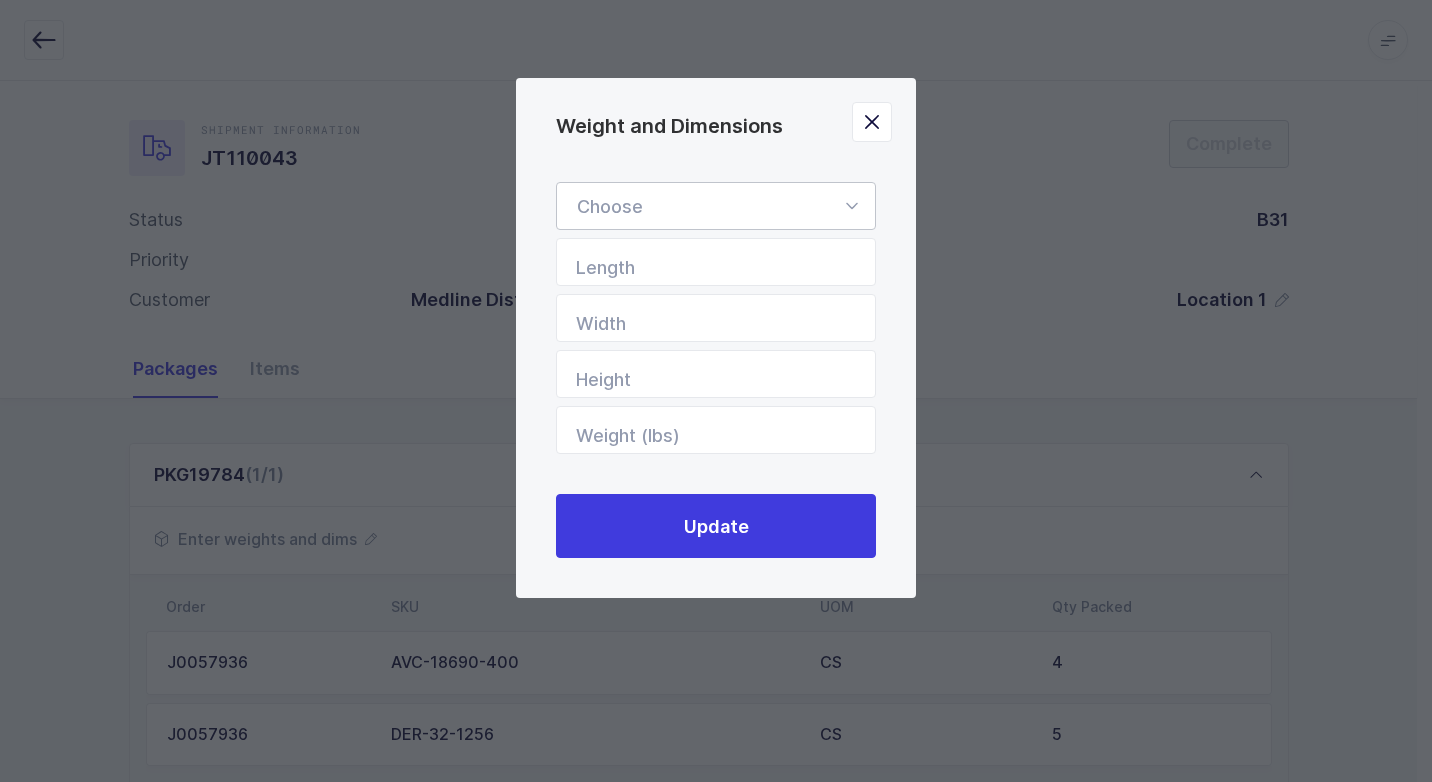 click at bounding box center [851, 206] 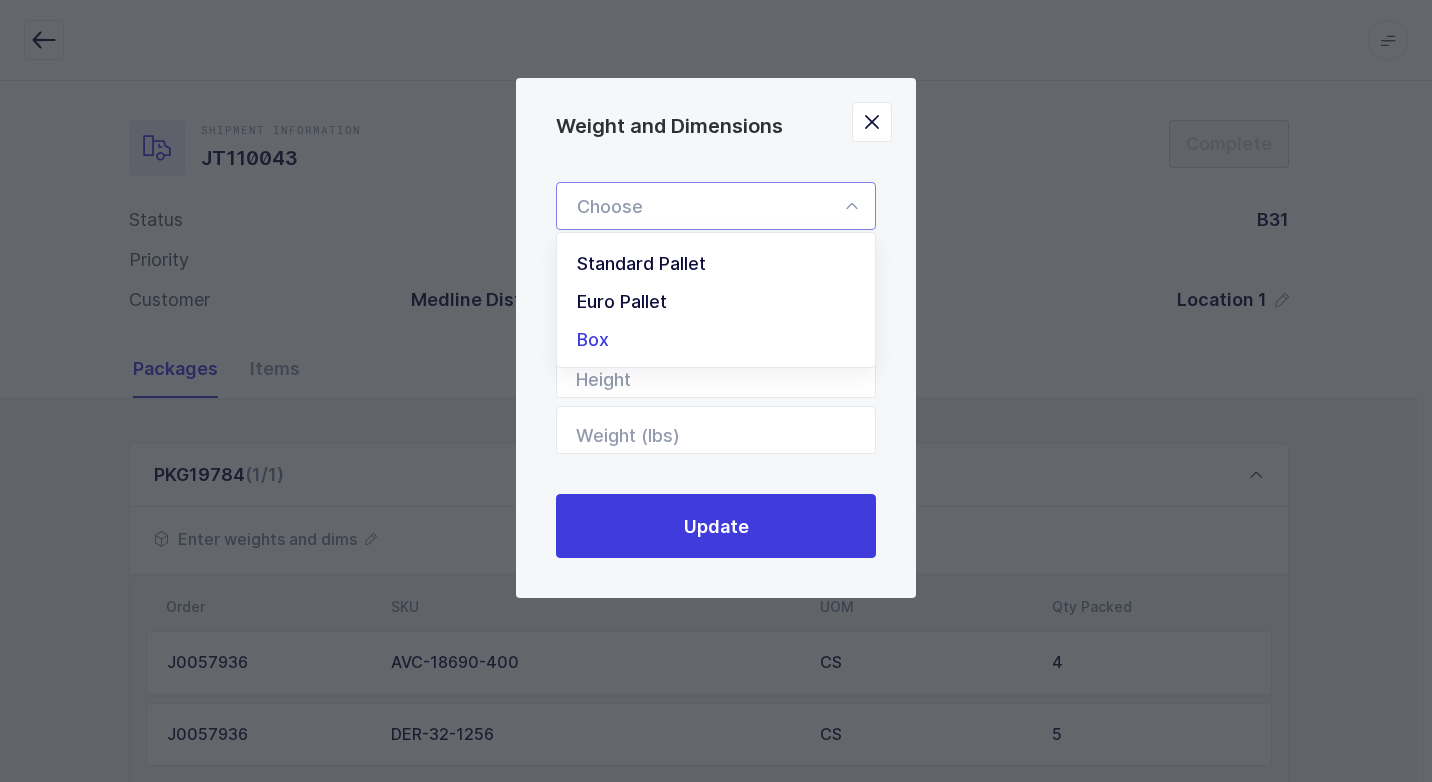 click on "Box" at bounding box center (723, 340) 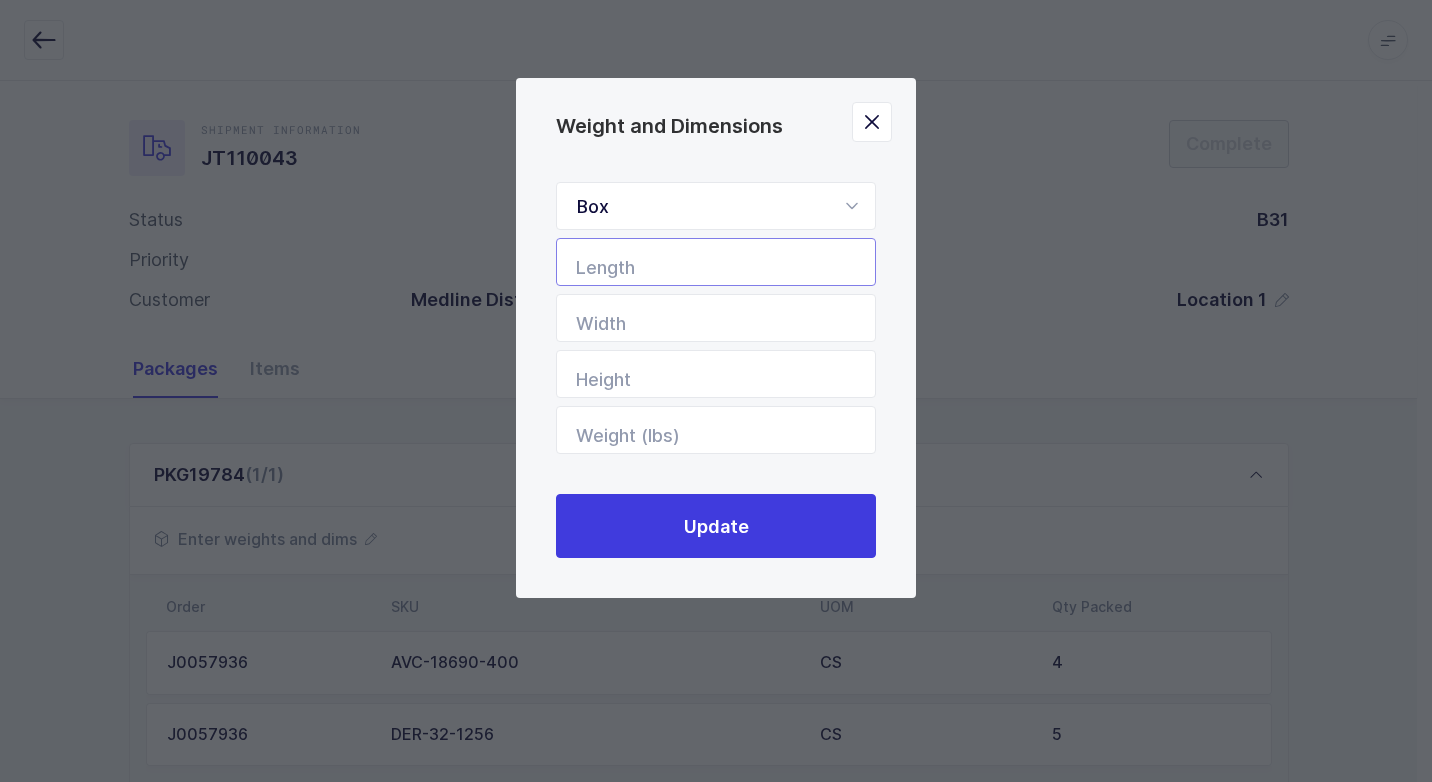 click at bounding box center [716, 262] 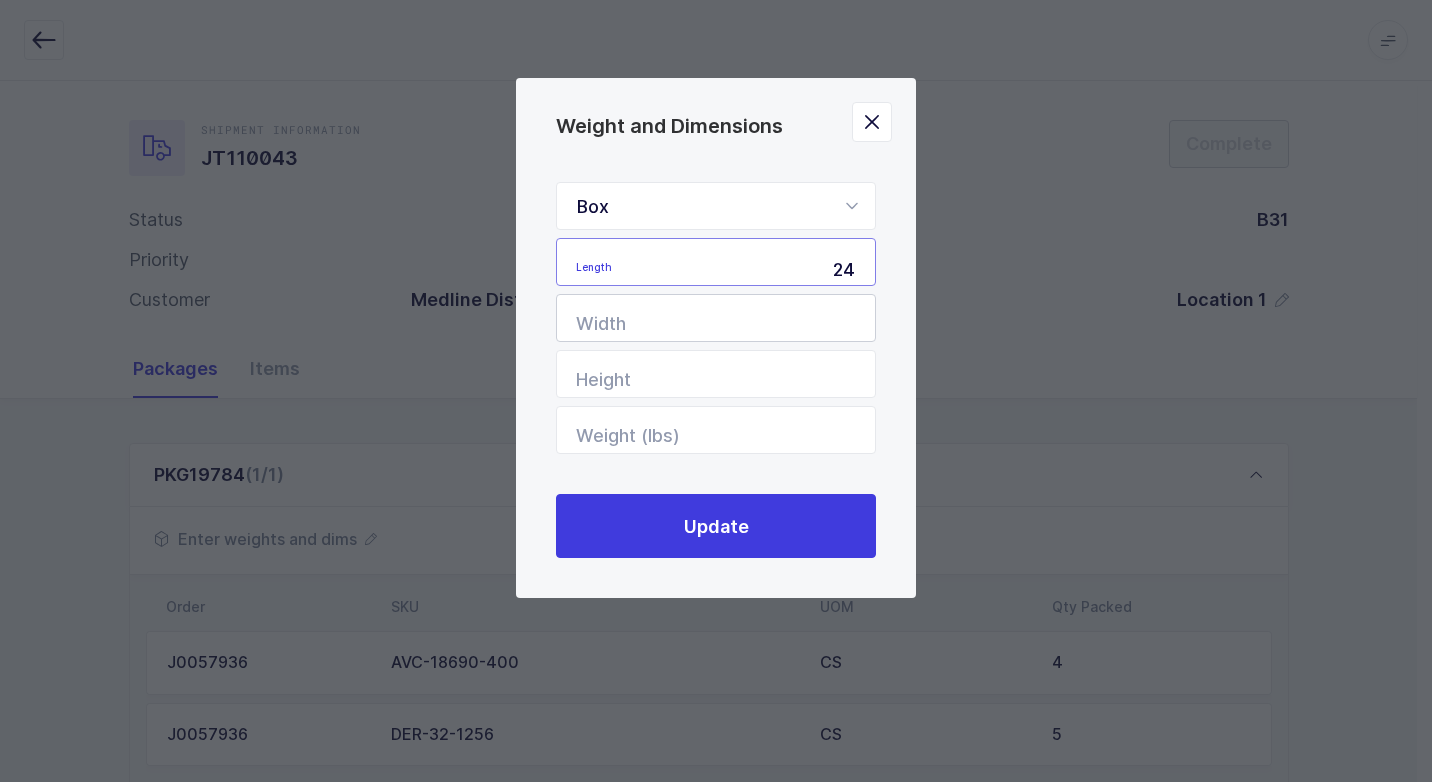 type on "24" 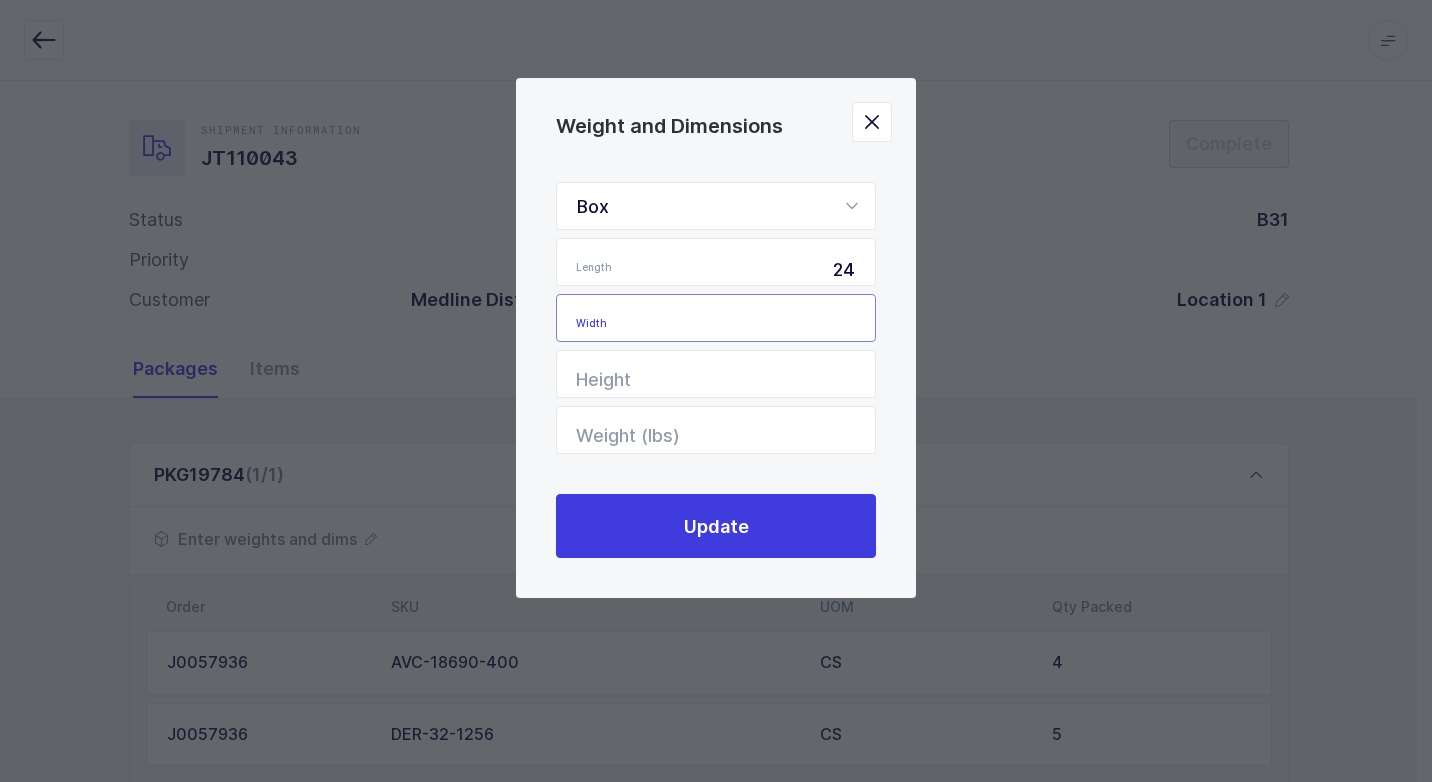 click at bounding box center [716, 318] 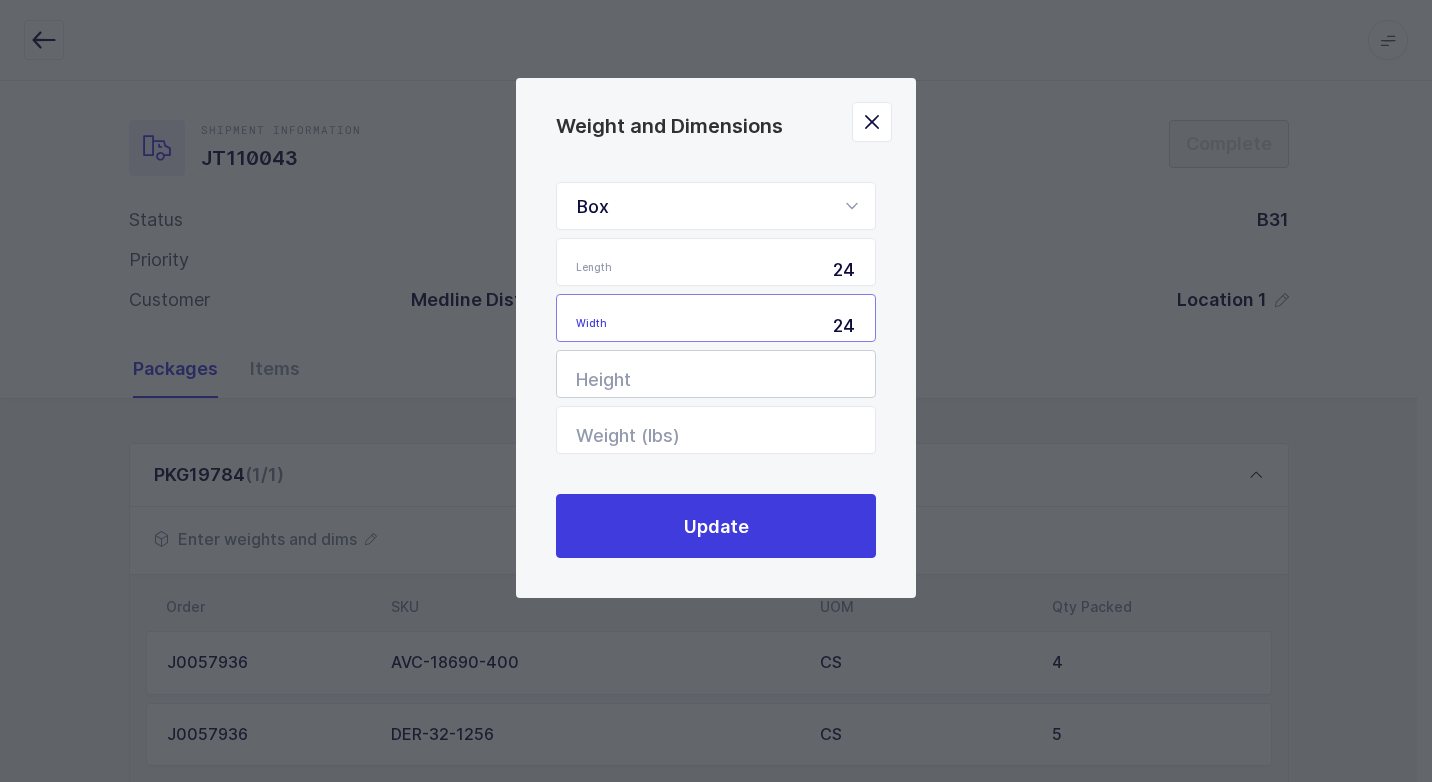 type on "24" 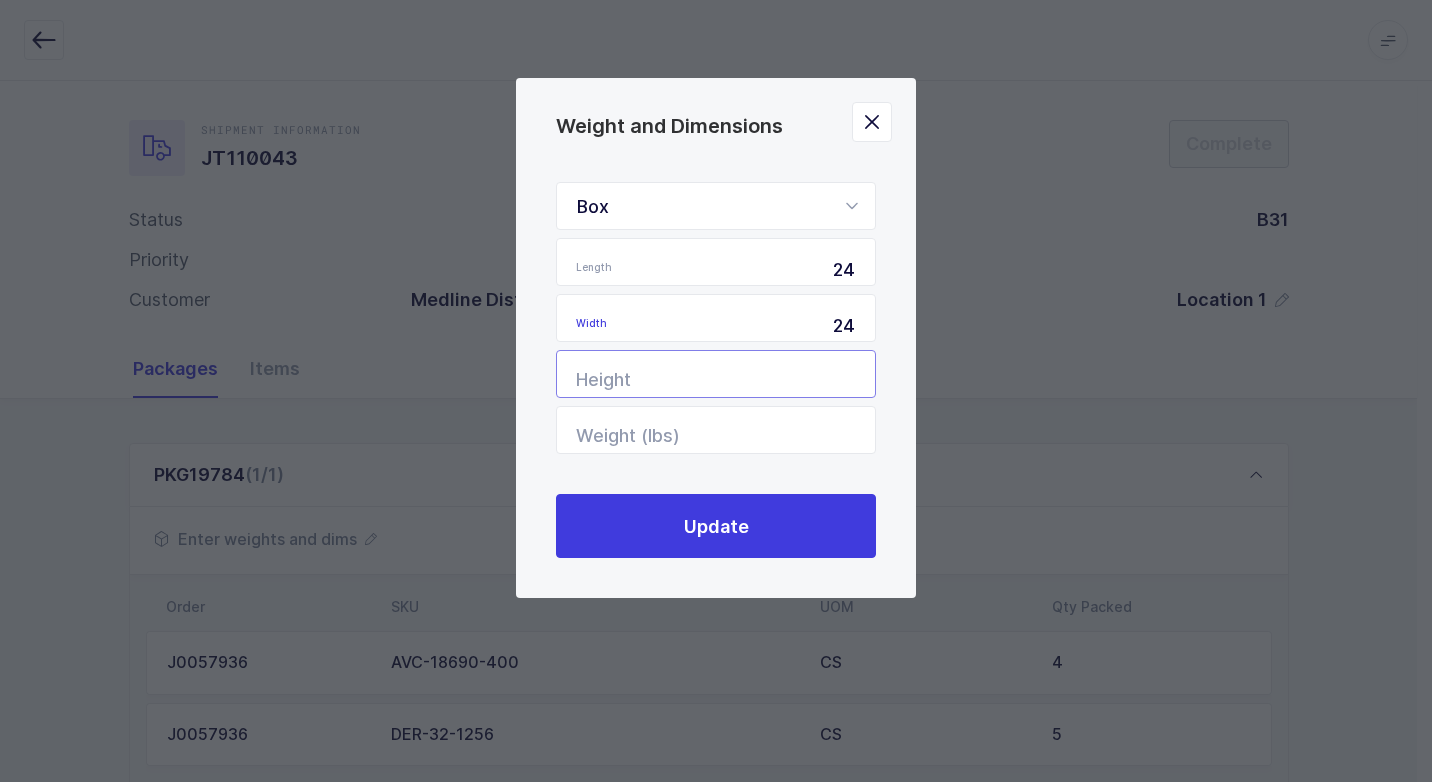 click at bounding box center [716, 374] 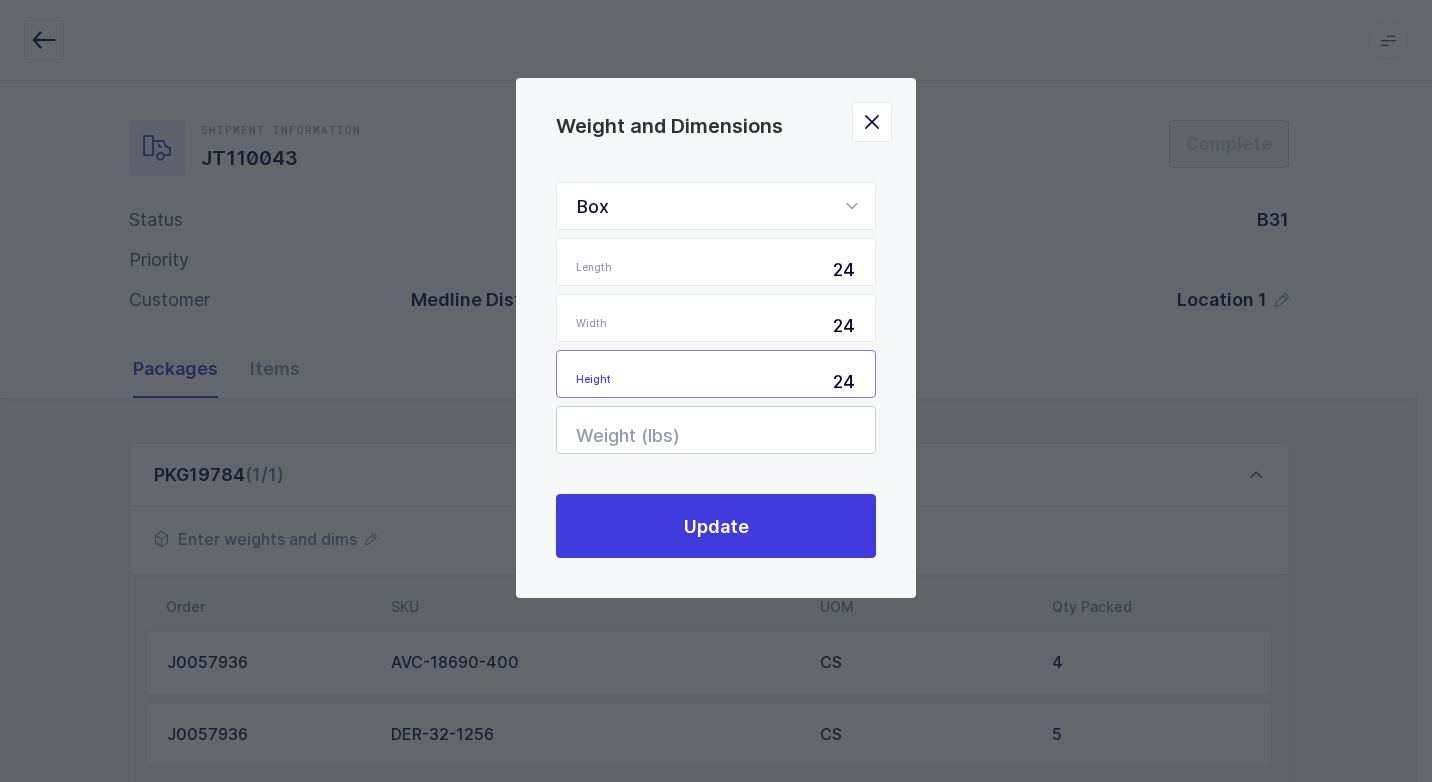 type on "24" 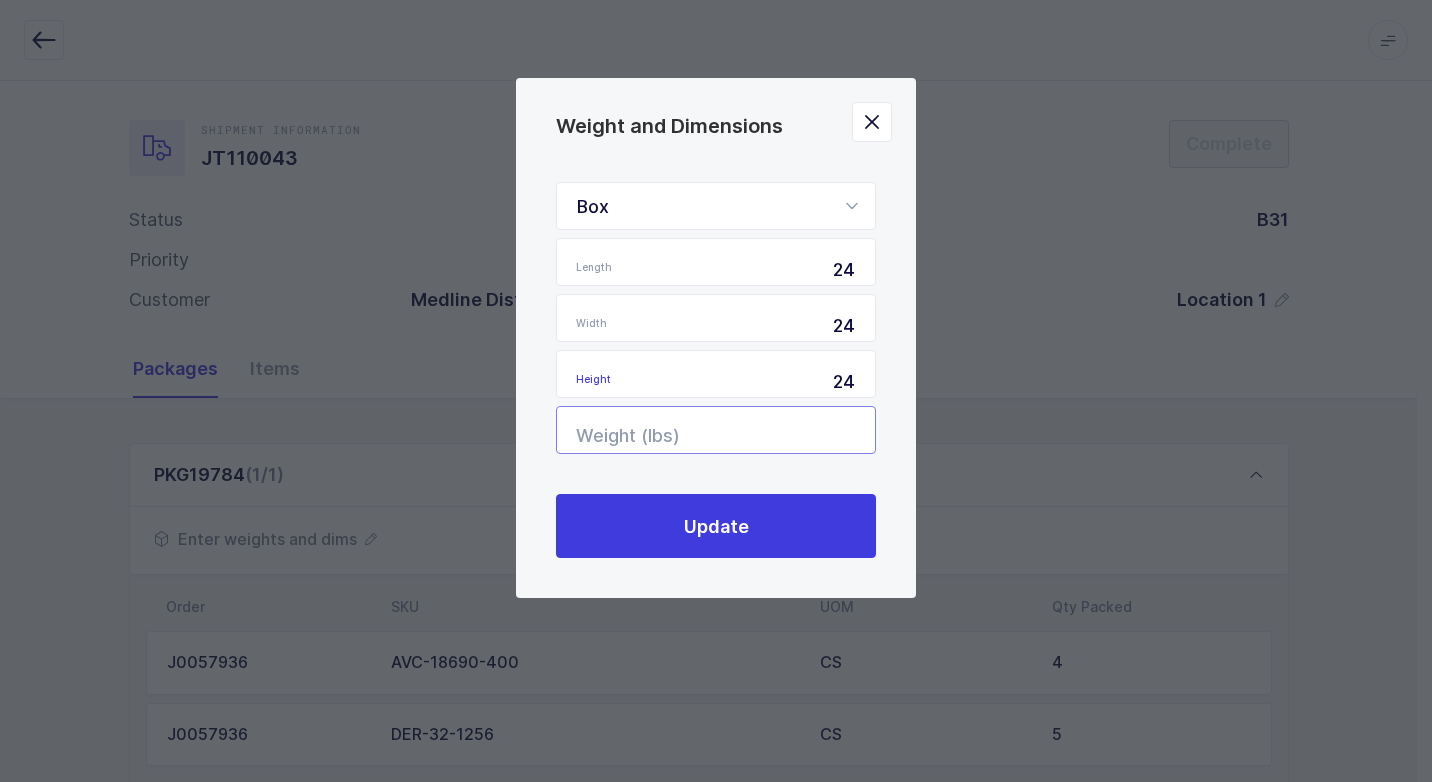 click at bounding box center [716, 430] 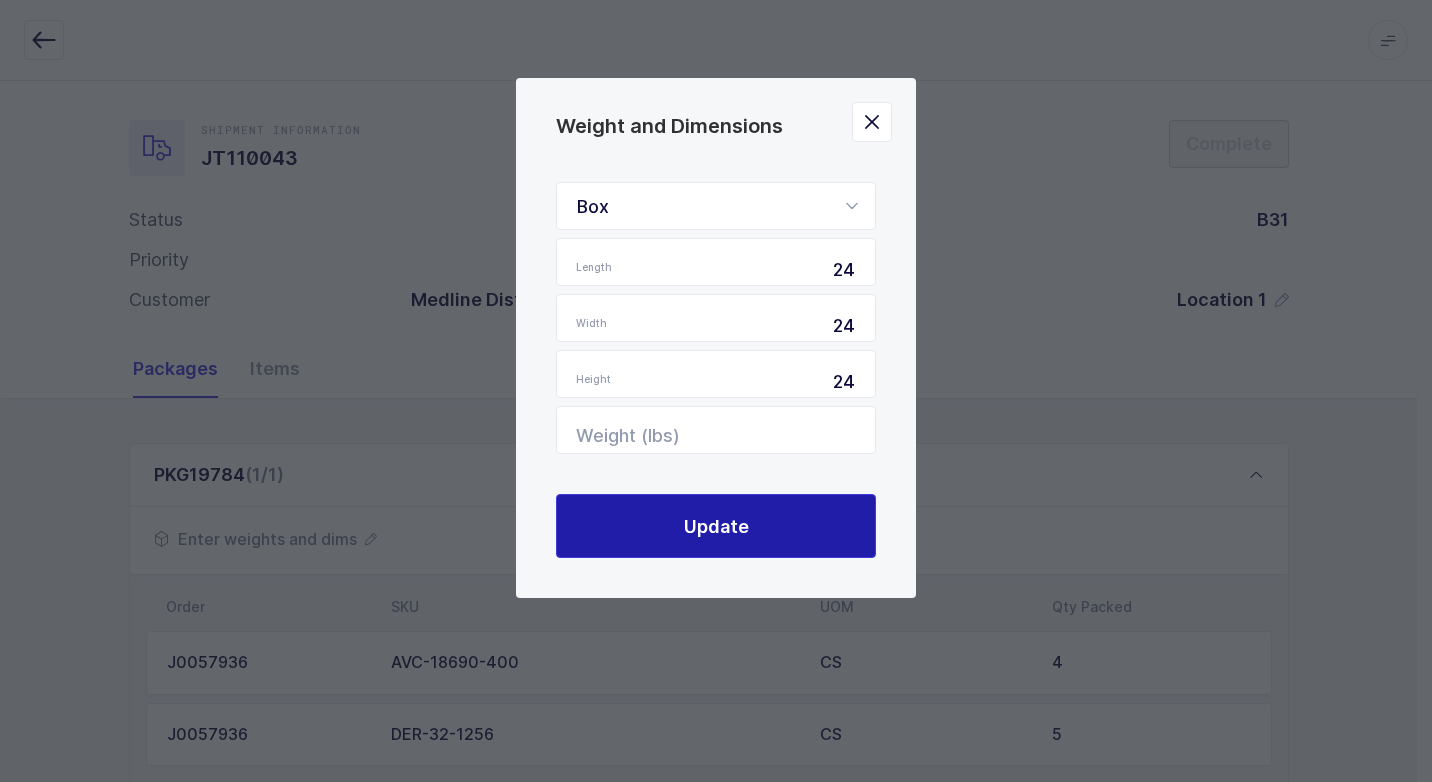 click on "Update" at bounding box center (716, 526) 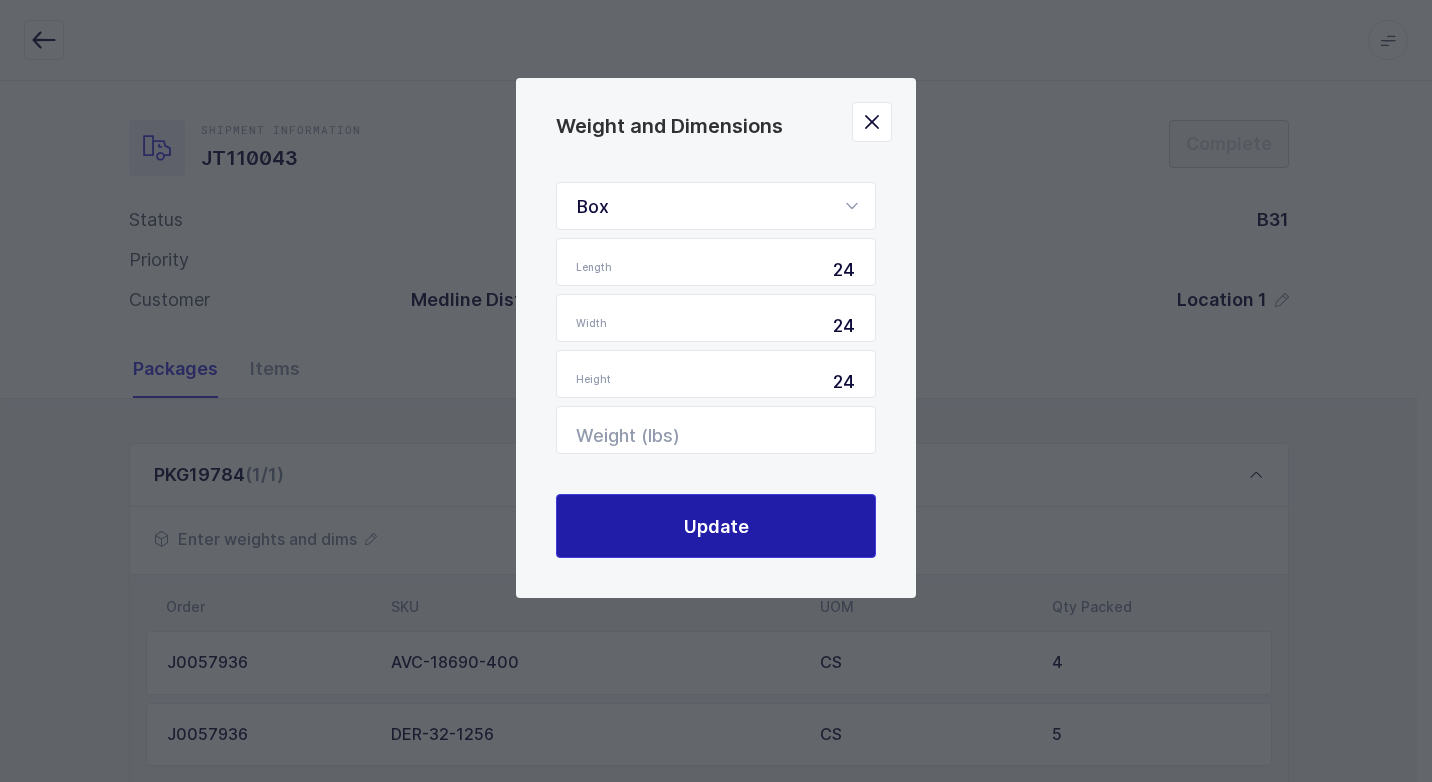 click on "Update" at bounding box center [716, 526] 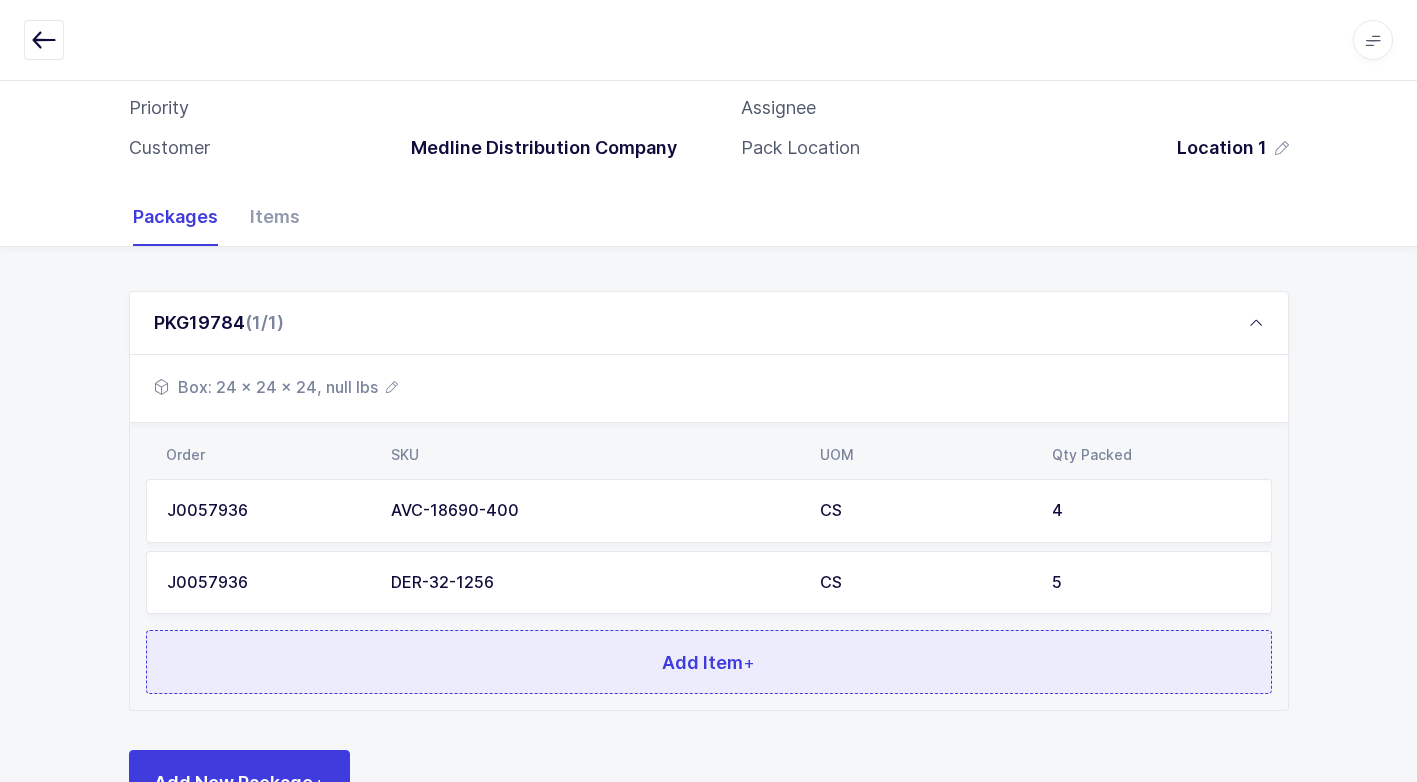 scroll, scrollTop: 224, scrollLeft: 0, axis: vertical 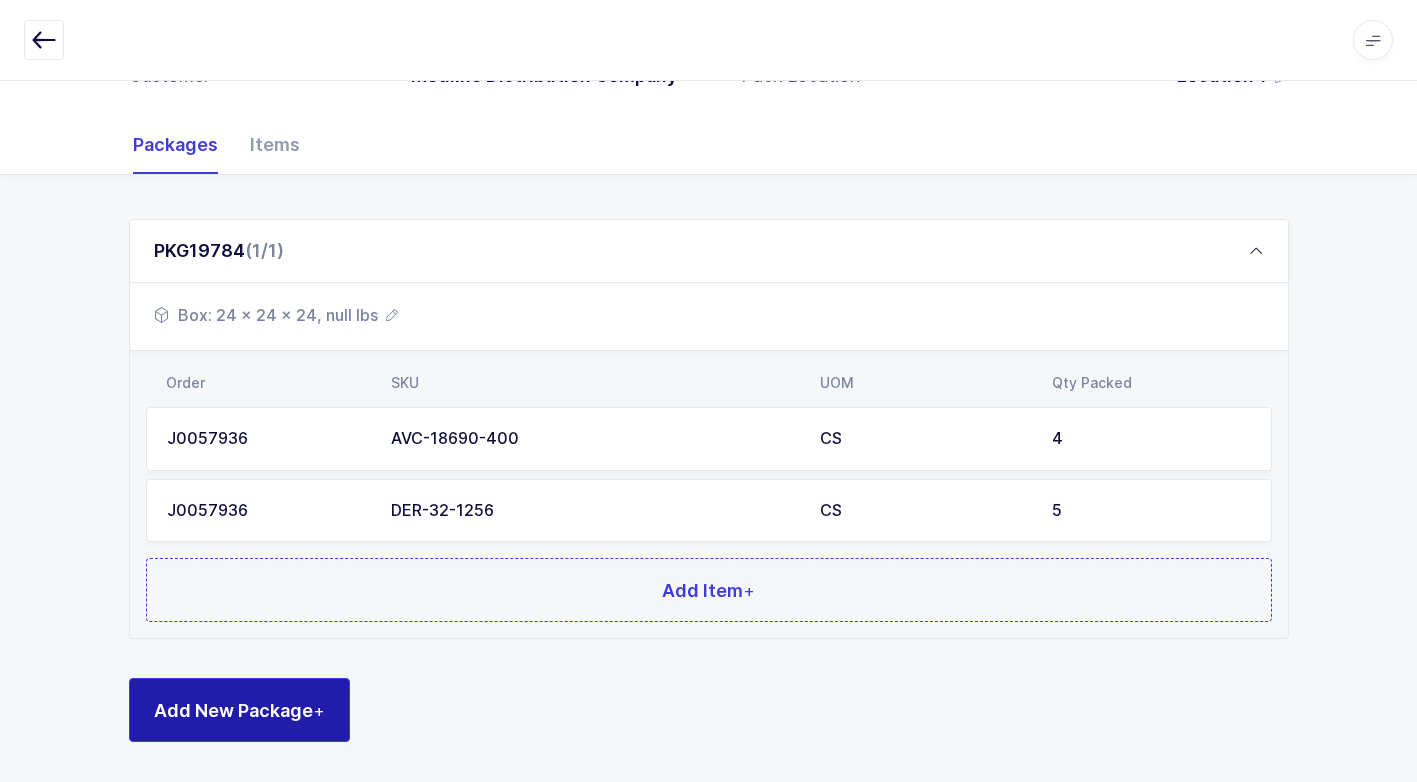 click on "Add New Package  +" at bounding box center (239, 710) 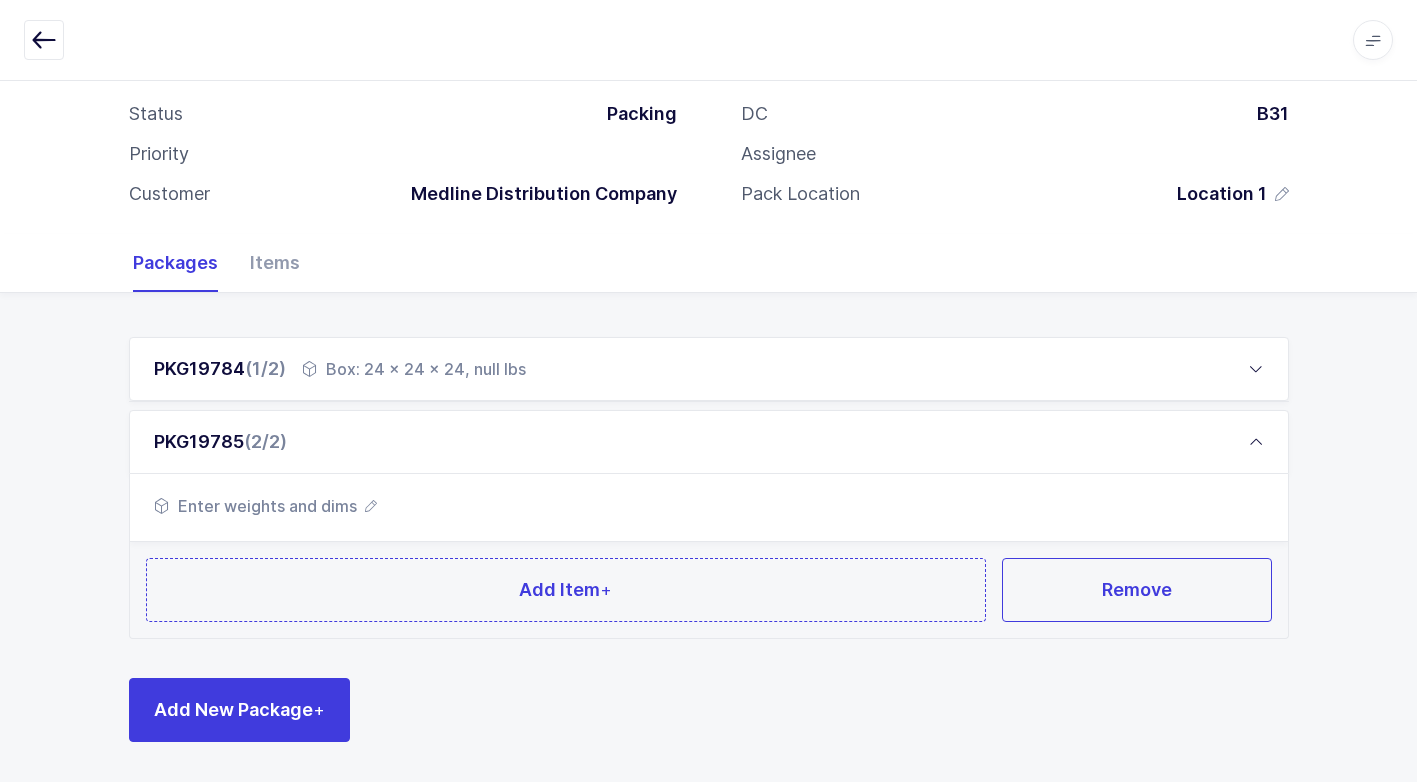 scroll, scrollTop: 105, scrollLeft: 0, axis: vertical 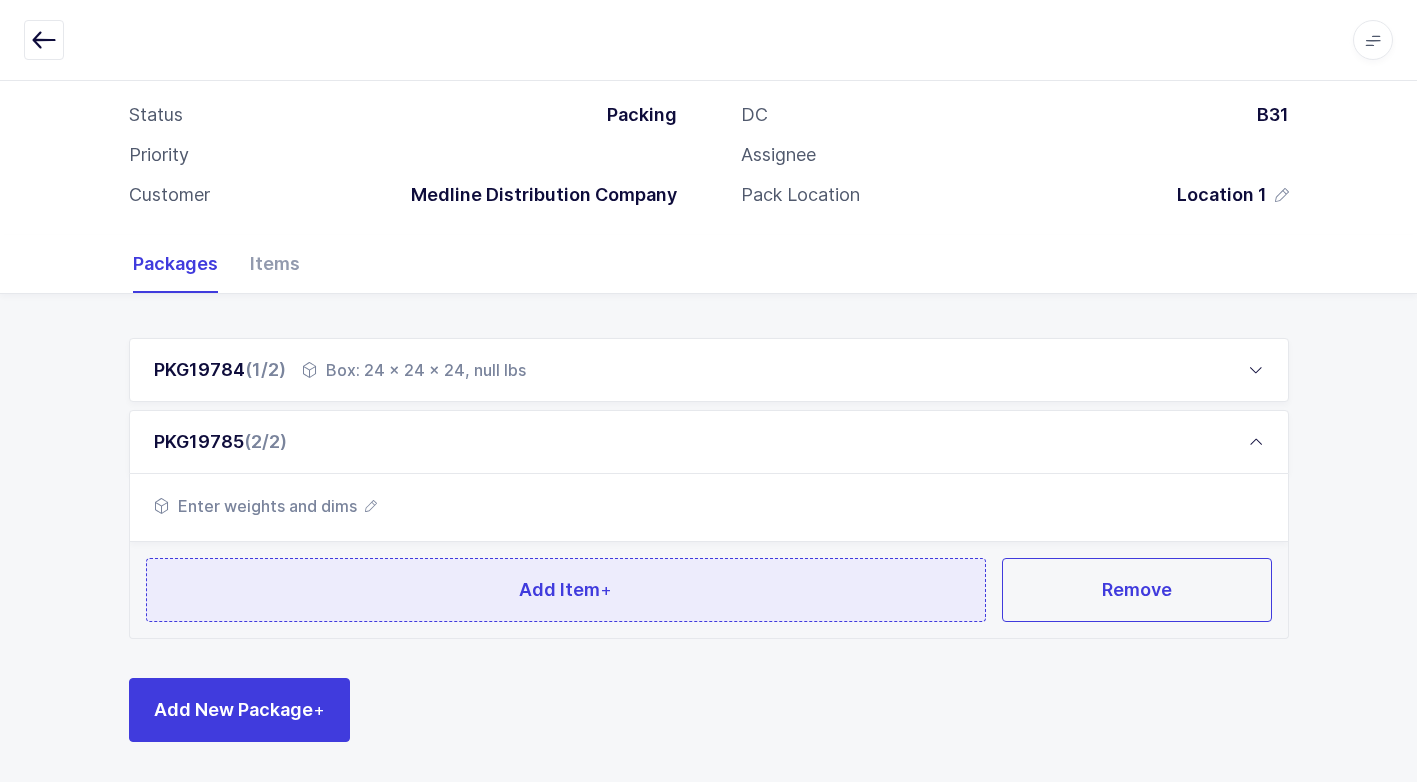 click on "Add Item  +" at bounding box center (566, 590) 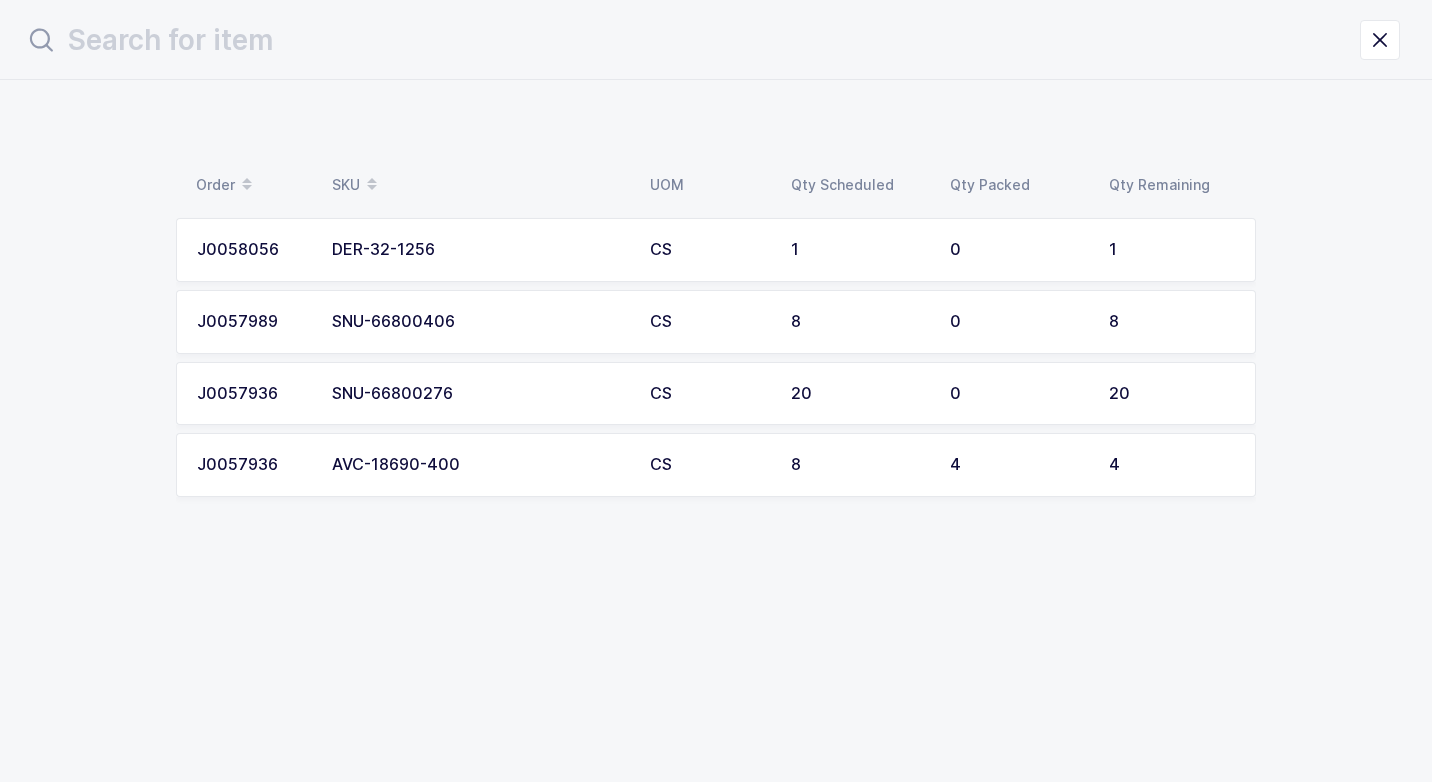 click on "AVC-18690-400" at bounding box center [479, 465] 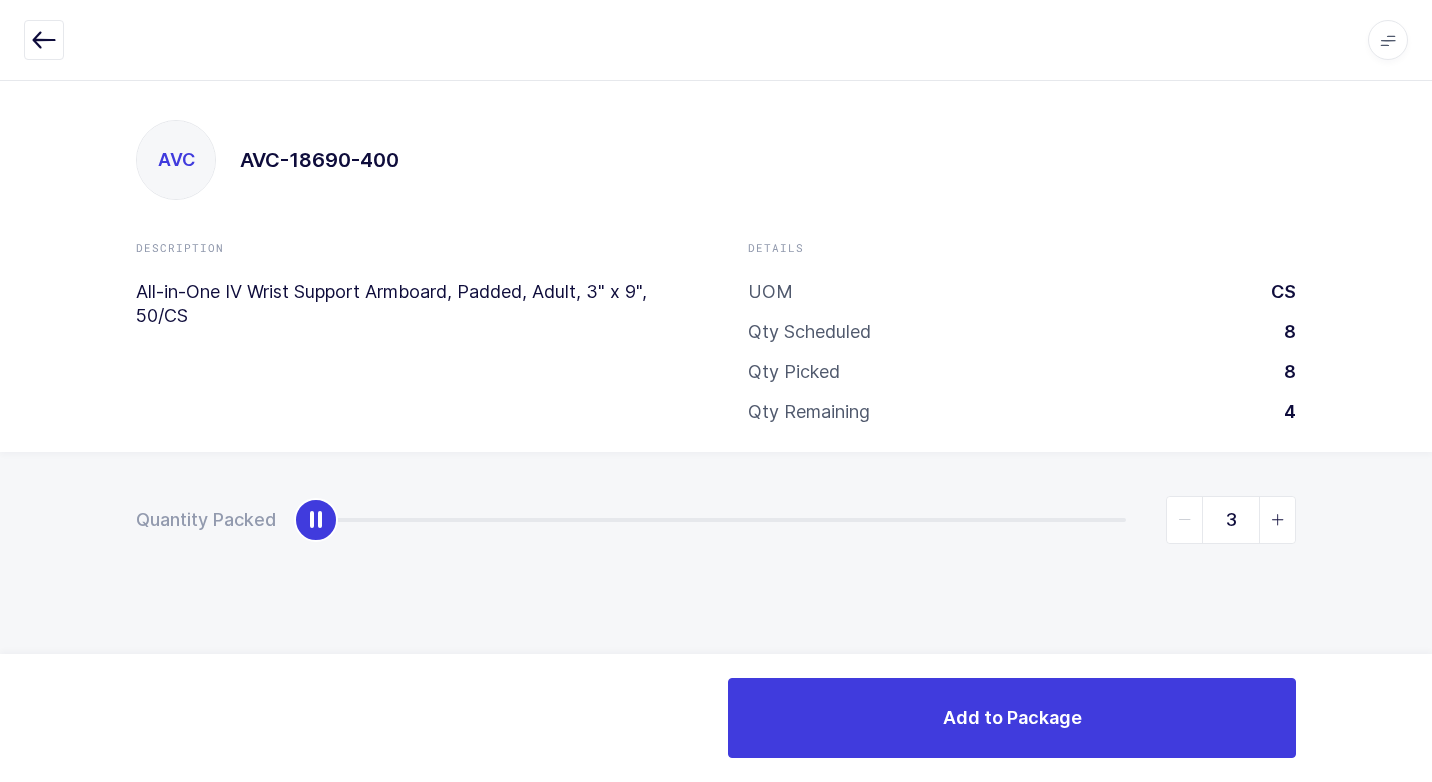 type on "4" 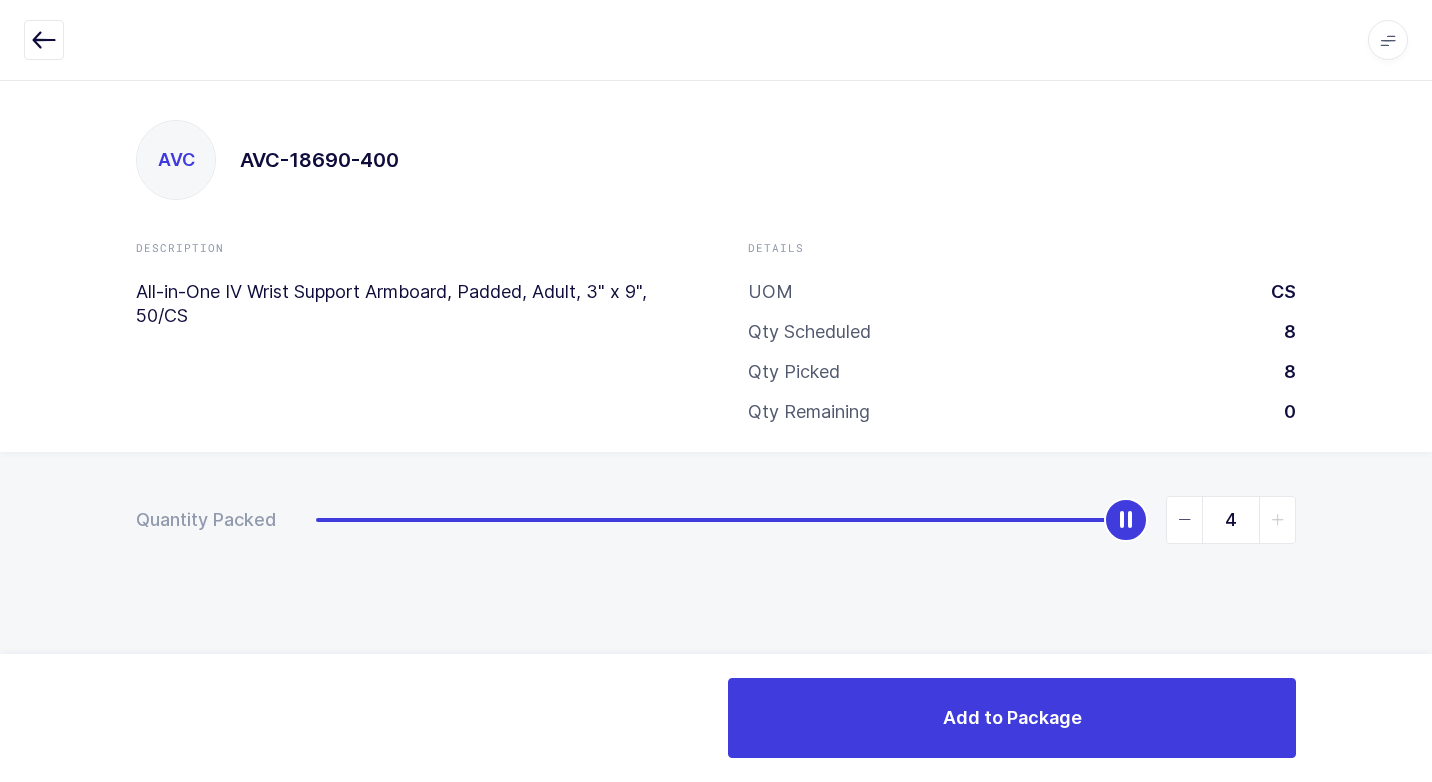 drag, startPoint x: 341, startPoint y: 510, endPoint x: 1409, endPoint y: 386, distance: 1075.1744 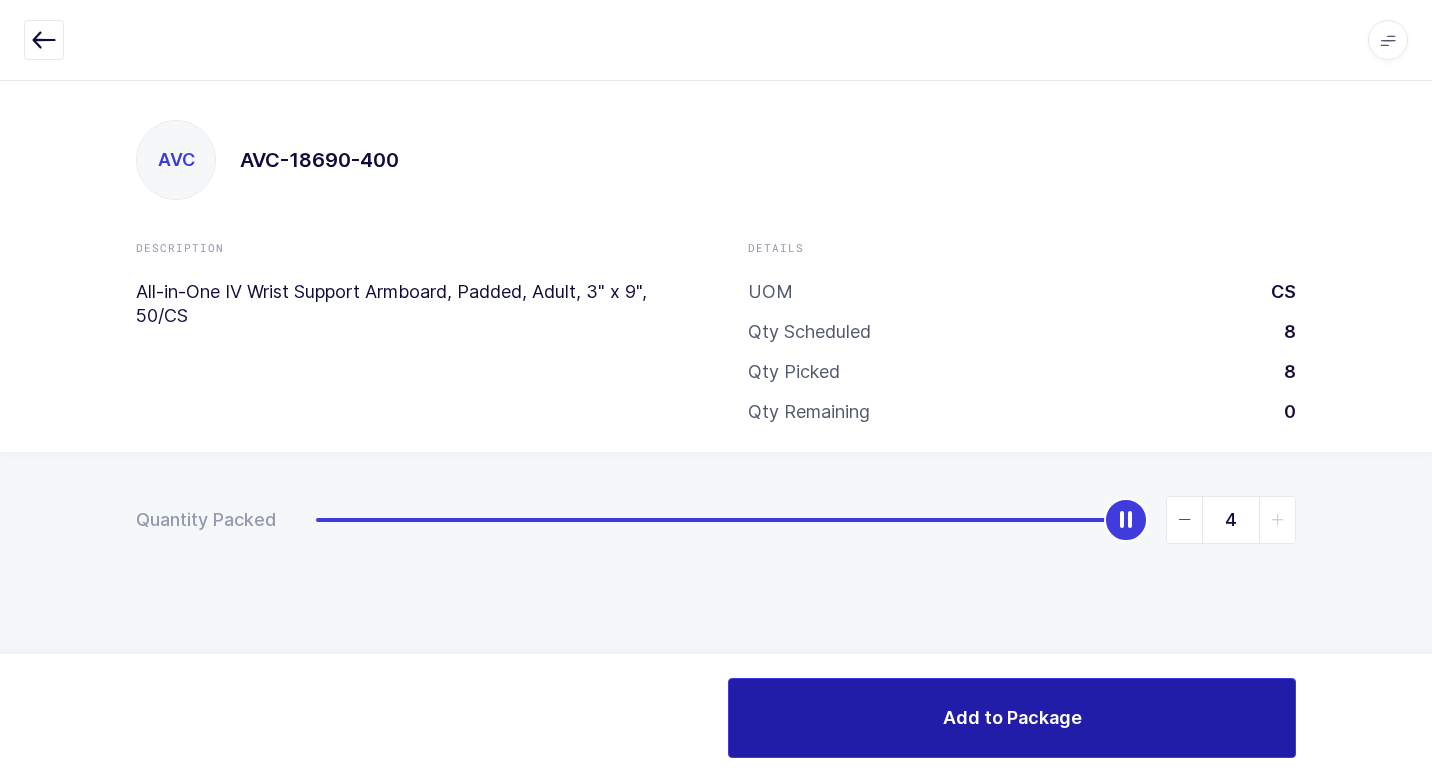 click on "Add to Package" at bounding box center [1012, 718] 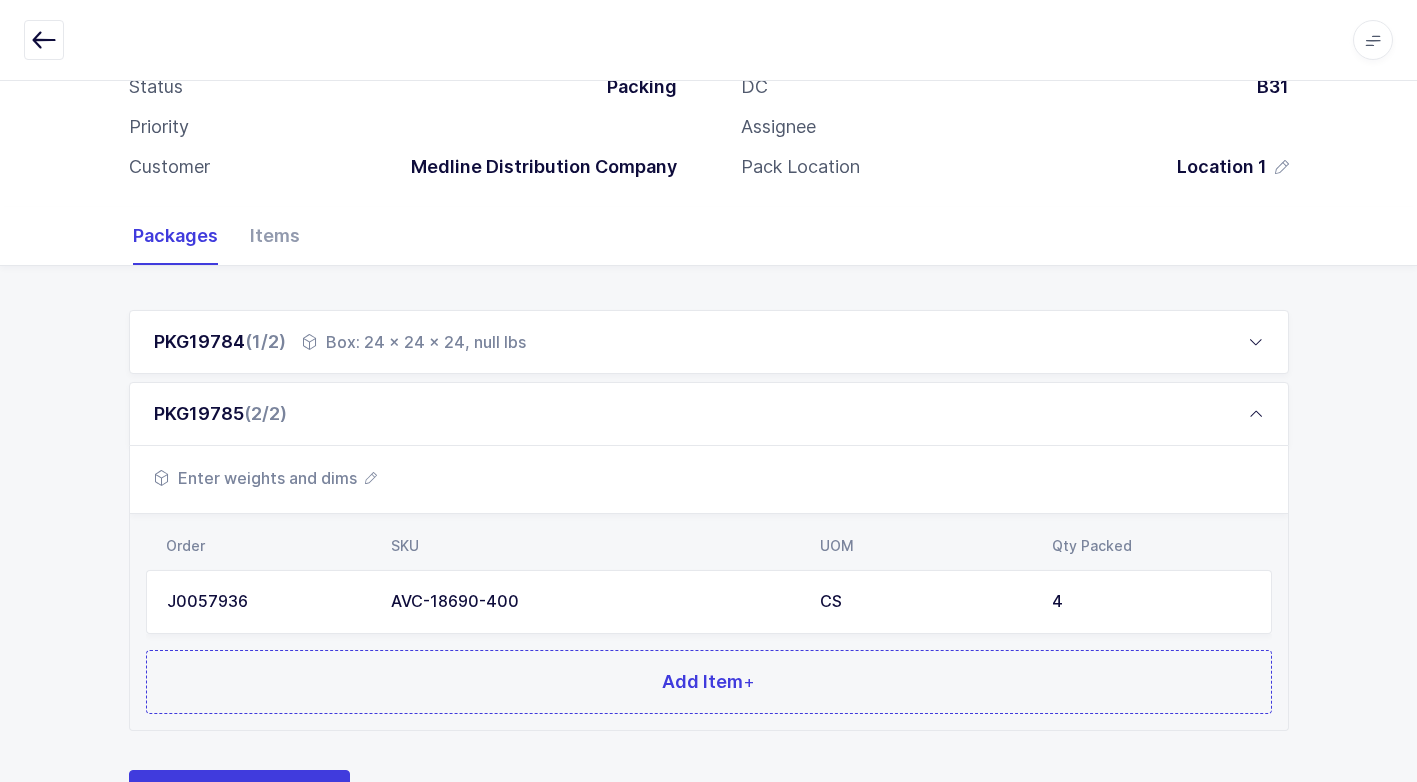 scroll, scrollTop: 225, scrollLeft: 0, axis: vertical 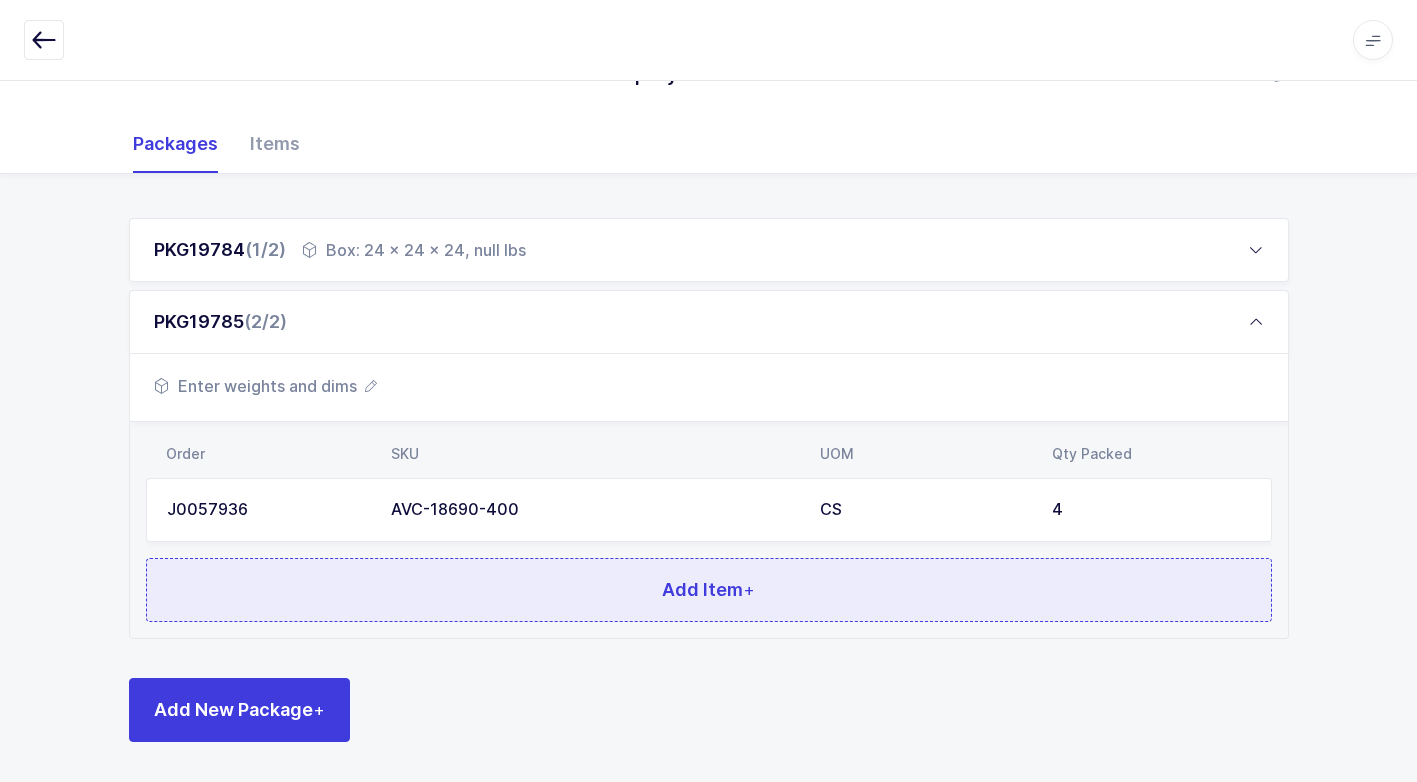 click on "Add Item  +" at bounding box center (709, 590) 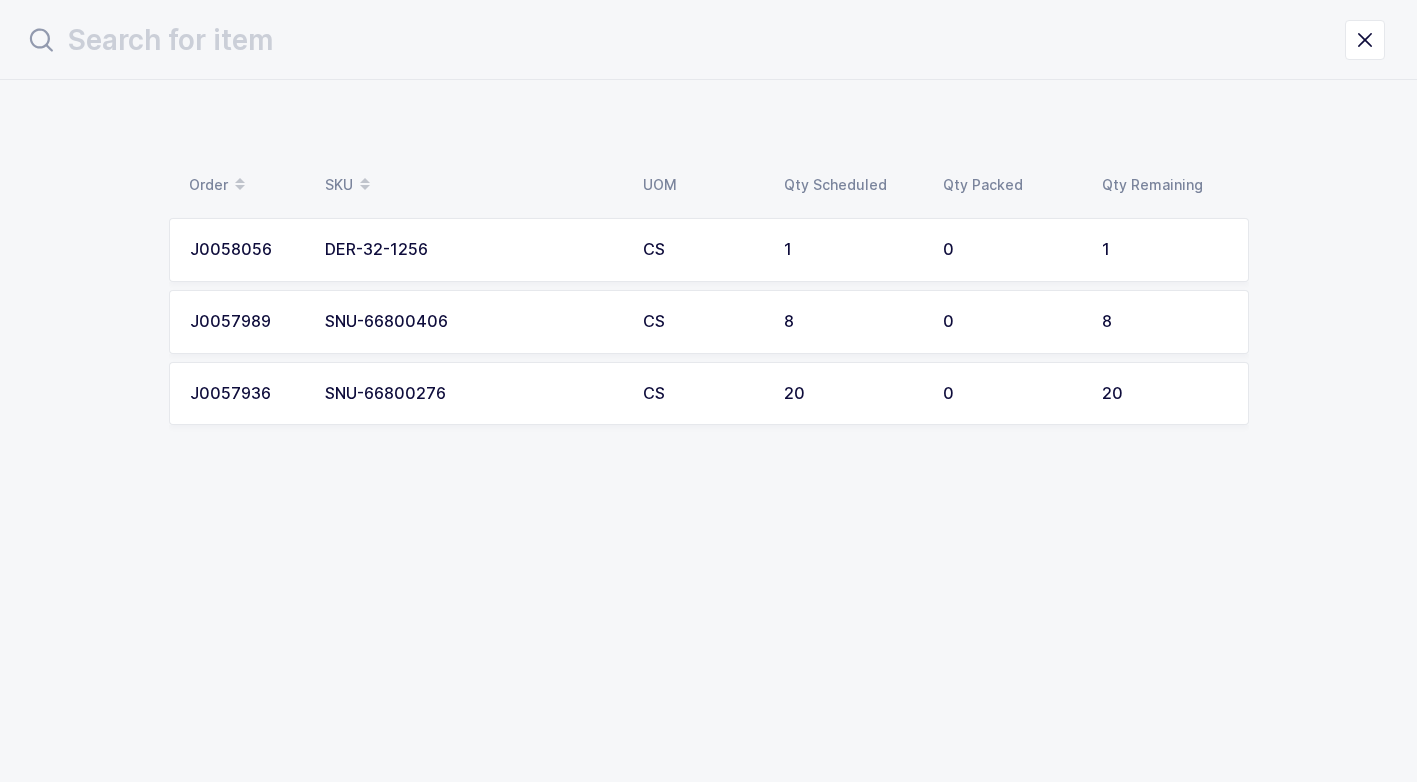 scroll, scrollTop: 0, scrollLeft: 0, axis: both 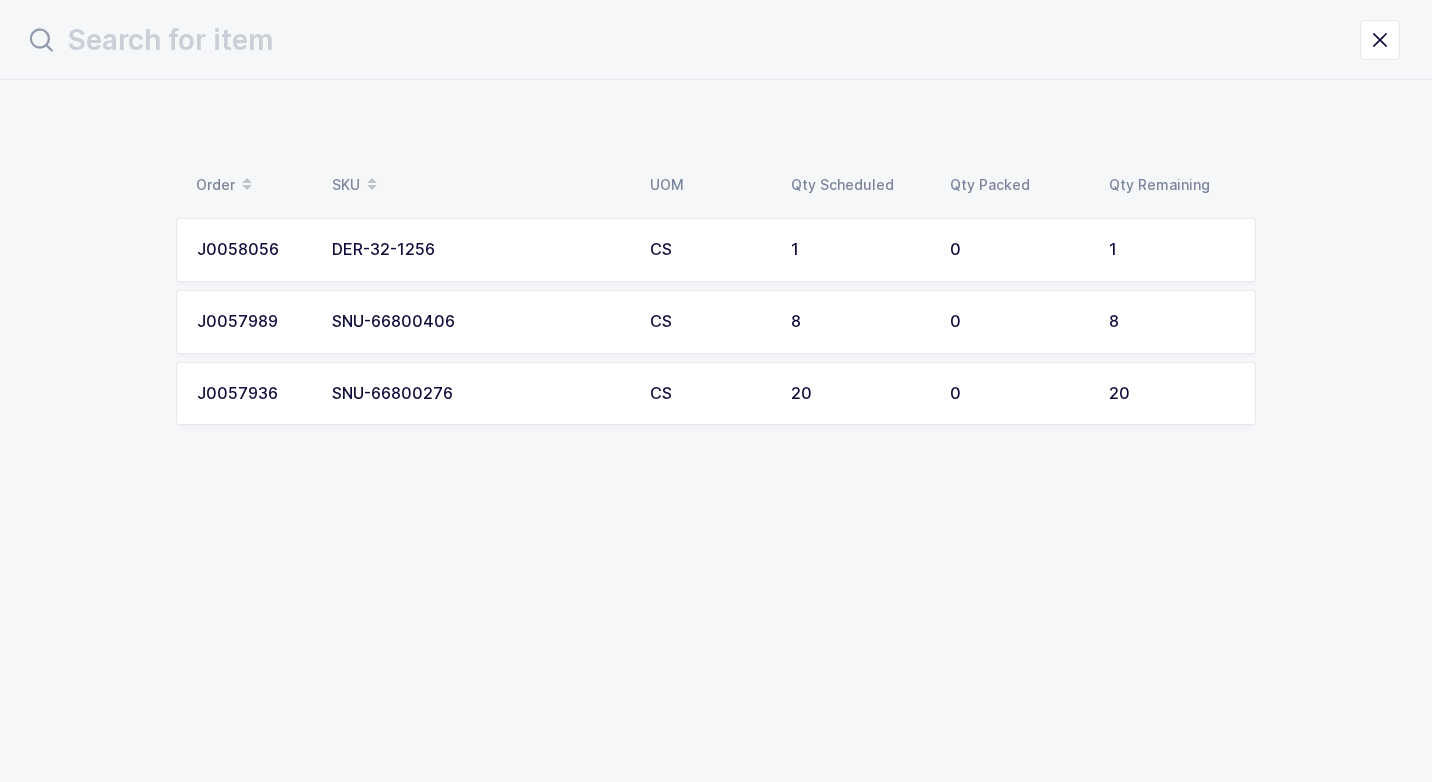 click on "DER-32-1256" at bounding box center [479, 250] 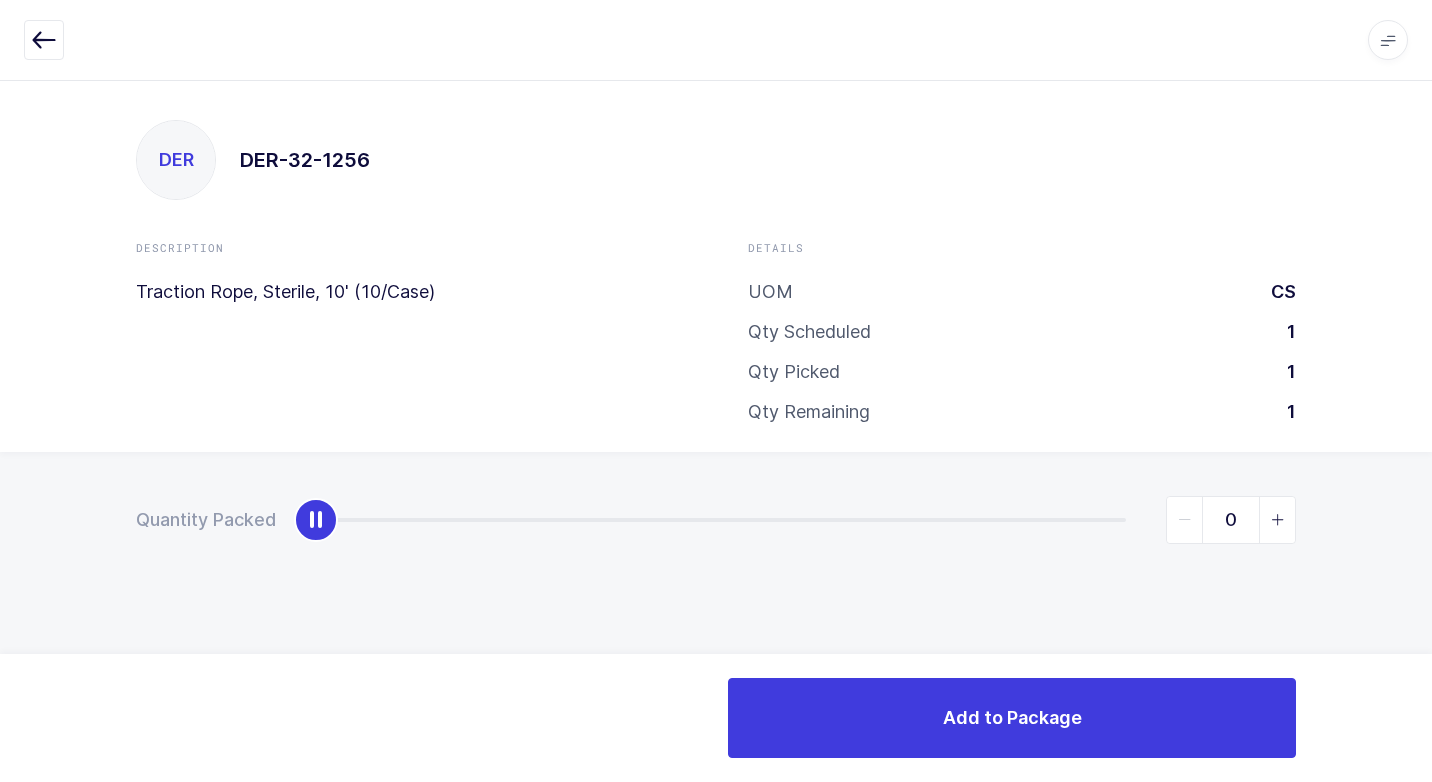 type on "1" 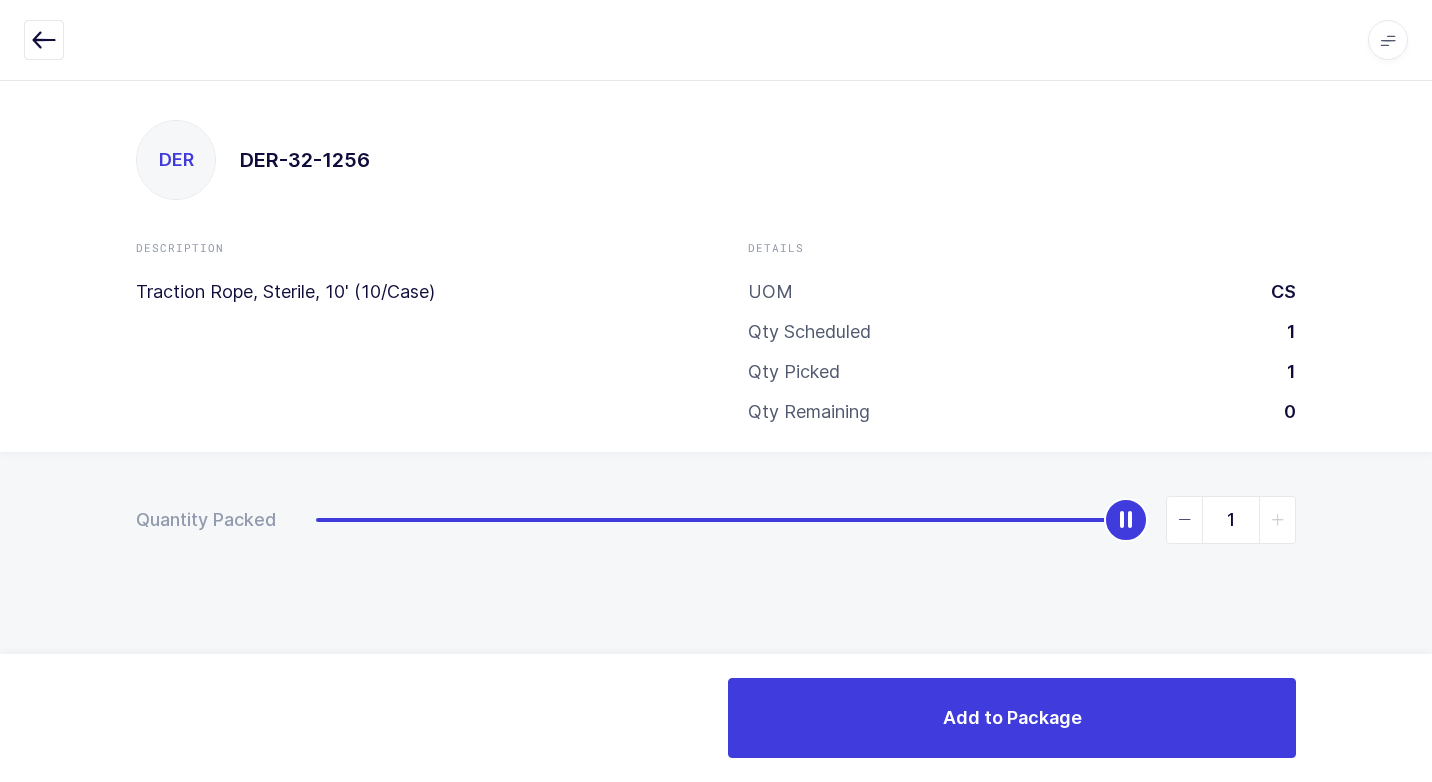 drag, startPoint x: 315, startPoint y: 524, endPoint x: 1431, endPoint y: 390, distance: 1124.016 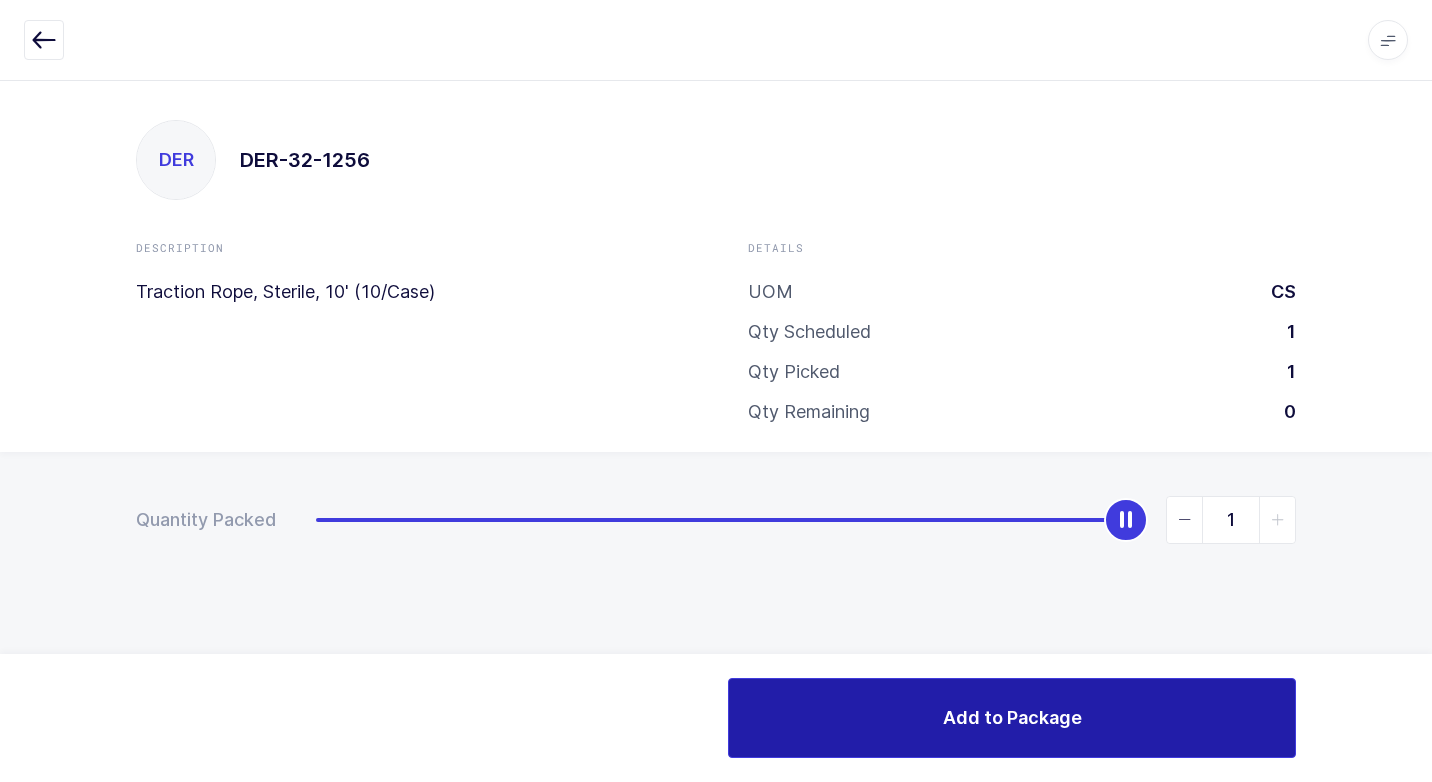 click on "Add to Package" at bounding box center (1012, 718) 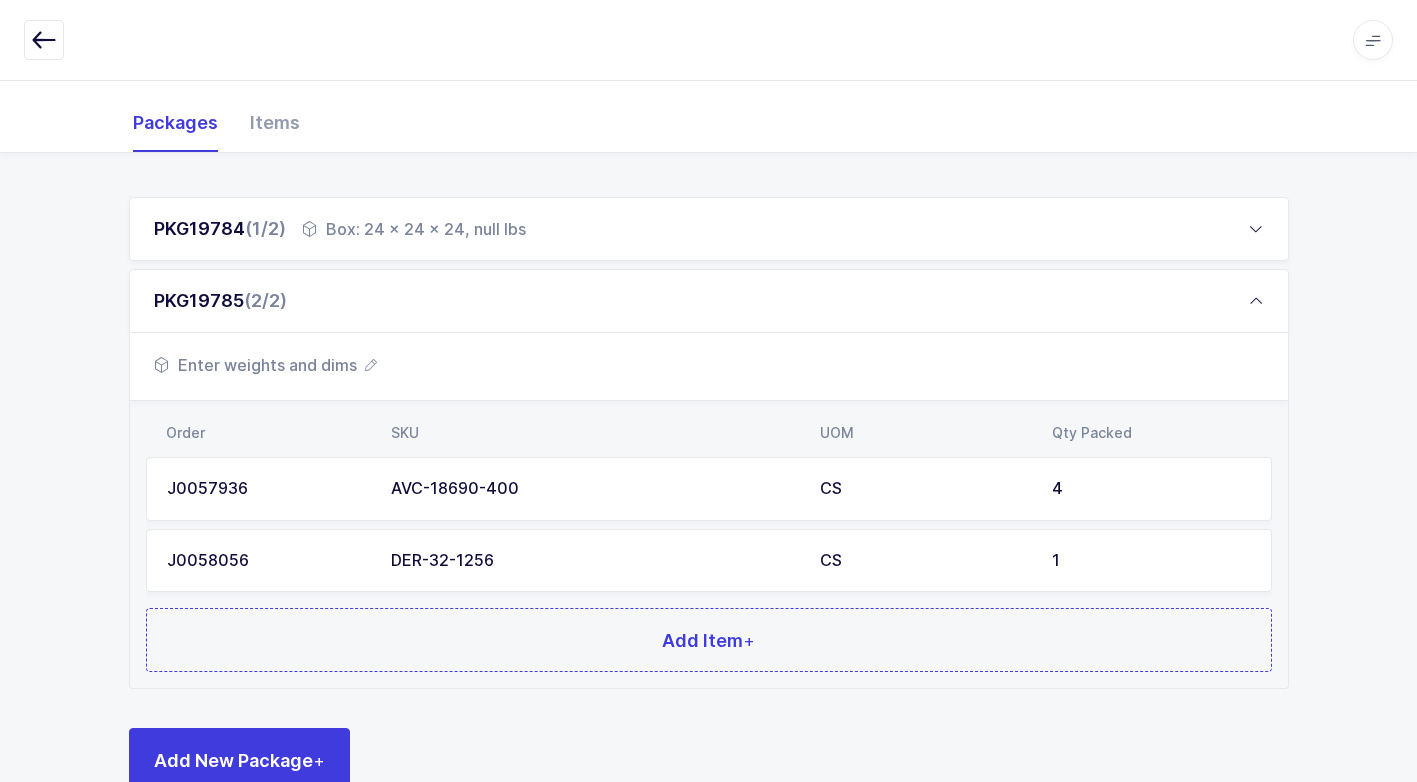 scroll, scrollTop: 296, scrollLeft: 0, axis: vertical 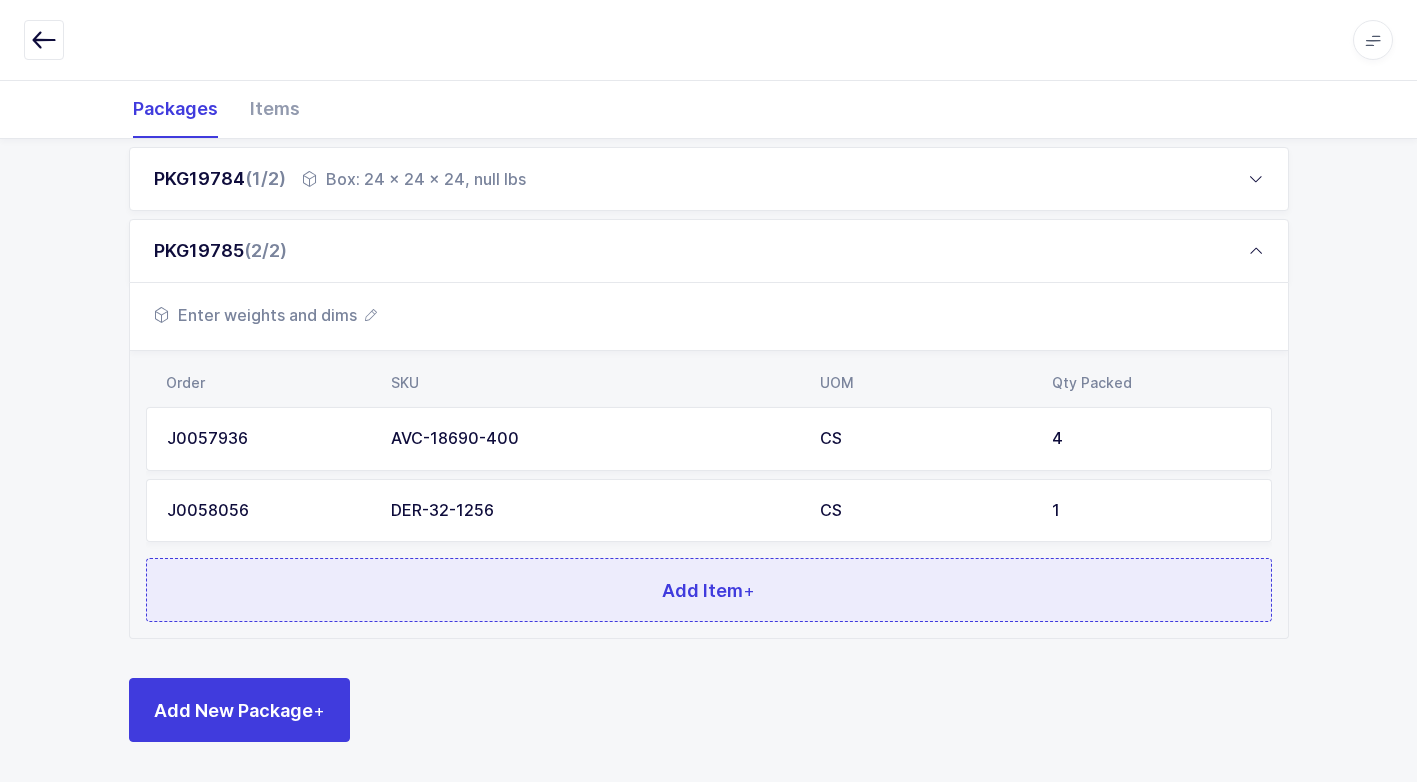 click on "Add Item  +" at bounding box center [709, 590] 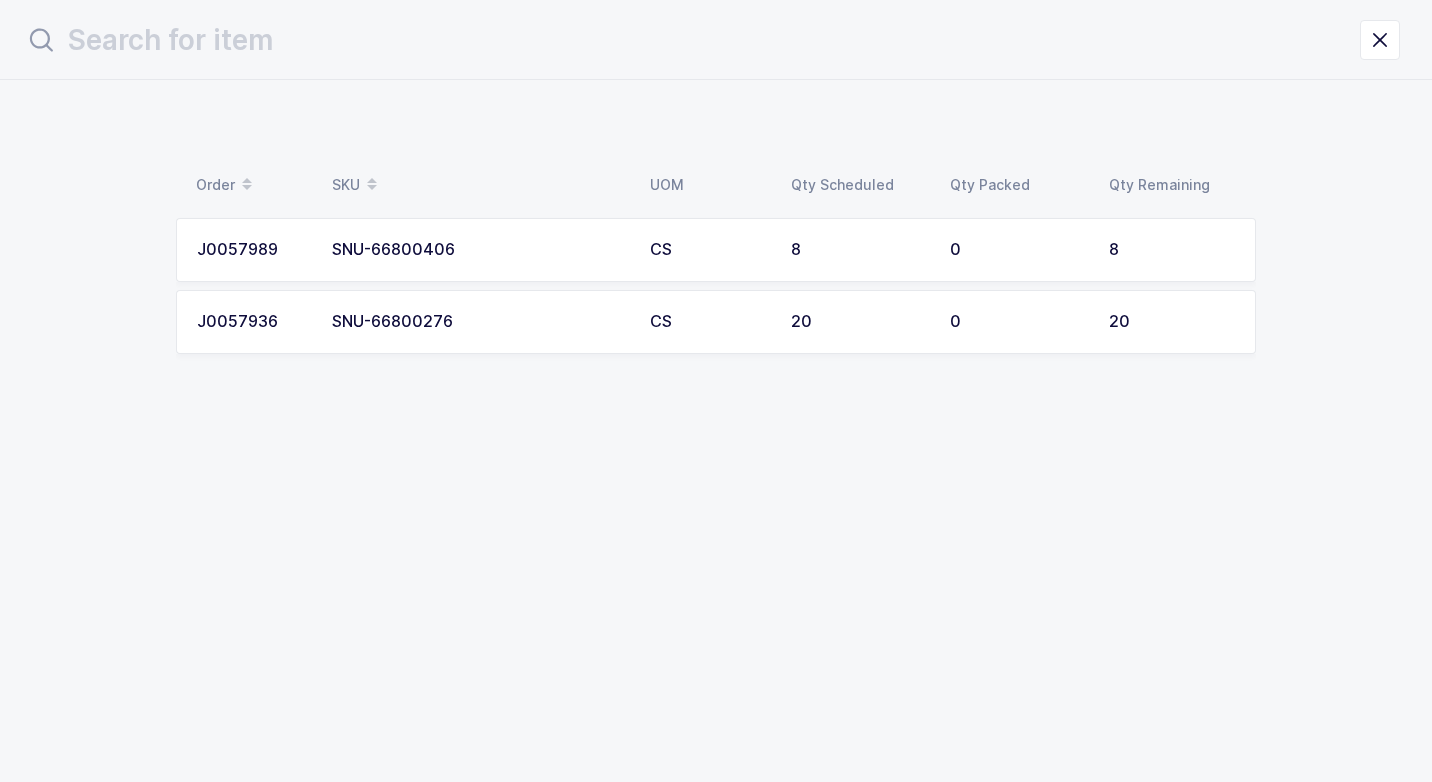 click on "SNU-66800276" at bounding box center (479, 322) 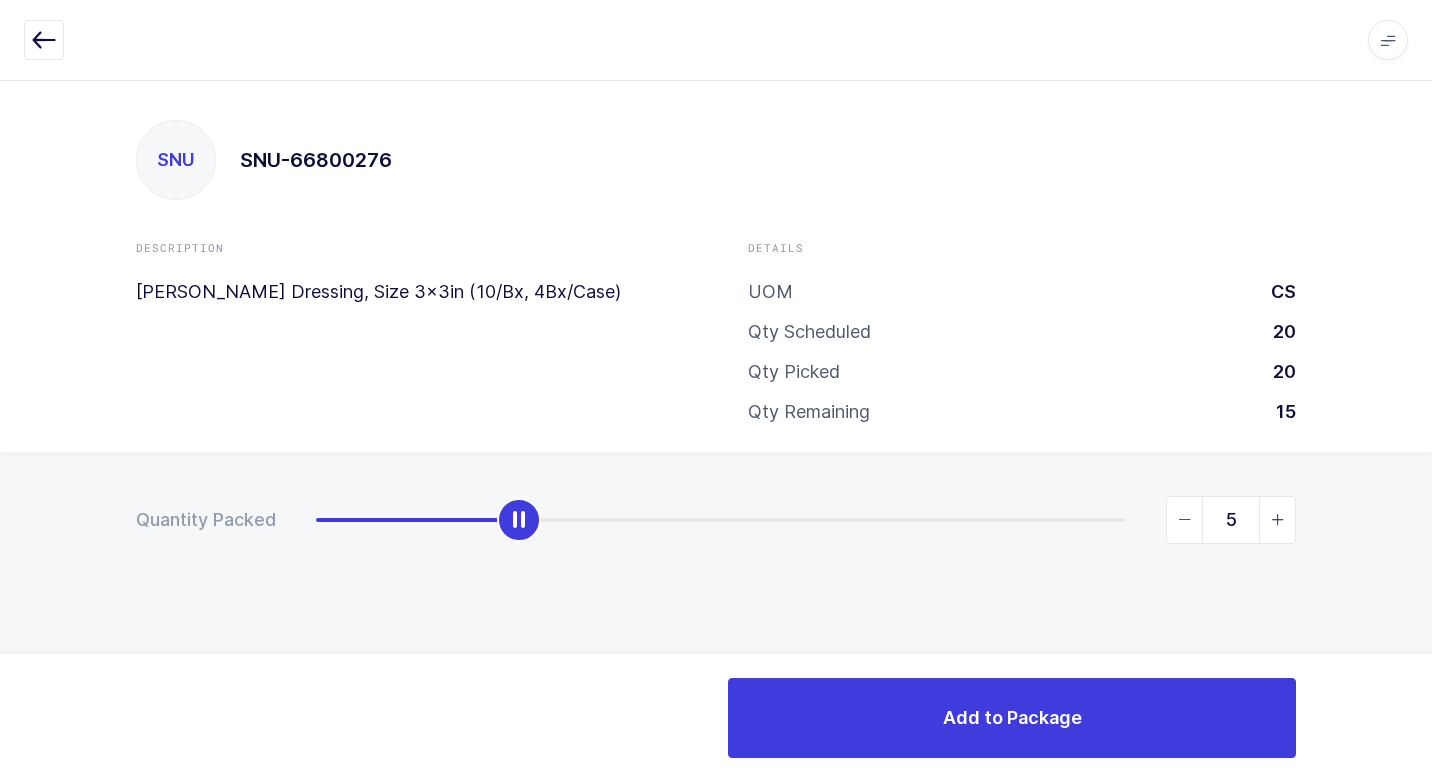 type on "4" 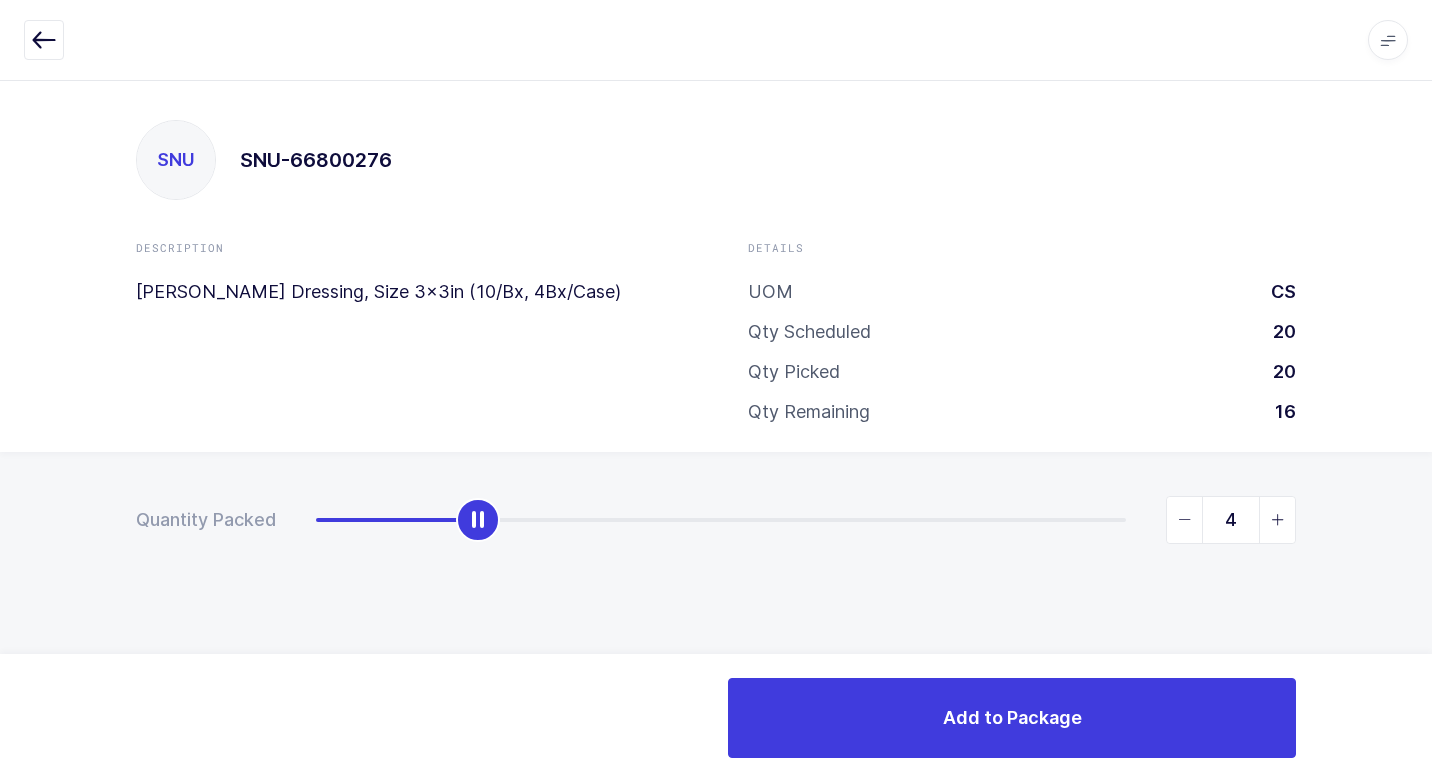 drag, startPoint x: 315, startPoint y: 524, endPoint x: 488, endPoint y: 532, distance: 173.18488 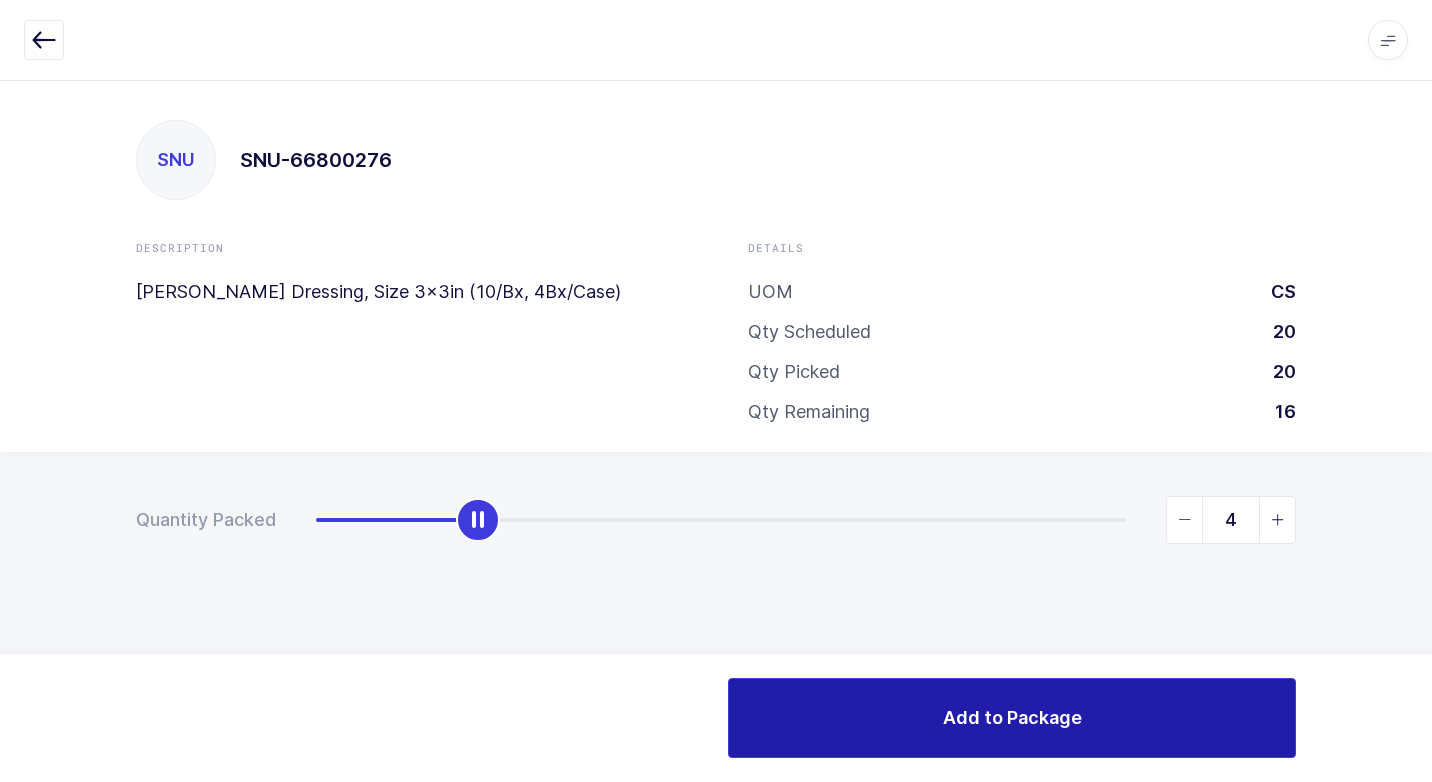 click on "Add to Package" at bounding box center [1012, 718] 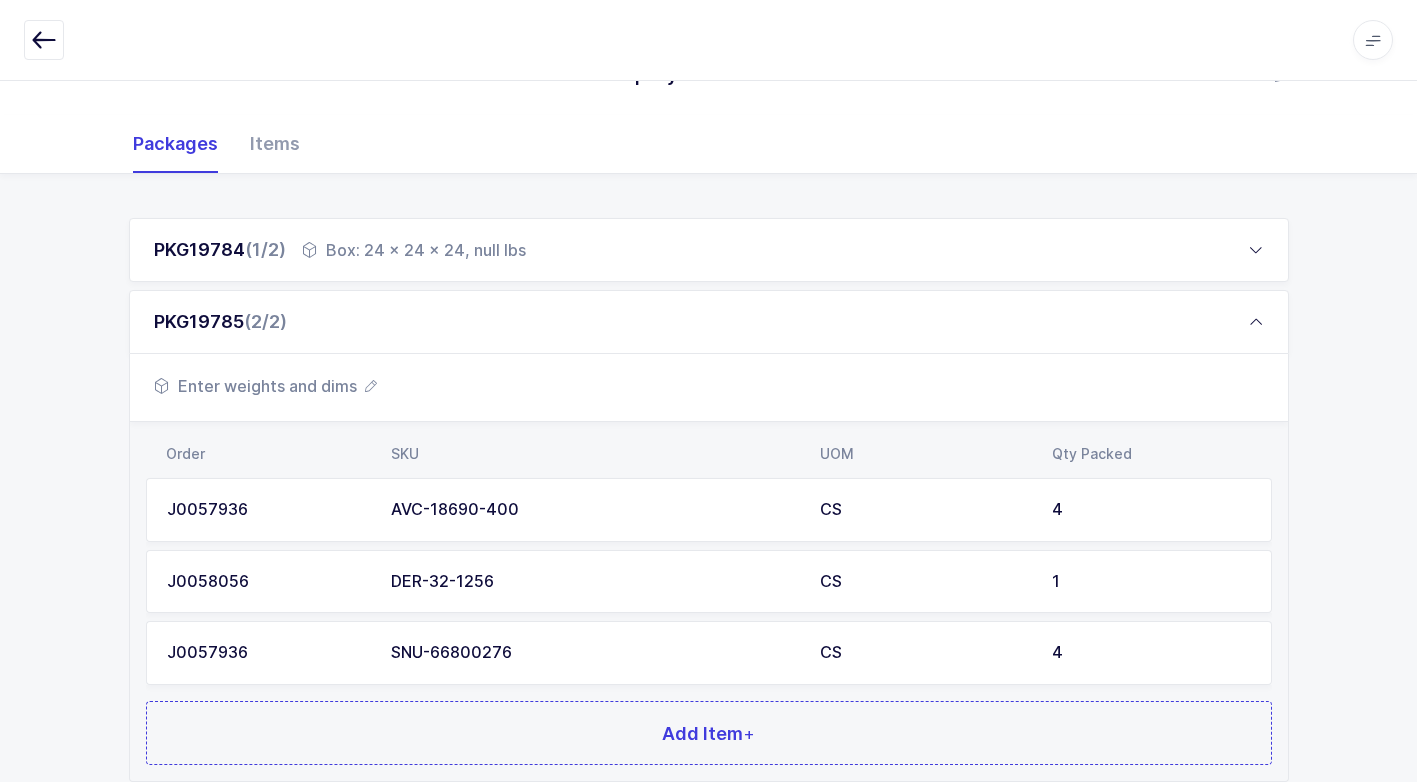 scroll, scrollTop: 368, scrollLeft: 0, axis: vertical 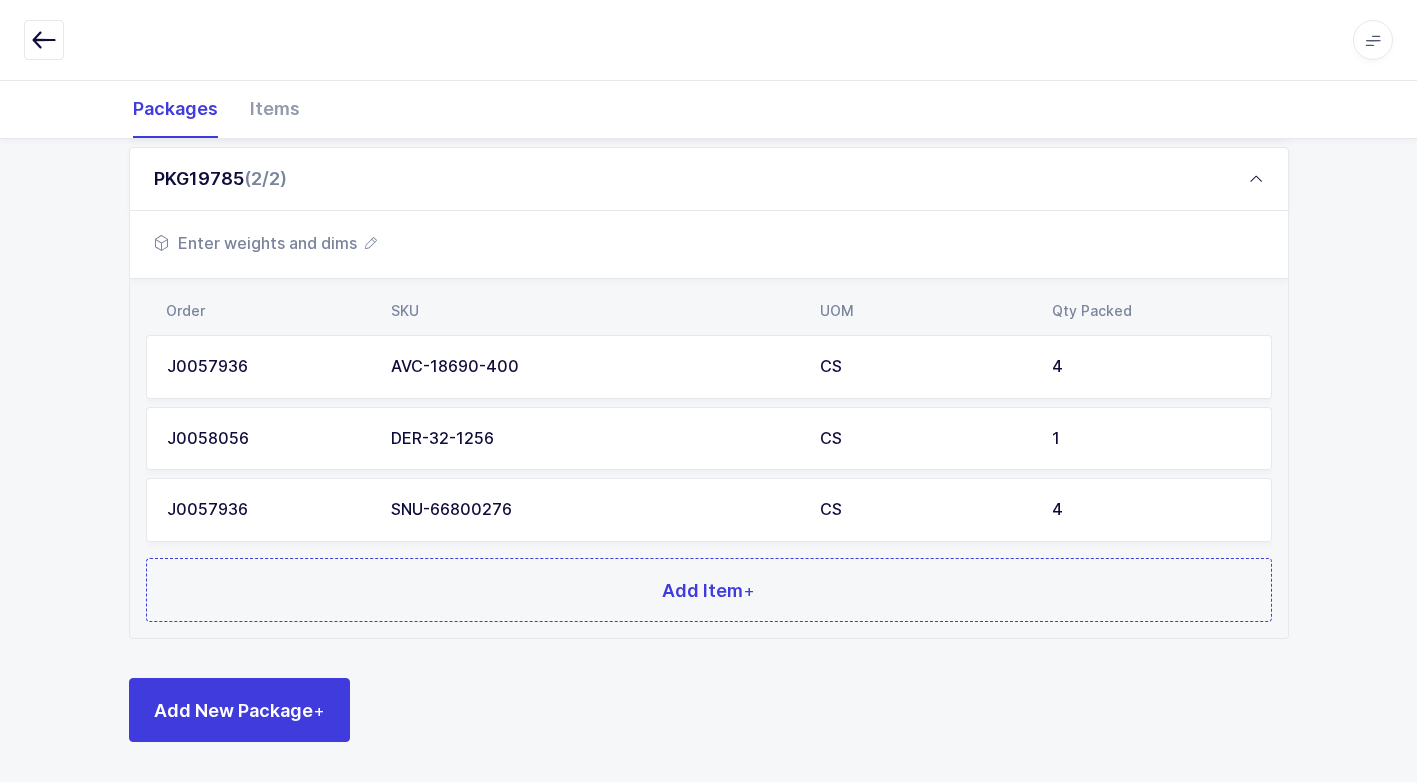 click on "Enter weights and dims" at bounding box center [265, 243] 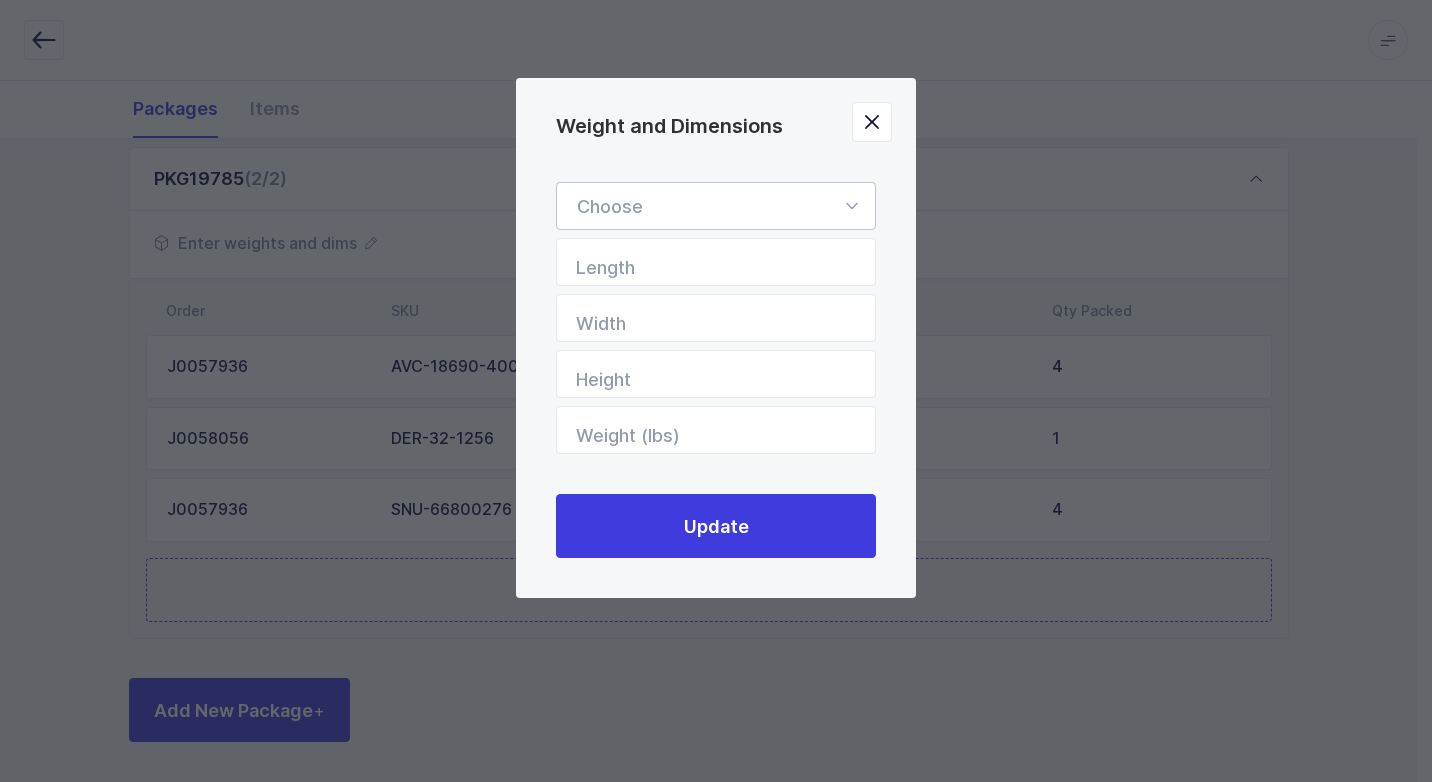 click at bounding box center [851, 206] 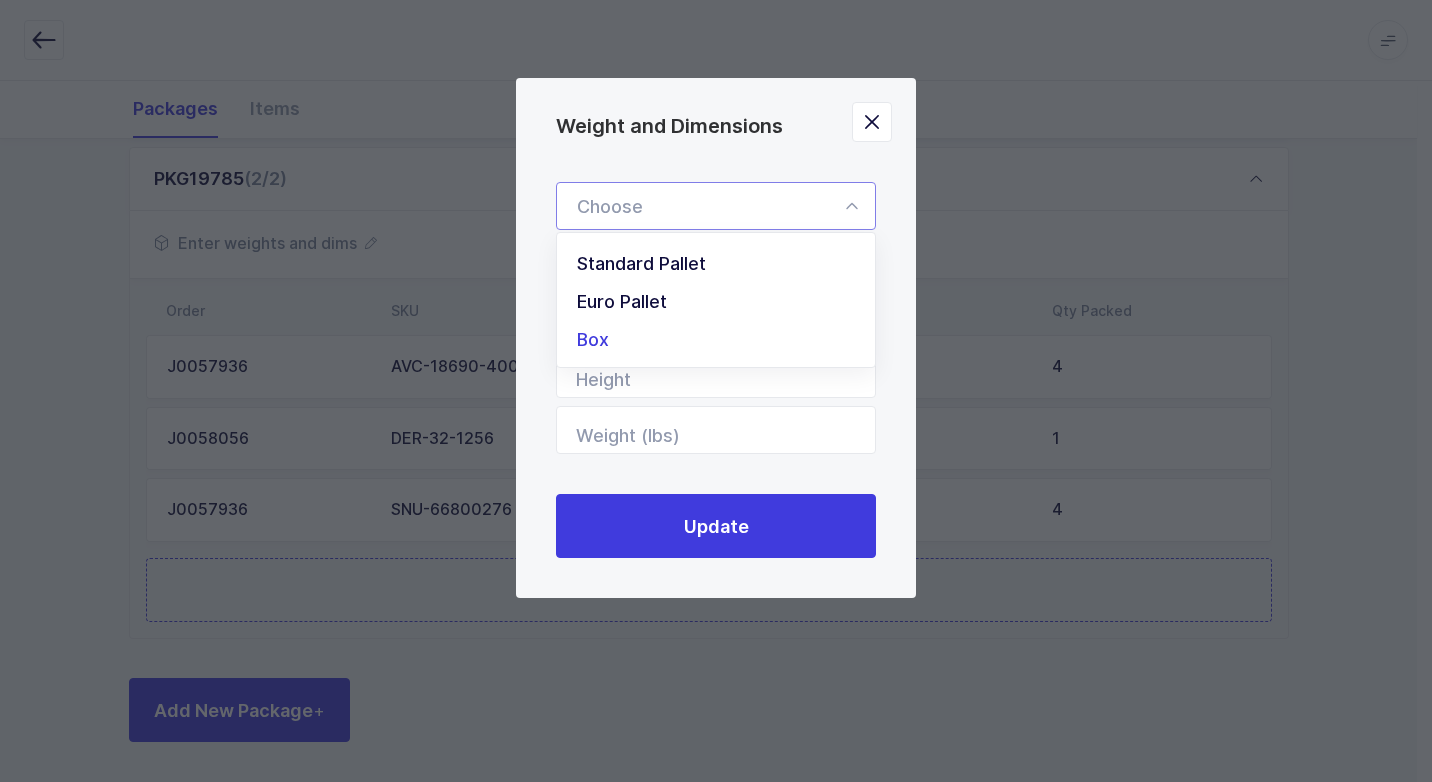 click on "Box" at bounding box center (723, 340) 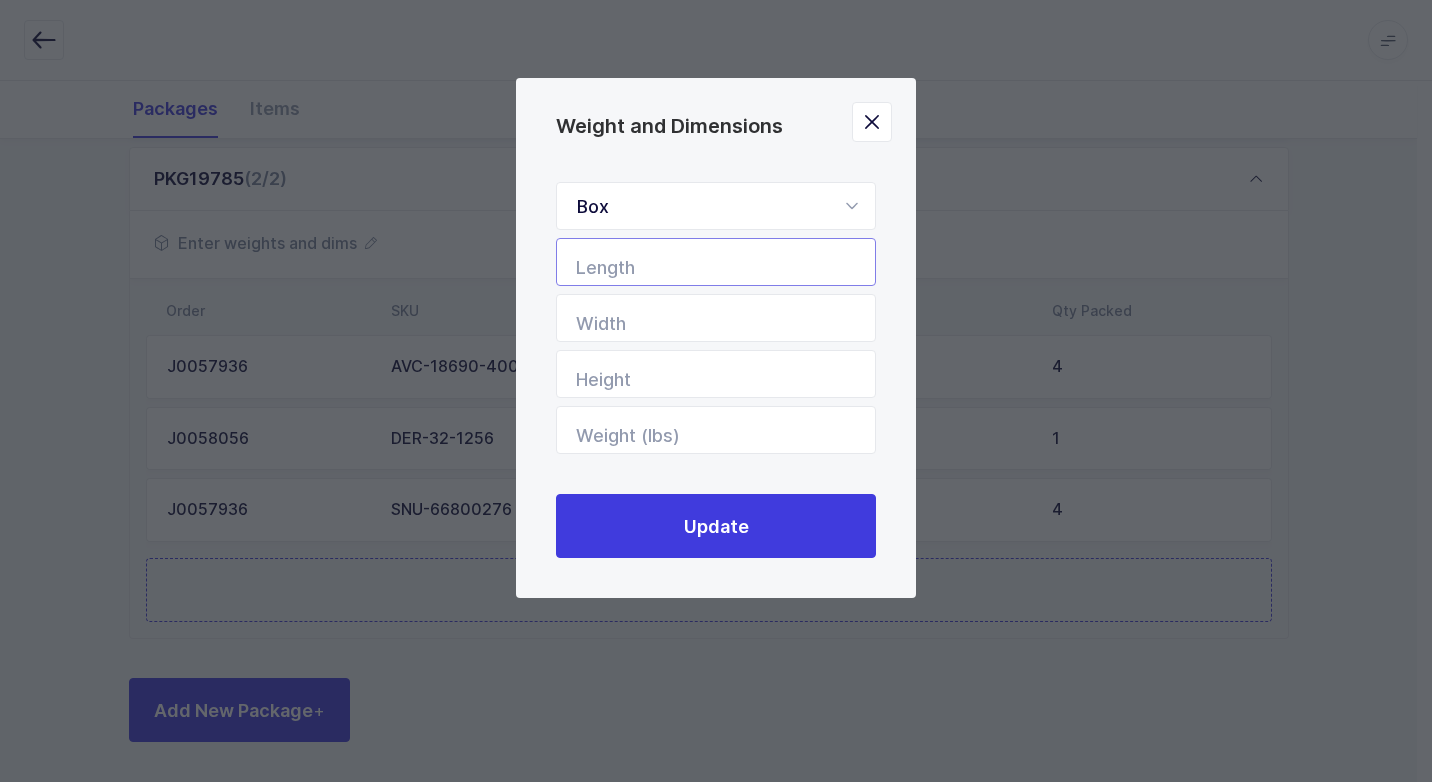 click at bounding box center (716, 262) 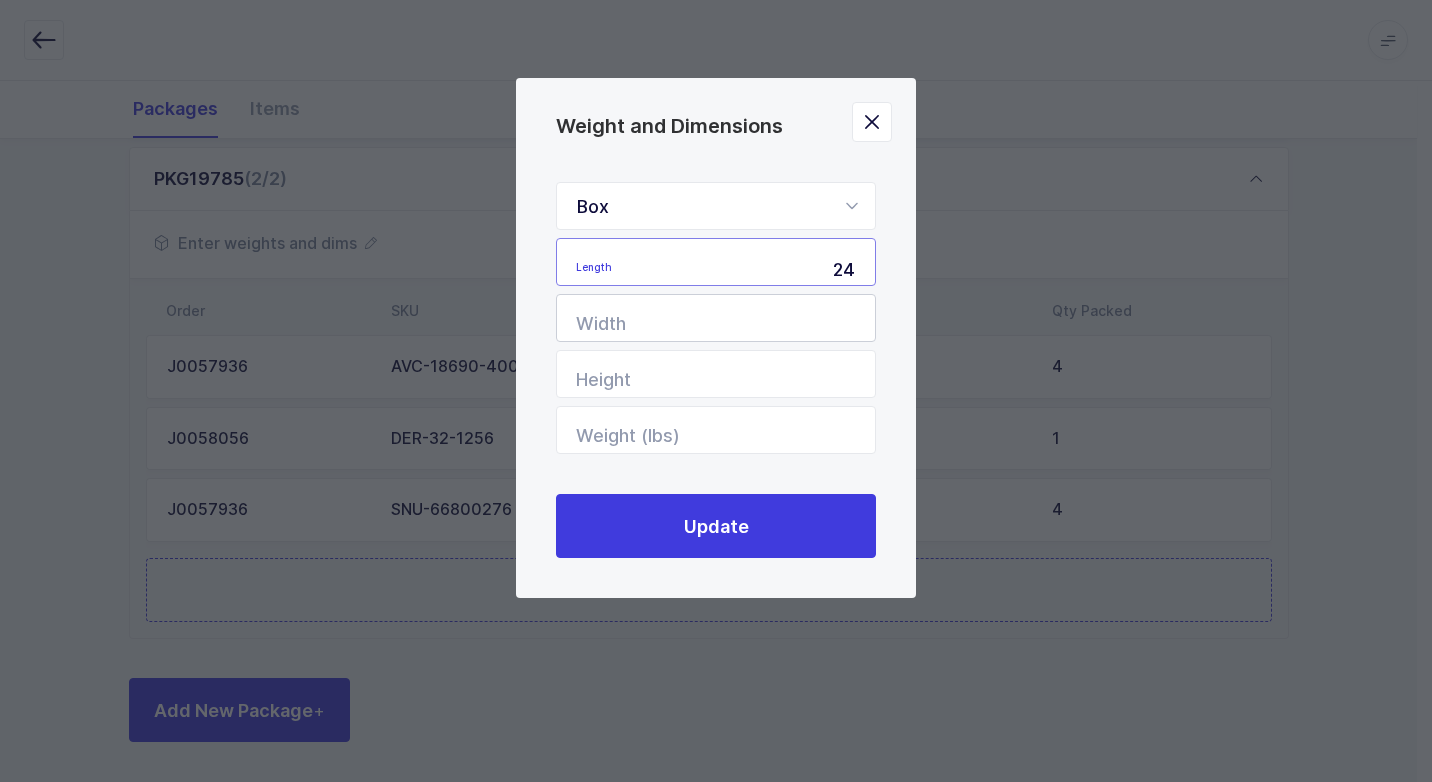 type on "24" 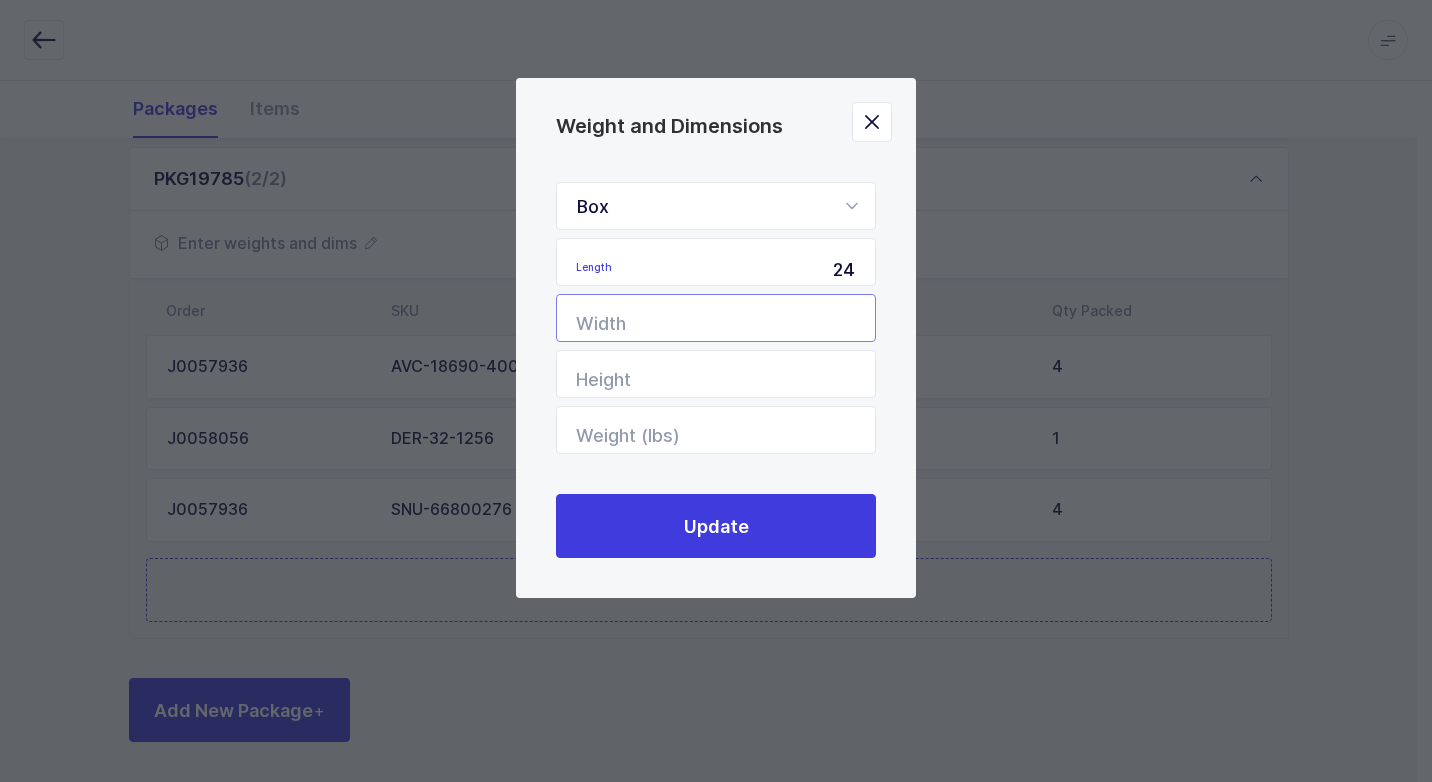 click at bounding box center (716, 318) 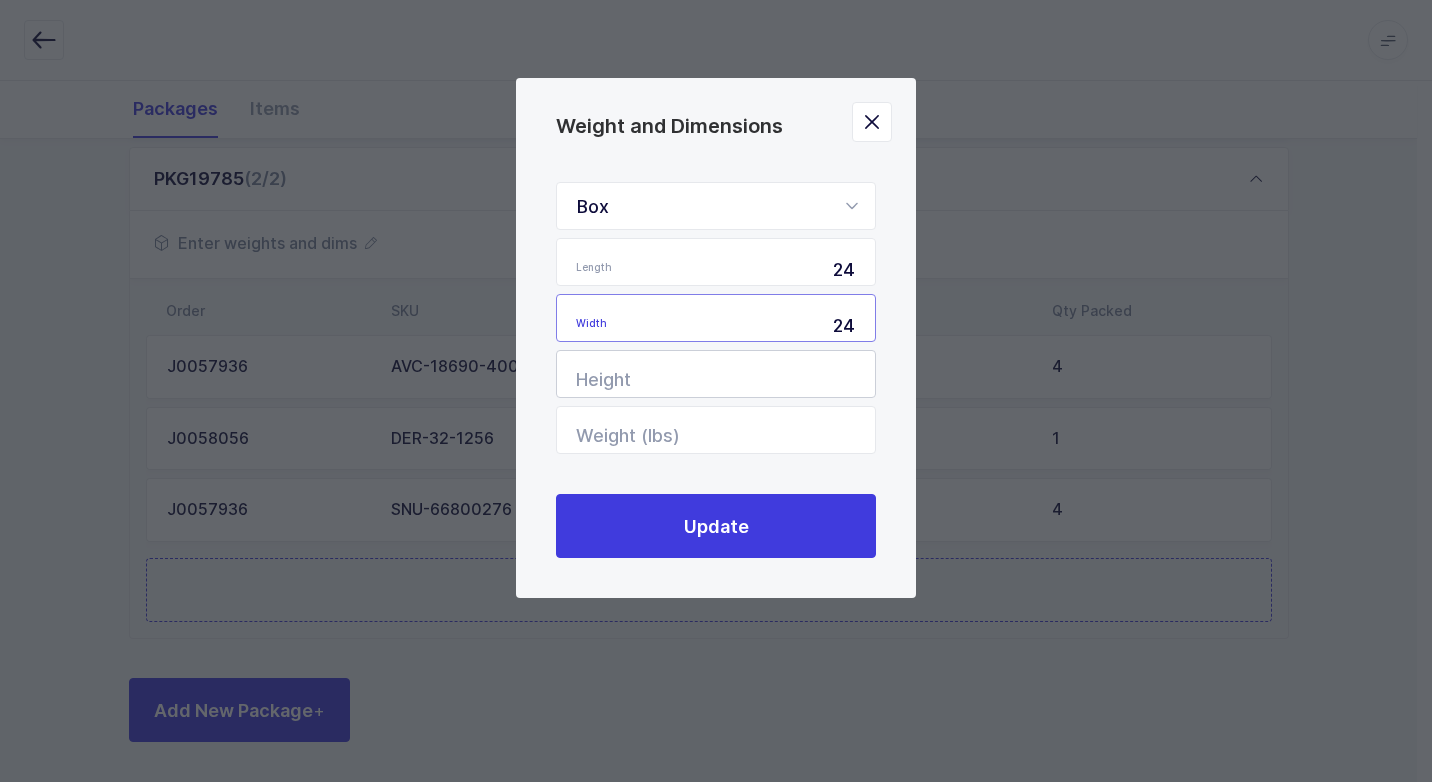 type on "24" 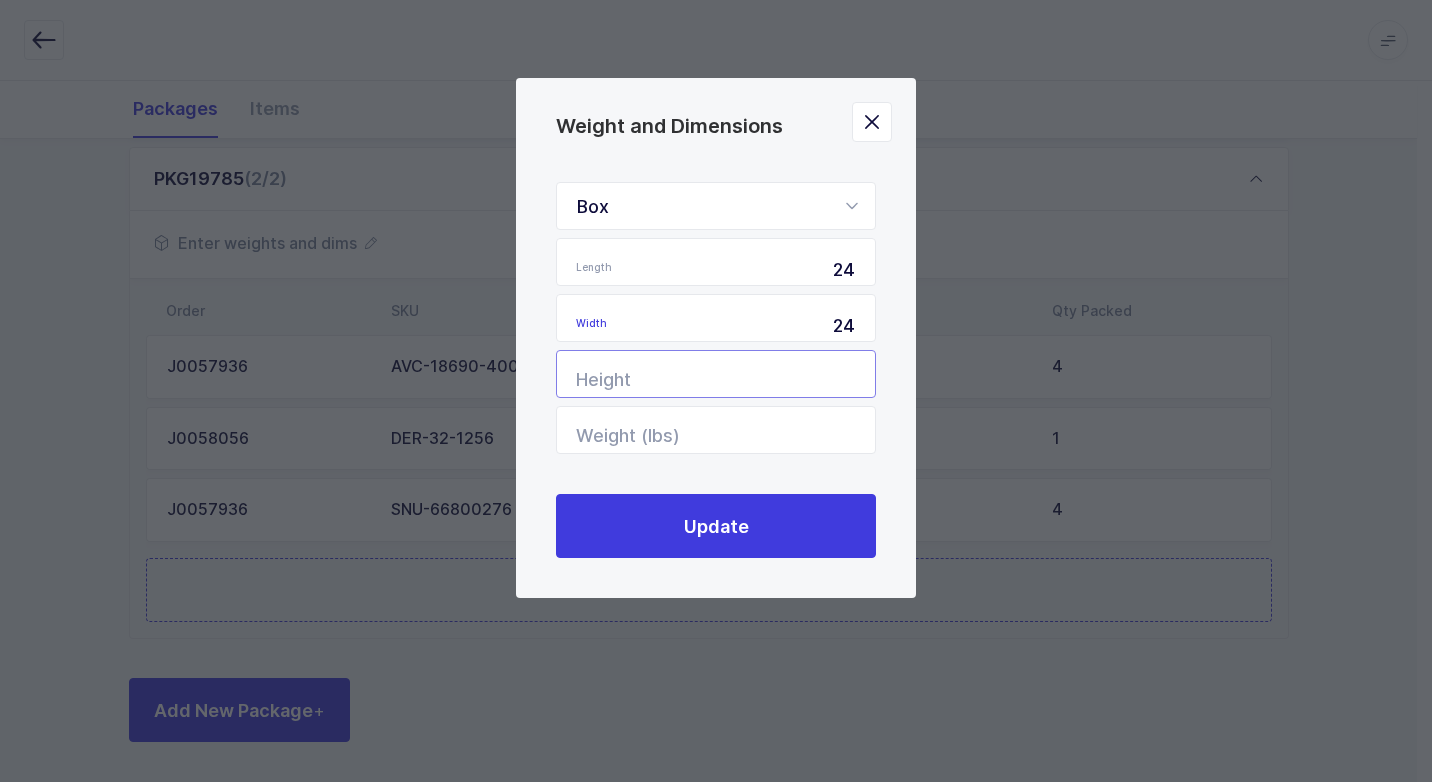 click at bounding box center [716, 374] 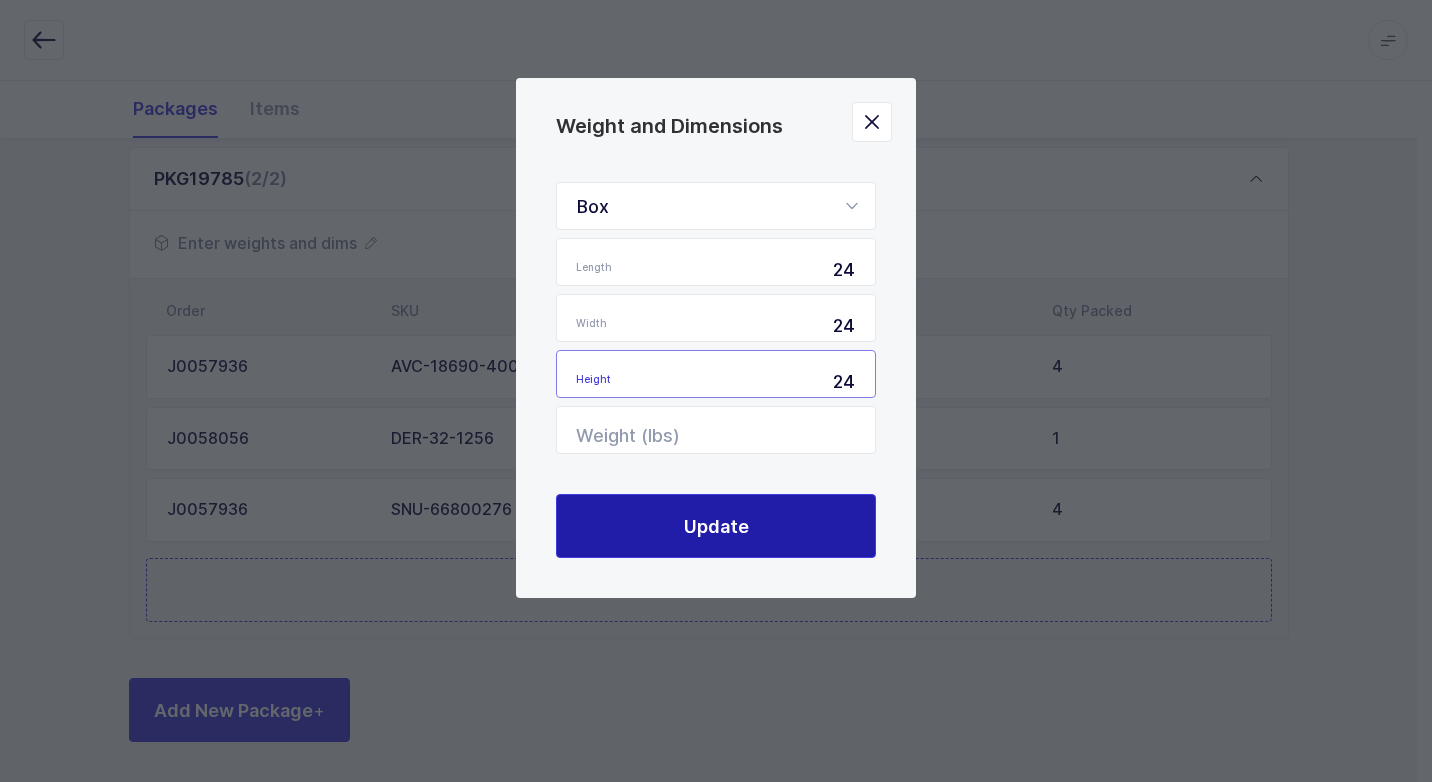 type on "24" 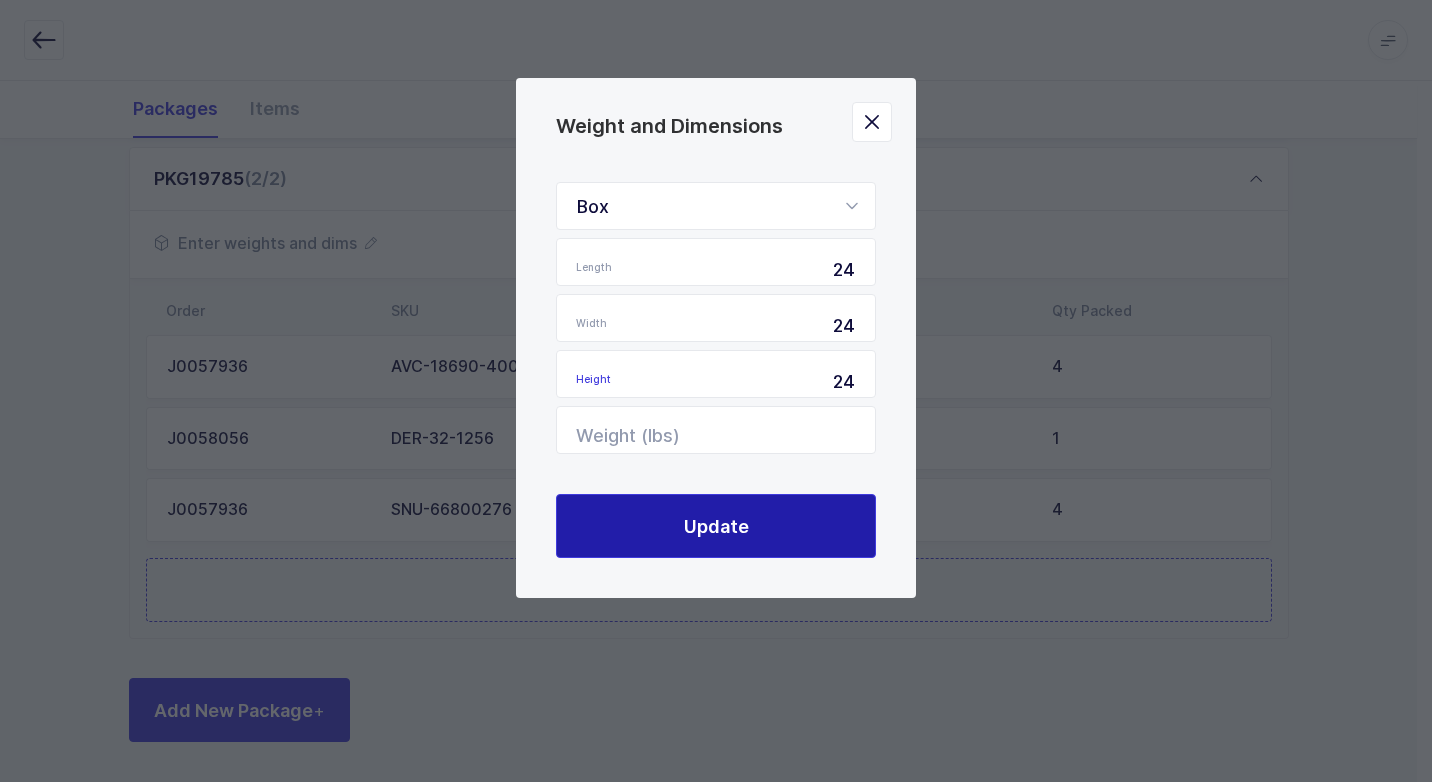 click on "Update" at bounding box center (716, 526) 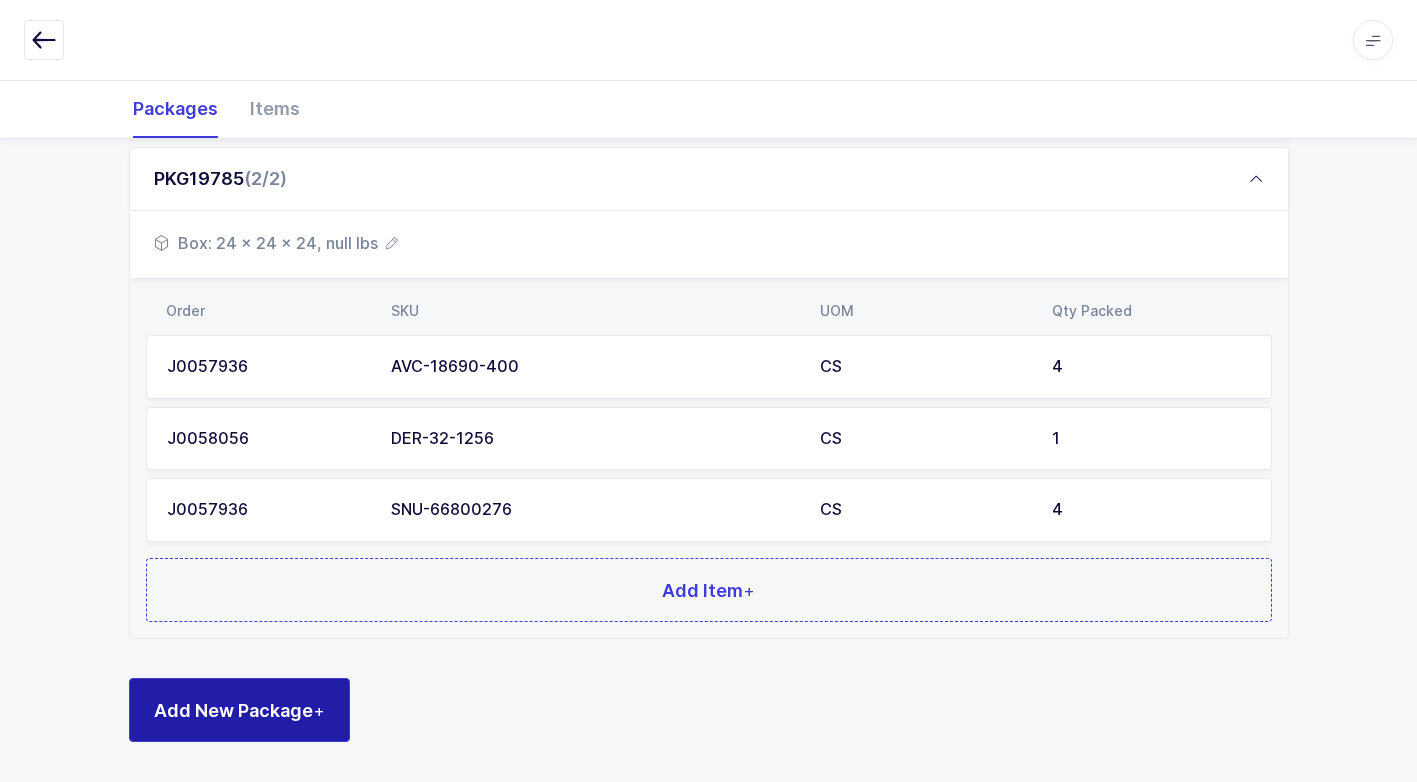 click on "Add New Package  +" at bounding box center [239, 710] 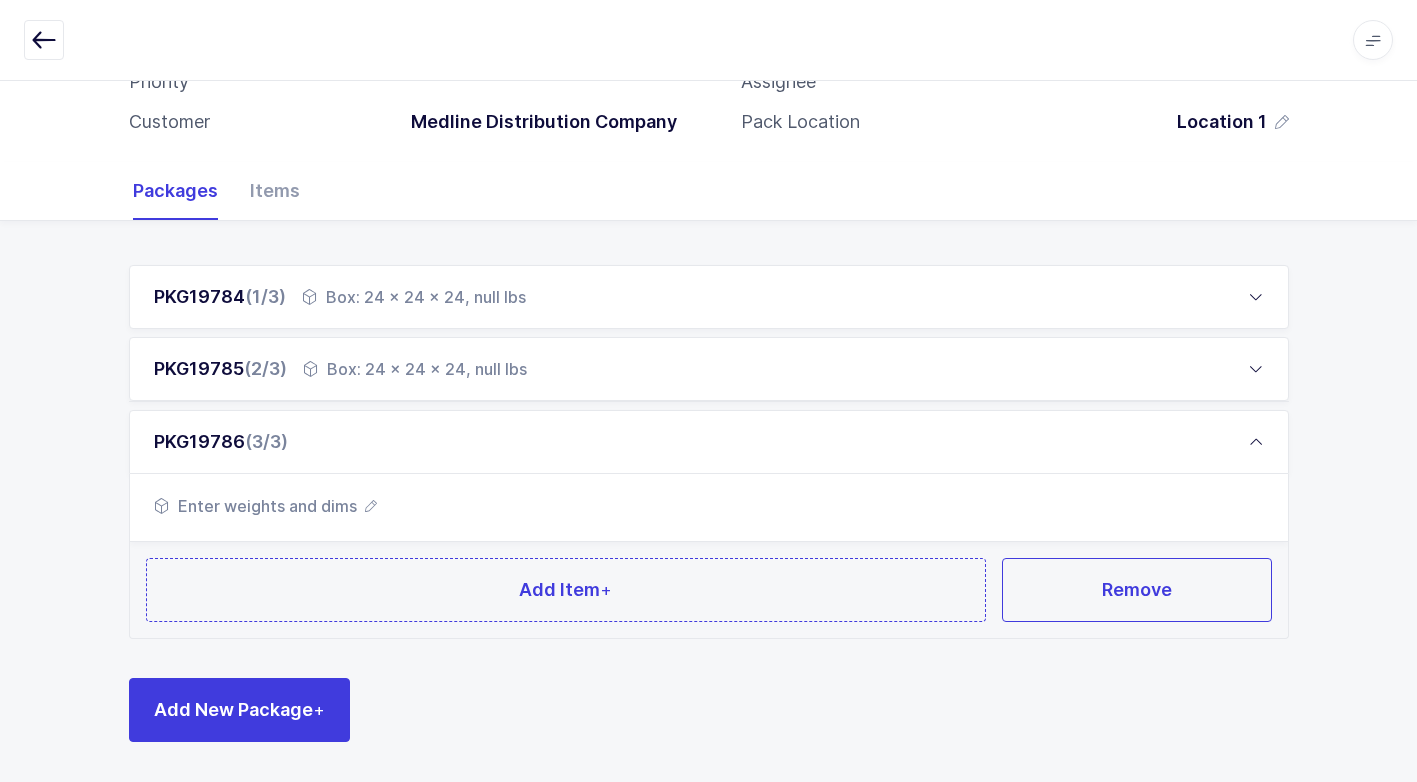 scroll, scrollTop: 177, scrollLeft: 0, axis: vertical 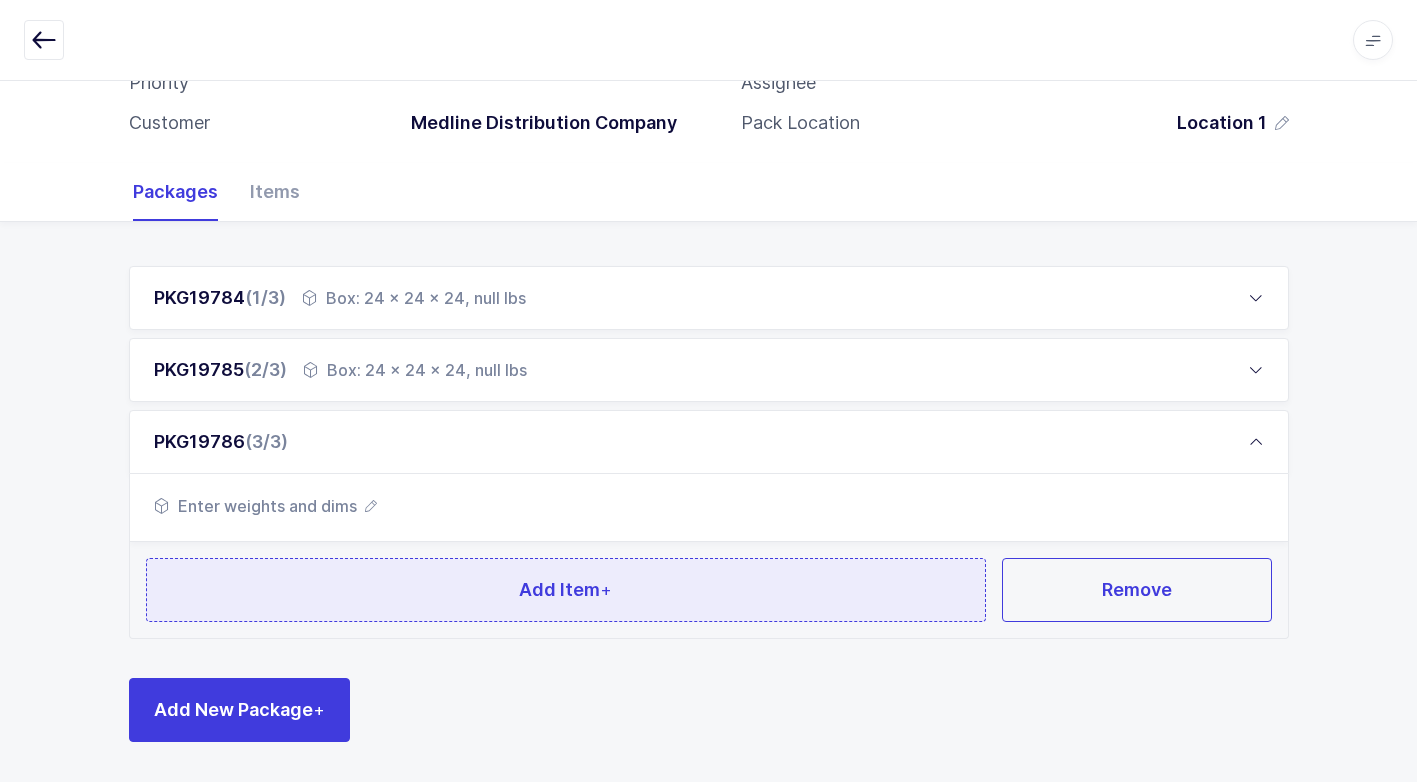 click on "Add Item  +" at bounding box center (566, 590) 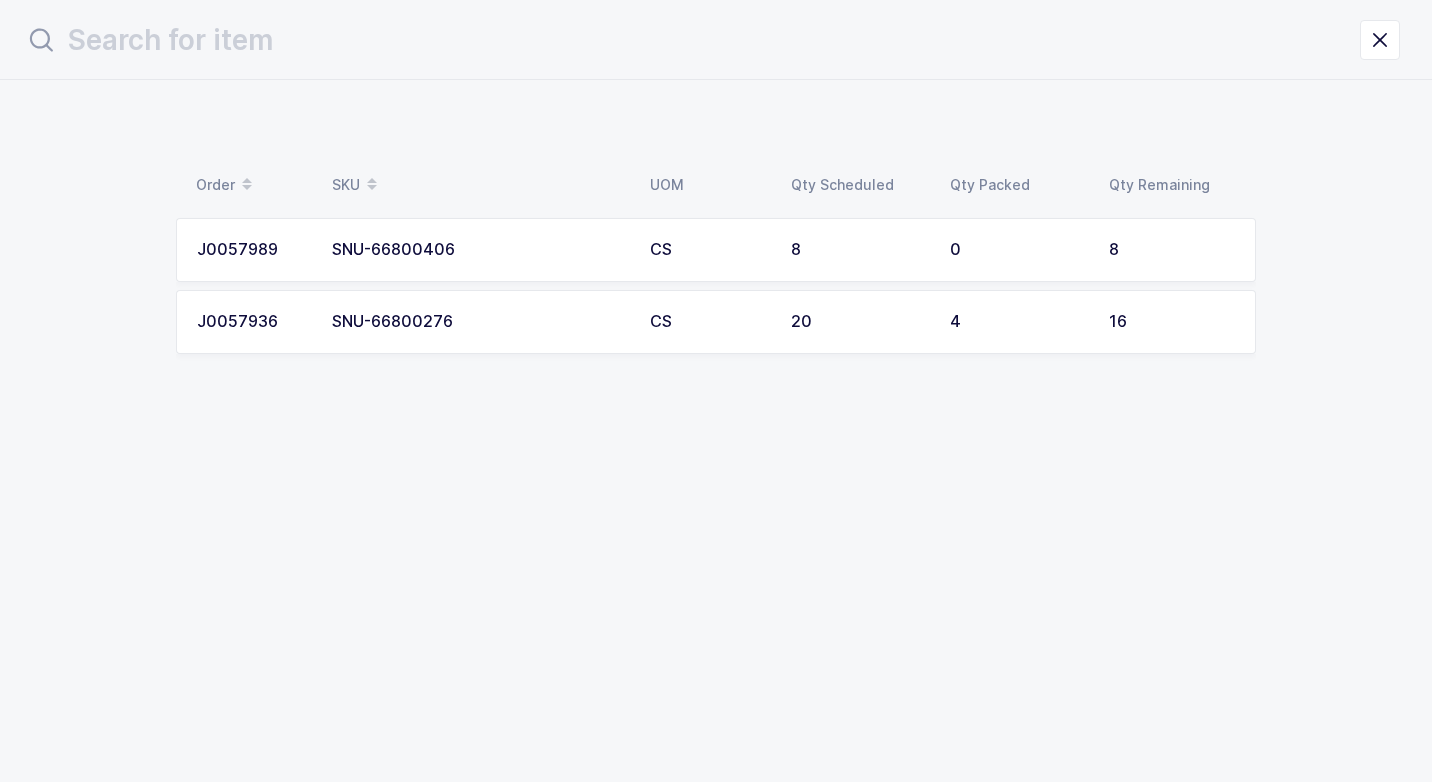 click on "SNU-66800276" at bounding box center [479, 322] 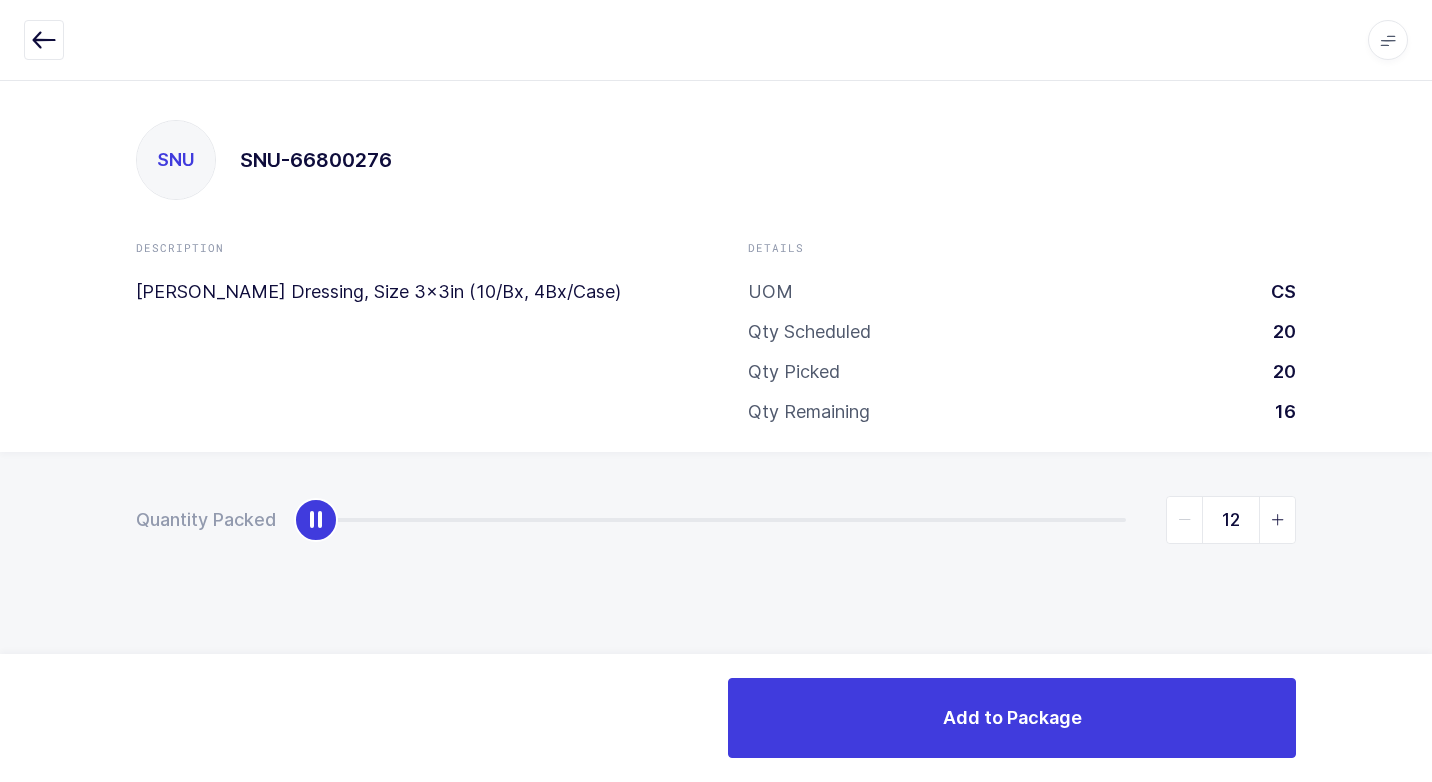 type on "16" 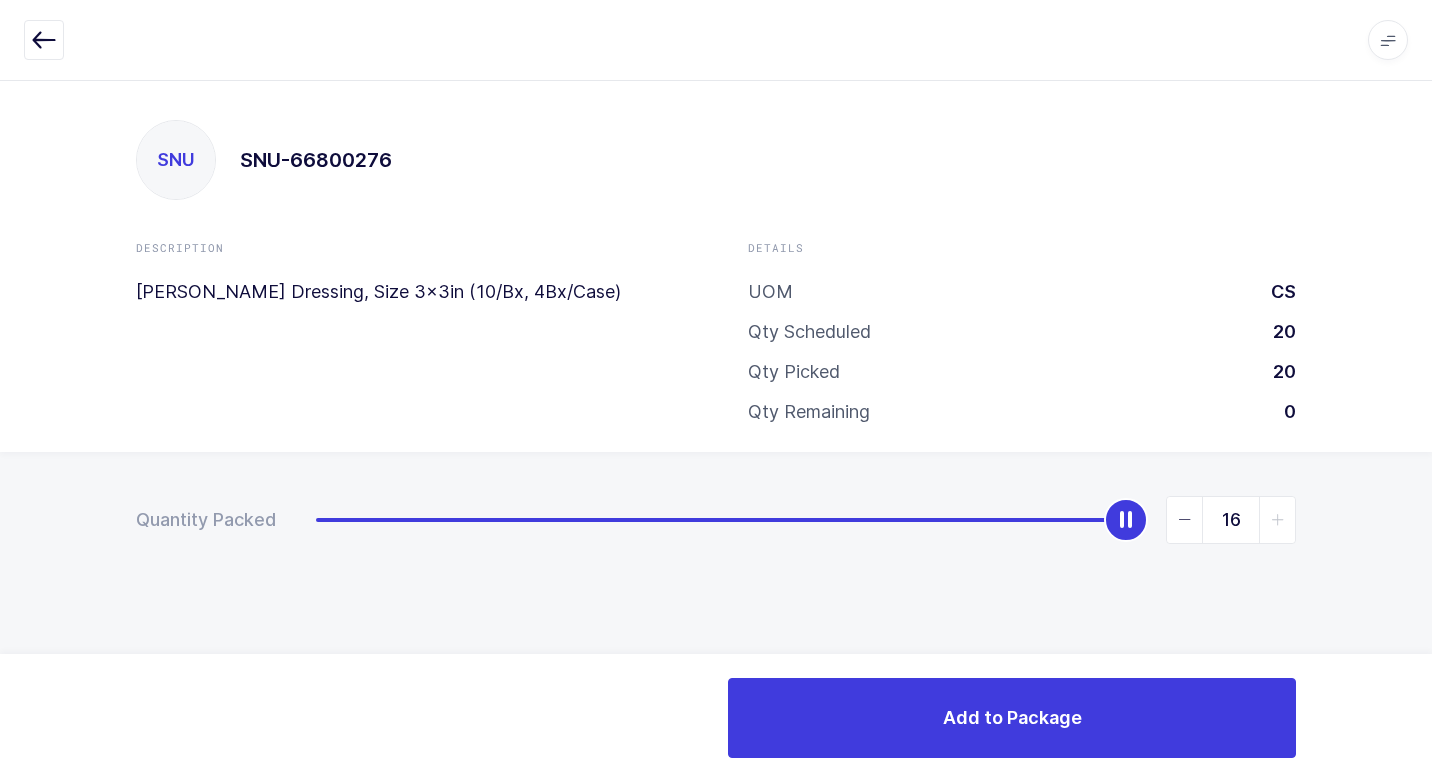 drag, startPoint x: 313, startPoint y: 527, endPoint x: 1435, endPoint y: 516, distance: 1122.054 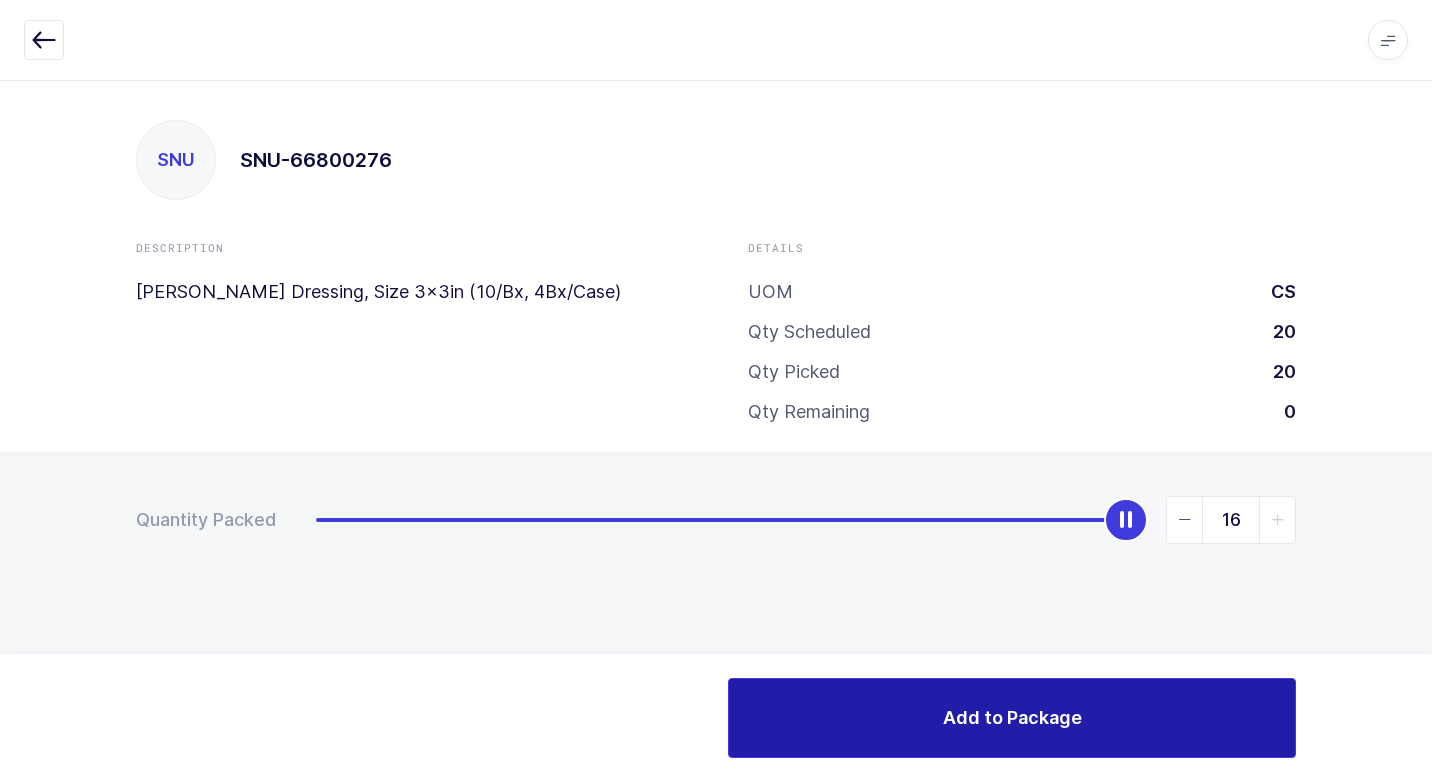 click on "Add to Package" at bounding box center [1012, 717] 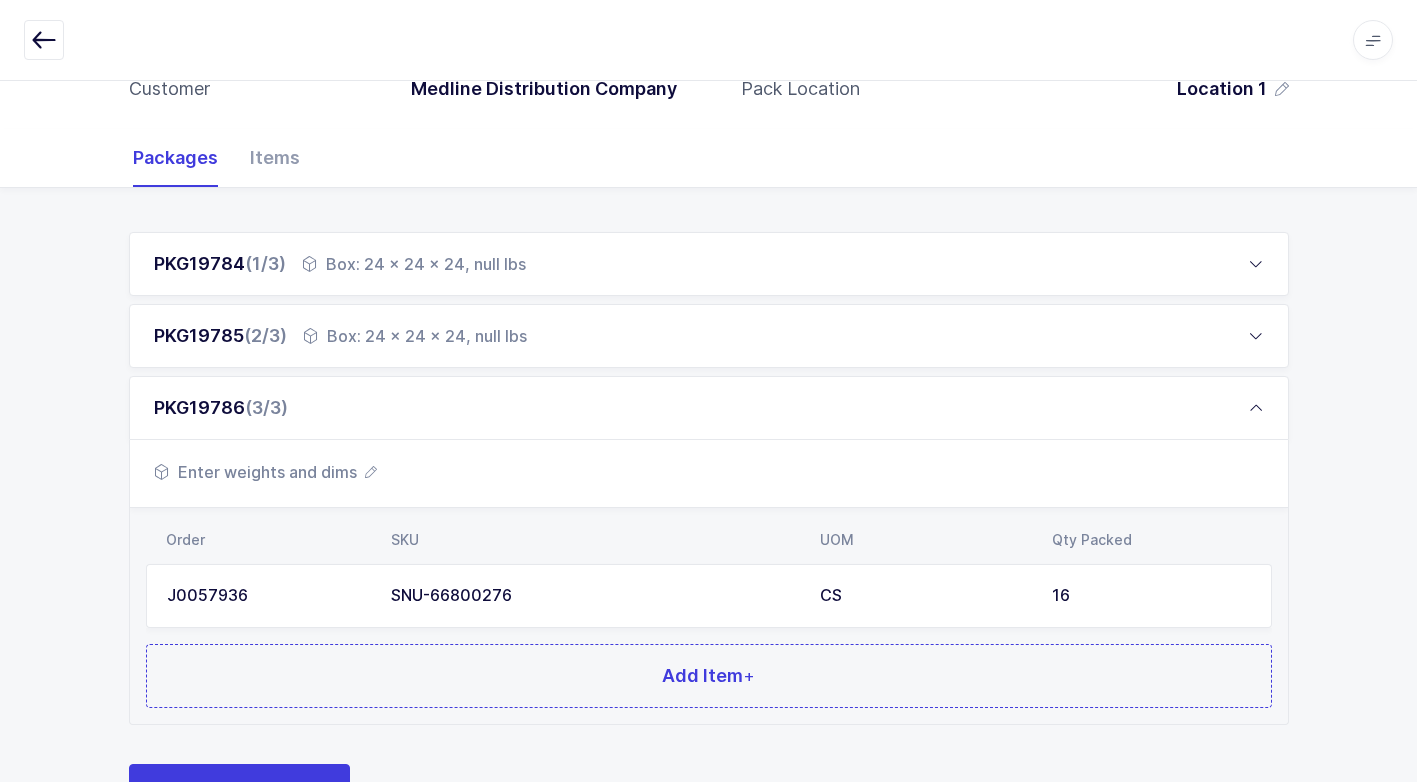 scroll, scrollTop: 297, scrollLeft: 0, axis: vertical 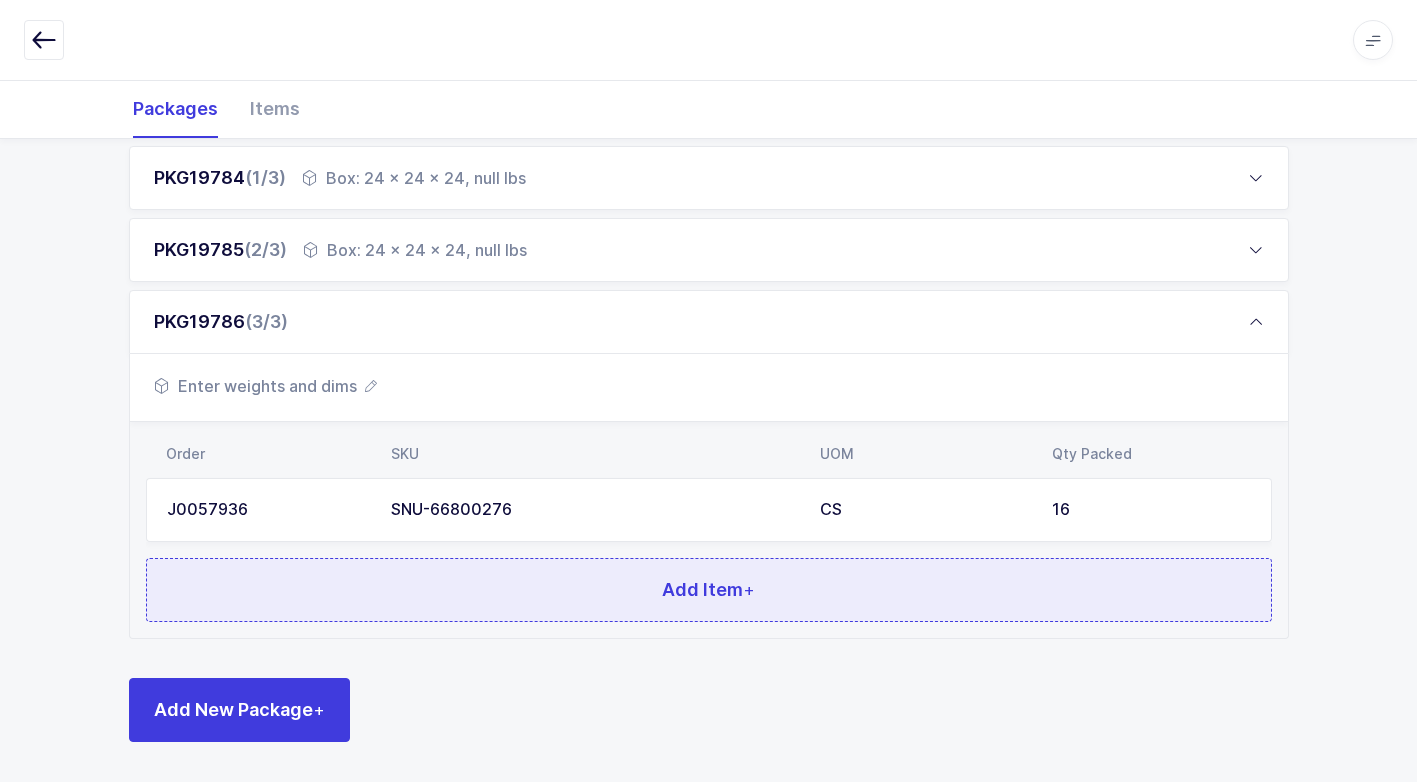 click on "Add Item  +" at bounding box center [709, 590] 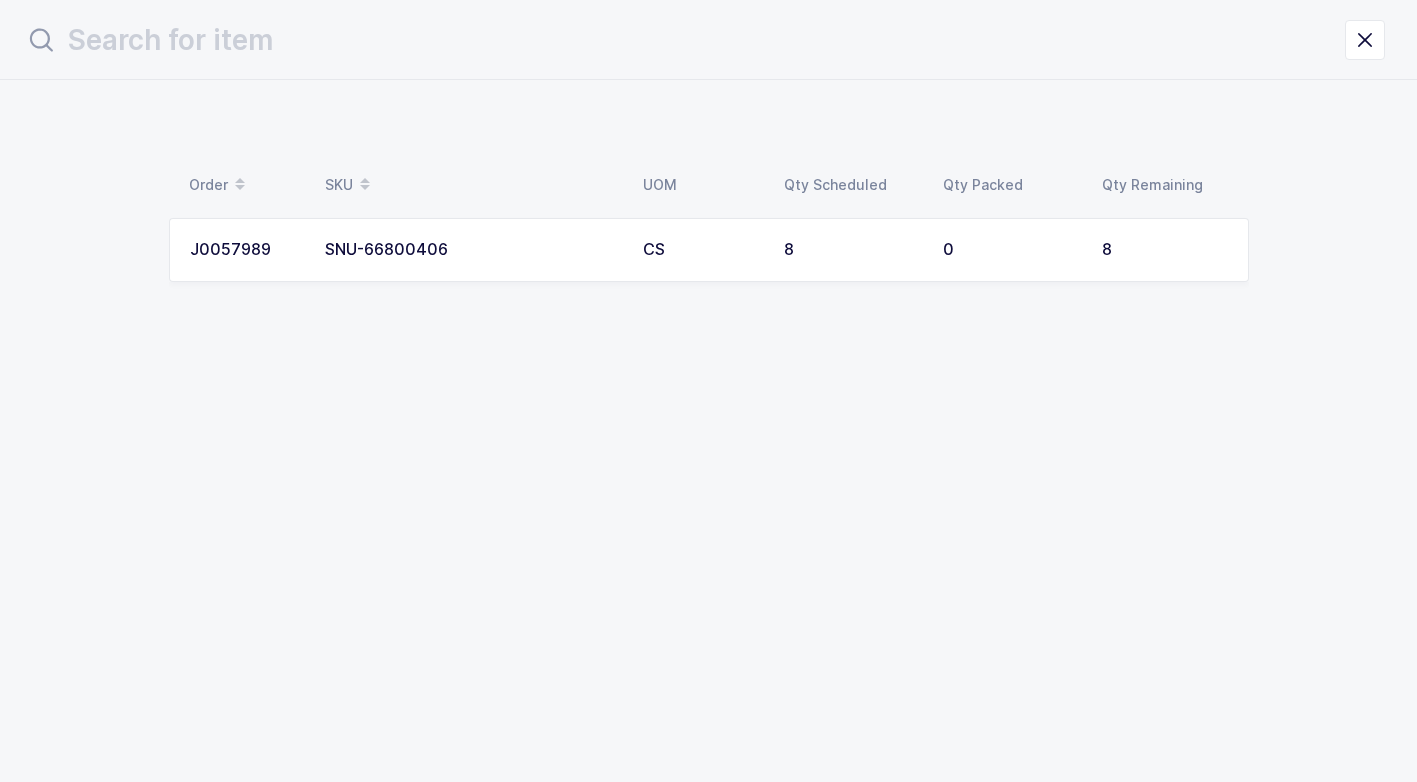 scroll, scrollTop: 0, scrollLeft: 0, axis: both 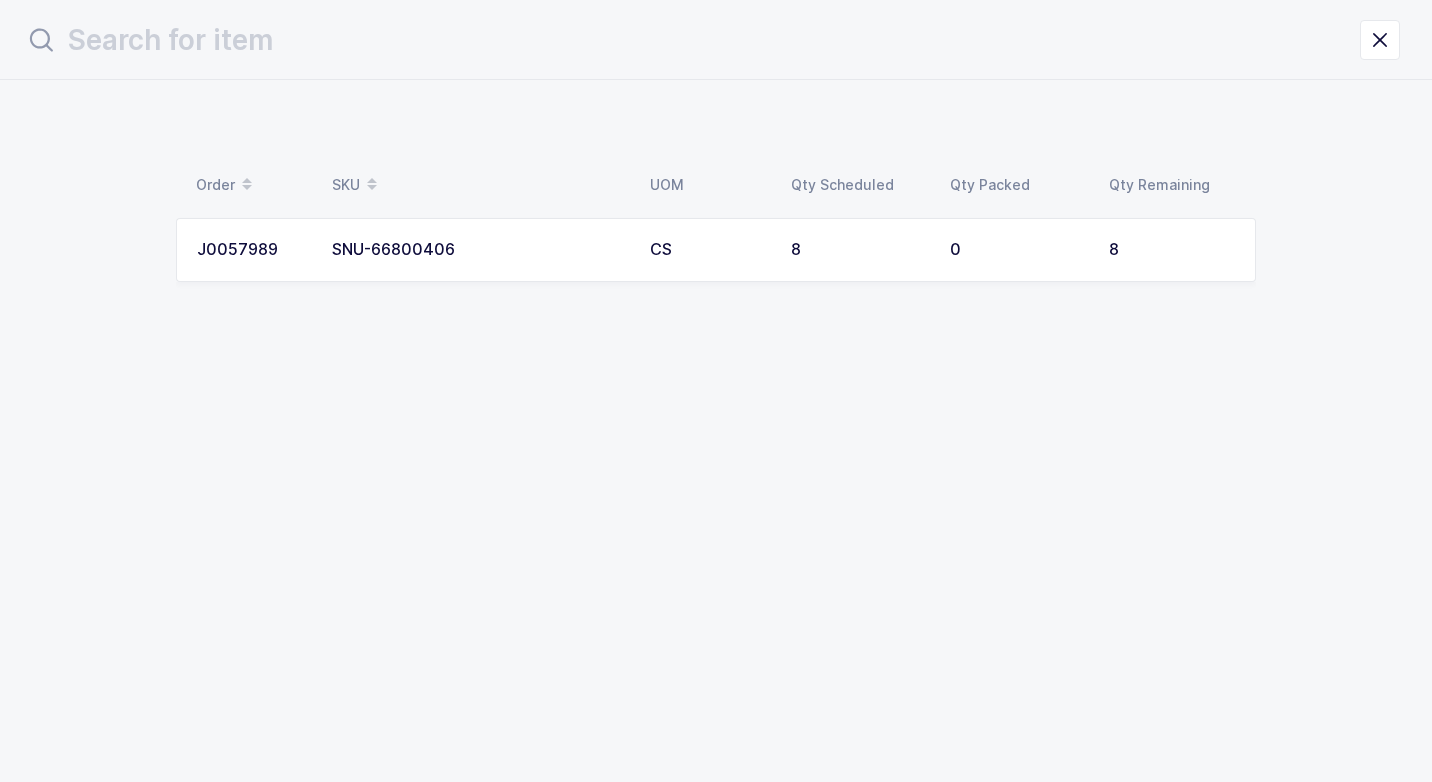 click on "SNU-66800406" at bounding box center [479, 250] 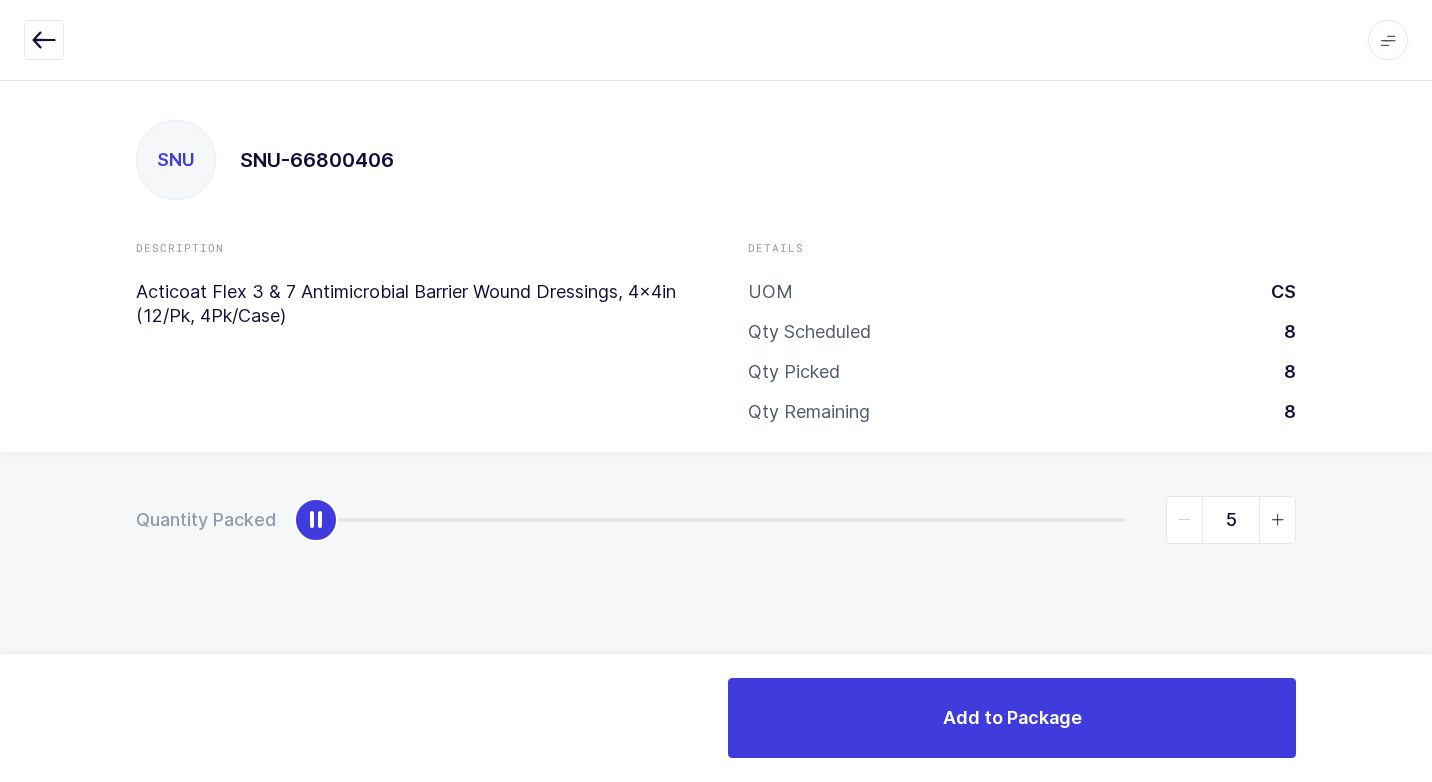 type on "8" 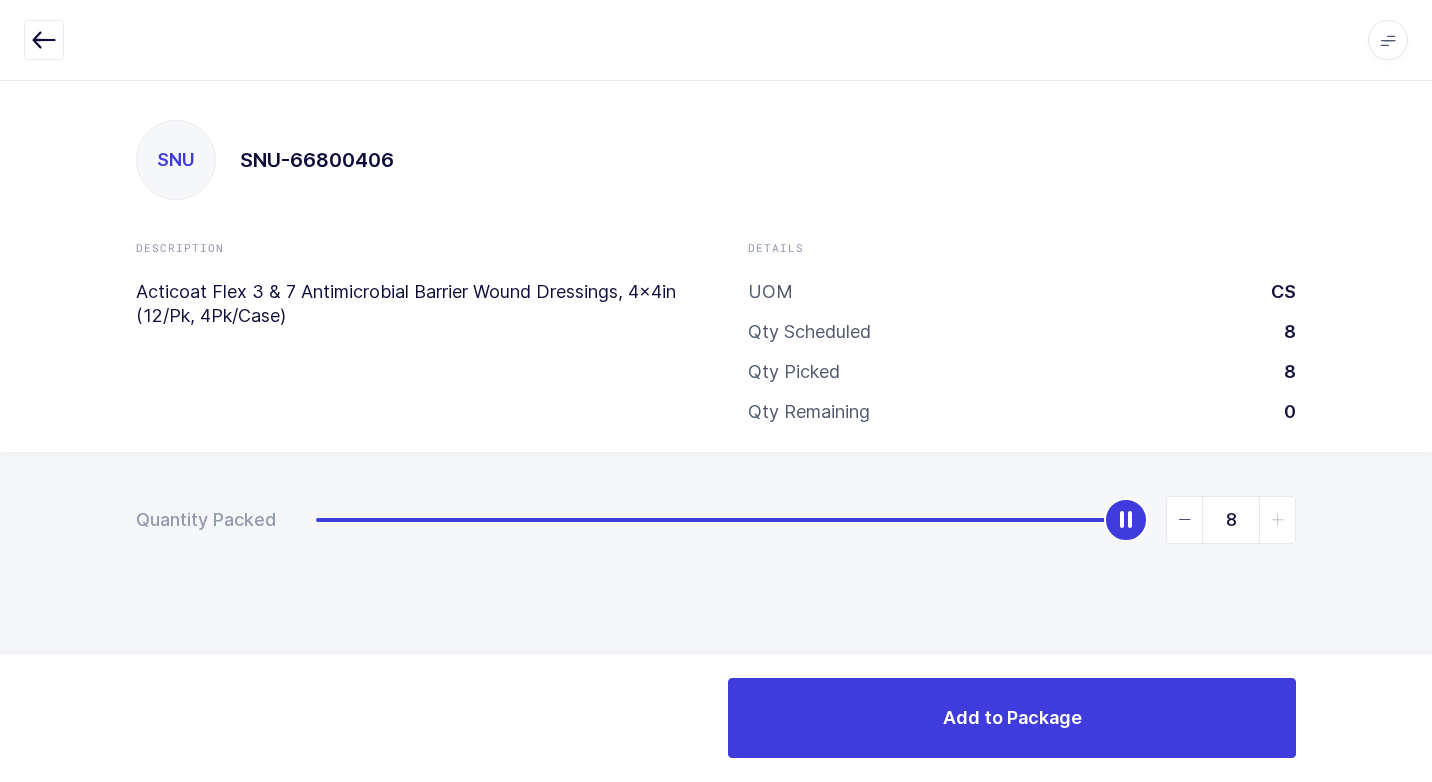 drag, startPoint x: 322, startPoint y: 521, endPoint x: 1431, endPoint y: 613, distance: 1112.8094 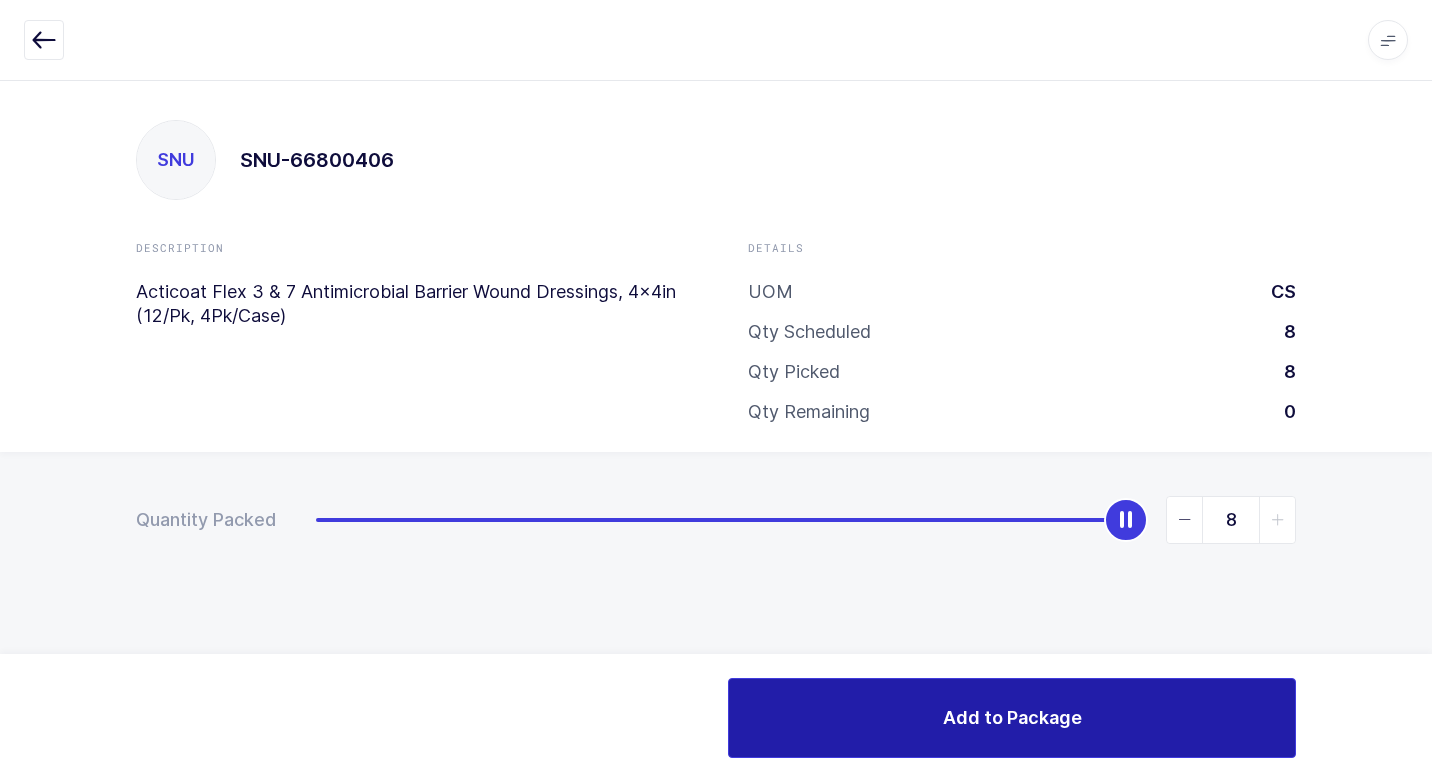 click on "Add to Package" at bounding box center [1012, 718] 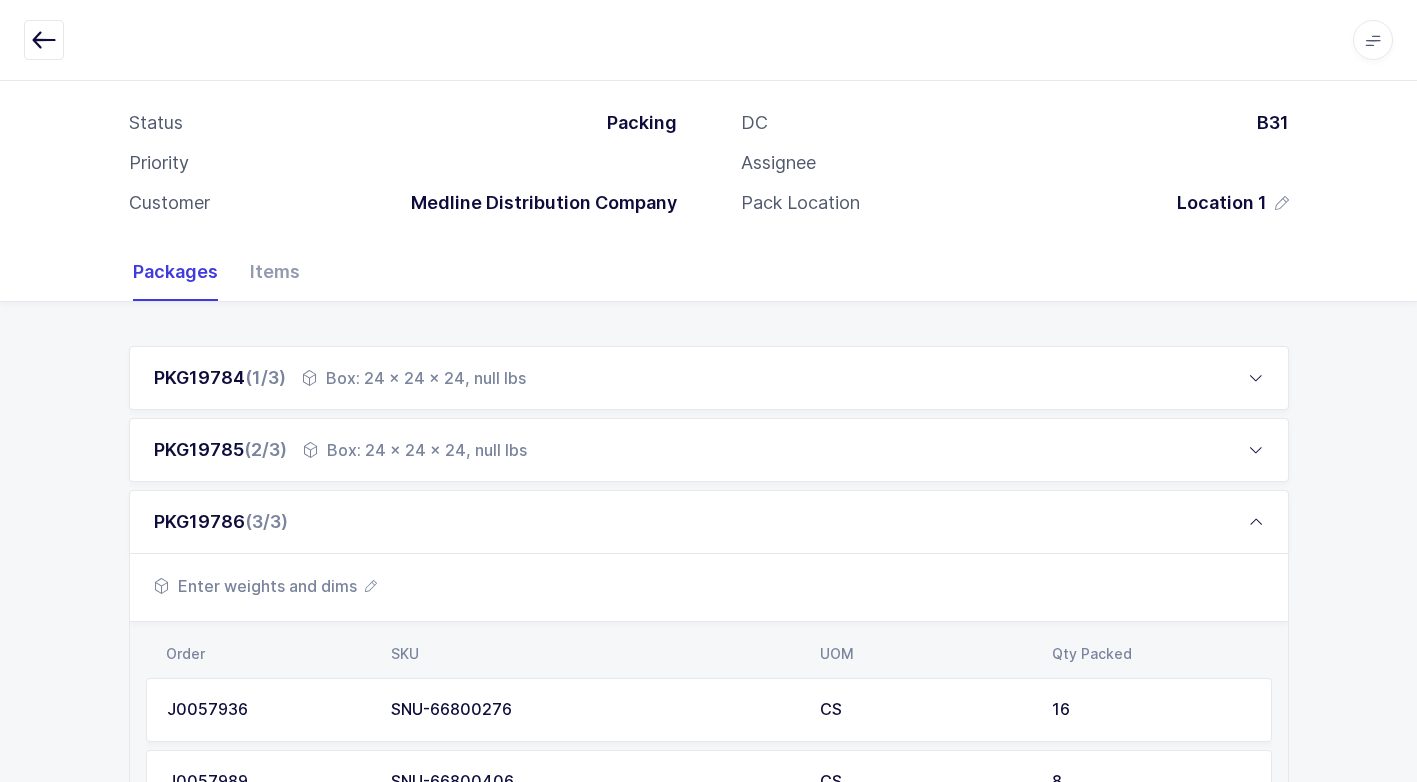 scroll, scrollTop: 240, scrollLeft: 0, axis: vertical 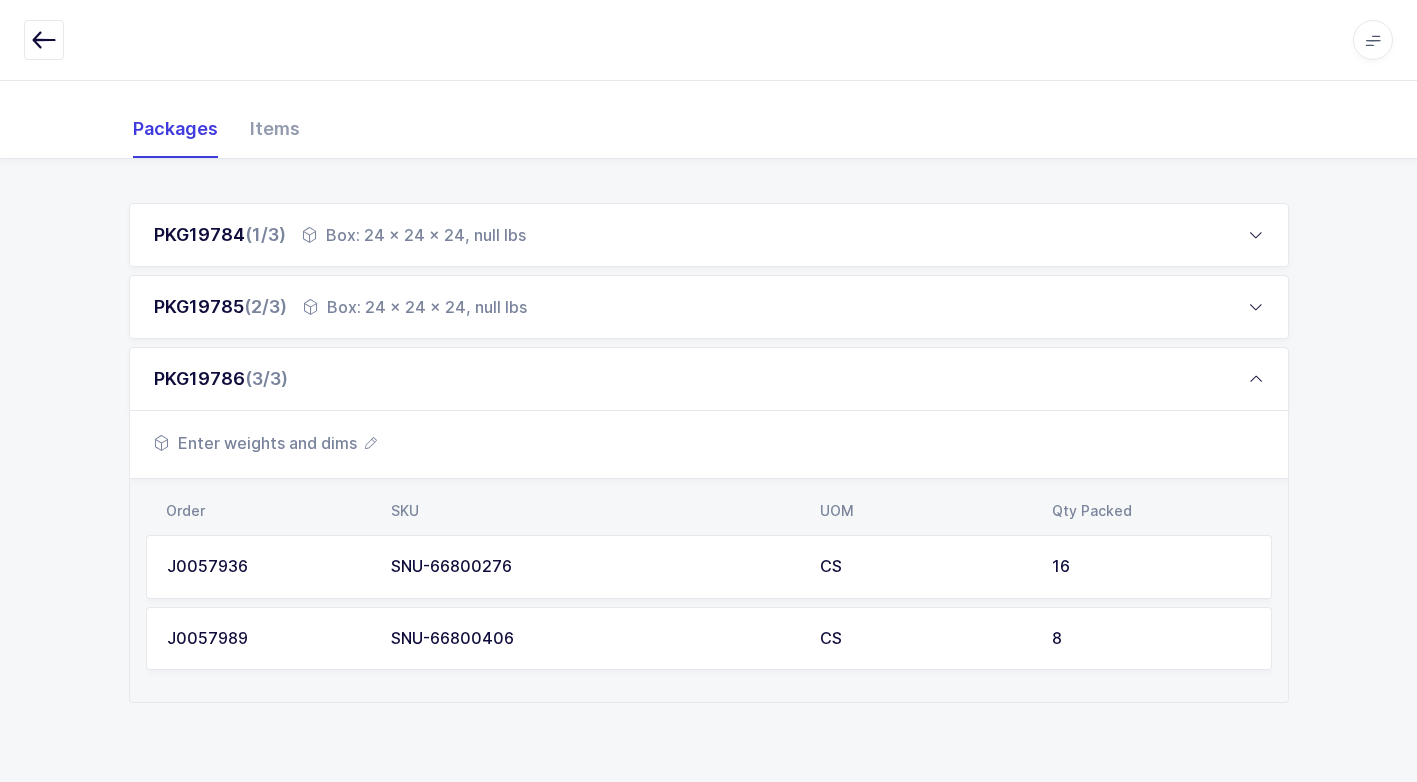 click on "Enter weights and dims" at bounding box center [265, 443] 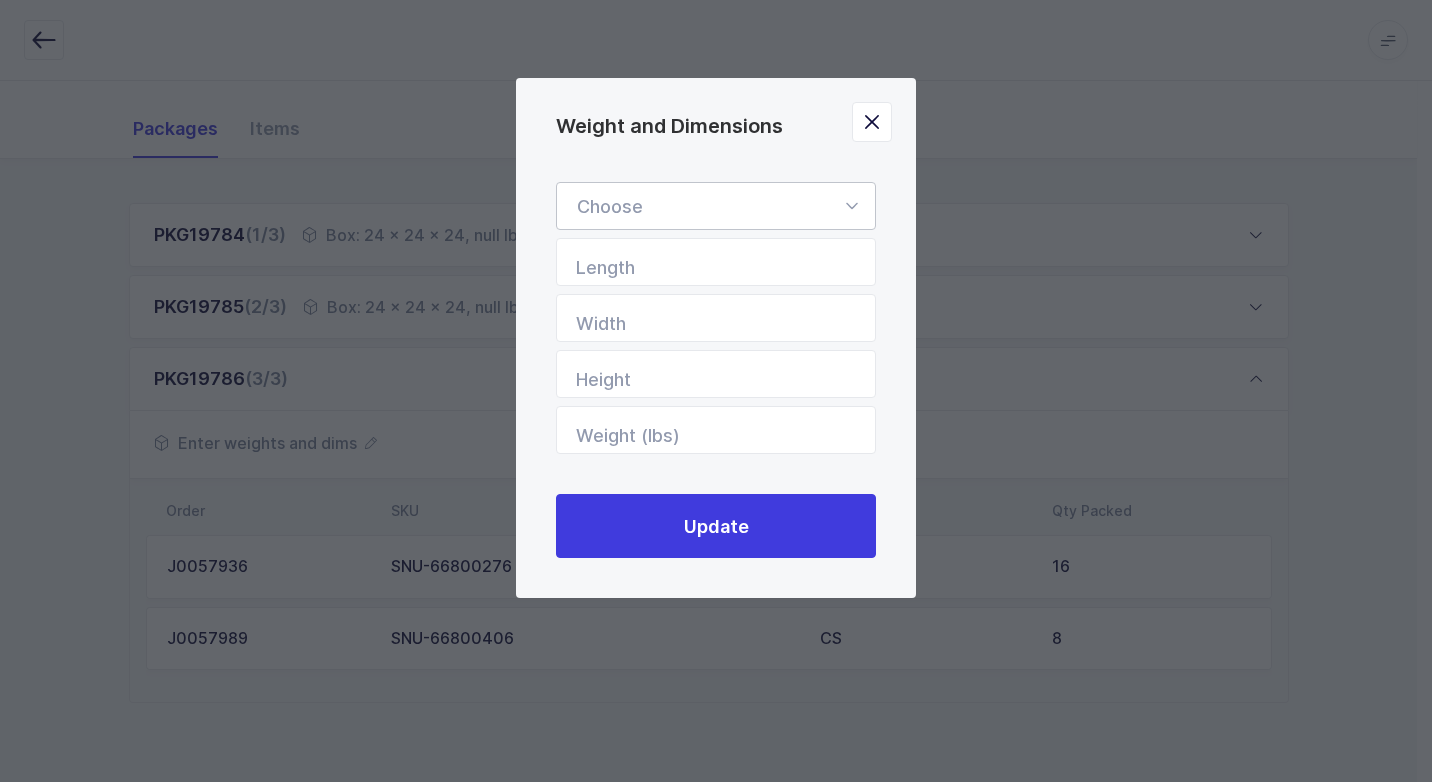 click at bounding box center (851, 206) 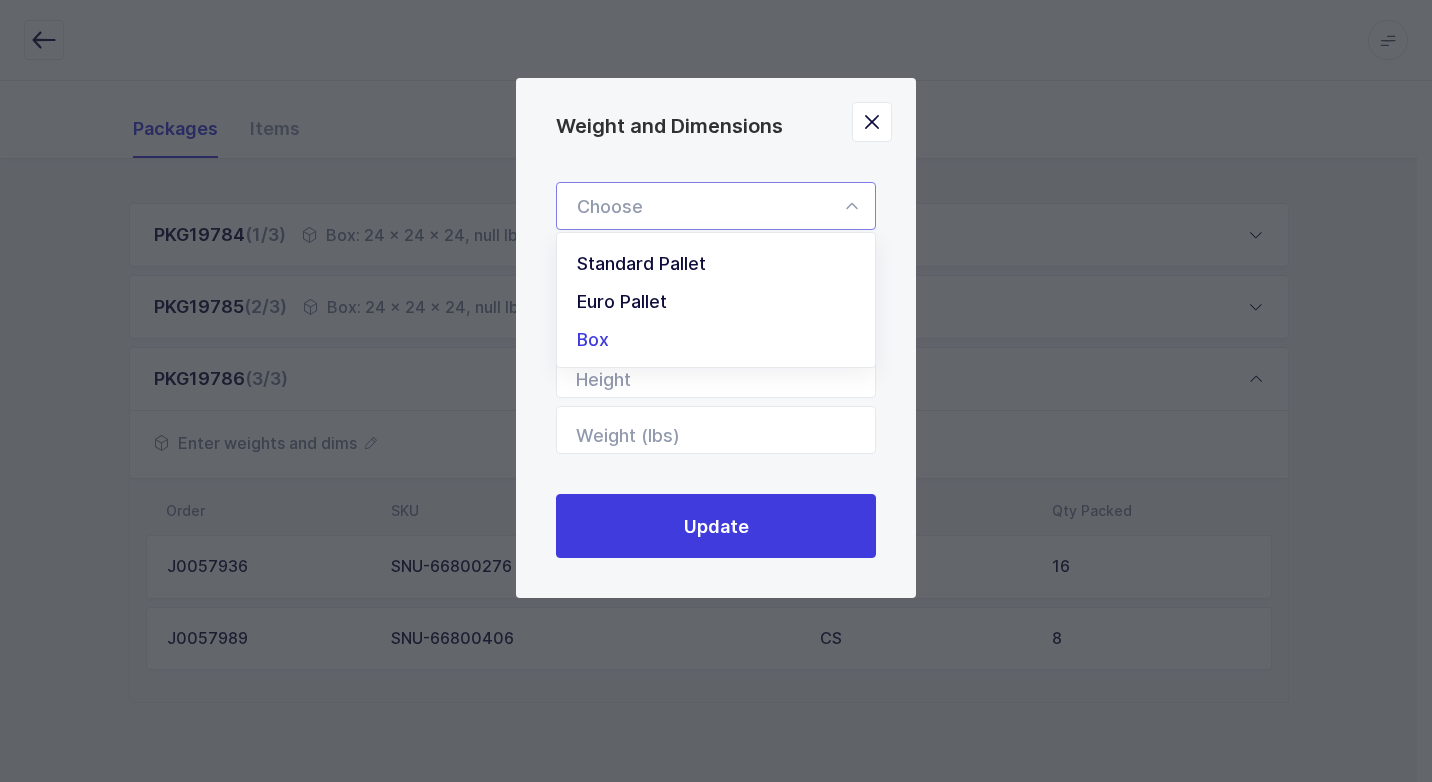 click on "Box" at bounding box center (723, 340) 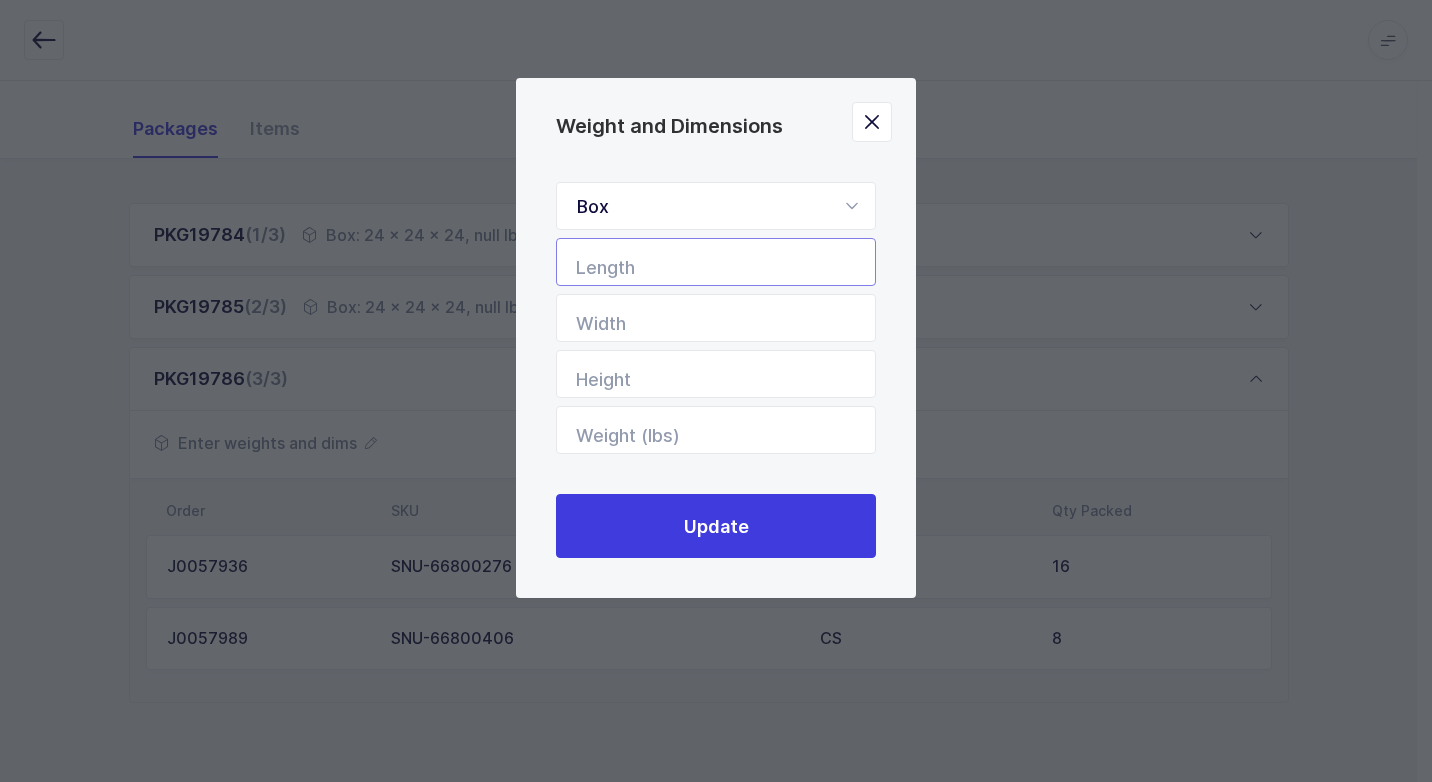 drag, startPoint x: 764, startPoint y: 278, endPoint x: 787, endPoint y: 273, distance: 23.537205 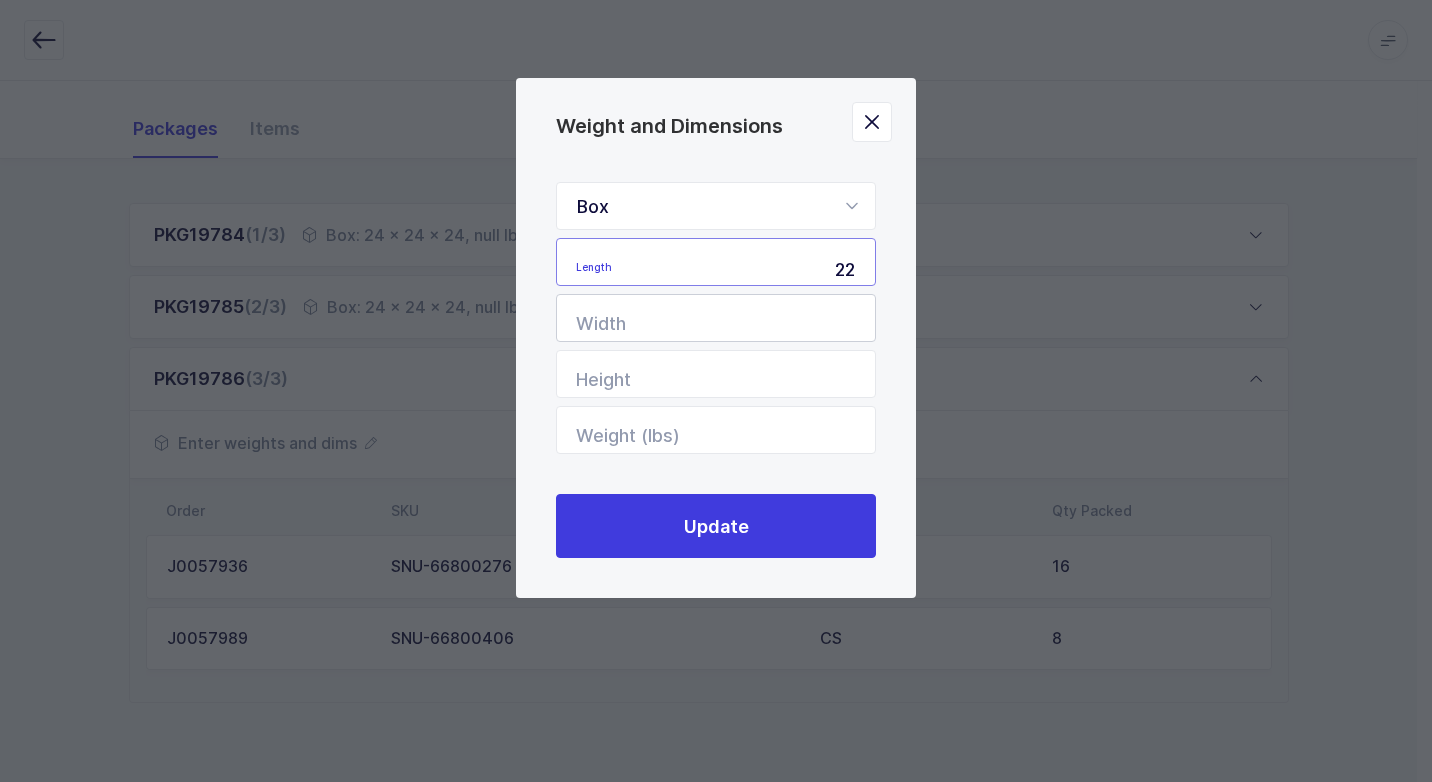 type on "22" 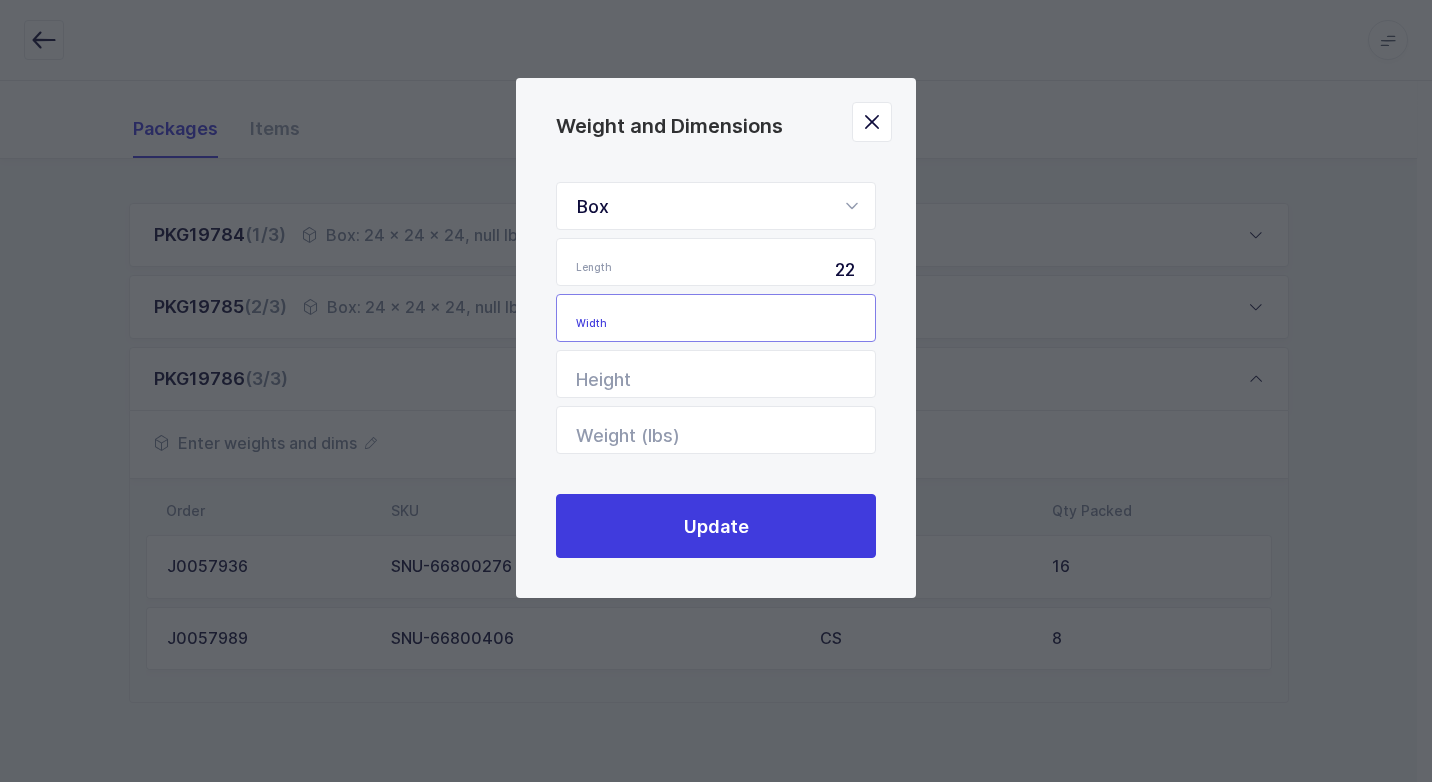 click at bounding box center [716, 318] 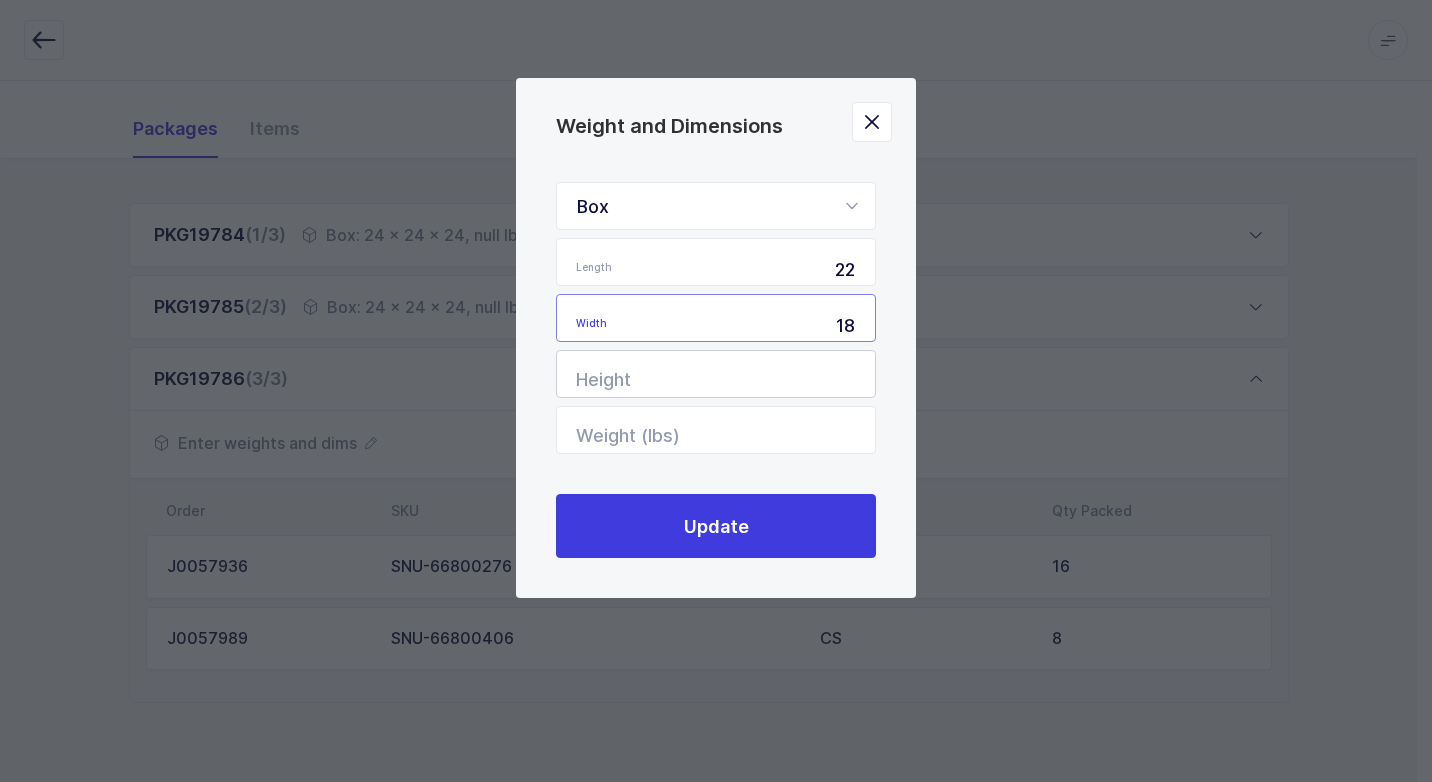 type on "18" 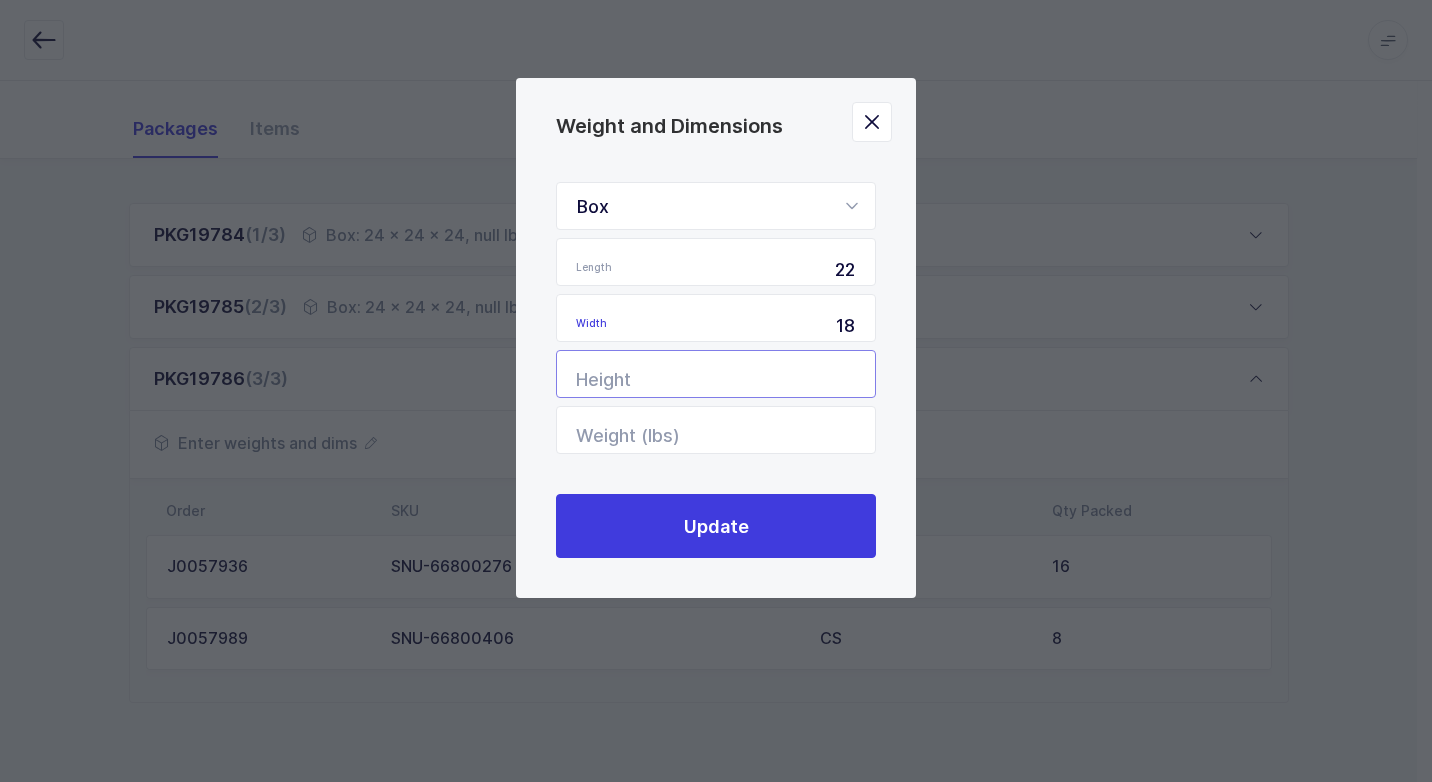 click at bounding box center [716, 374] 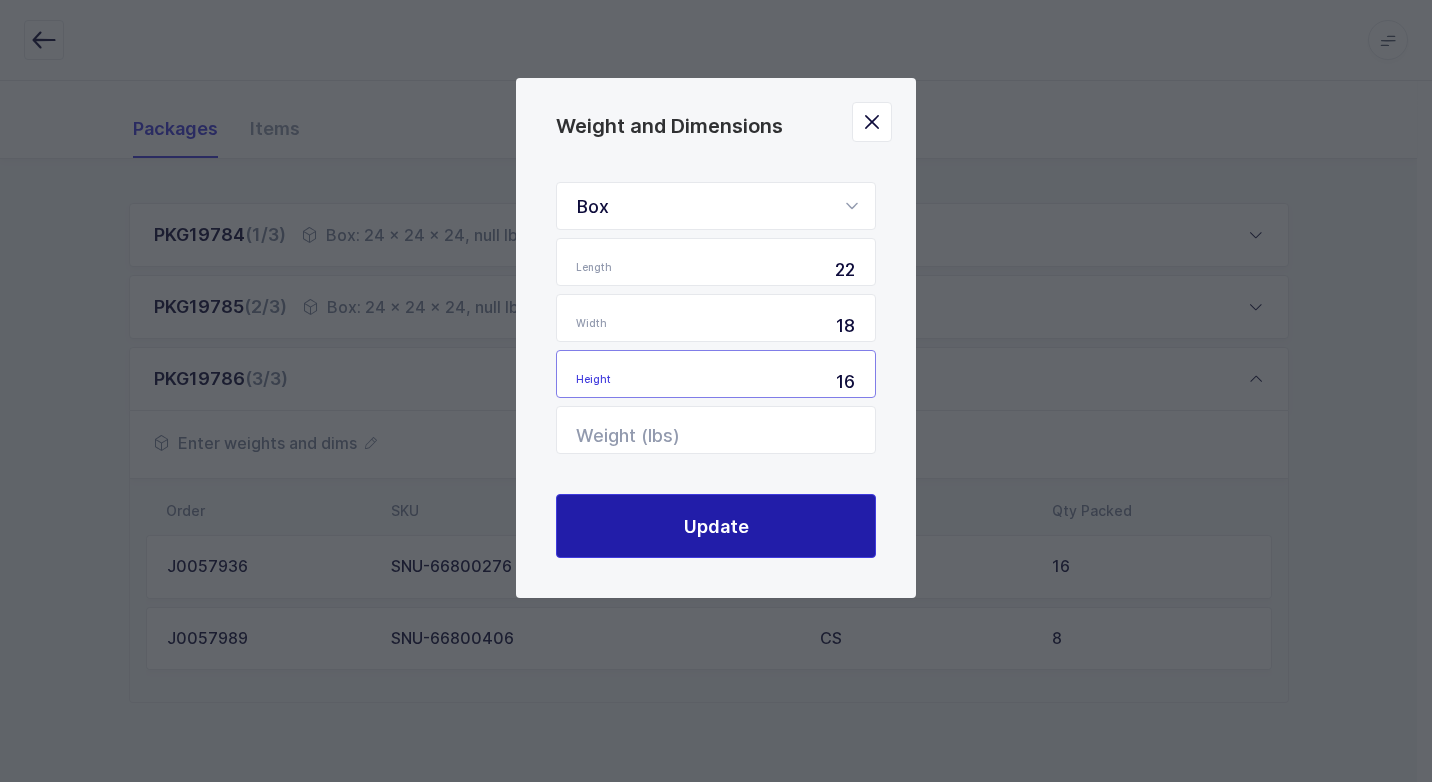 type on "16" 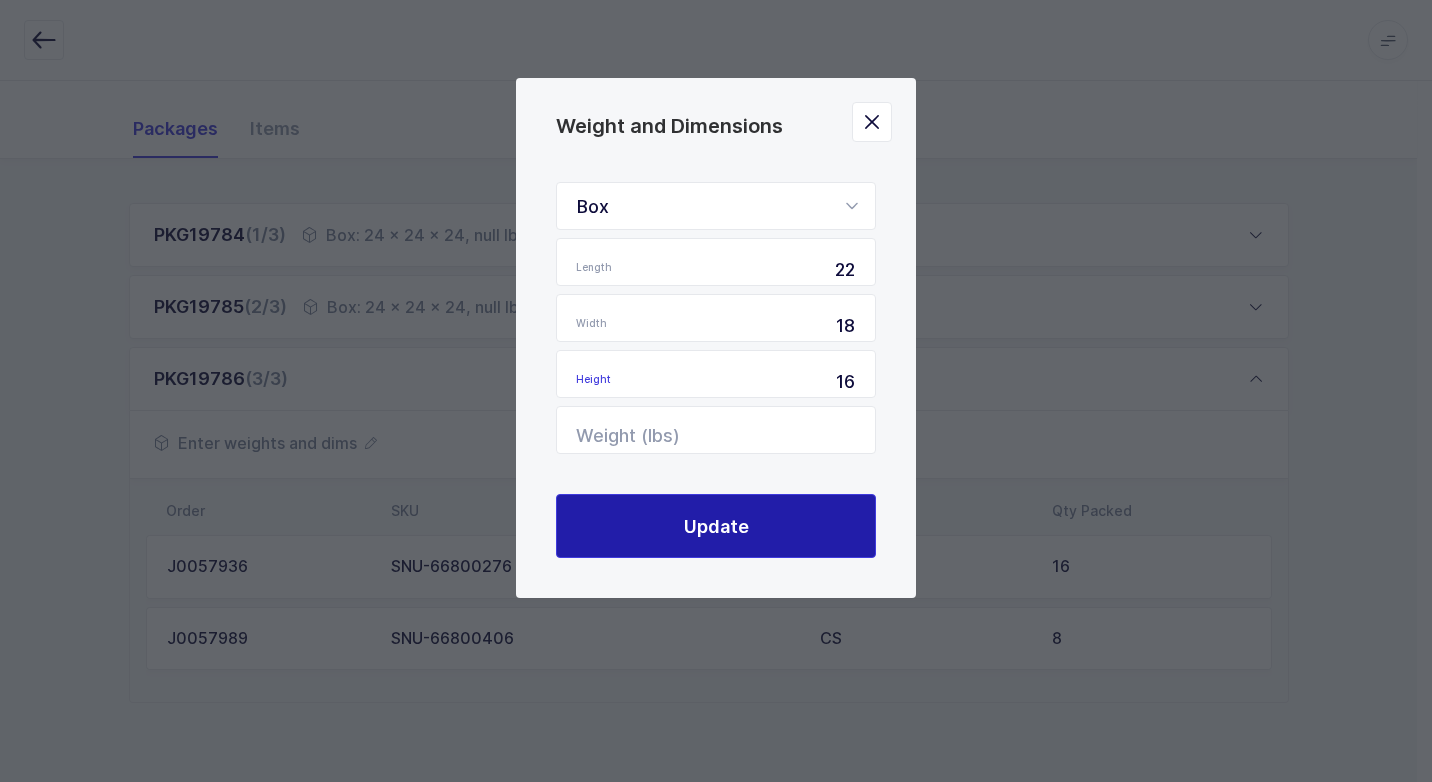 click on "Update" at bounding box center [716, 526] 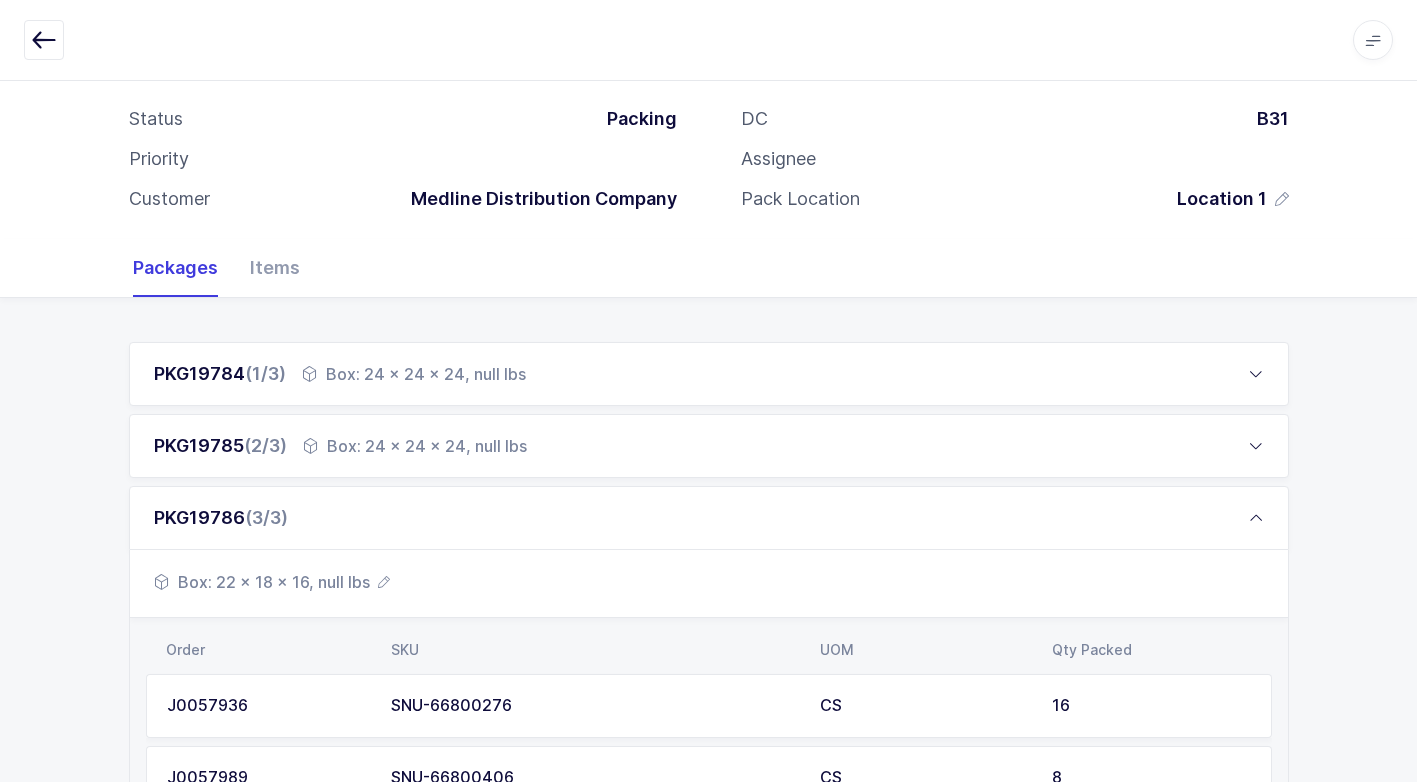 scroll, scrollTop: 0, scrollLeft: 0, axis: both 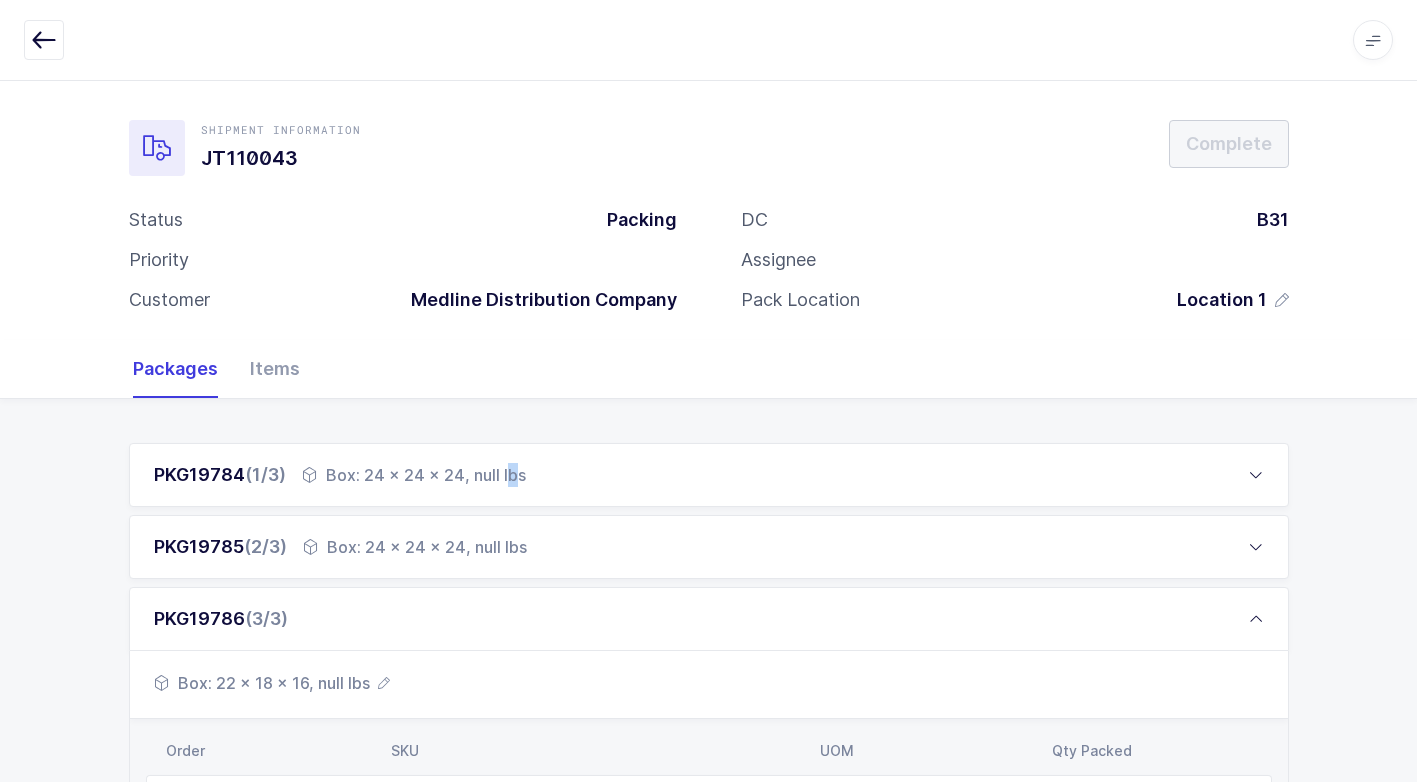 click on "Box: 24 x 24 x 24, null lbs" at bounding box center [414, 475] 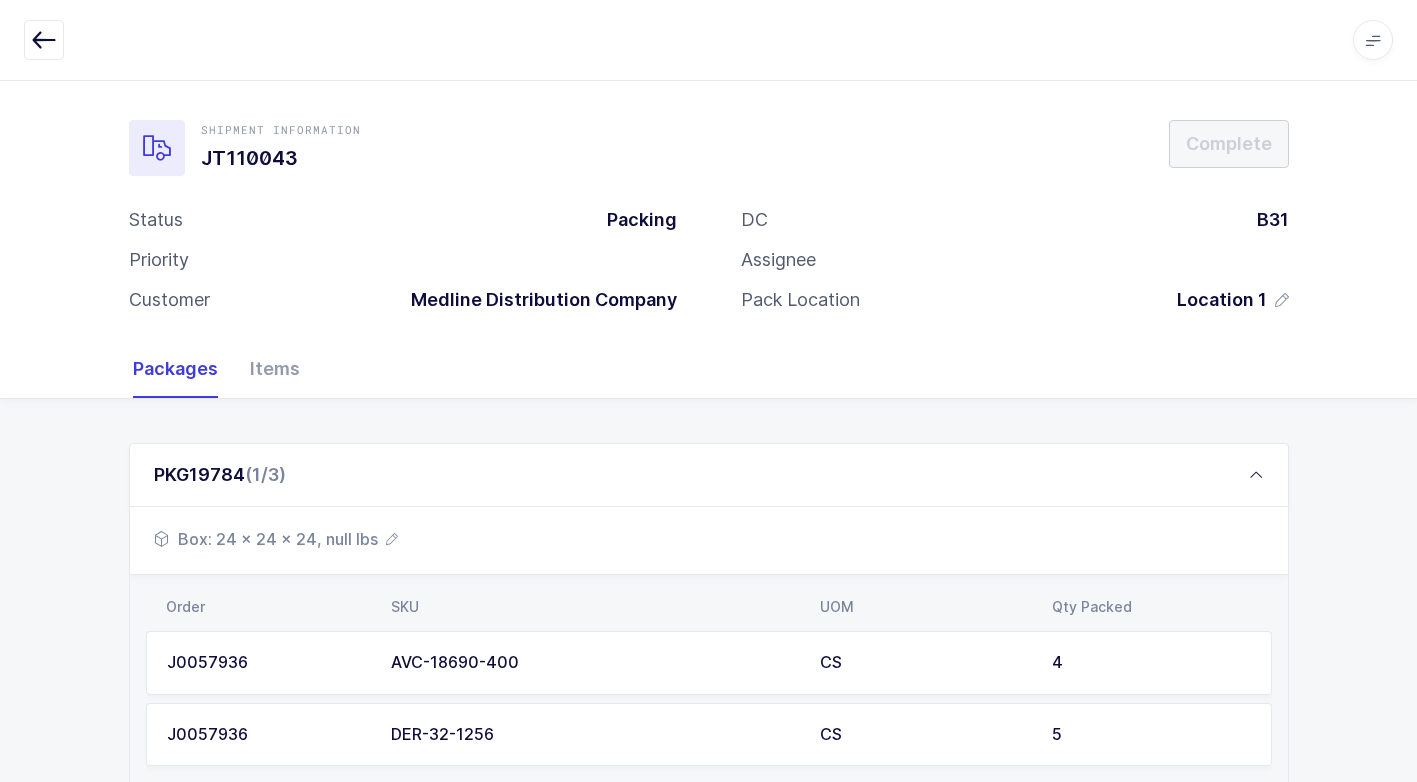 click on "Box: 24 x 24 x 24, null lbs" at bounding box center (276, 539) 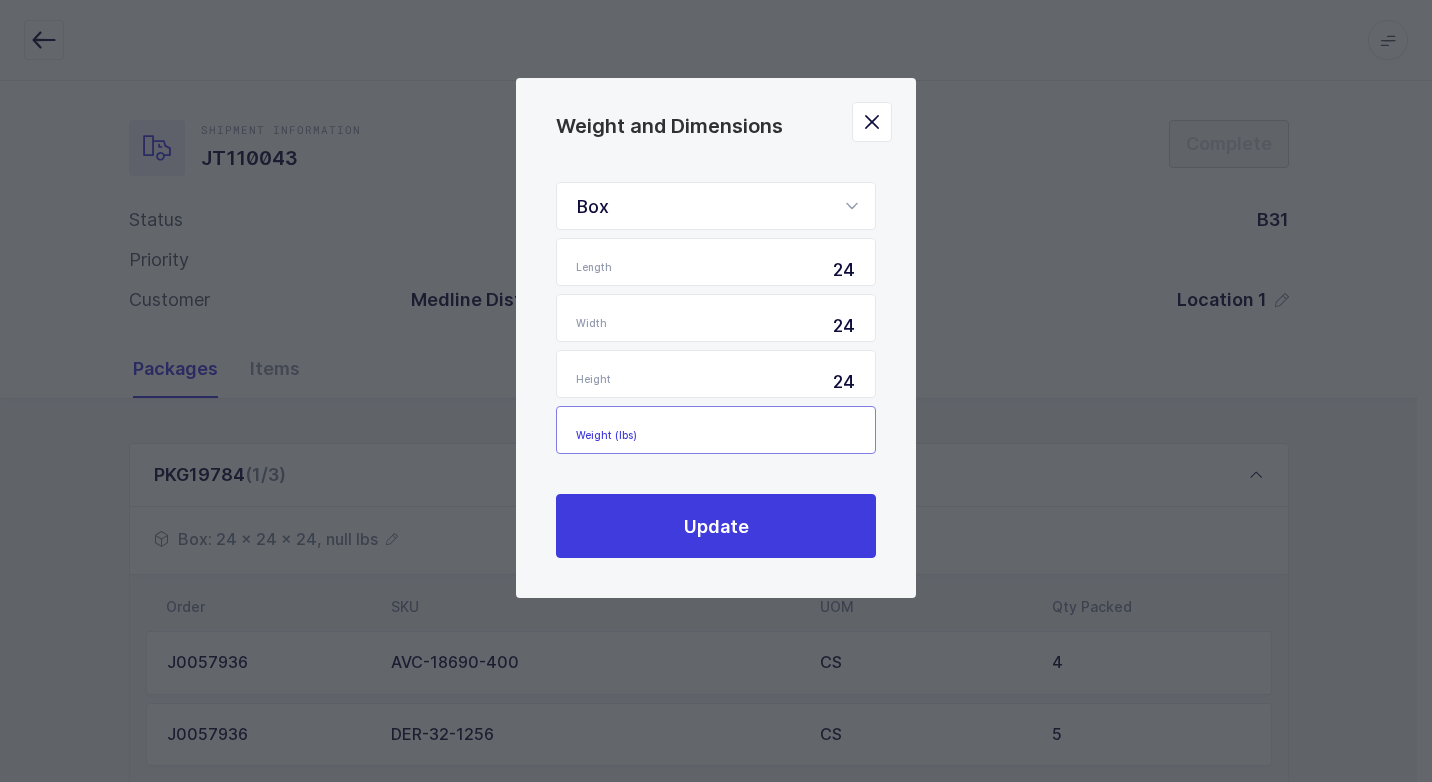 drag, startPoint x: 846, startPoint y: 427, endPoint x: 795, endPoint y: 428, distance: 51.009804 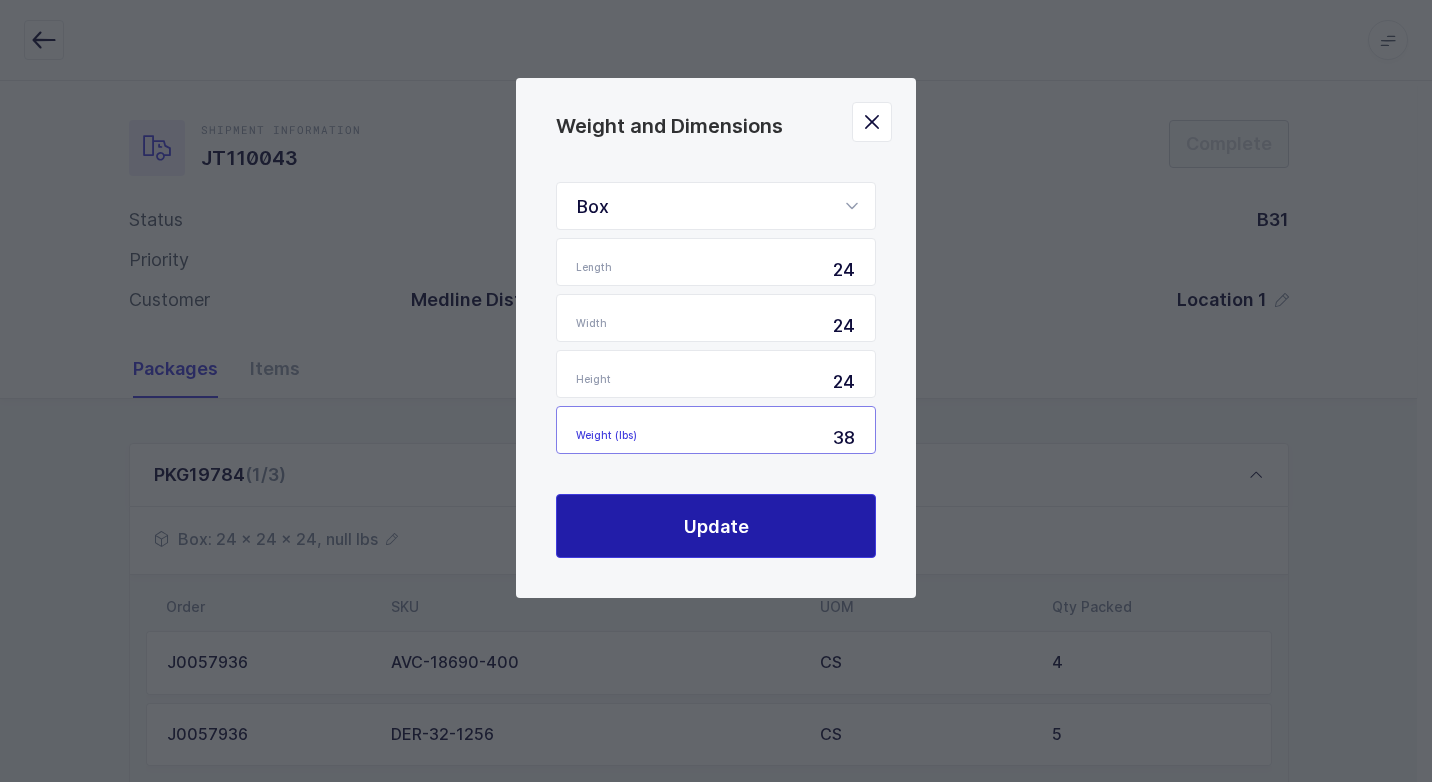 type on "38" 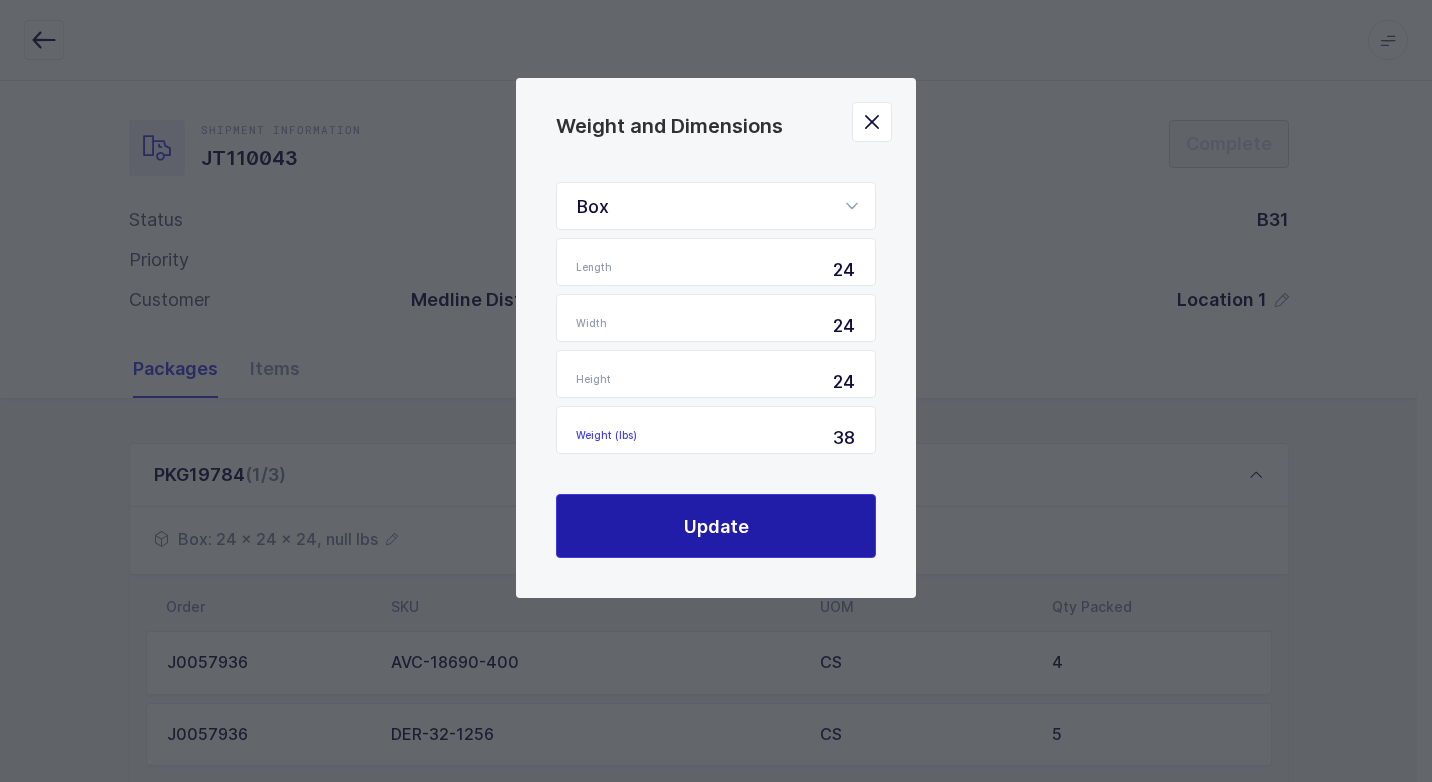 click on "Update" at bounding box center [716, 526] 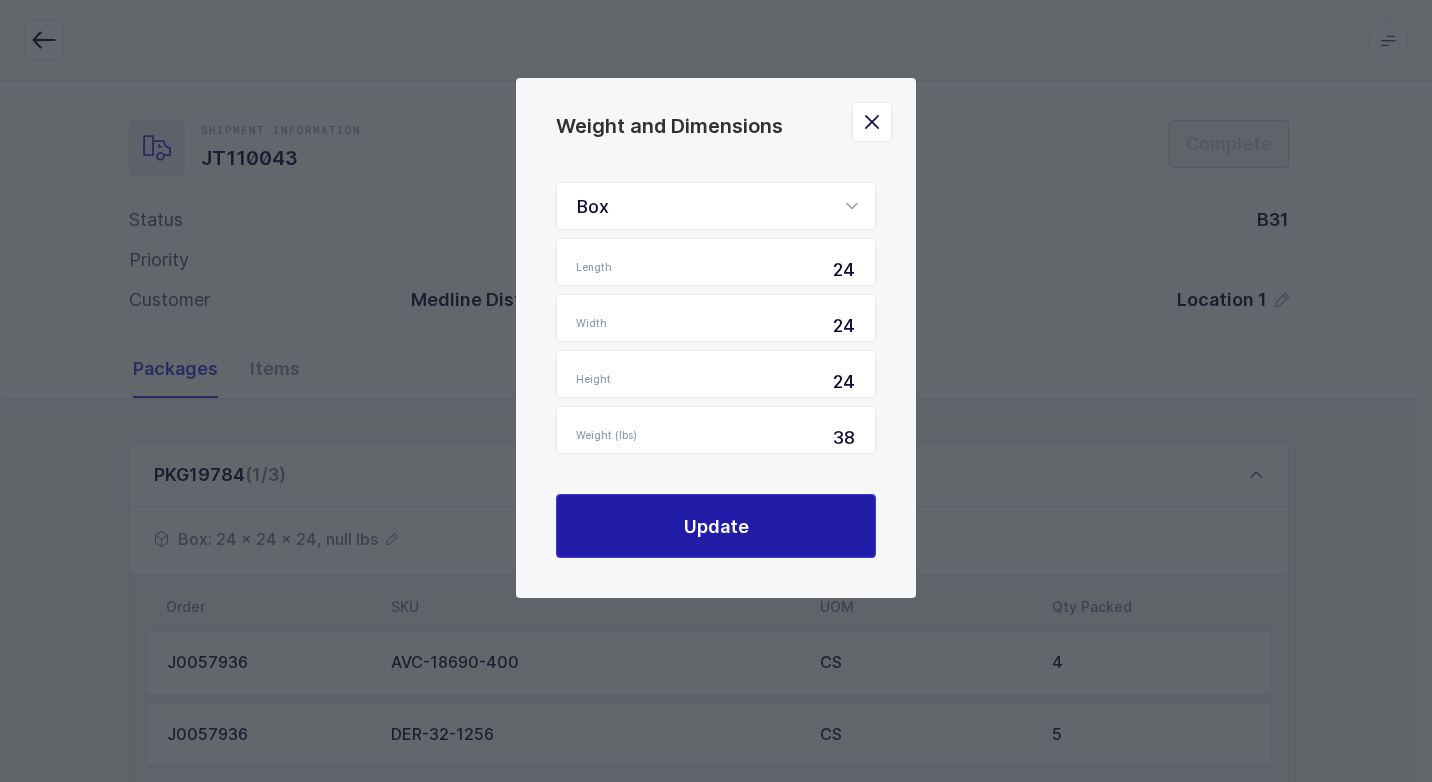 click on "Update" at bounding box center (716, 526) 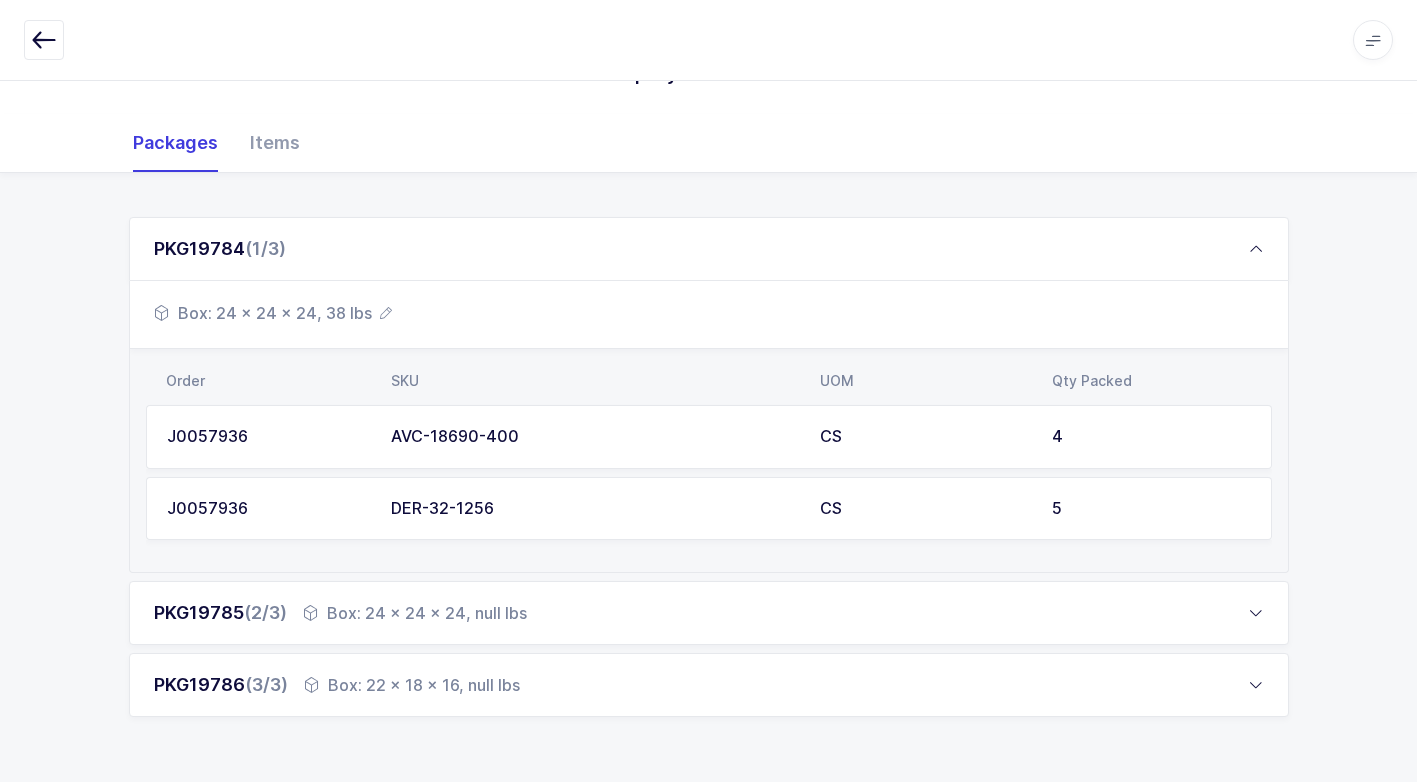 scroll, scrollTop: 240, scrollLeft: 0, axis: vertical 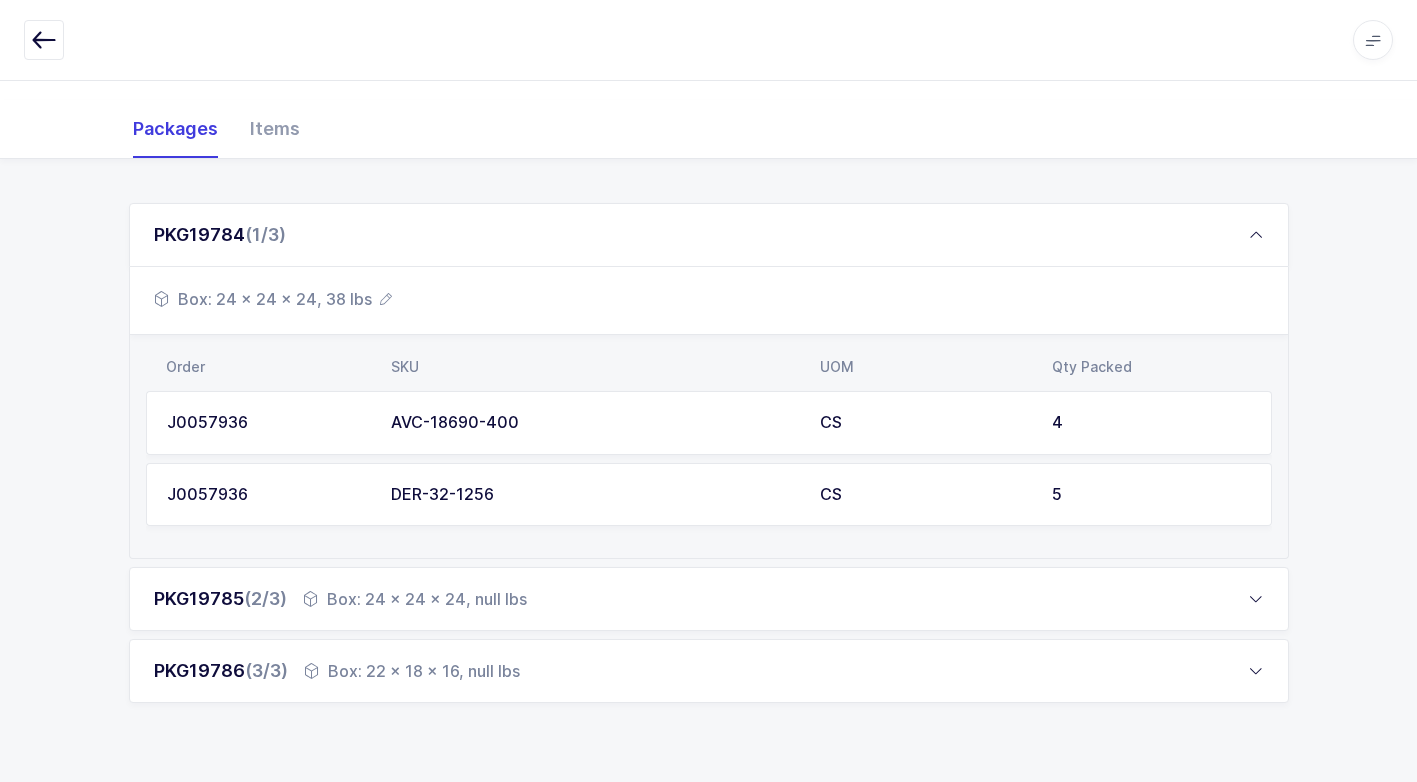 click on "Box: 24 x 24 x 24, null lbs" at bounding box center [415, 599] 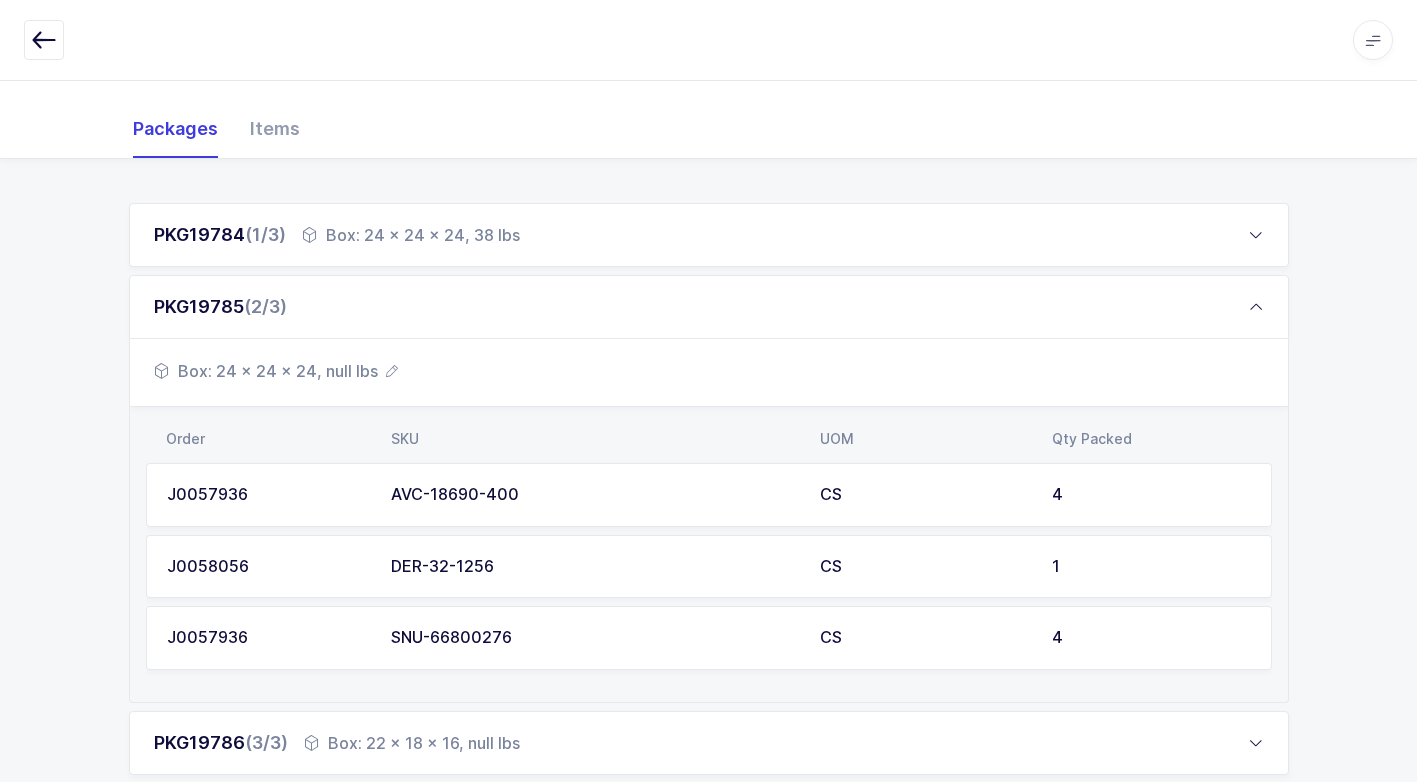 click on "Box: 24 x 24 x 24, null lbs" at bounding box center (276, 371) 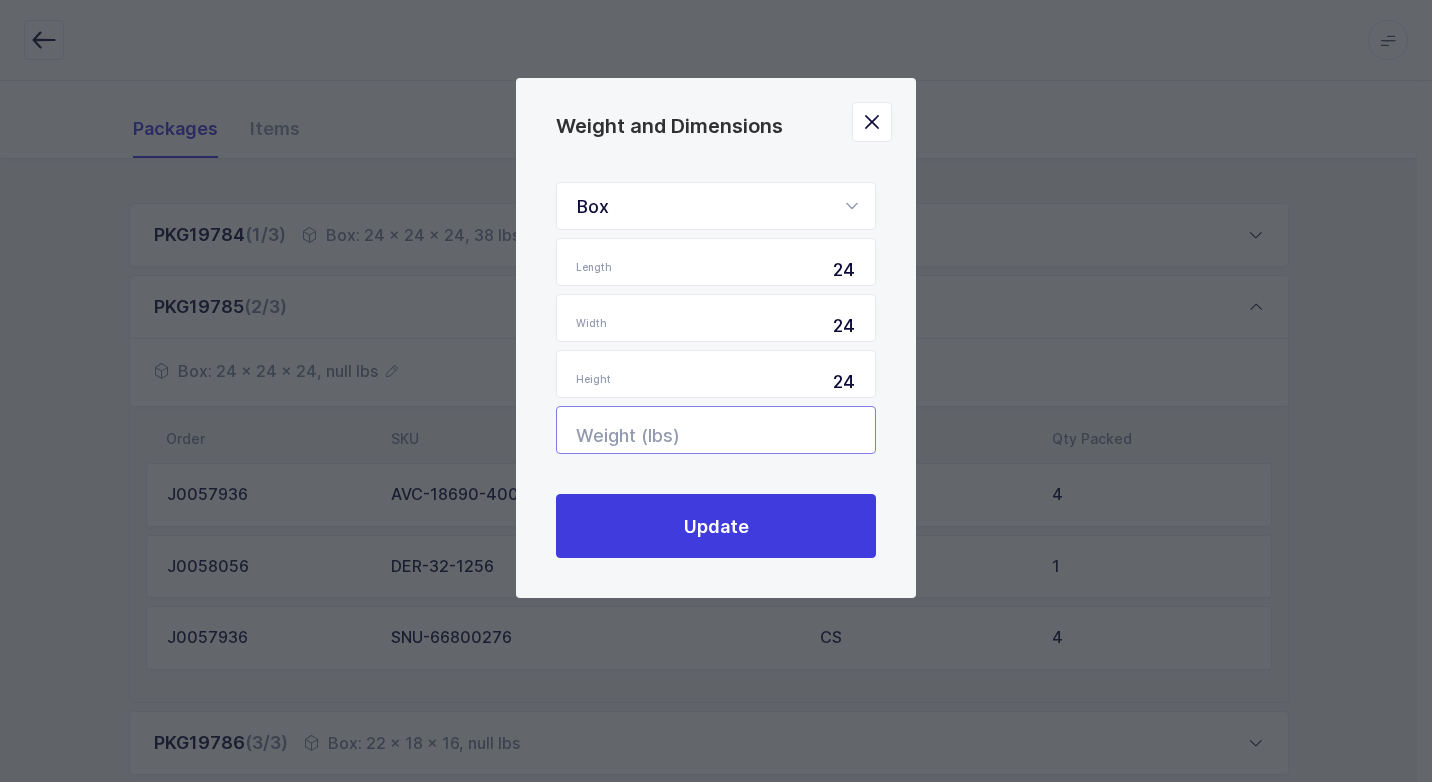 click at bounding box center [716, 430] 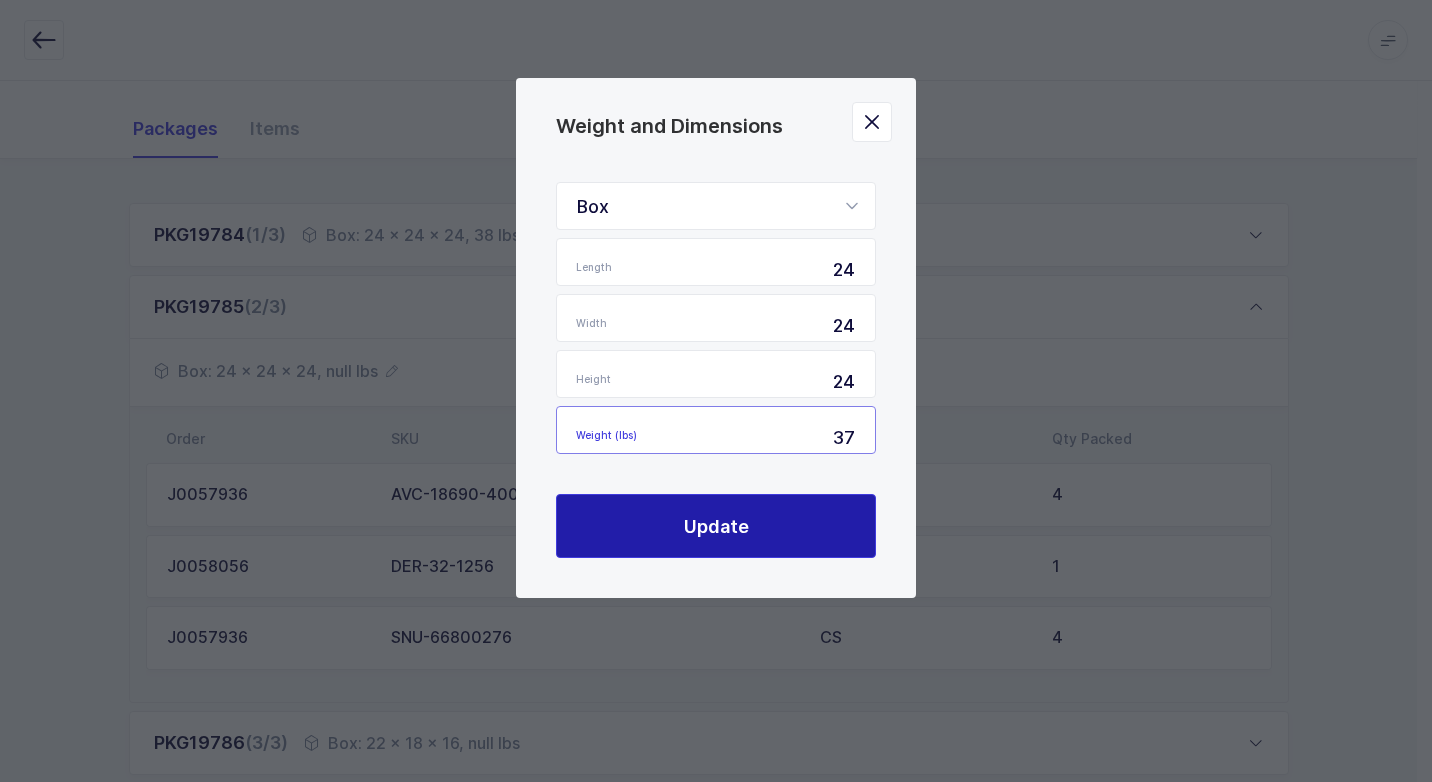 type on "37" 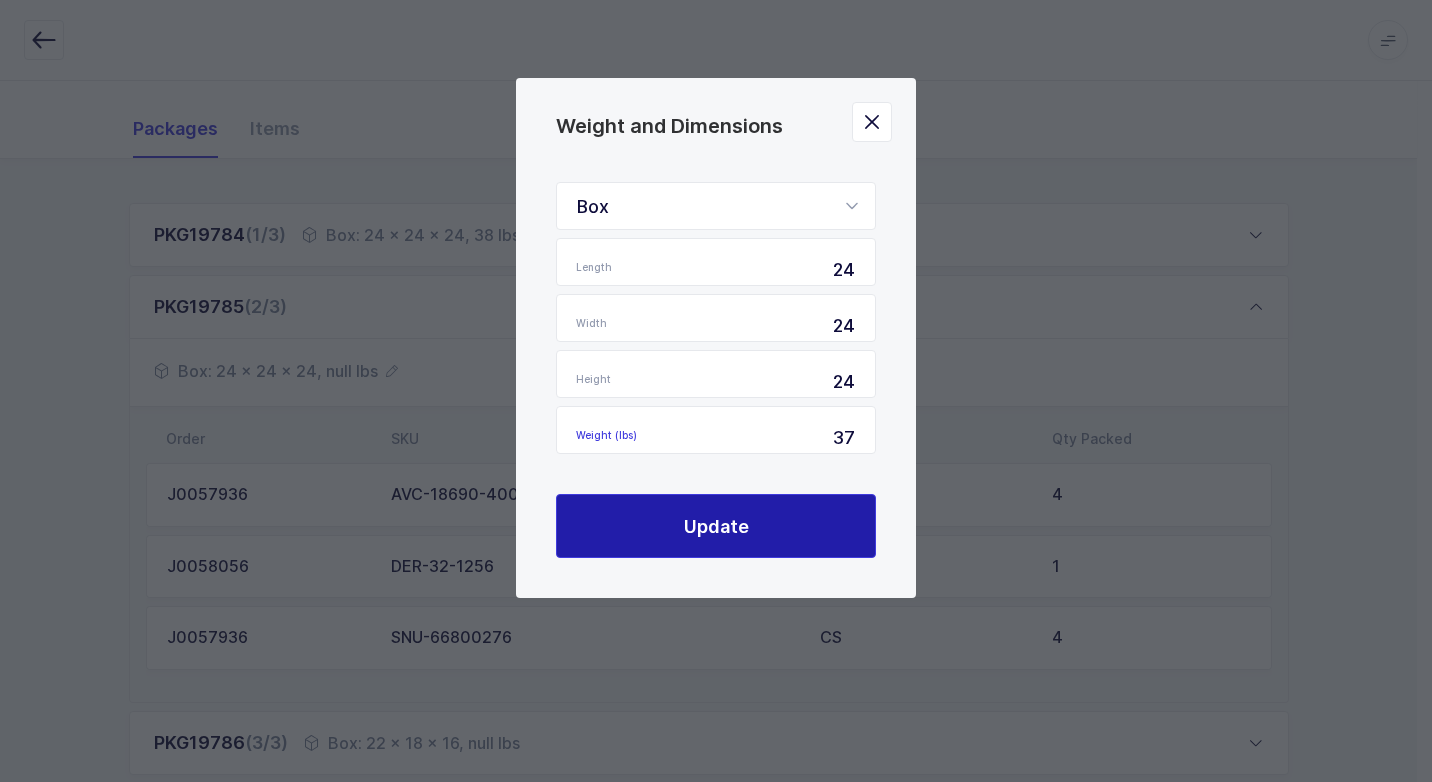 click on "Update" at bounding box center [716, 526] 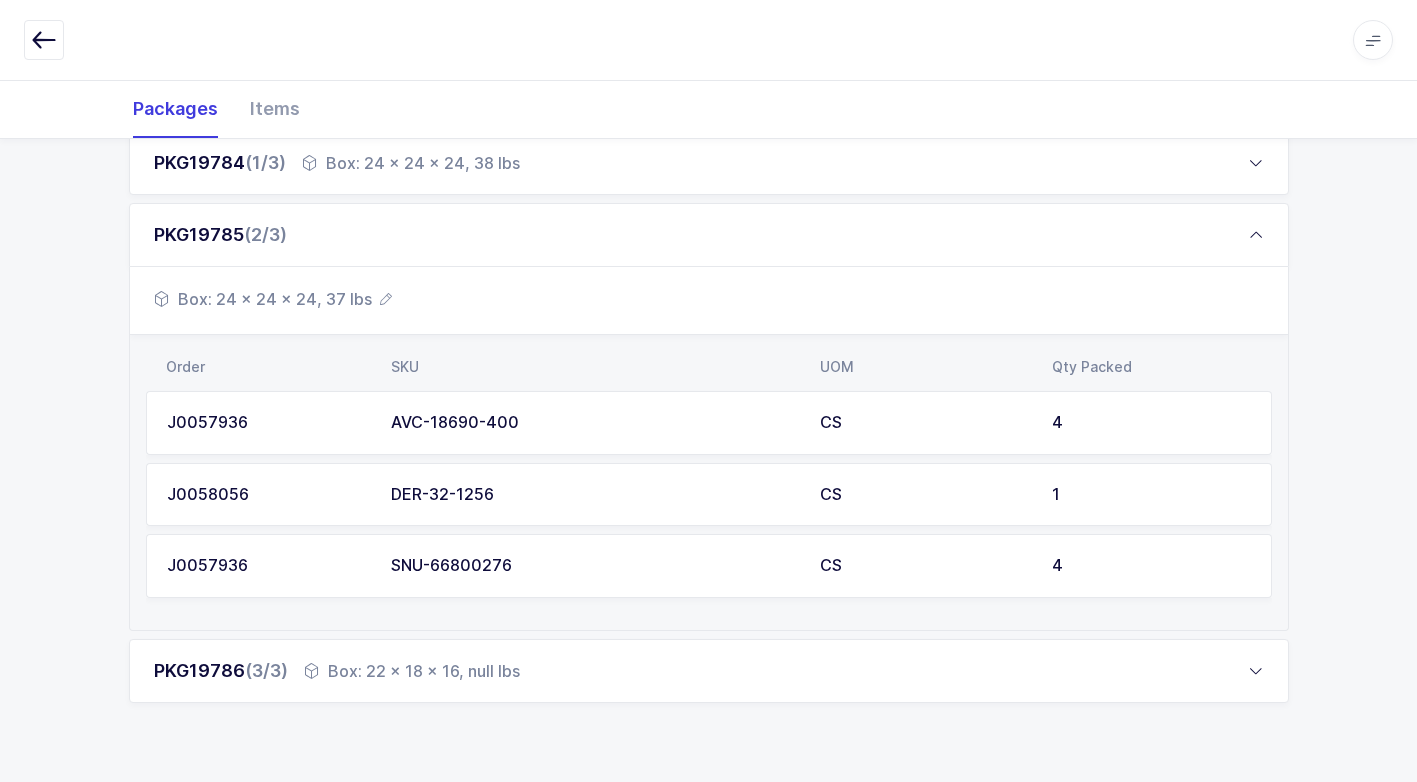 click on "Box: 22 x 18 x 16, null lbs" at bounding box center (412, 671) 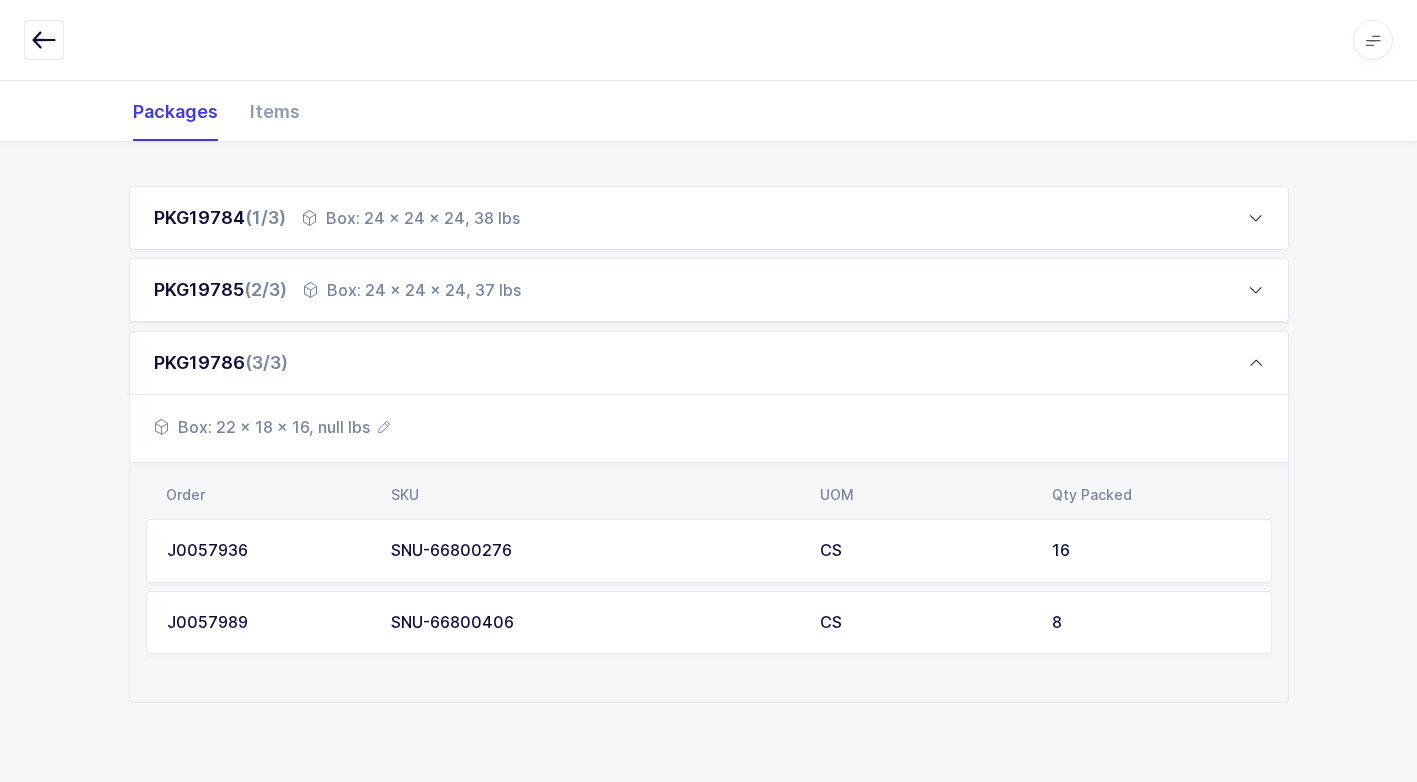 scroll, scrollTop: 240, scrollLeft: 0, axis: vertical 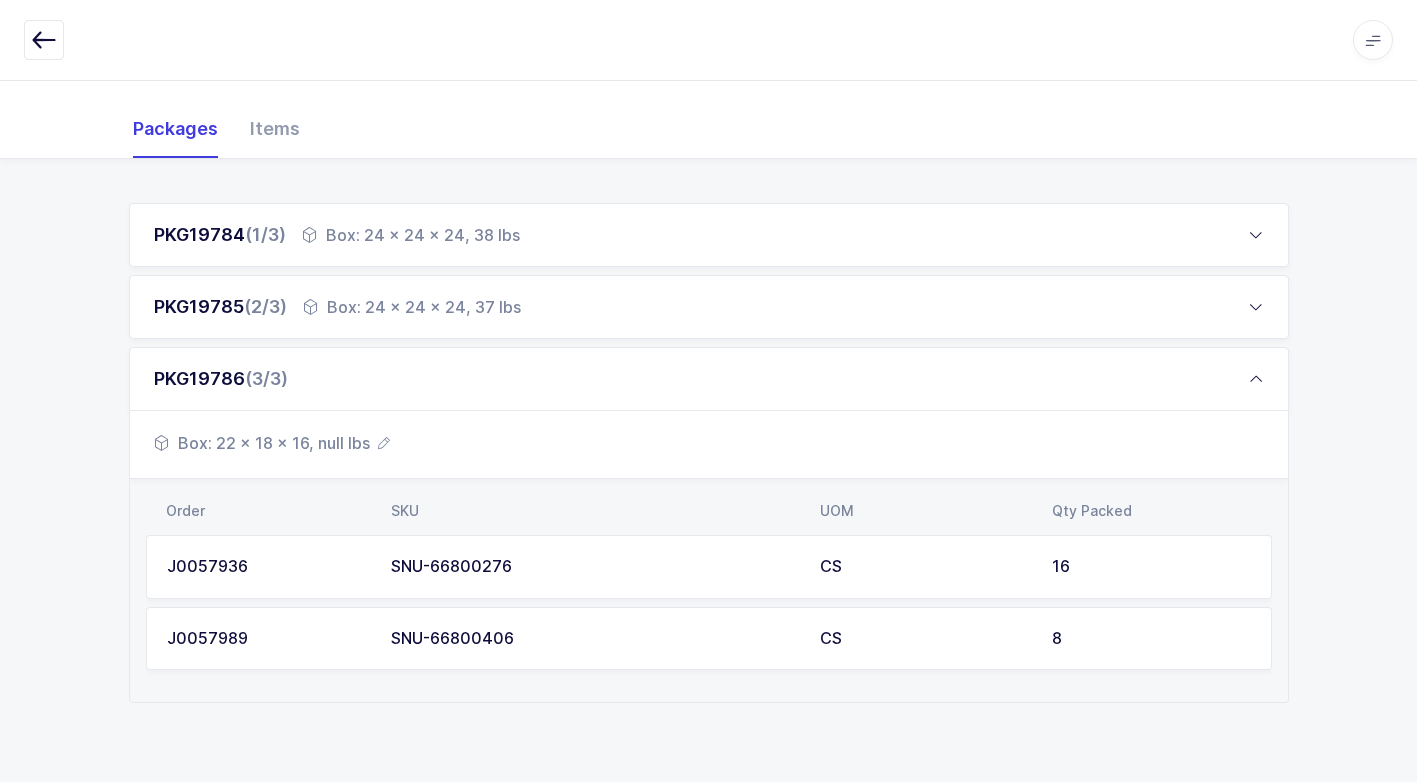 click on "Box: 22 x 18 x 16, null lbs" at bounding box center (272, 443) 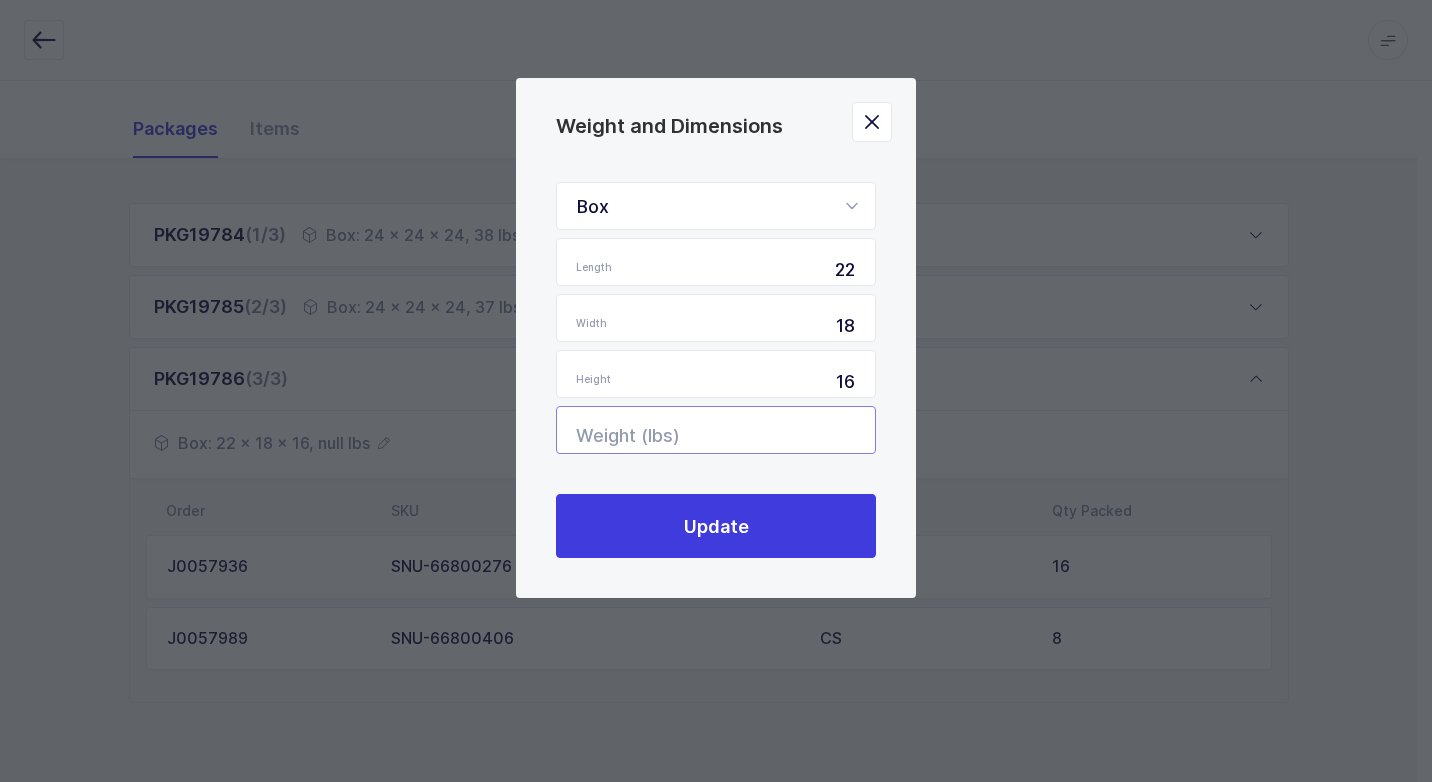 click at bounding box center [716, 430] 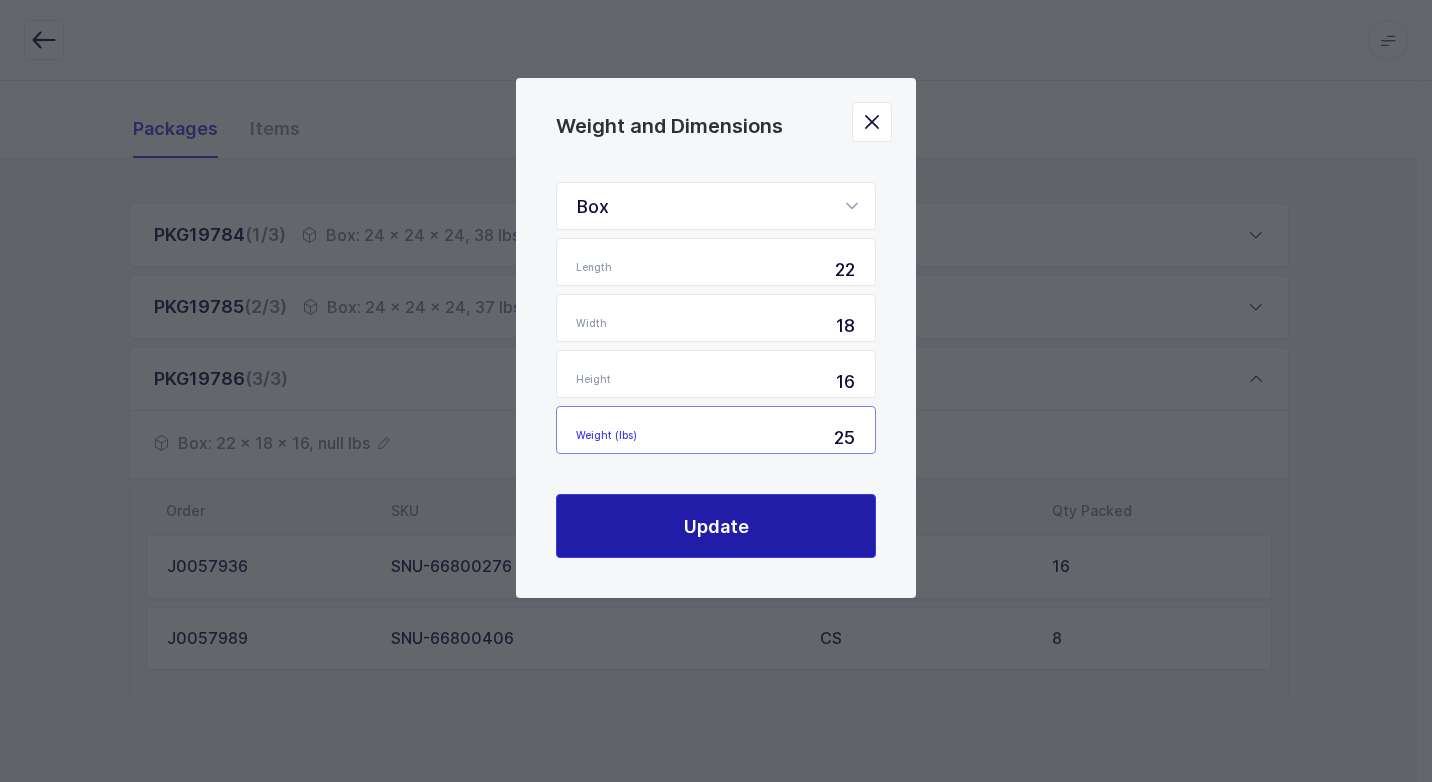 type on "25" 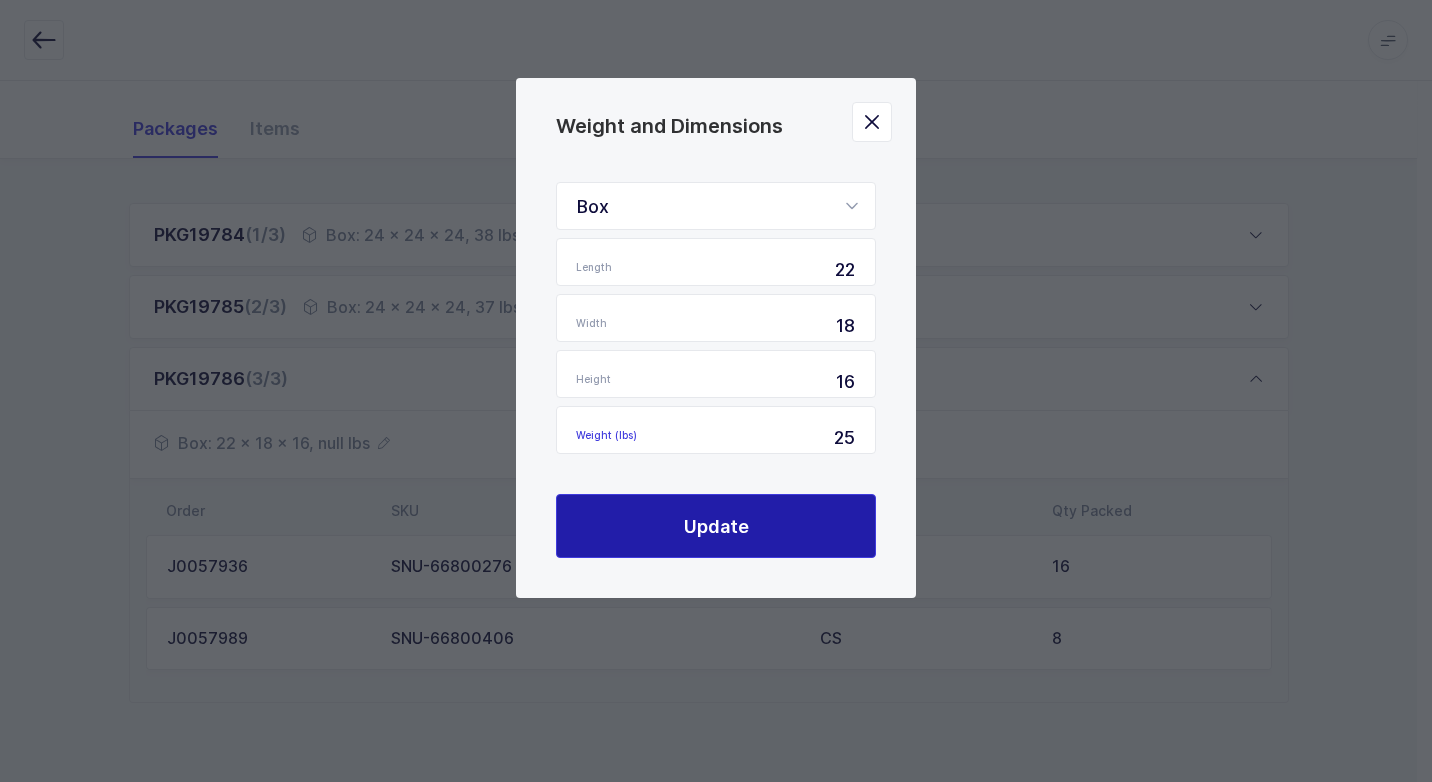click on "Update" at bounding box center [716, 526] 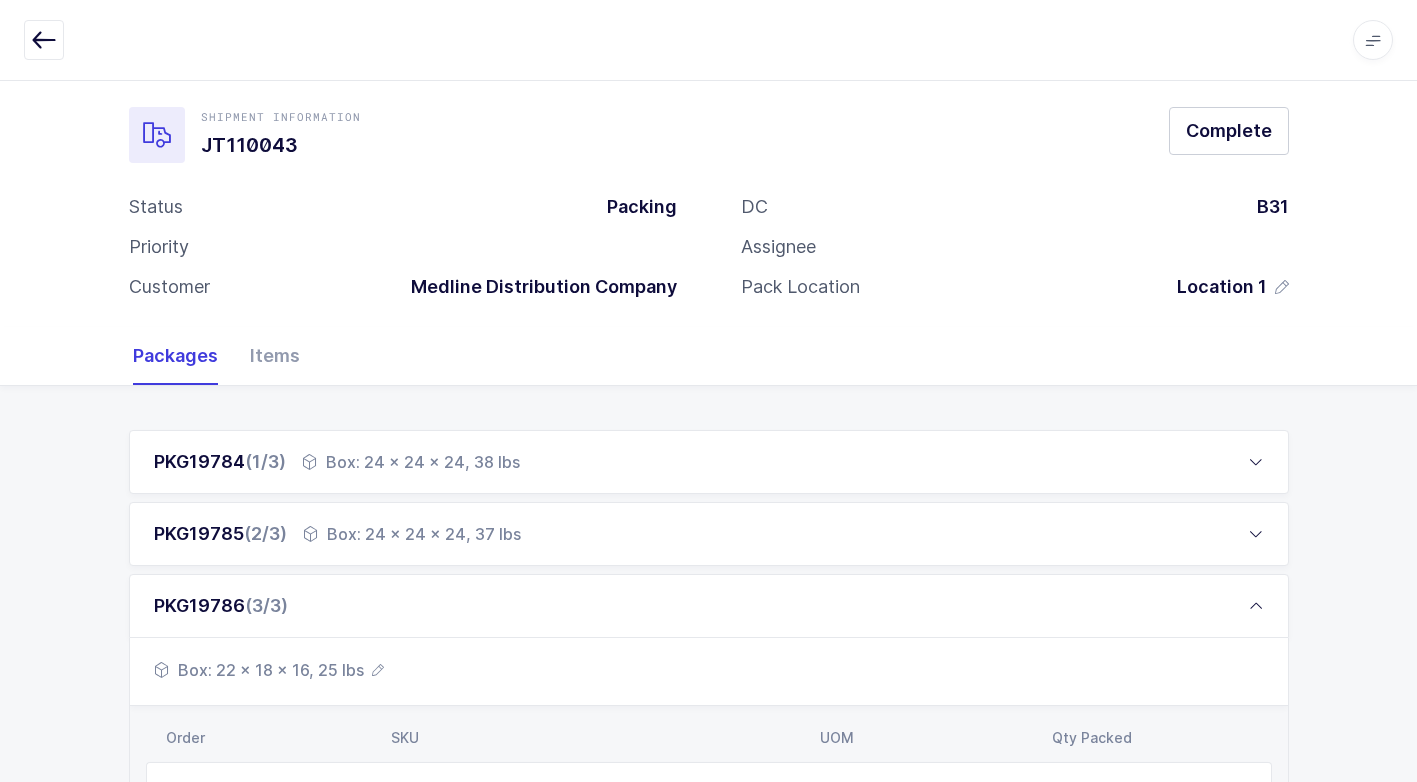 scroll, scrollTop: 0, scrollLeft: 0, axis: both 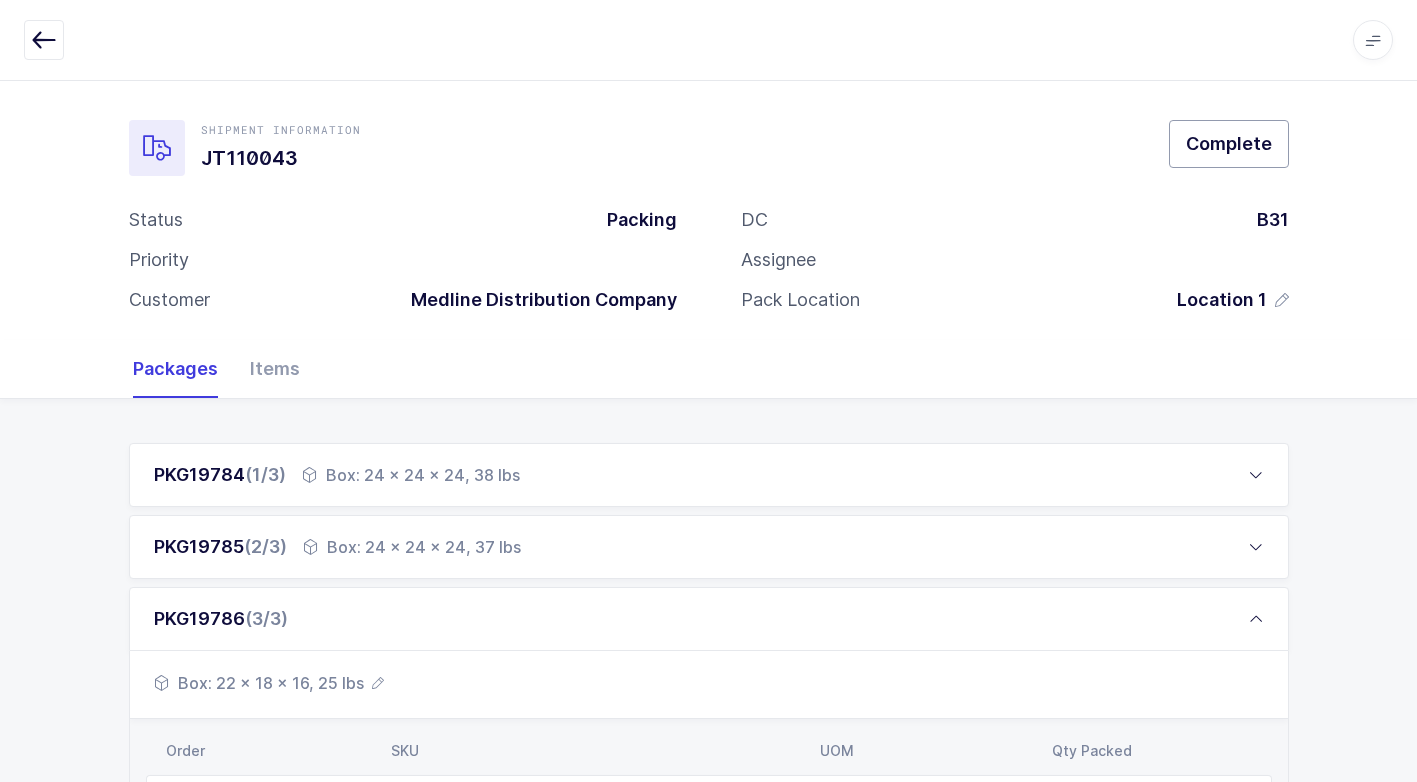 click on "Complete" at bounding box center [1229, 143] 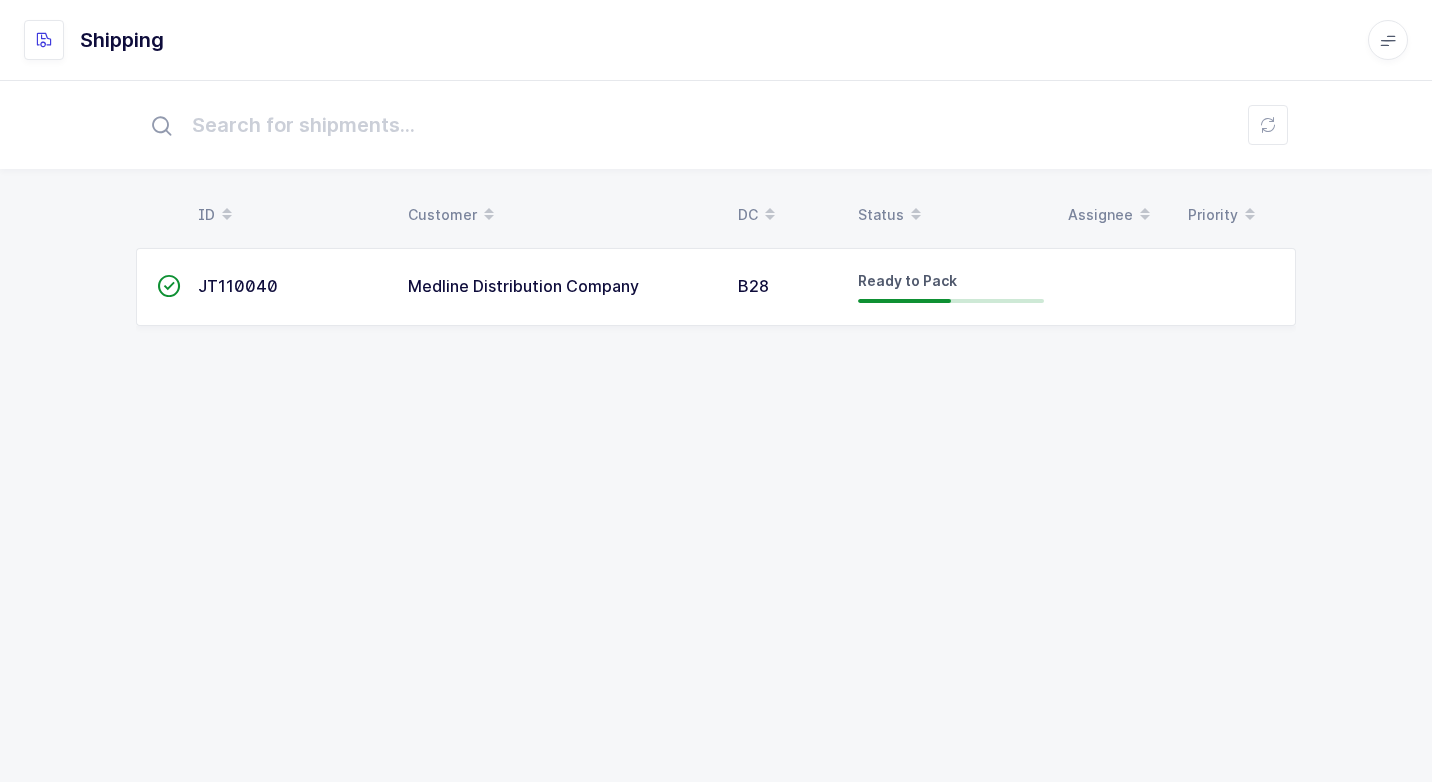 drag, startPoint x: 669, startPoint y: 293, endPoint x: 656, endPoint y: 290, distance: 13.341664 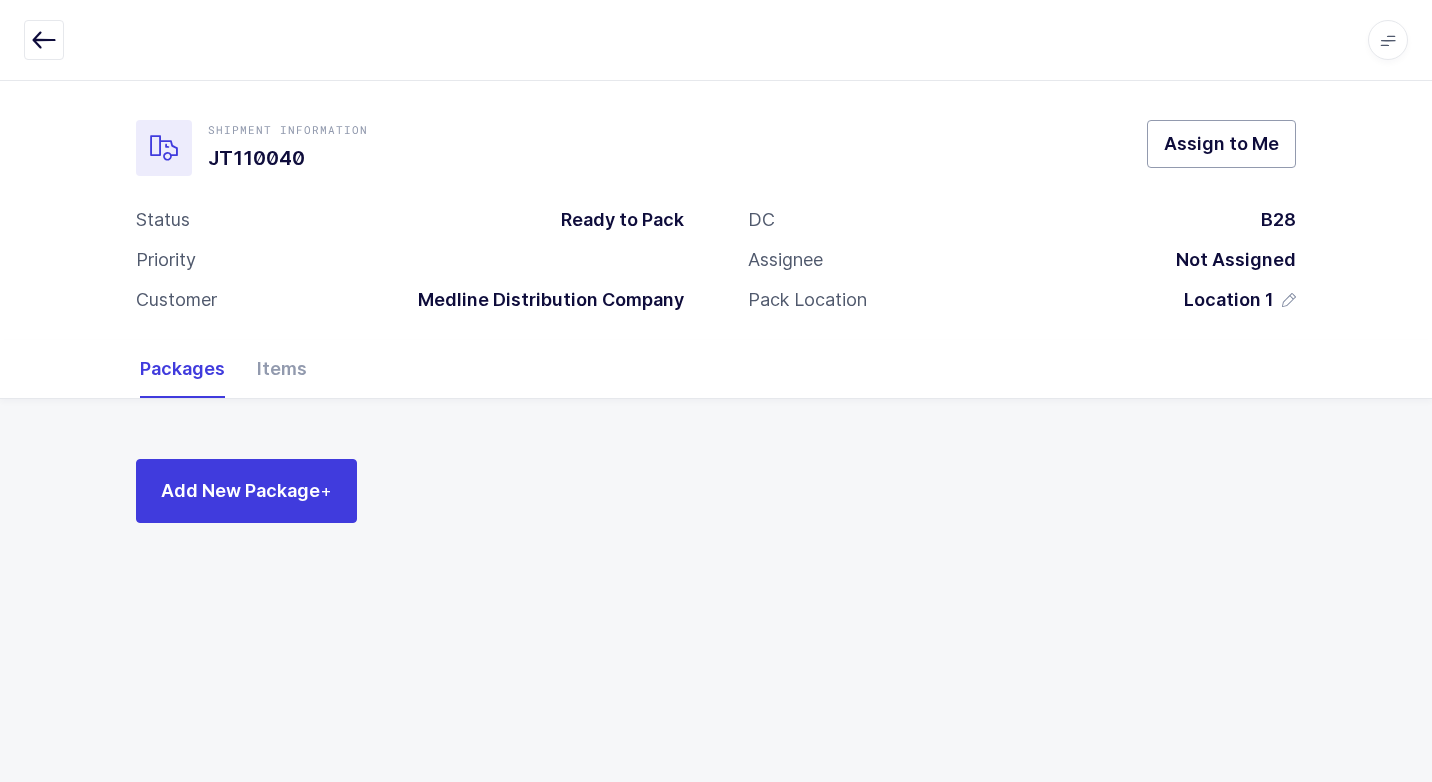 click on "Assign to Me" at bounding box center (1221, 143) 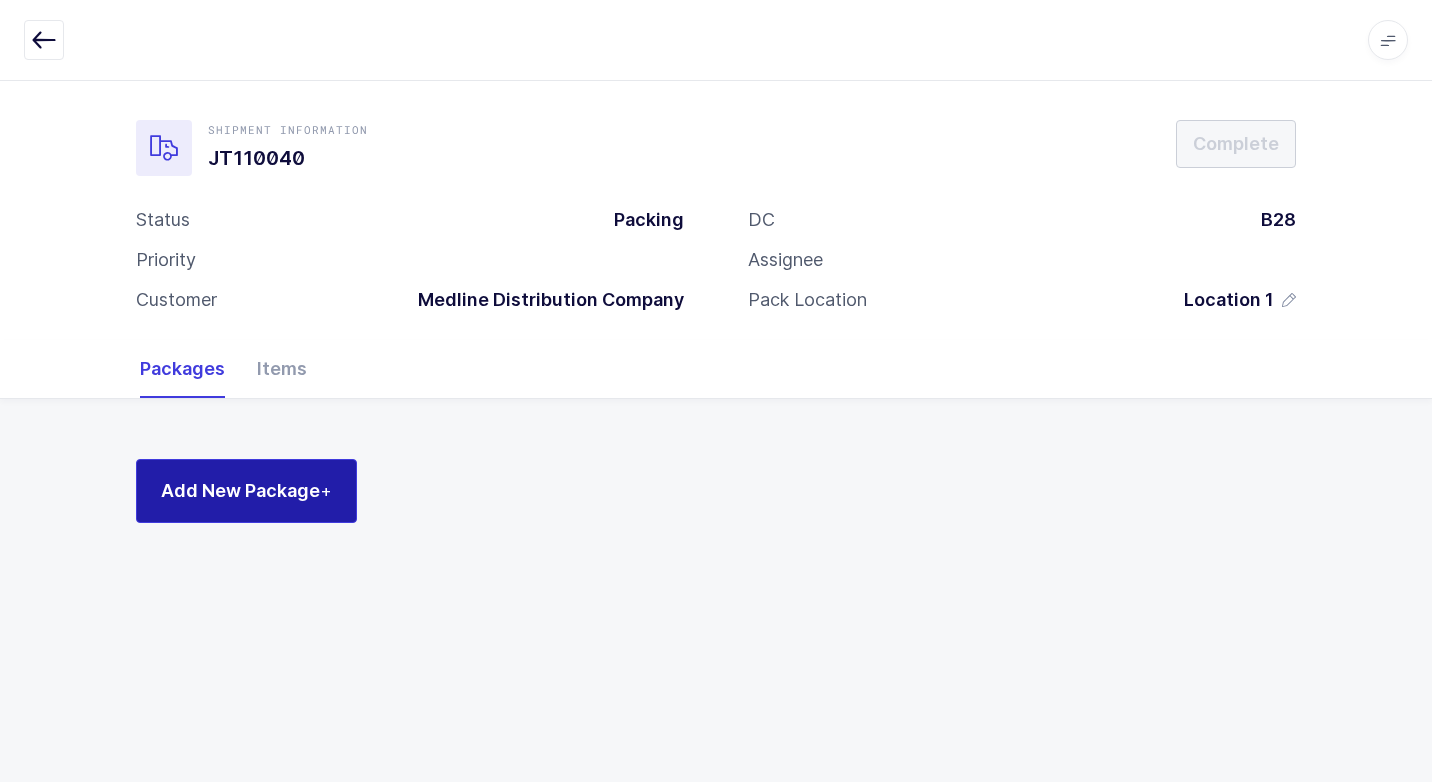 click on "Add New Package  +" at bounding box center [246, 490] 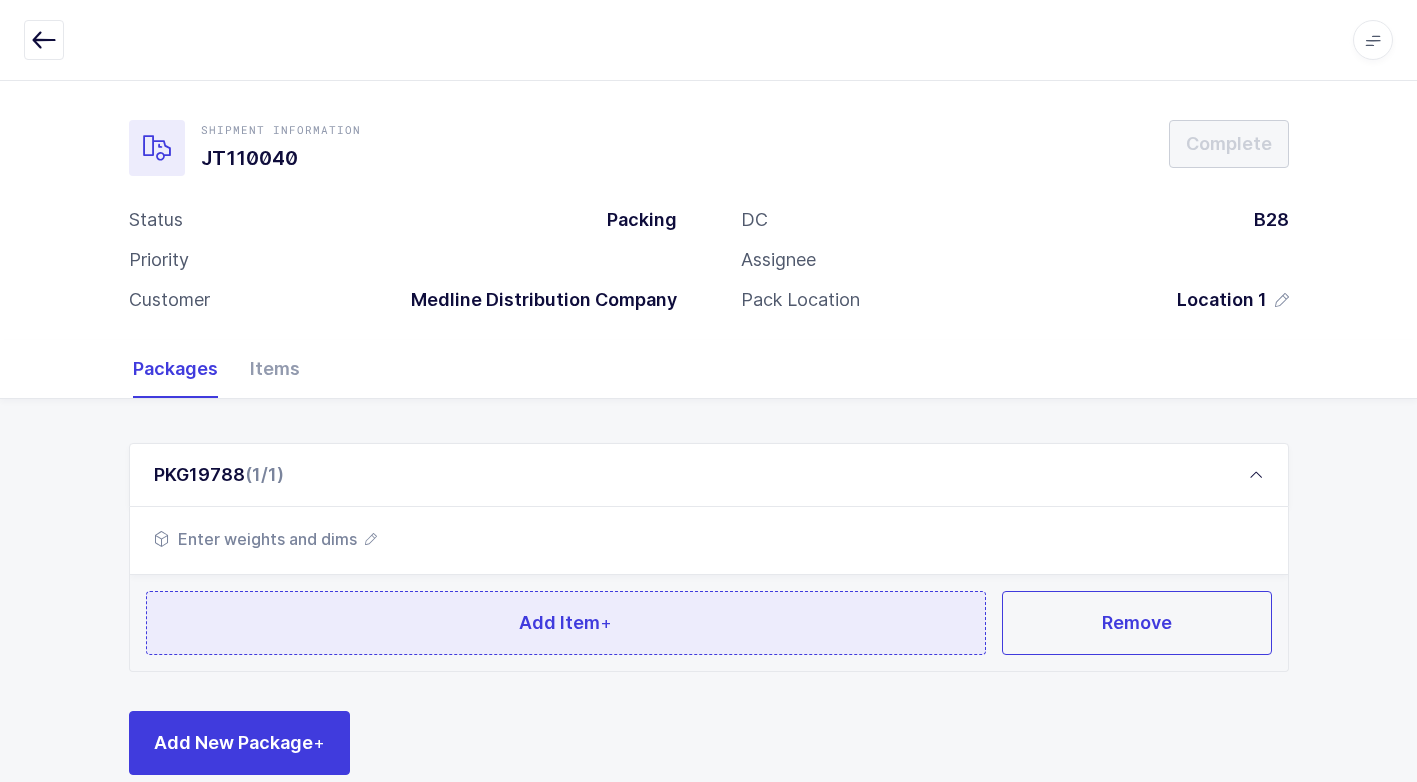 click on "Add Item  +" at bounding box center (565, 622) 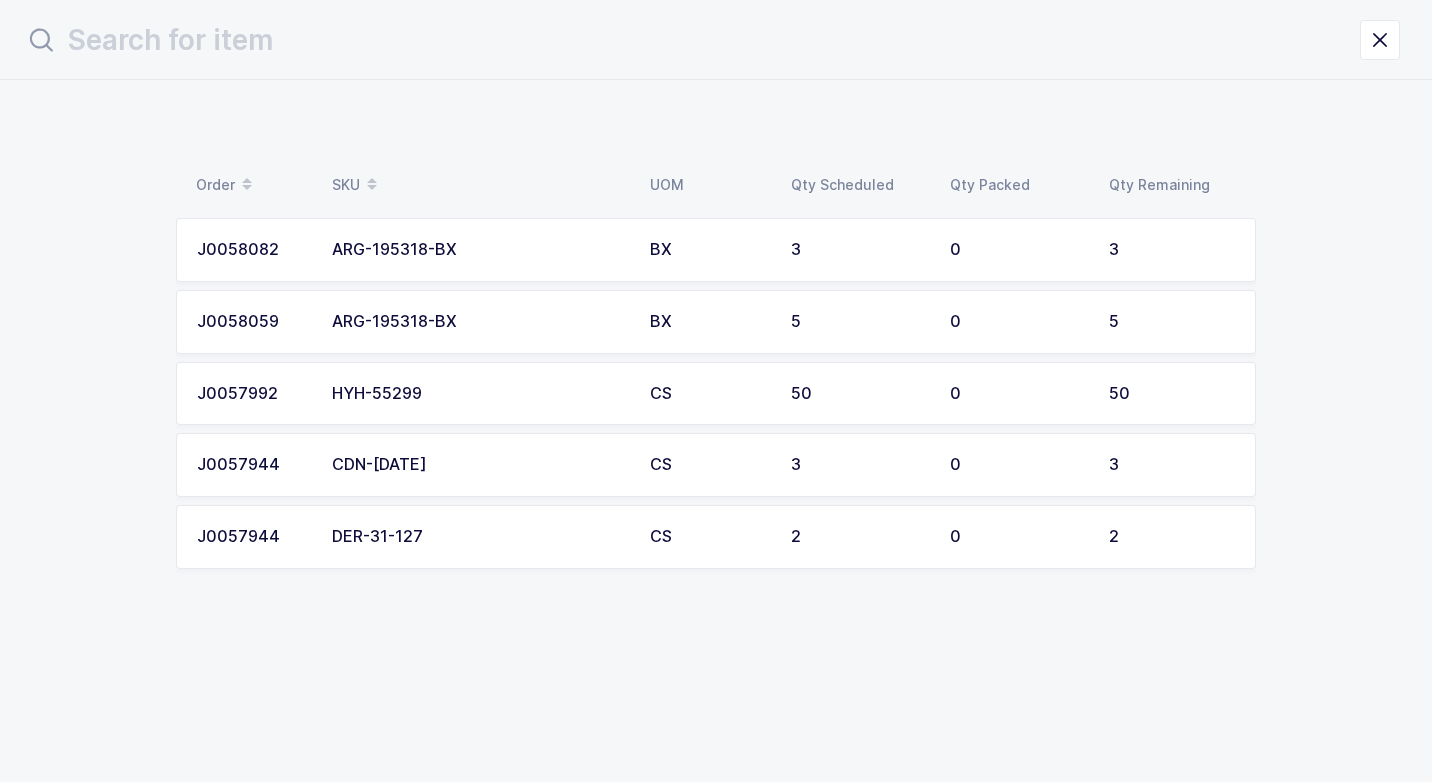 click on "HYH-55299" at bounding box center (479, 394) 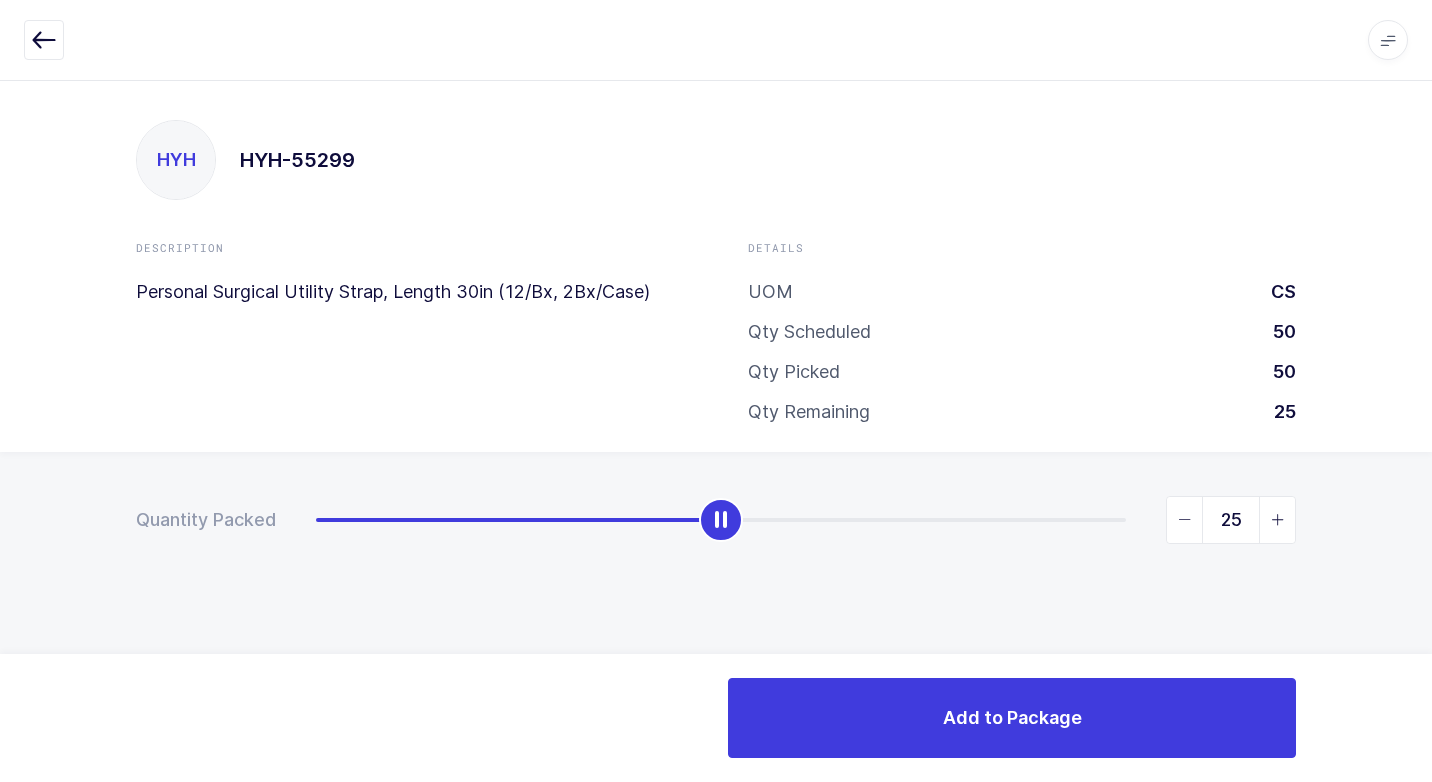 drag, startPoint x: 322, startPoint y: 518, endPoint x: 722, endPoint y: 517, distance: 400.00125 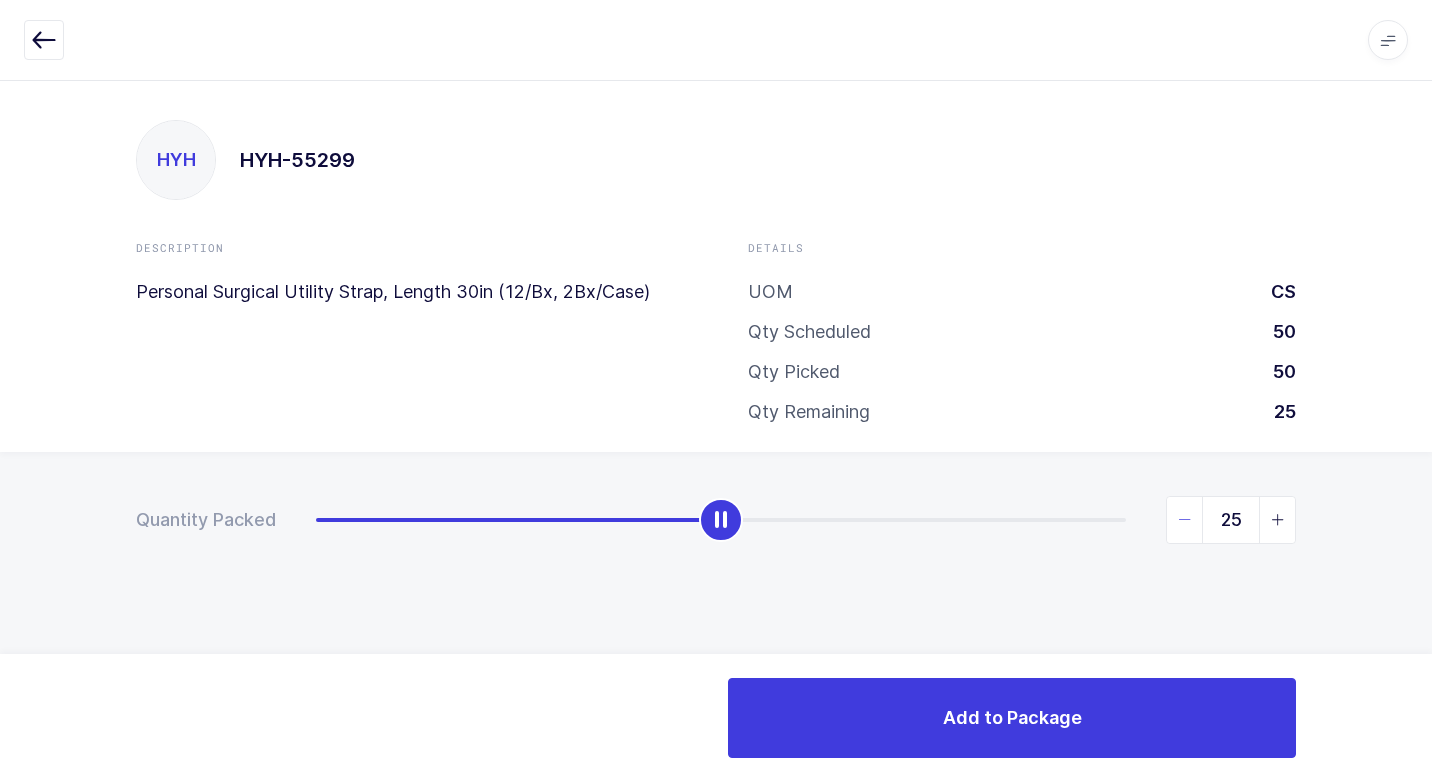 click at bounding box center [1185, 520] 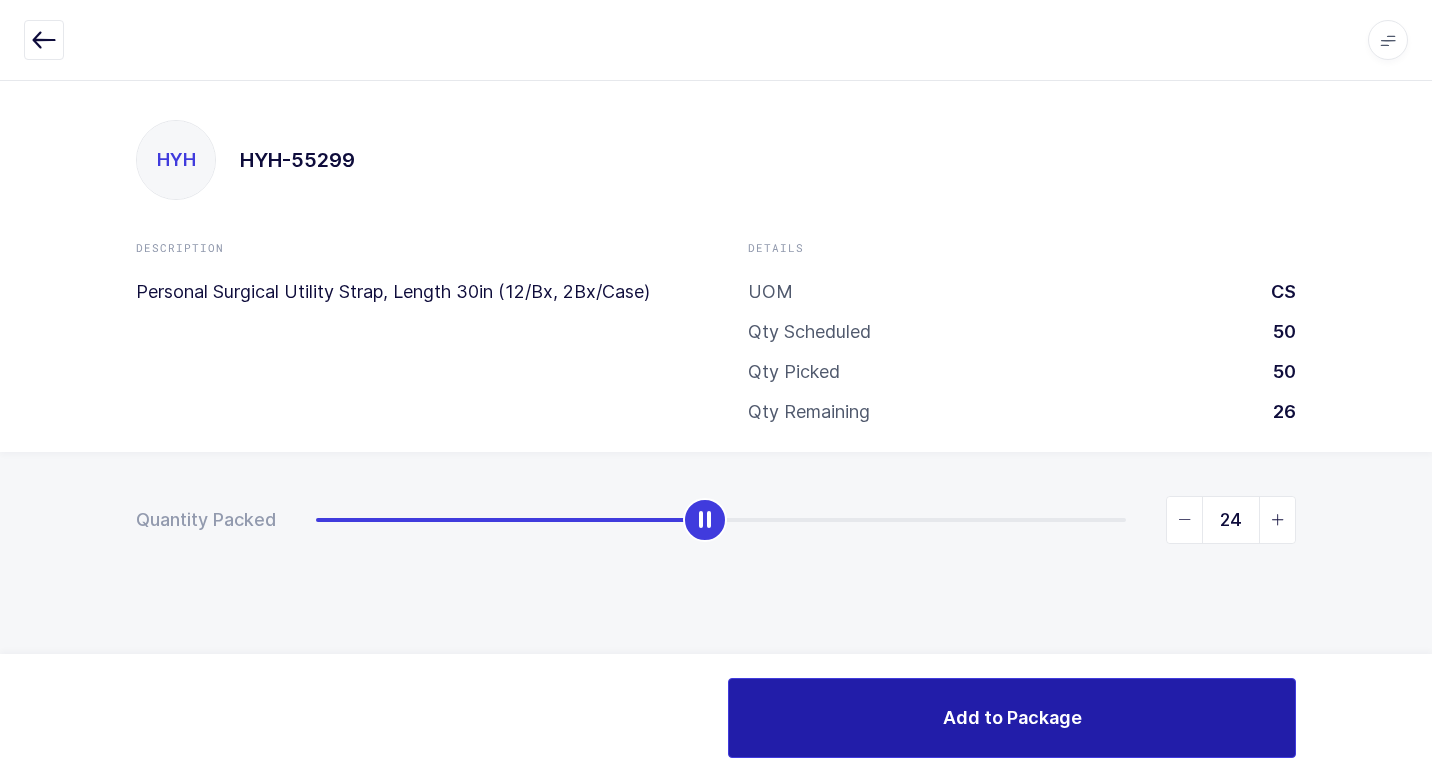 click on "Add to Package" at bounding box center [1012, 718] 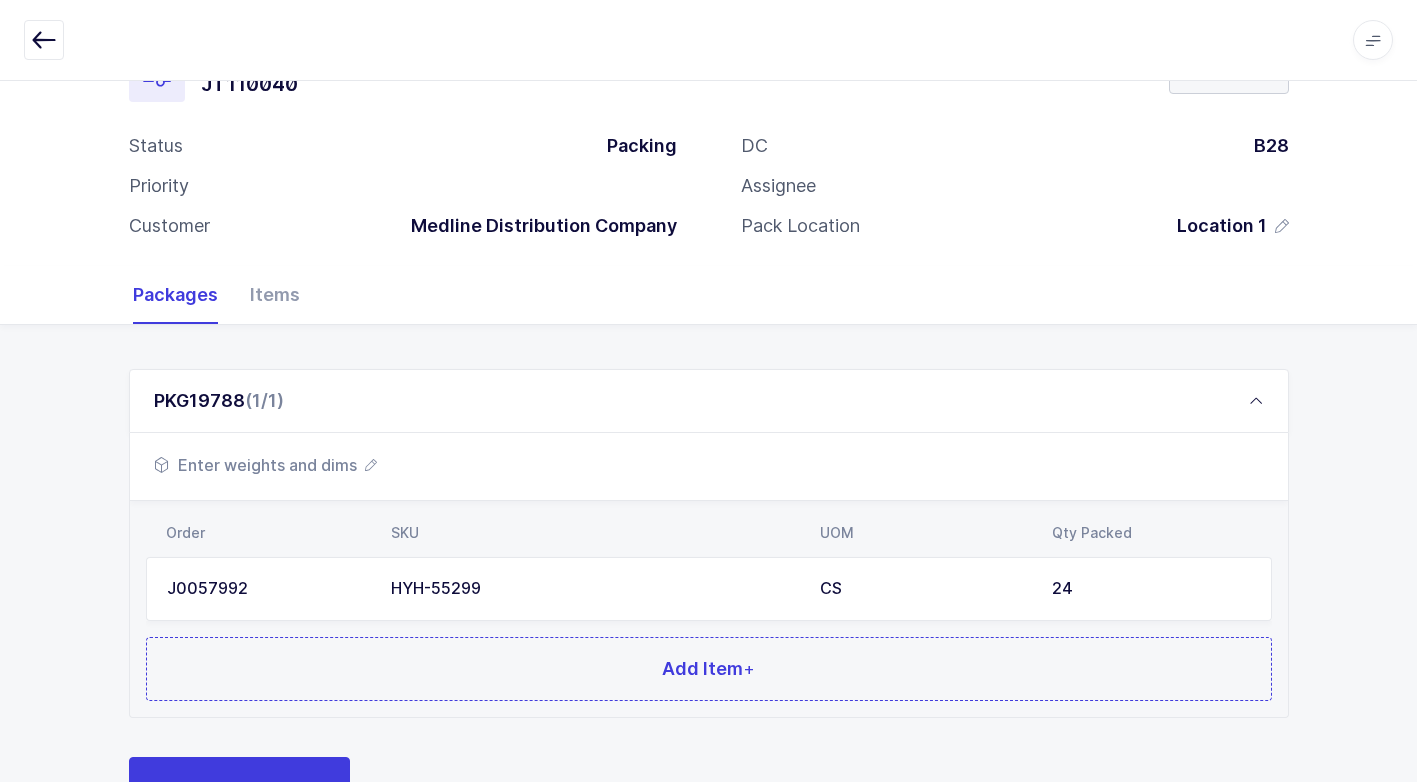scroll, scrollTop: 153, scrollLeft: 0, axis: vertical 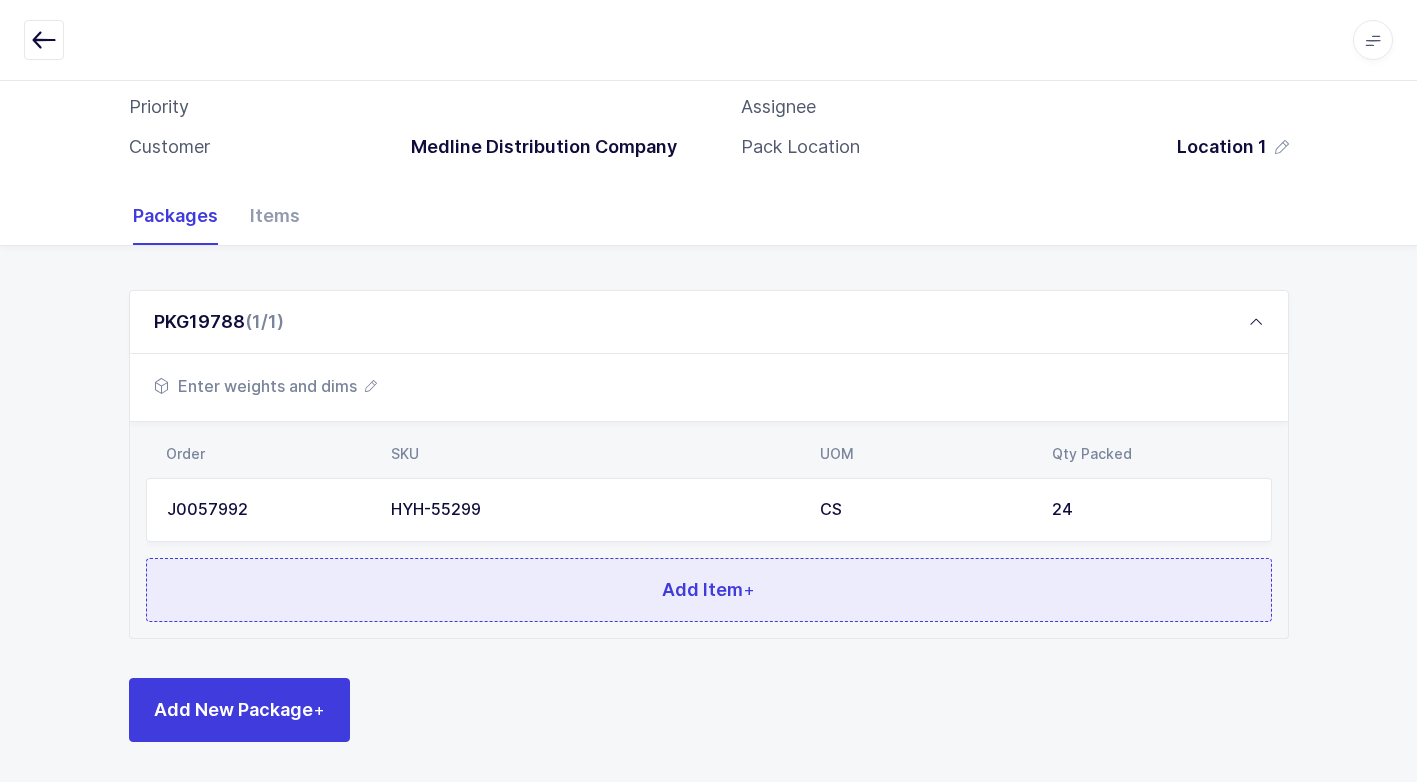 click on "Add Item  +" at bounding box center [709, 590] 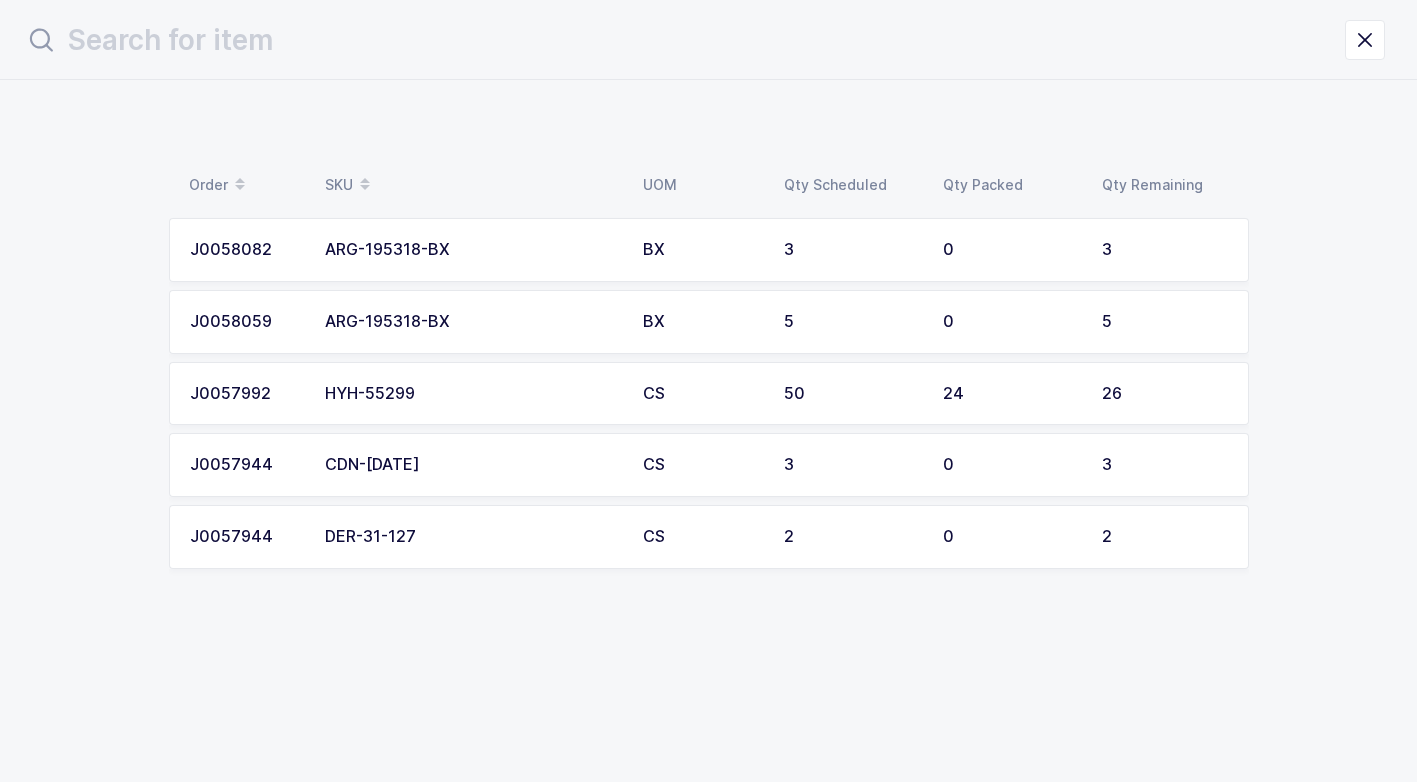 scroll, scrollTop: 0, scrollLeft: 0, axis: both 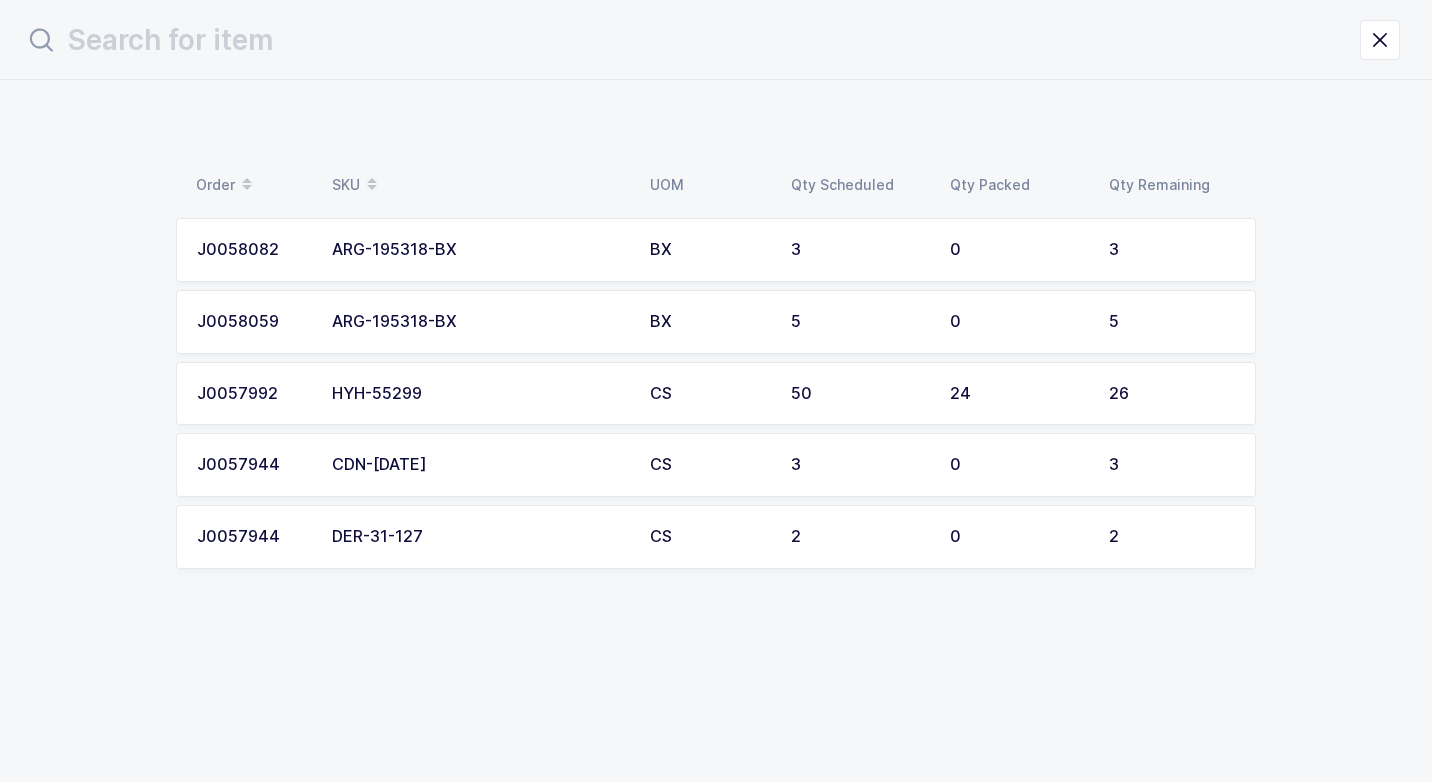 click on "ARG-195318-BX" at bounding box center [479, 322] 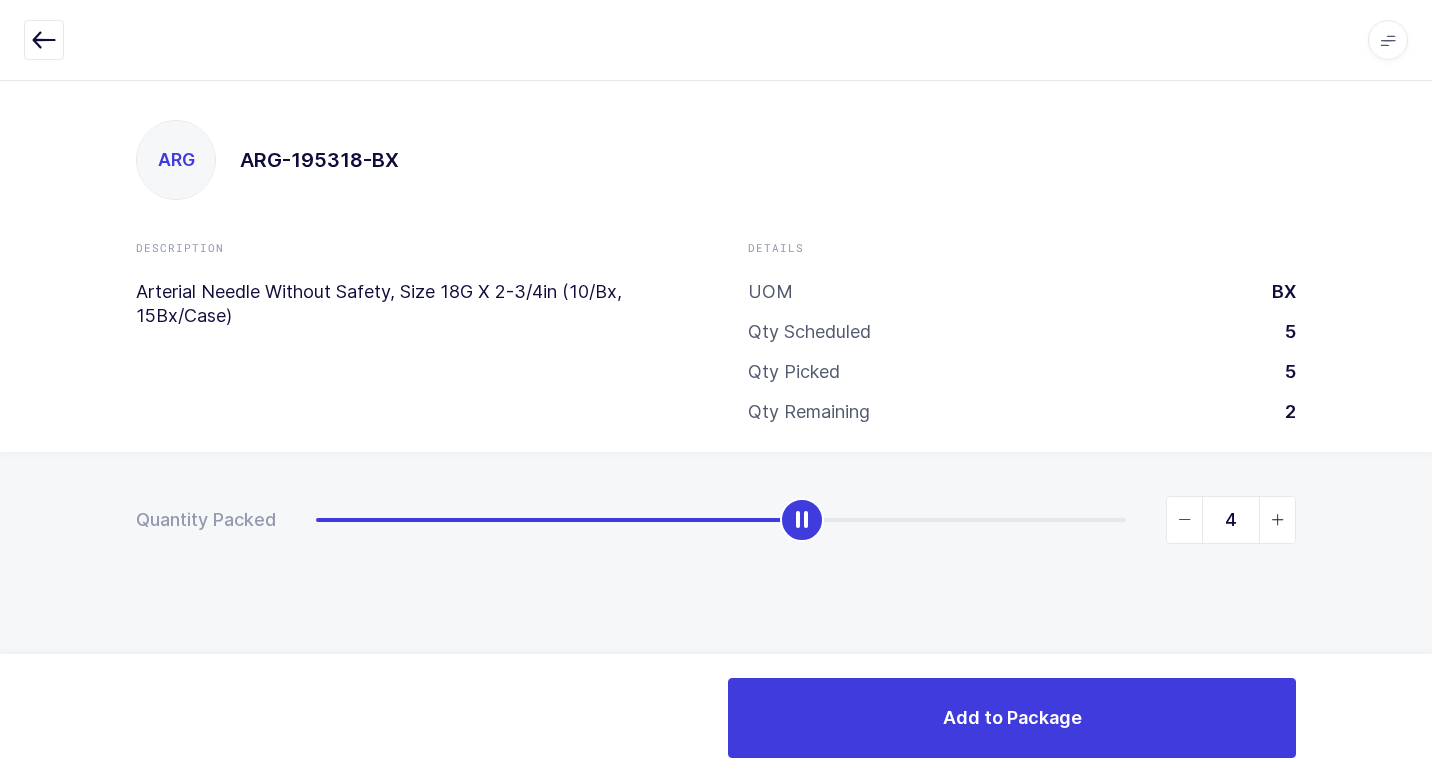 type on "5" 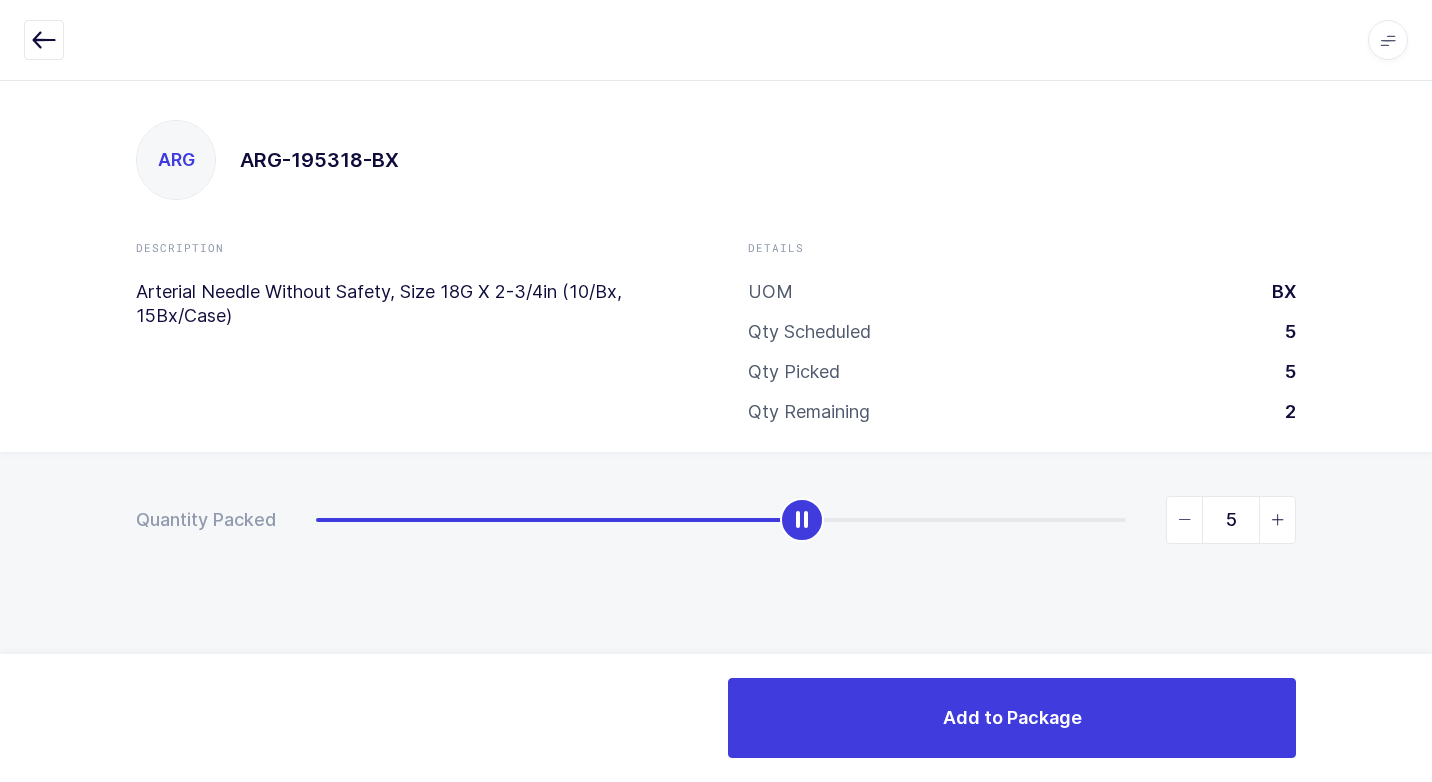 drag, startPoint x: 322, startPoint y: 519, endPoint x: 1320, endPoint y: 638, distance: 1005.06964 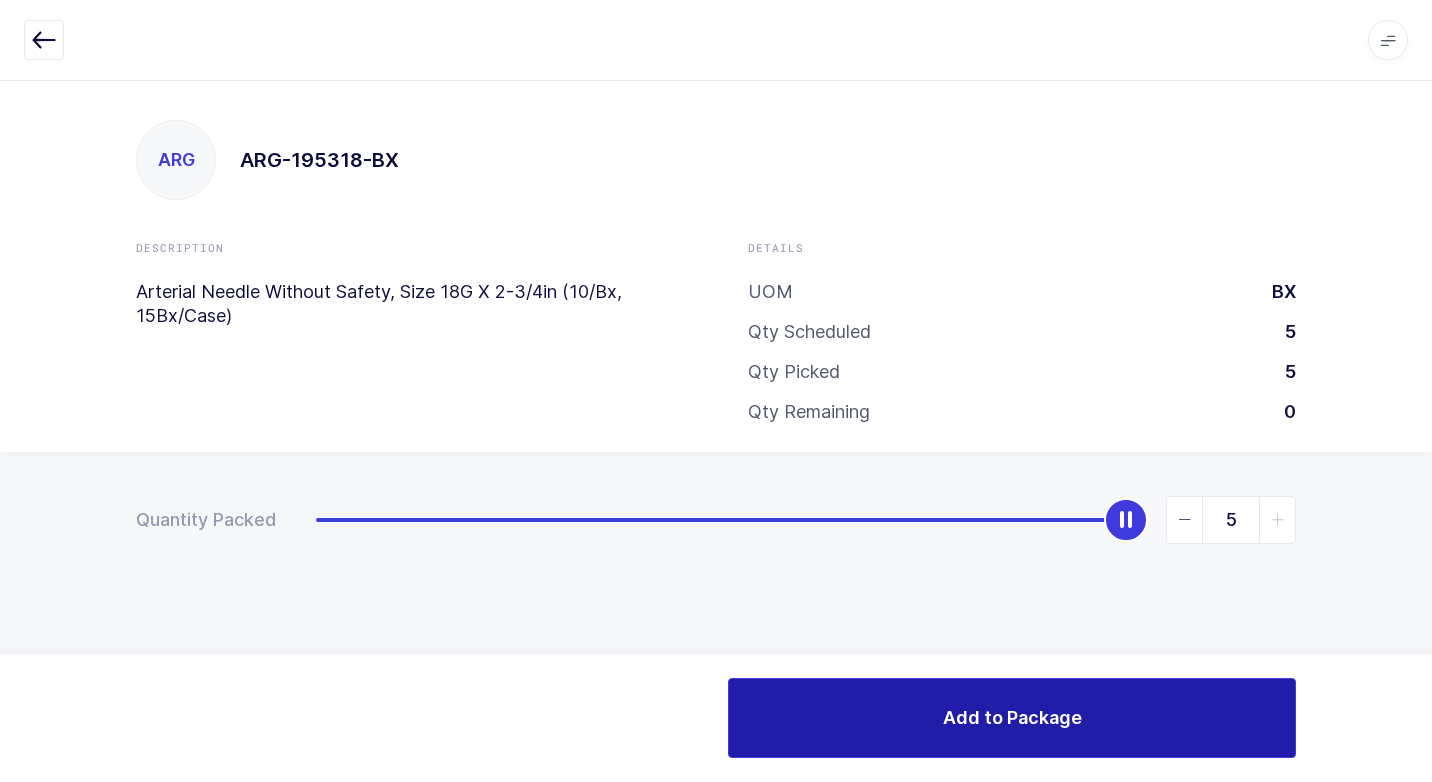 drag, startPoint x: 998, startPoint y: 713, endPoint x: 964, endPoint y: 717, distance: 34.234486 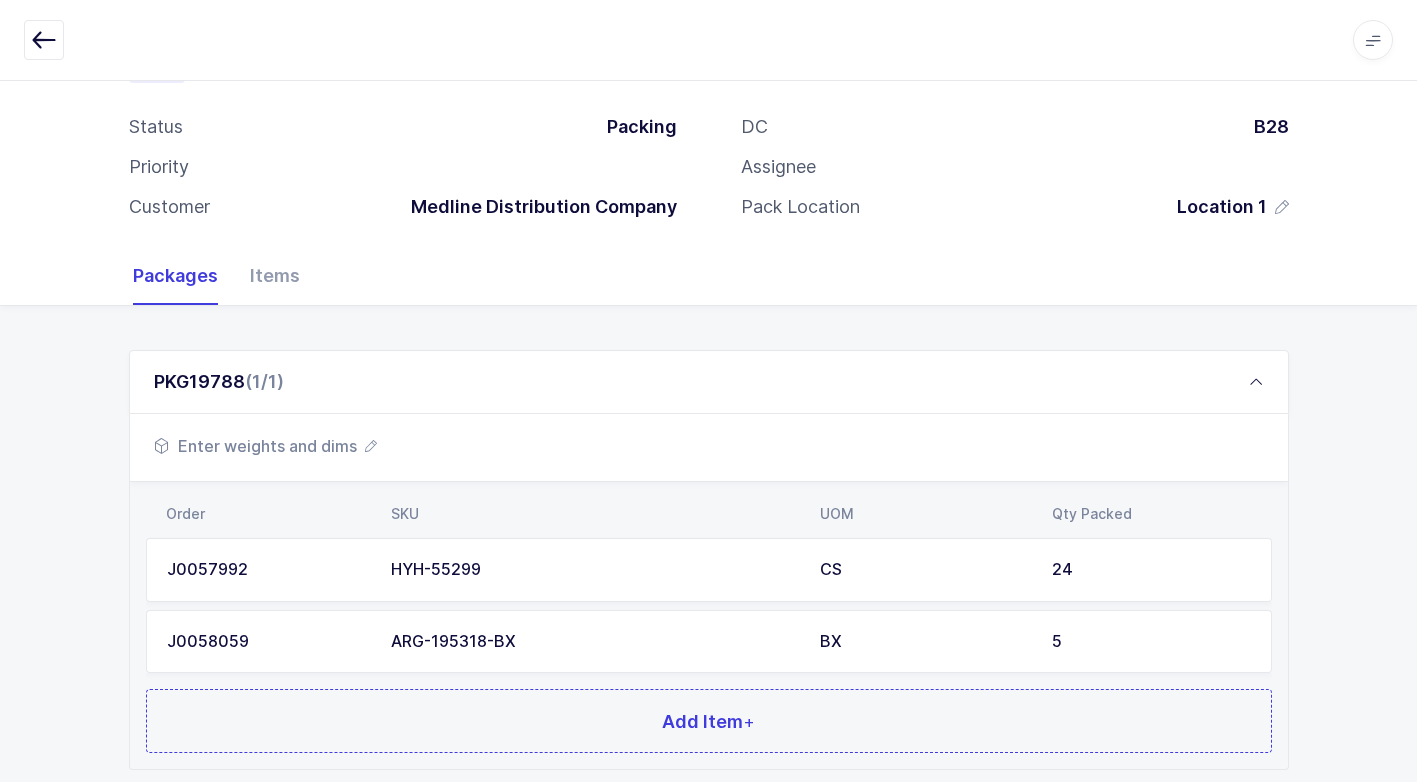 scroll, scrollTop: 224, scrollLeft: 0, axis: vertical 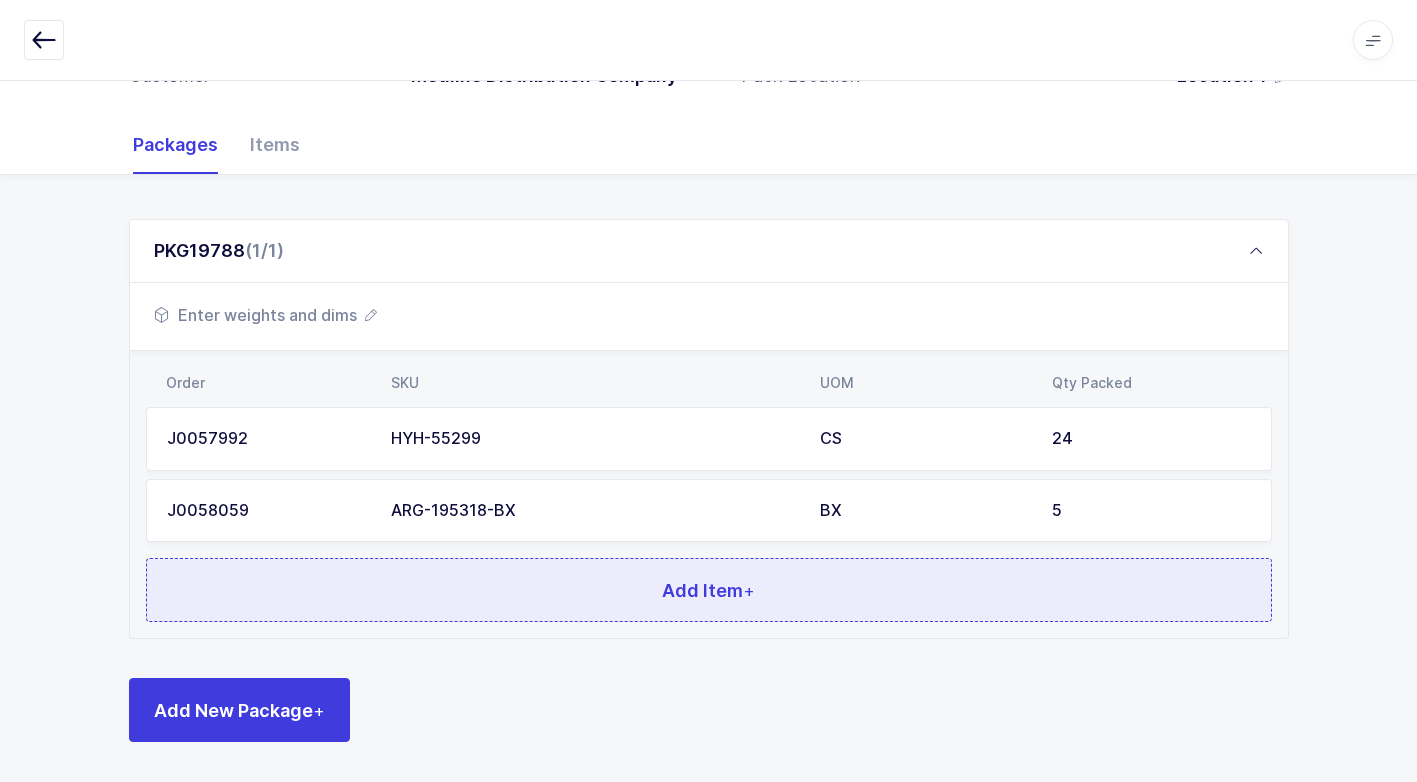 click on "Add Item  +" at bounding box center (709, 590) 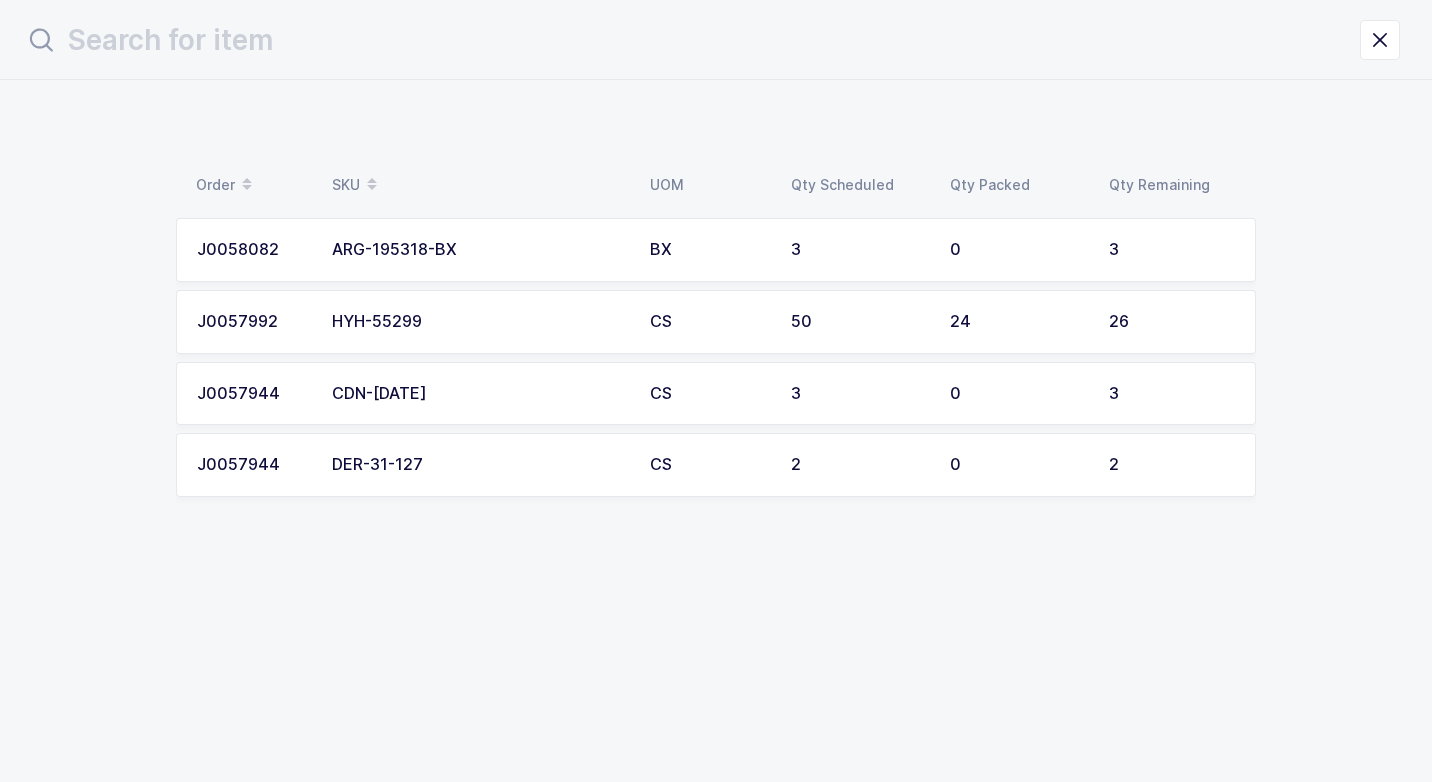 click on "ARG-195318-BX" at bounding box center (479, 250) 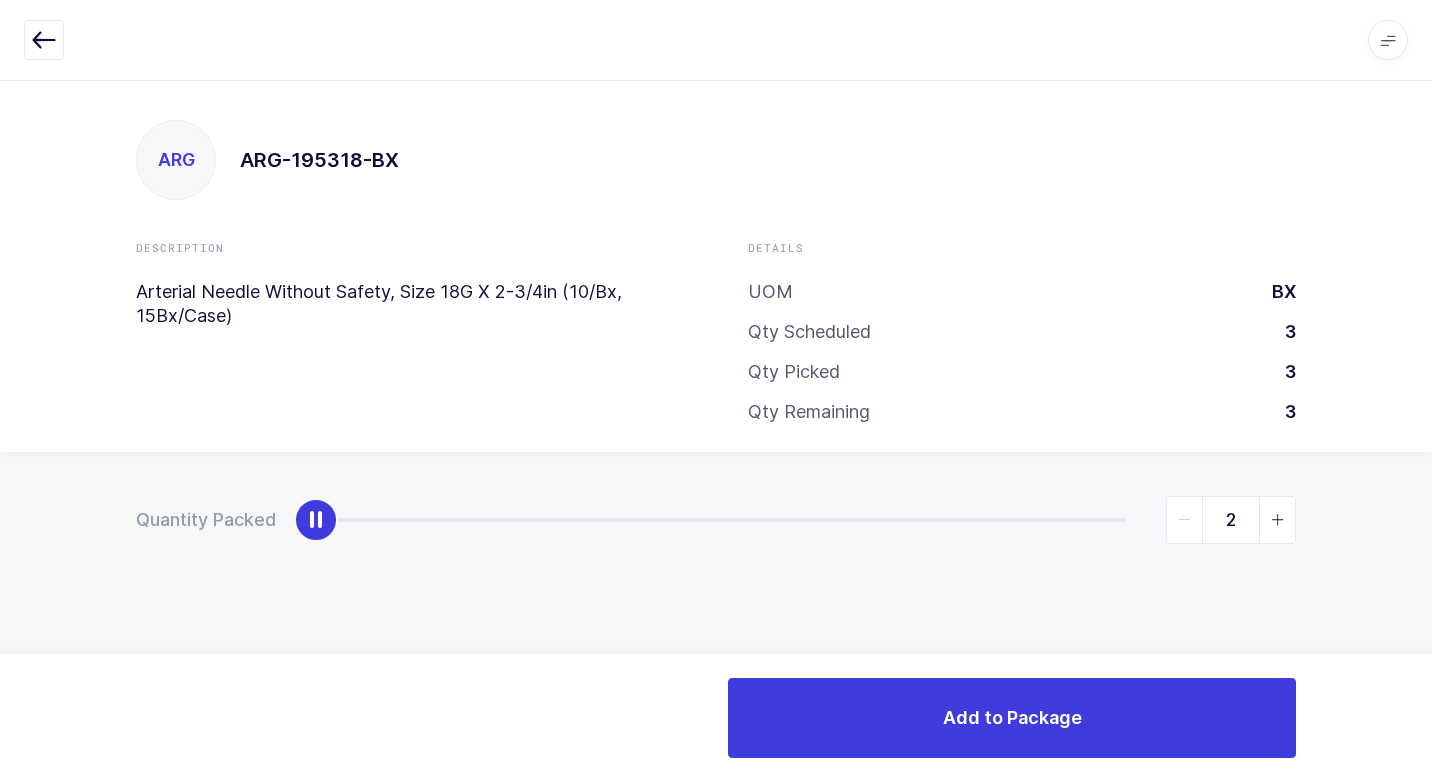 type on "3" 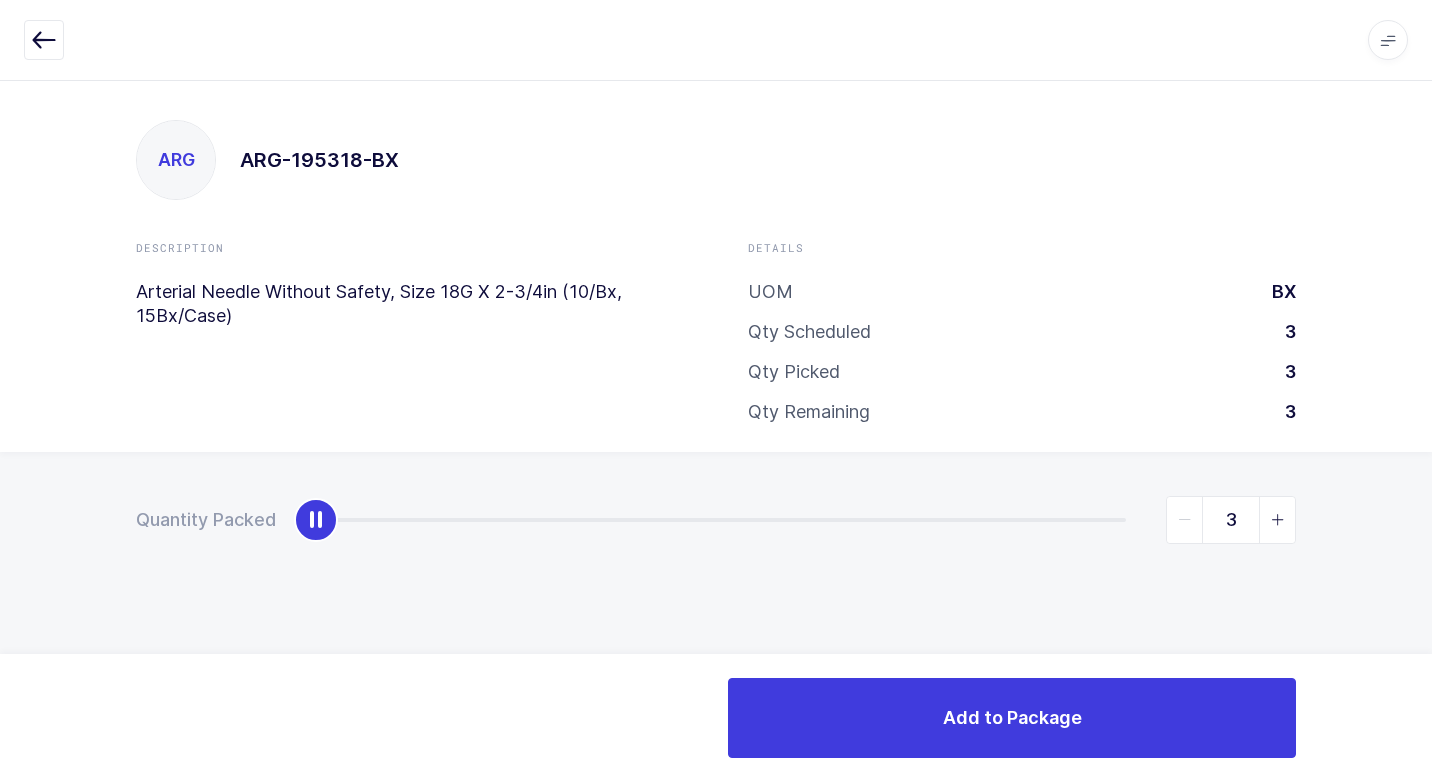 drag, startPoint x: 309, startPoint y: 527, endPoint x: 1435, endPoint y: 303, distance: 1148.0645 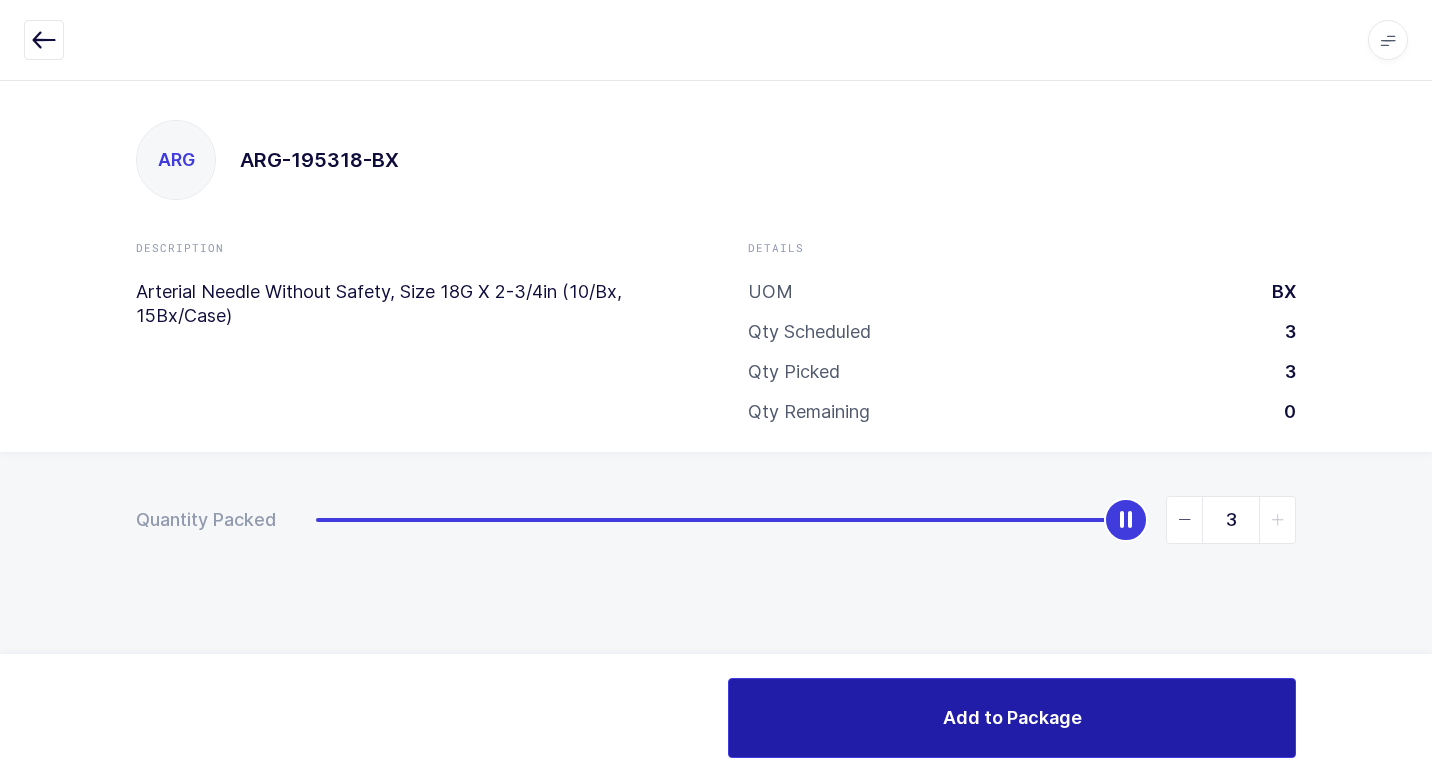 click on "Add to Package" at bounding box center [1012, 718] 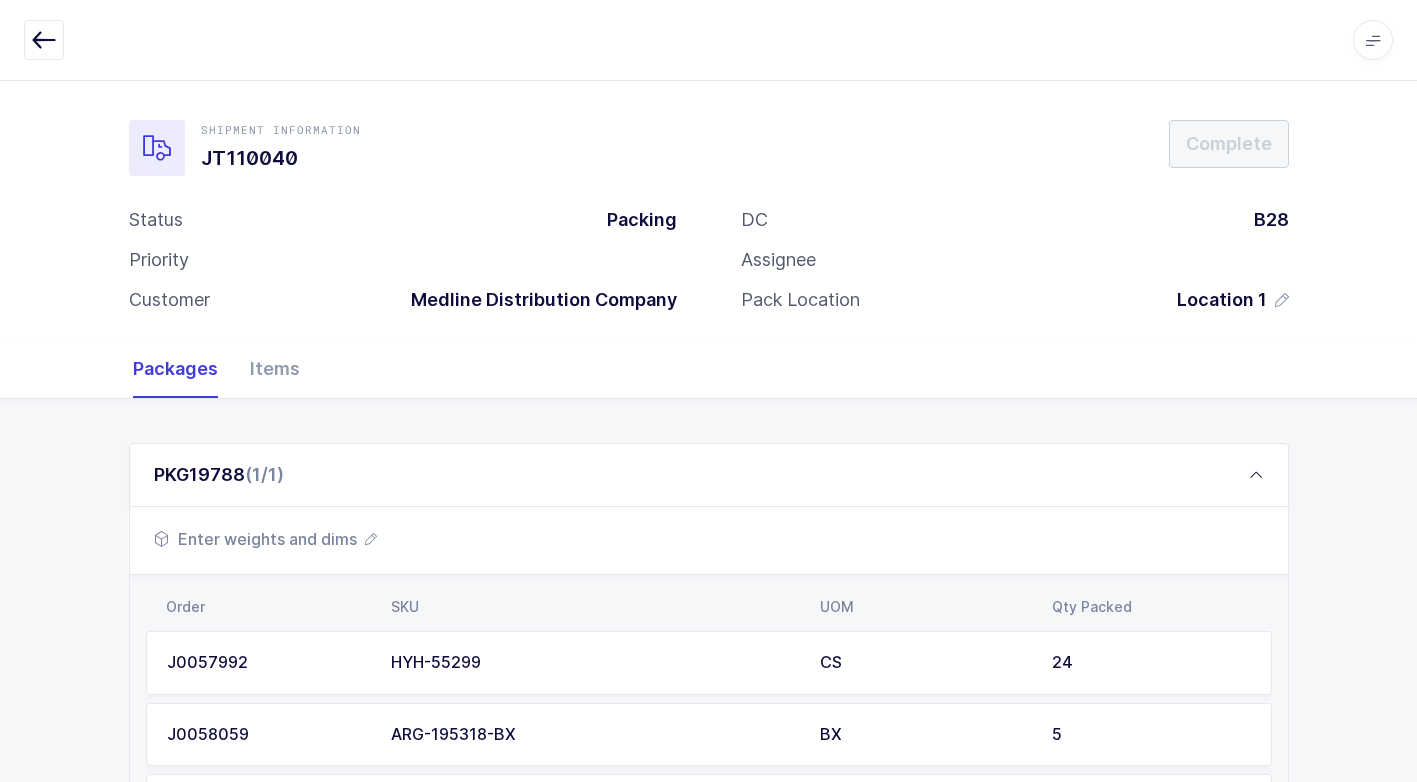 scroll, scrollTop: 296, scrollLeft: 0, axis: vertical 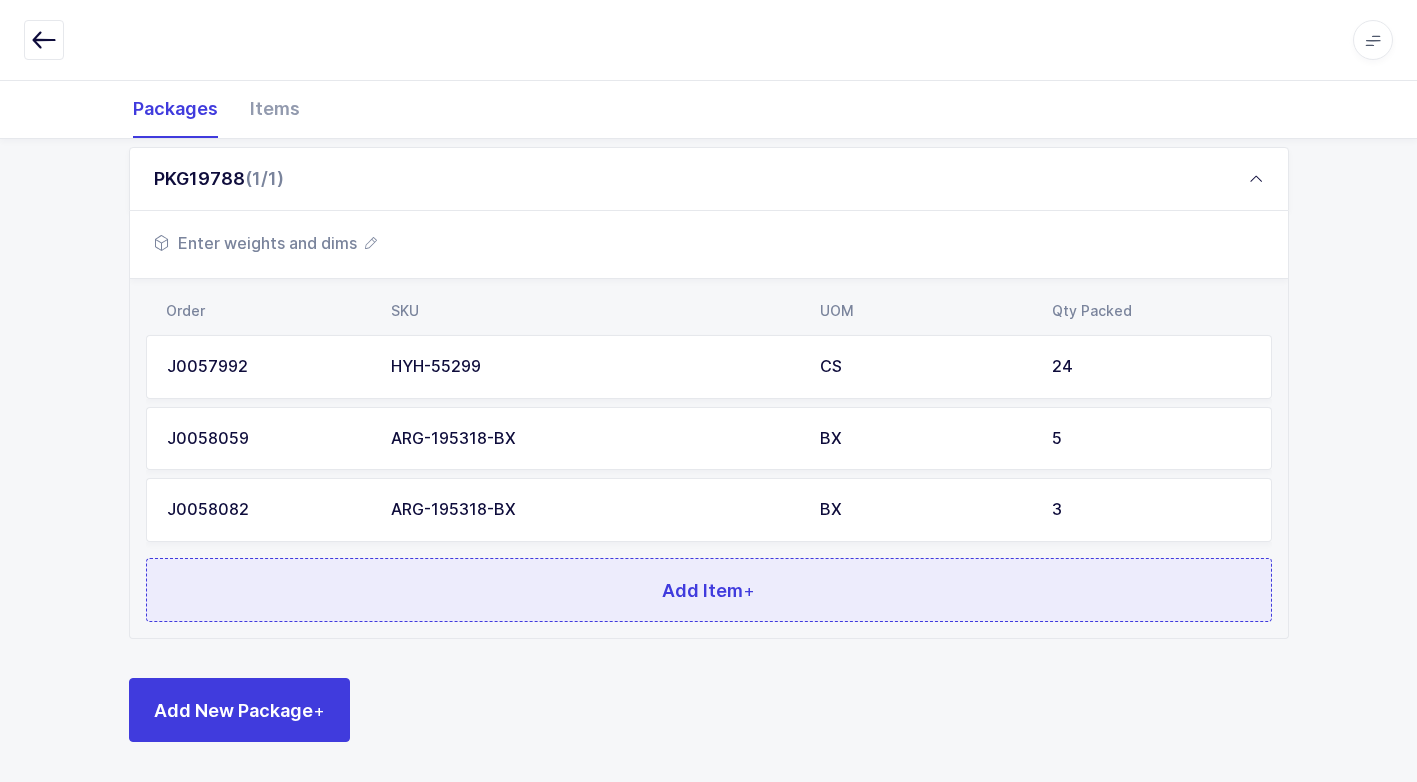 click on "Add Item  +" at bounding box center (709, 590) 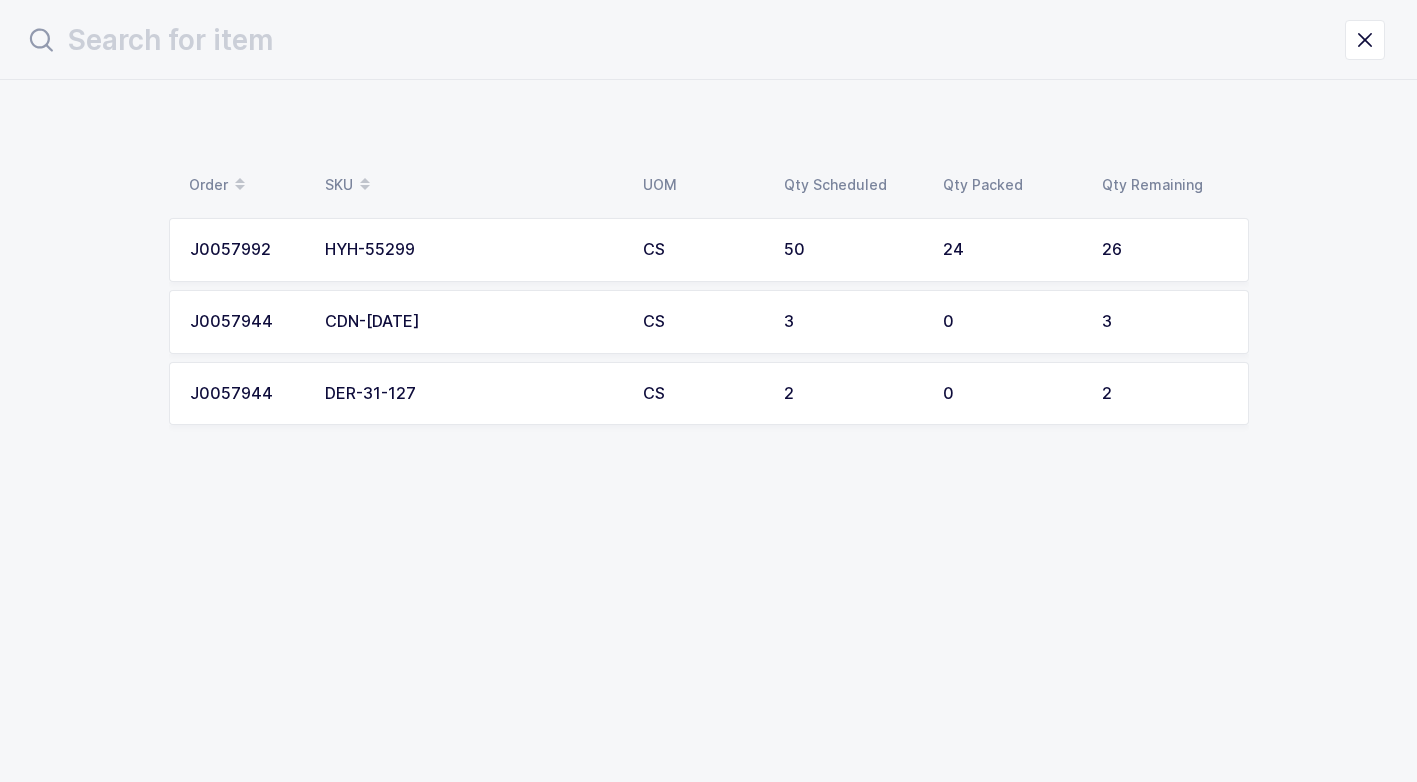 scroll, scrollTop: 0, scrollLeft: 0, axis: both 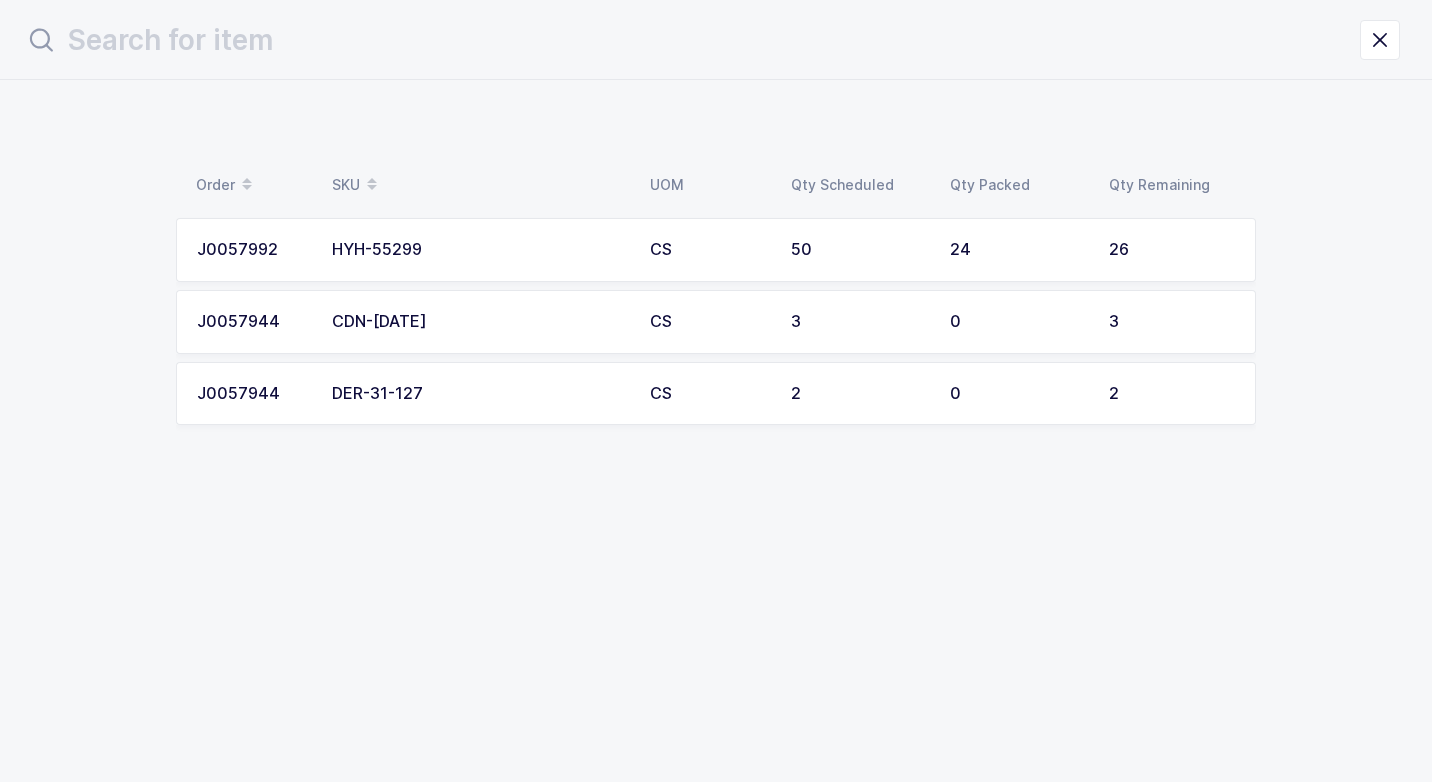 click on "HYH-55299" at bounding box center (479, 250) 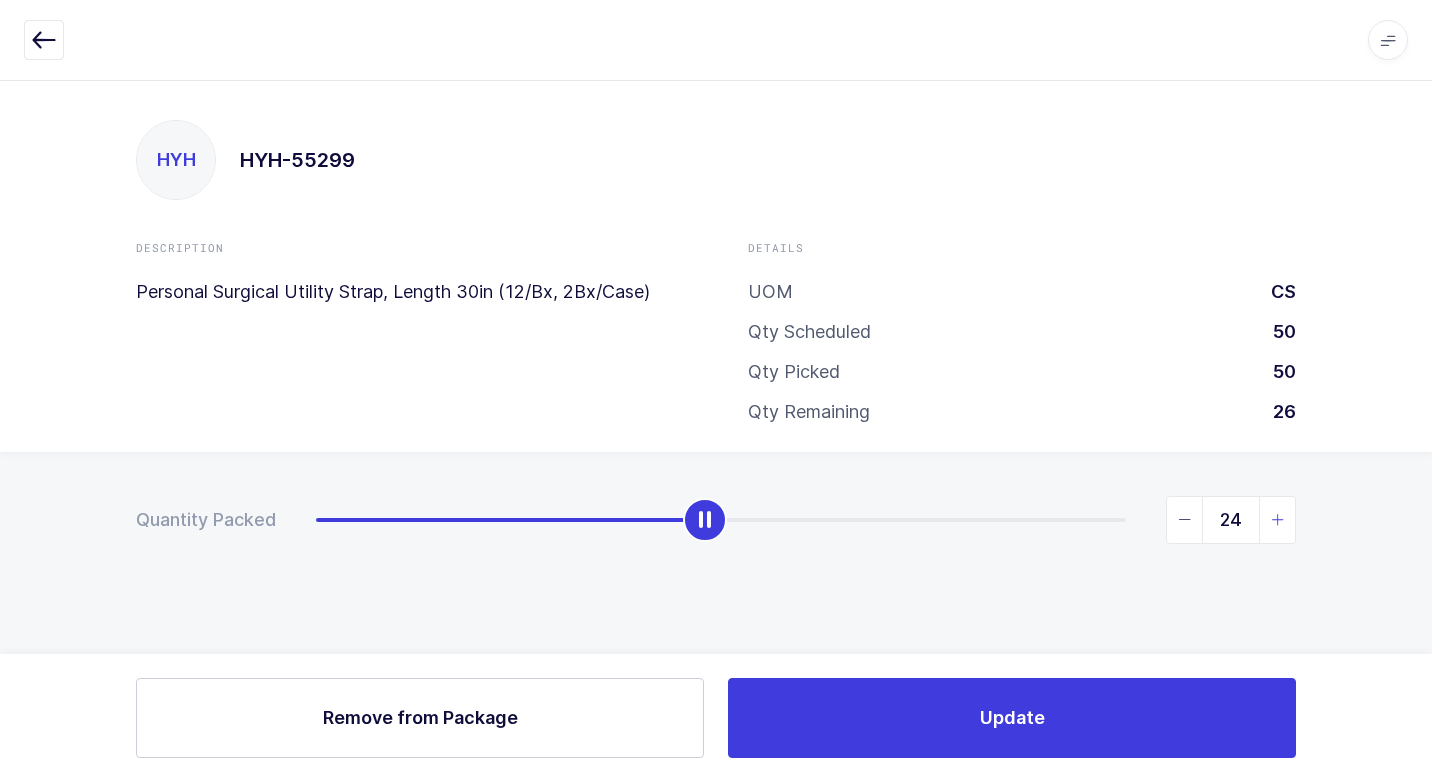 click at bounding box center (1278, 520) 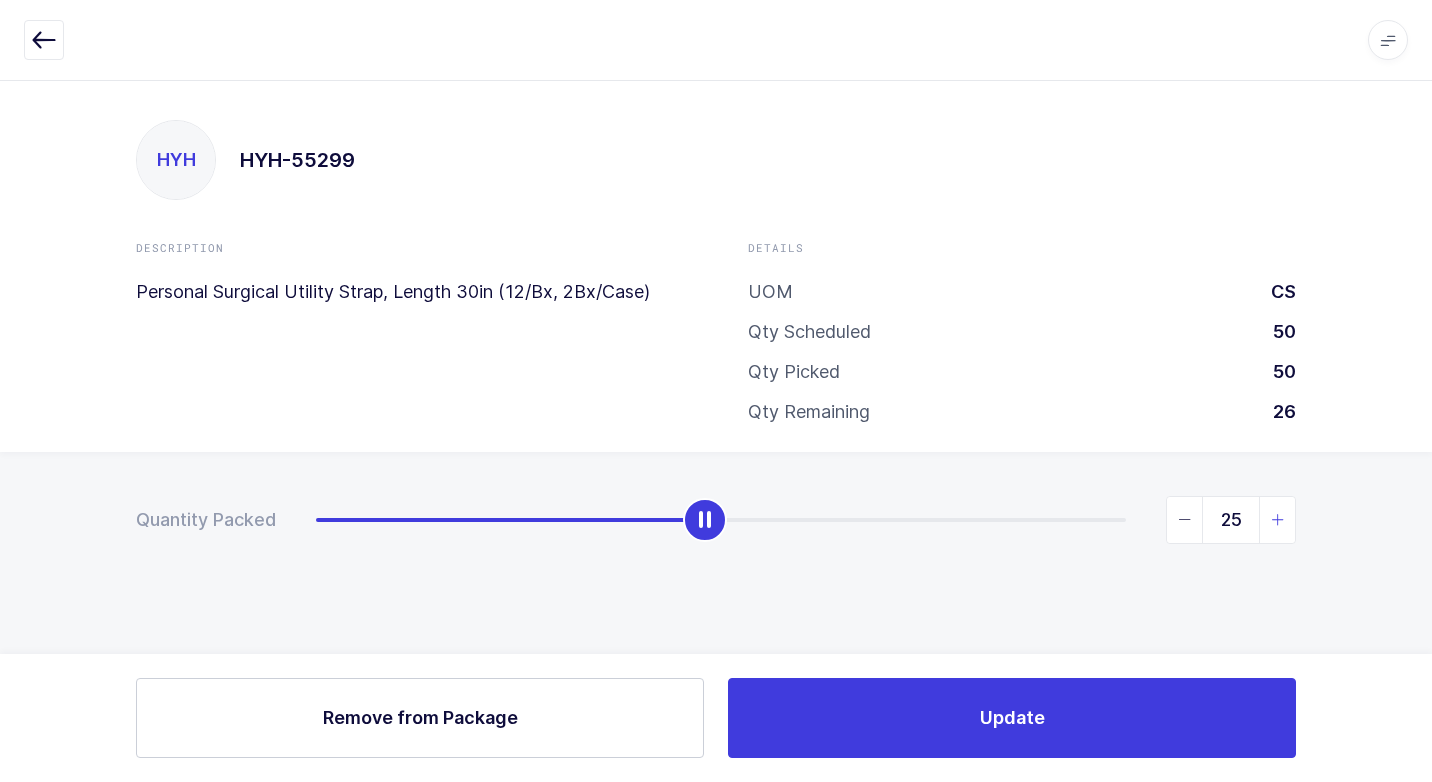 click at bounding box center [1278, 520] 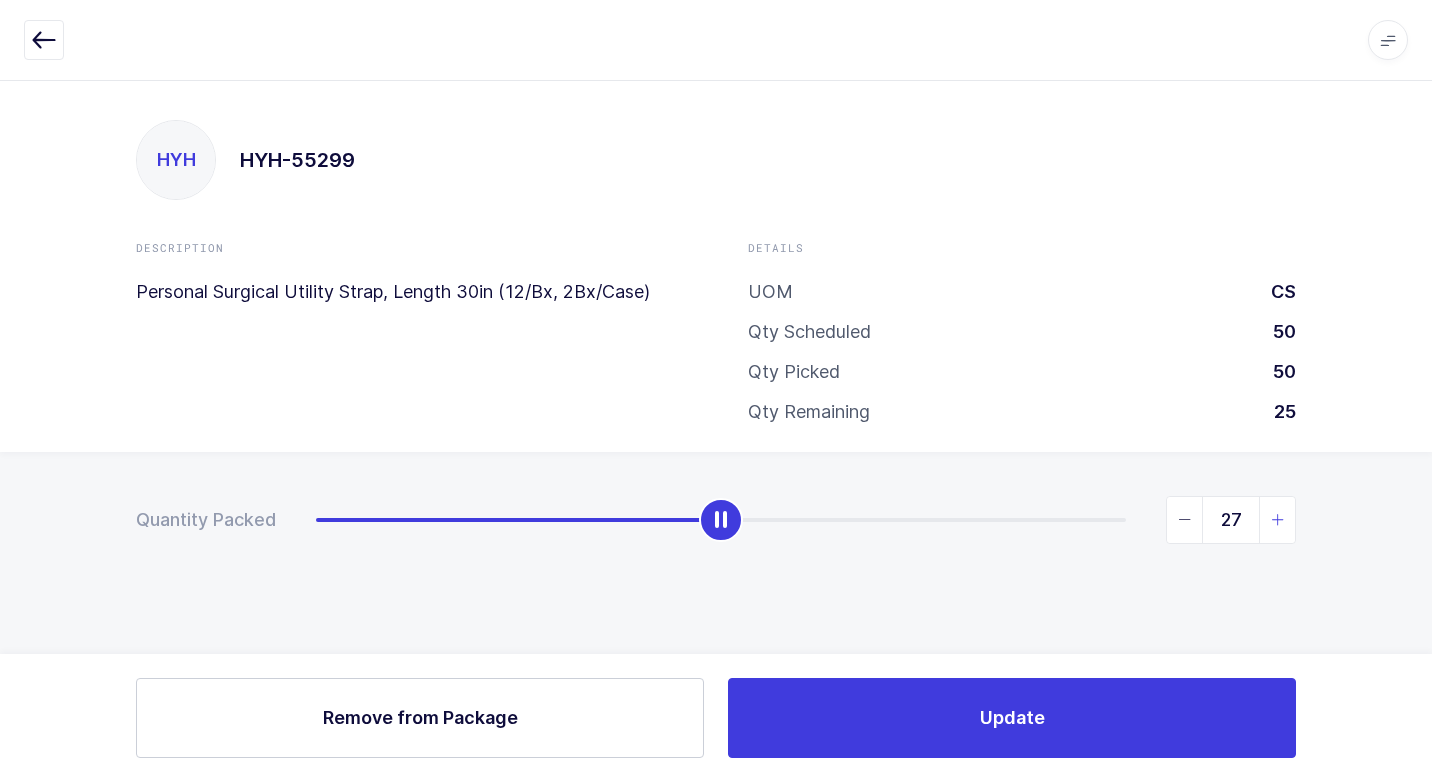 click at bounding box center [1278, 520] 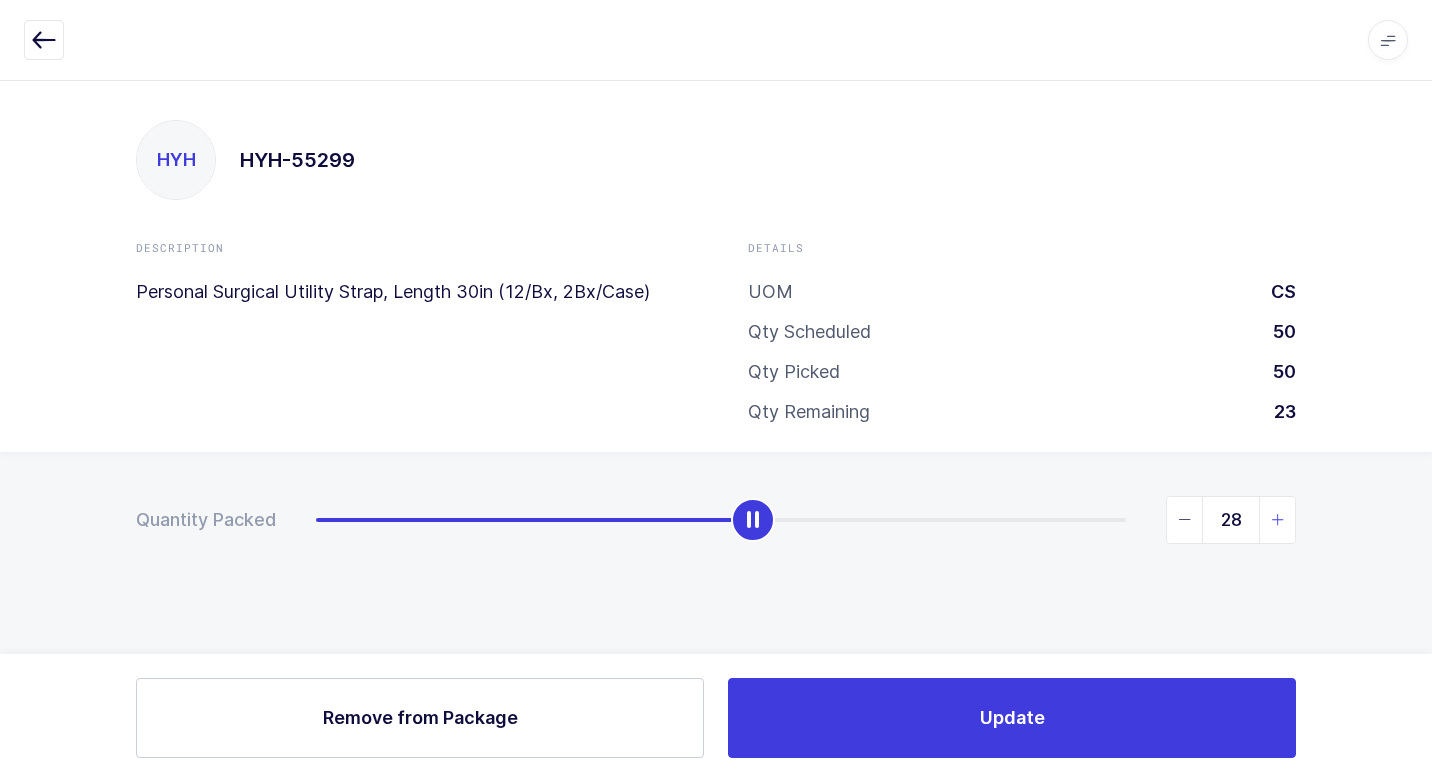 click at bounding box center [1278, 520] 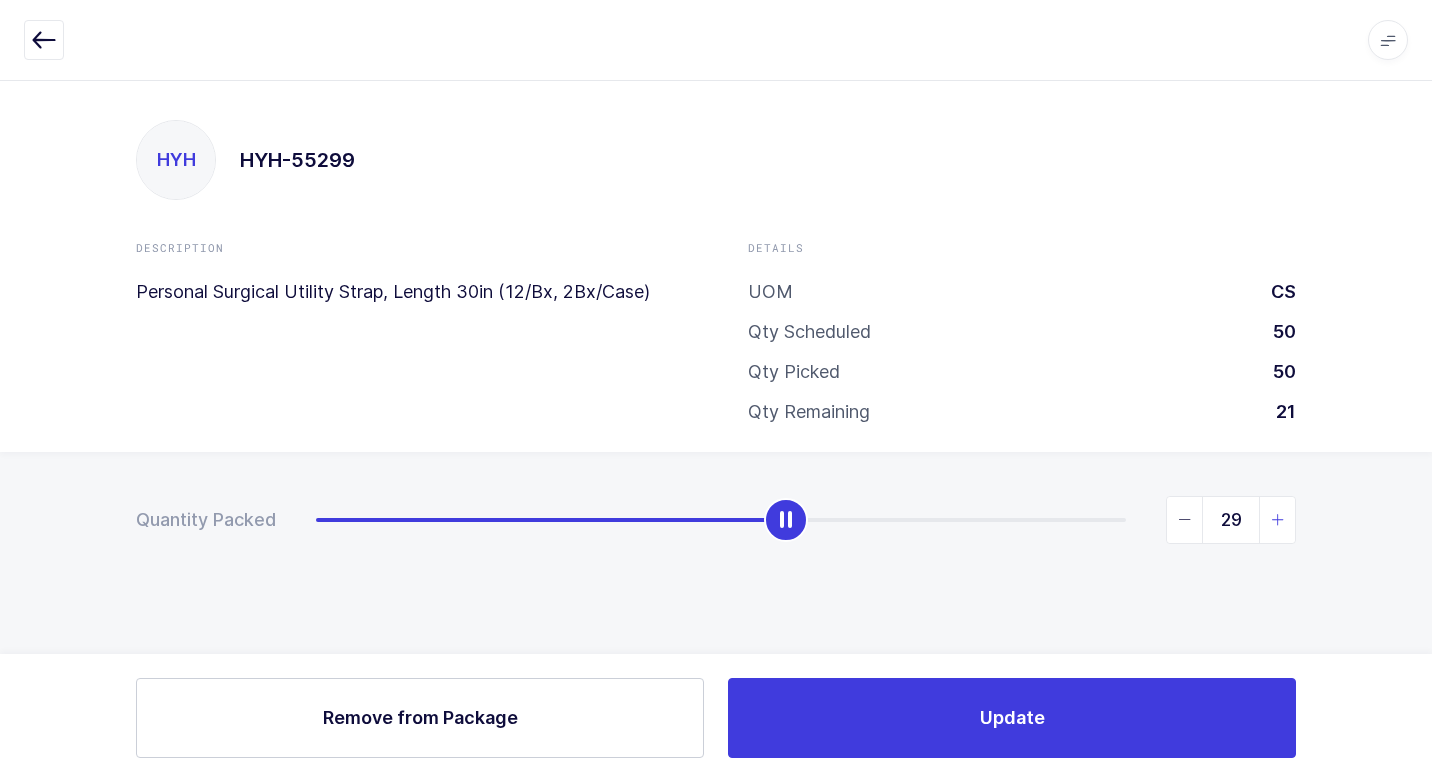 click at bounding box center (1278, 520) 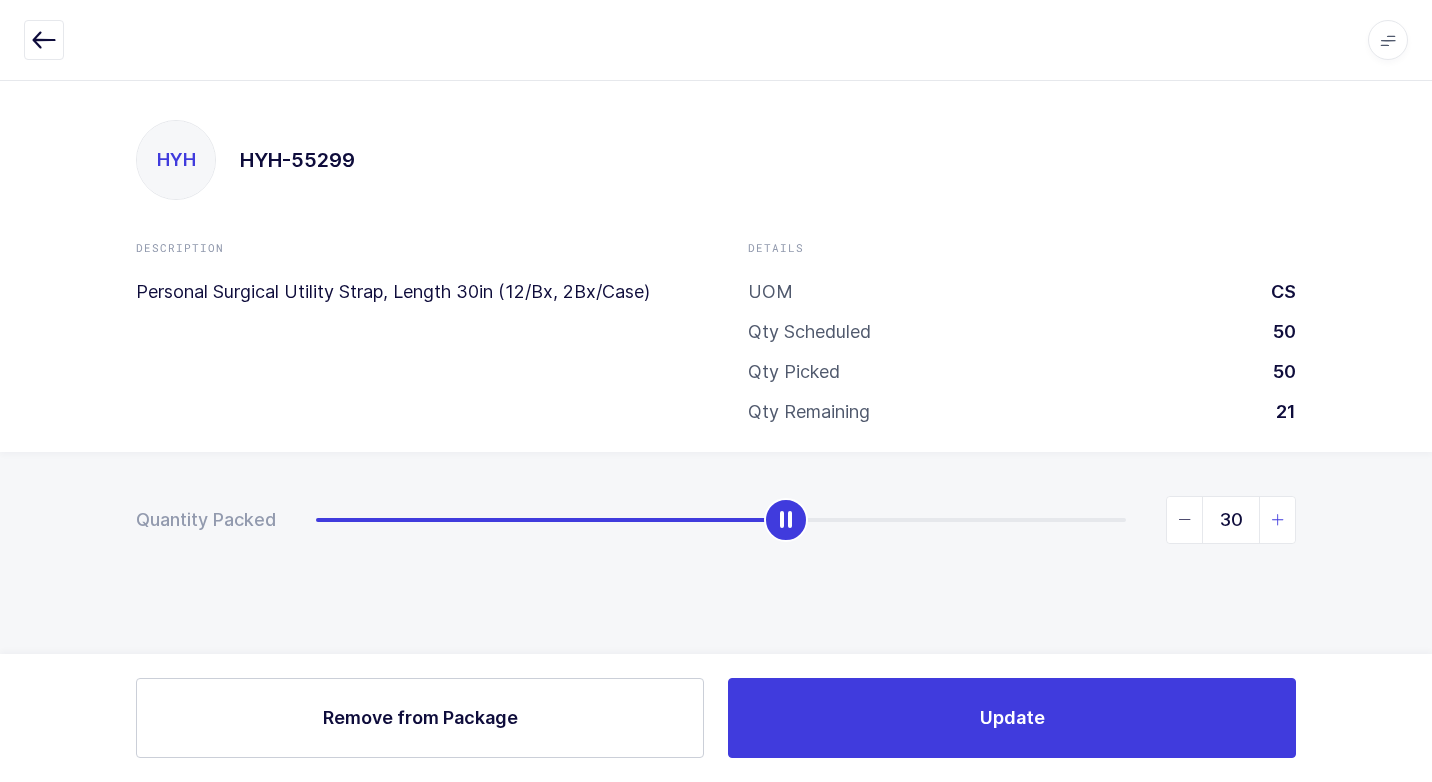 click at bounding box center [1278, 520] 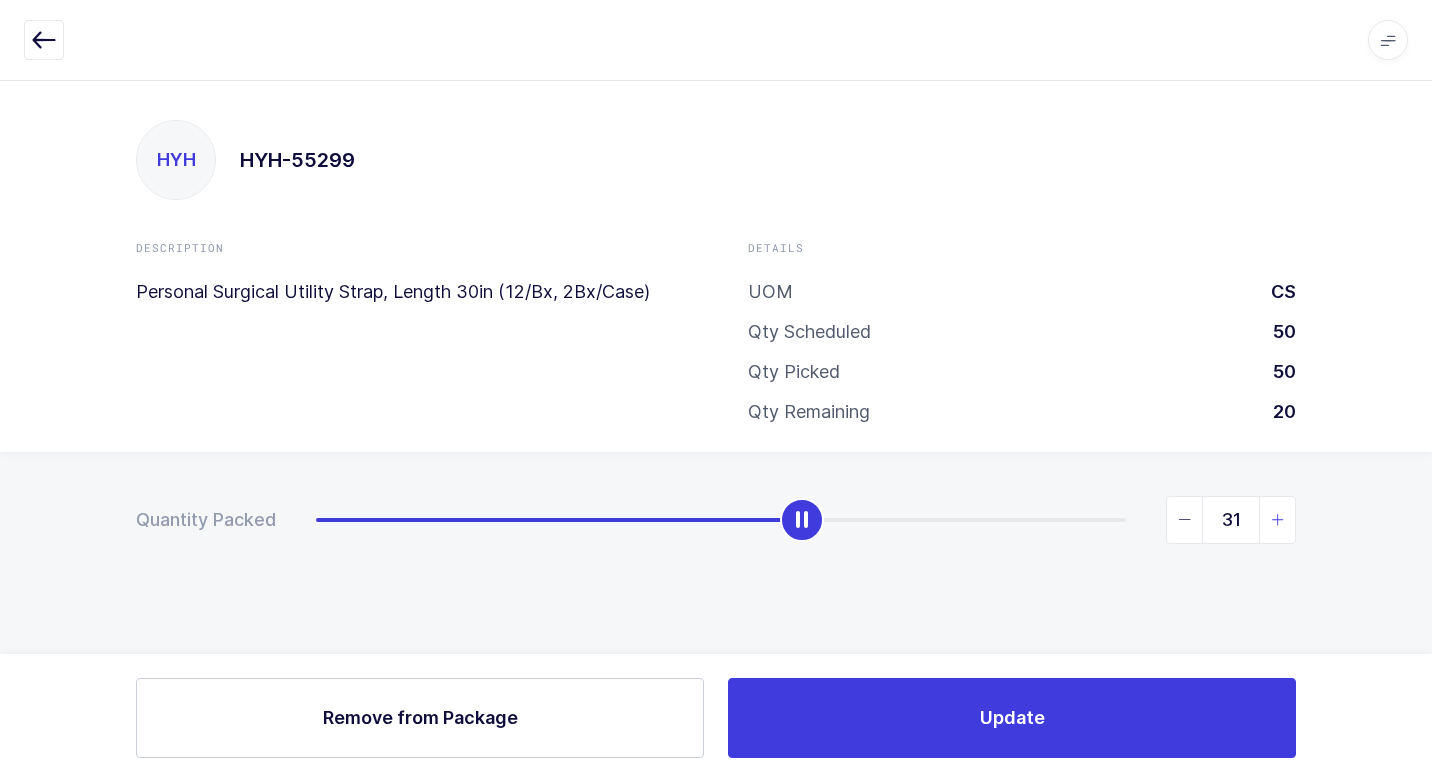 click at bounding box center [1278, 520] 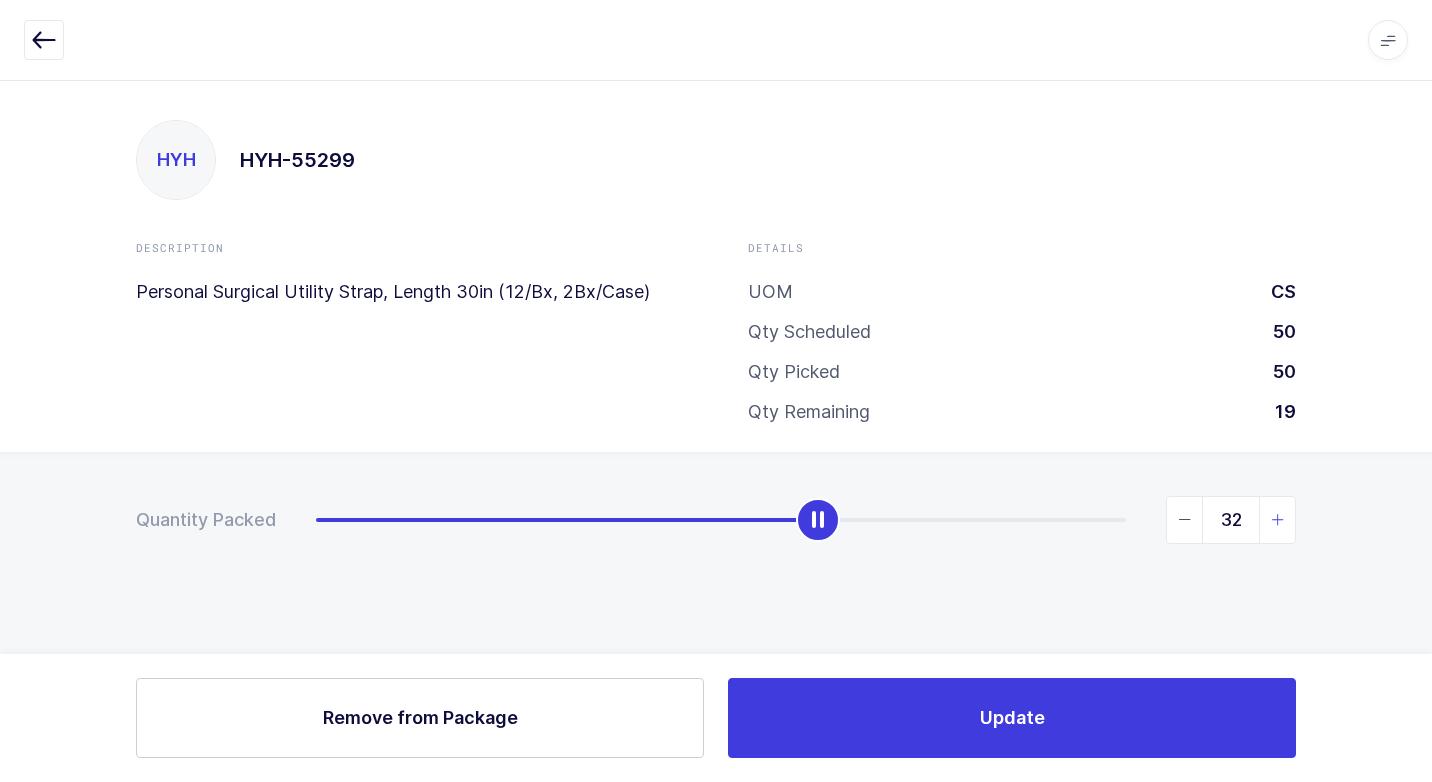 click at bounding box center [1278, 520] 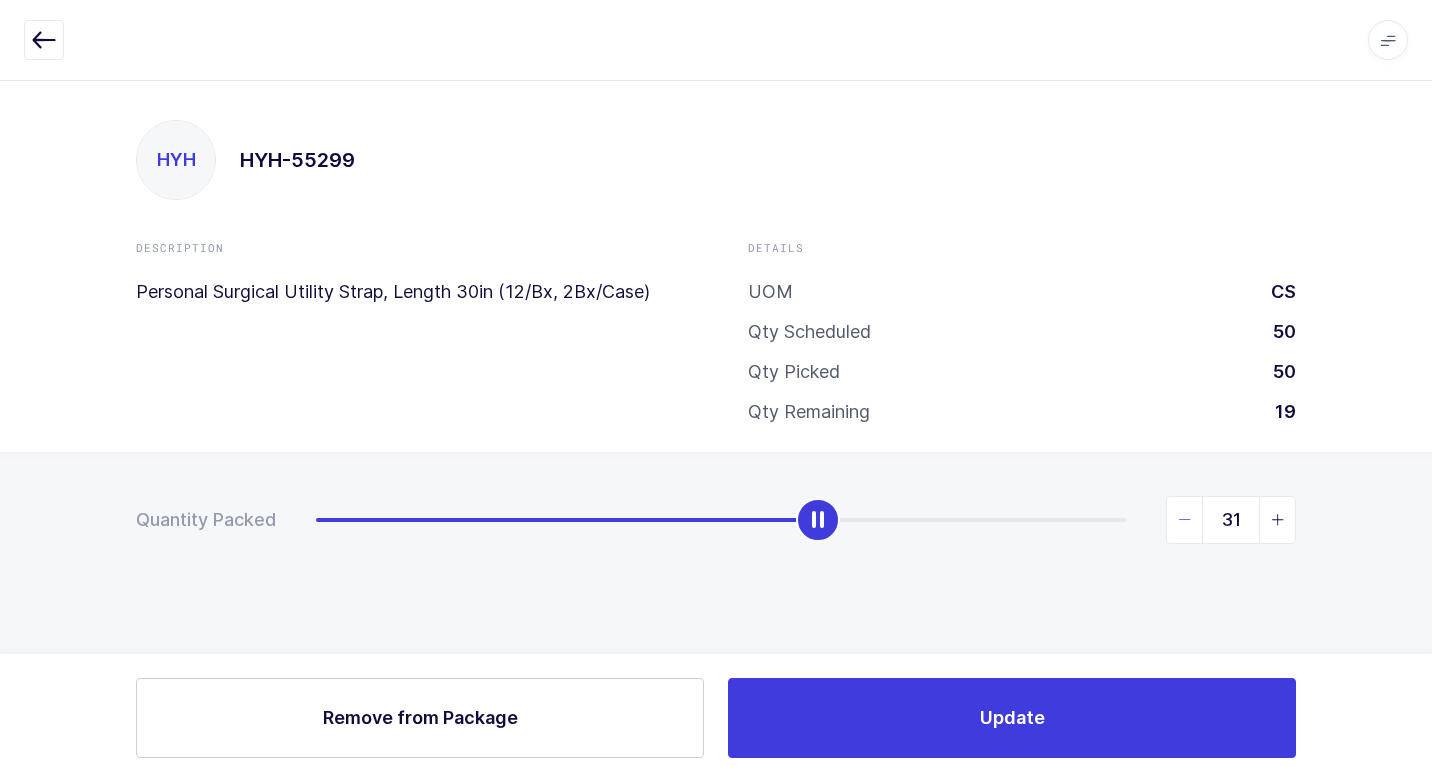 click at bounding box center [1185, 520] 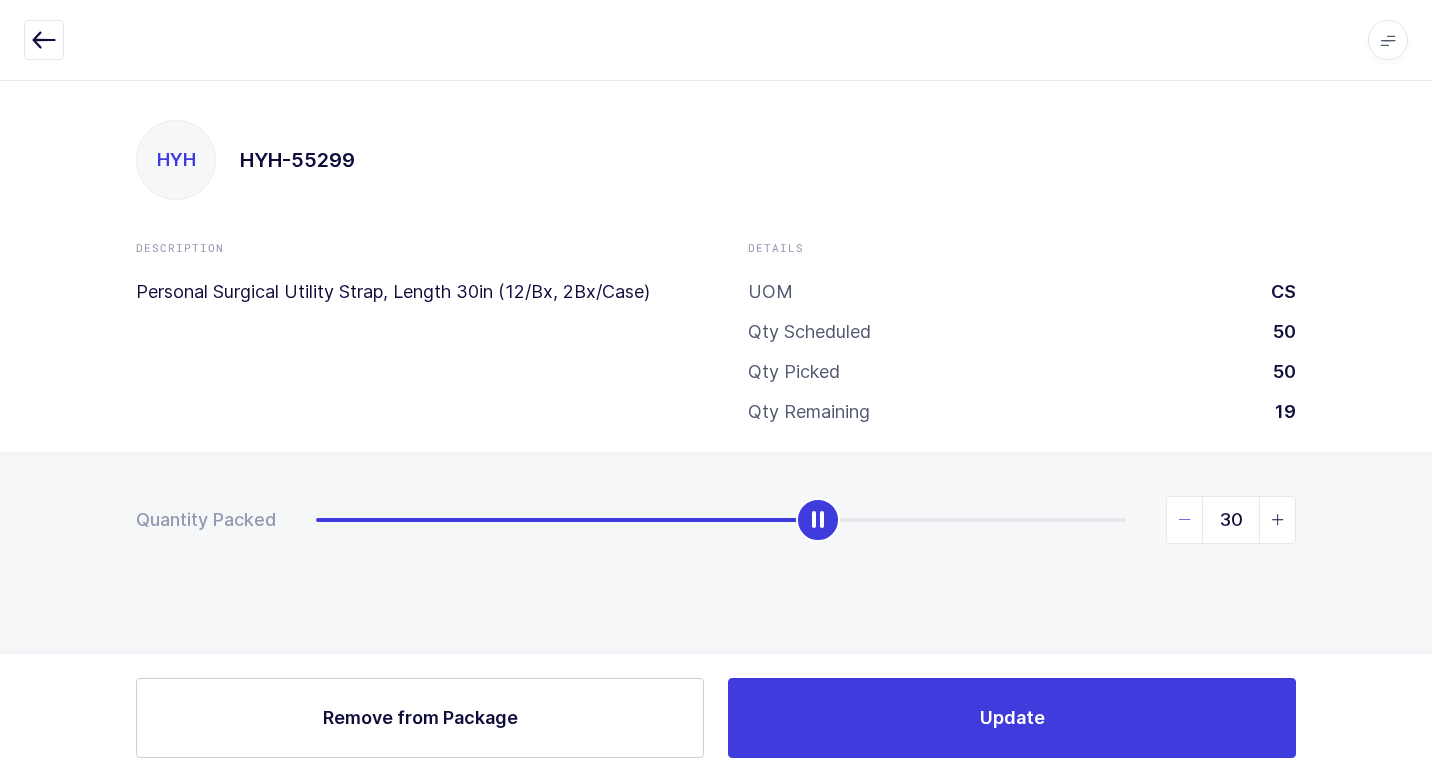 click at bounding box center (1185, 520) 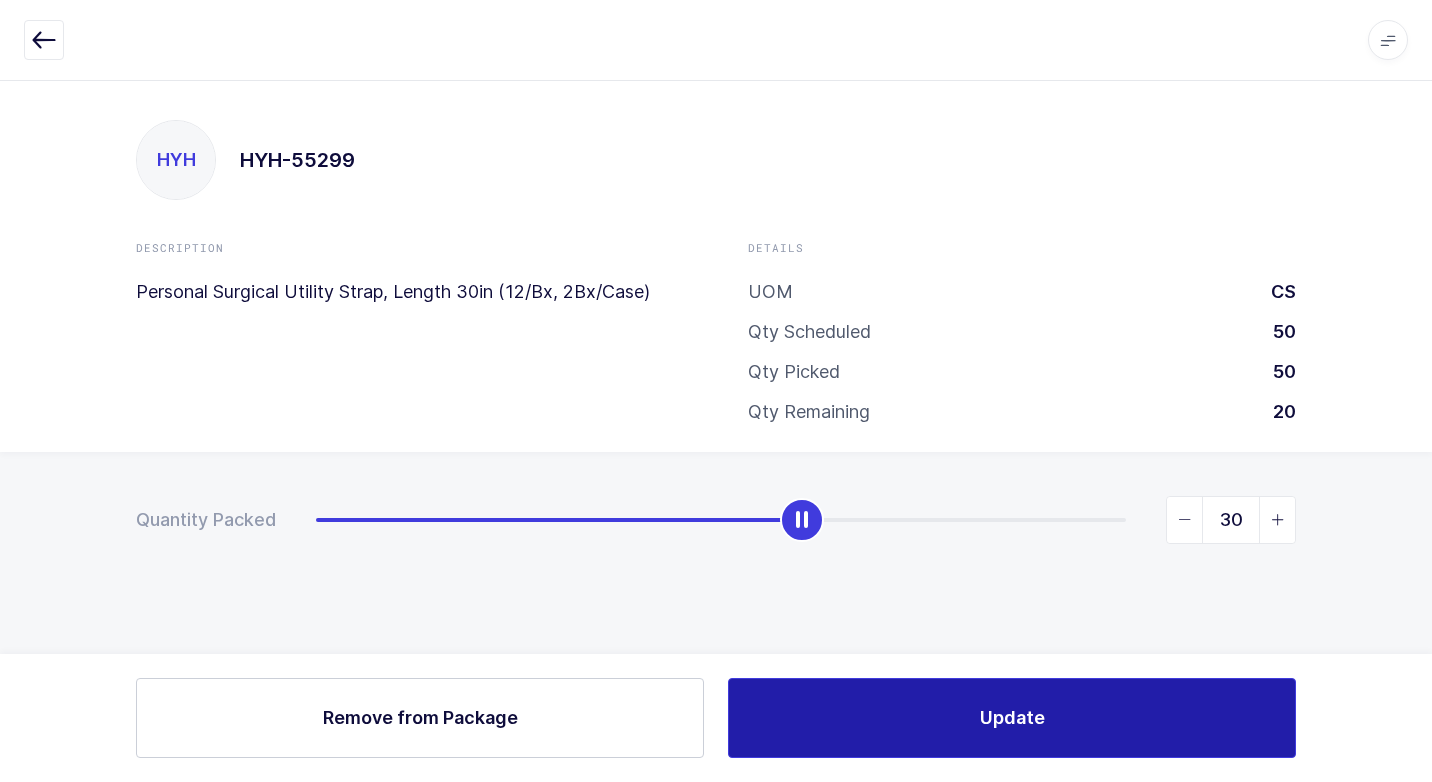 click on "Update" at bounding box center [1012, 718] 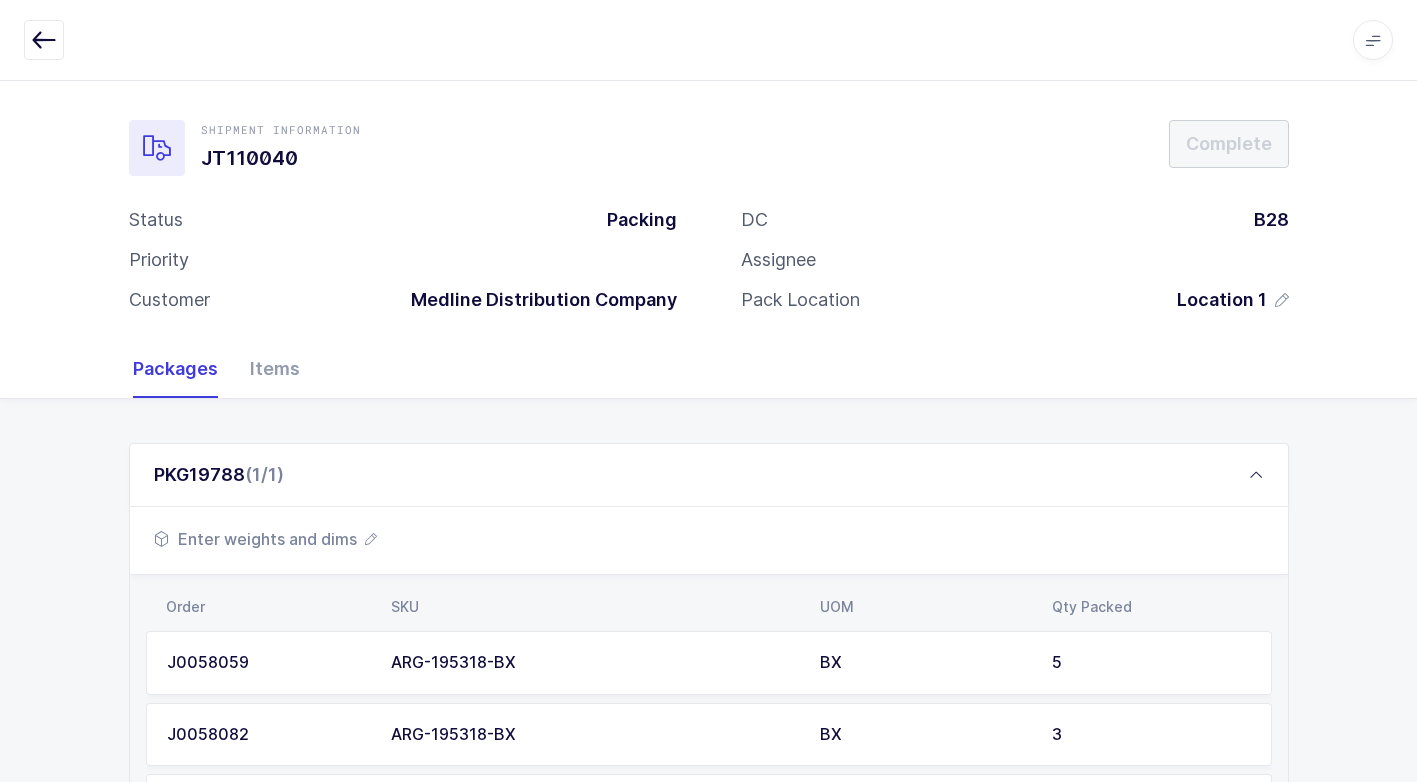 click on "Enter weights and dims" at bounding box center [265, 539] 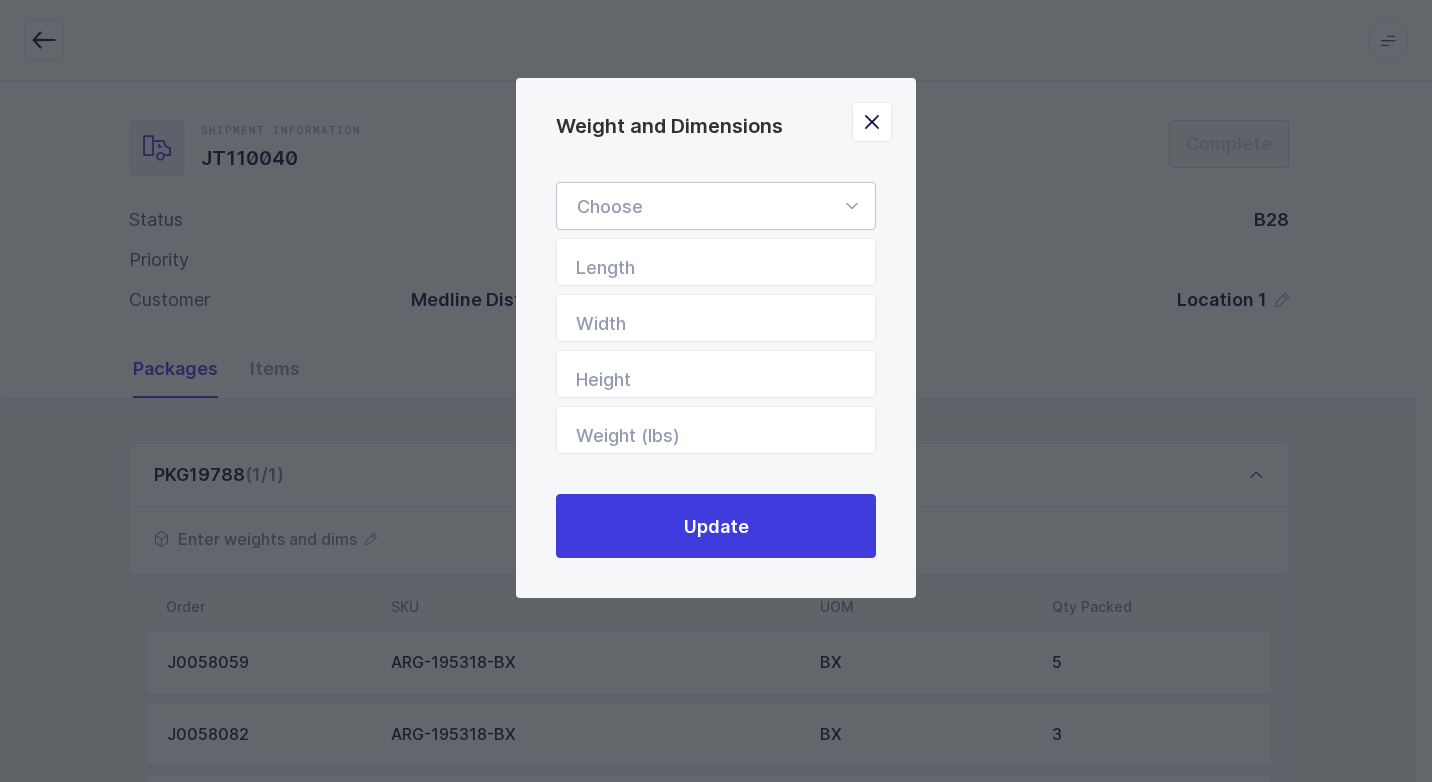 click at bounding box center [851, 206] 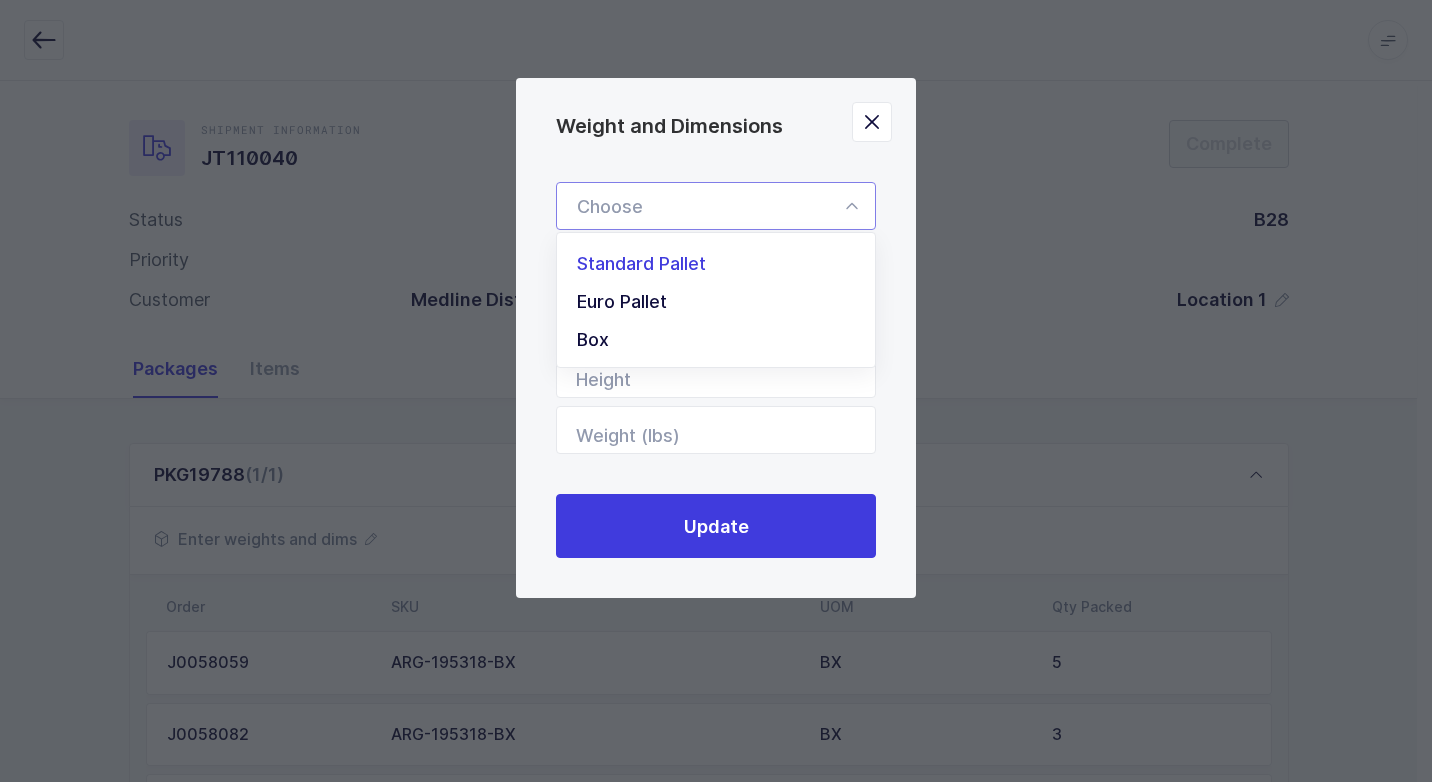 click on "Standard Pallet" at bounding box center [723, 264] 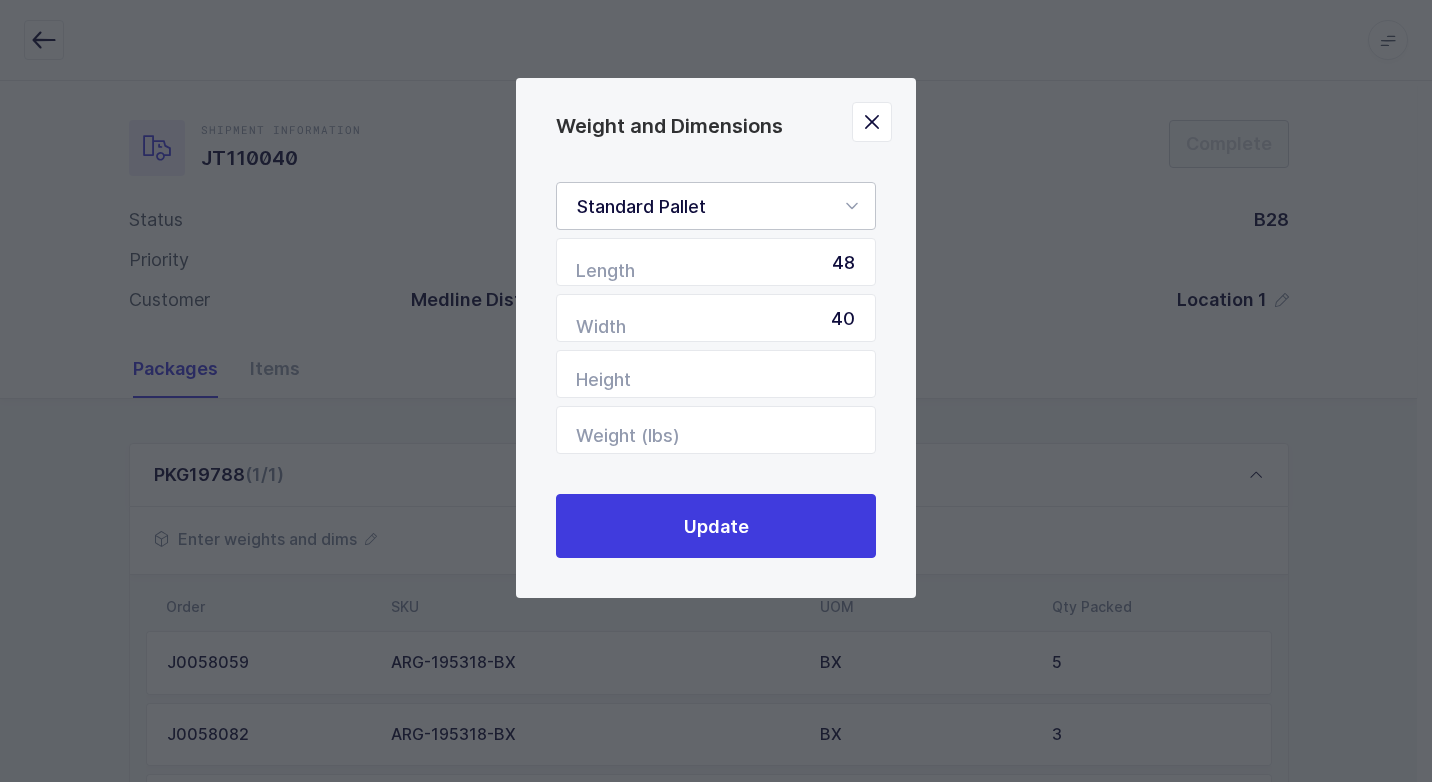 click at bounding box center [851, 206] 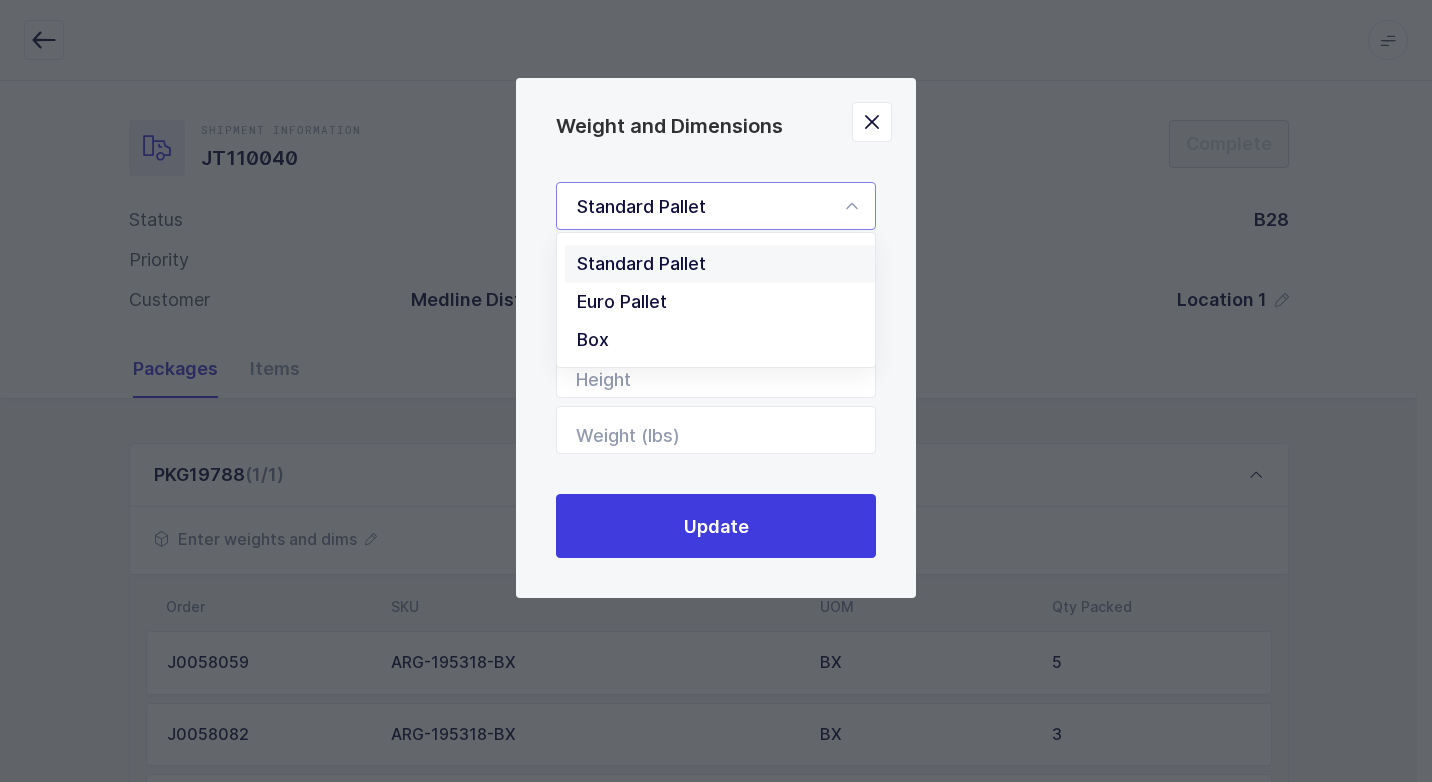 click on "Box" at bounding box center [723, 340] 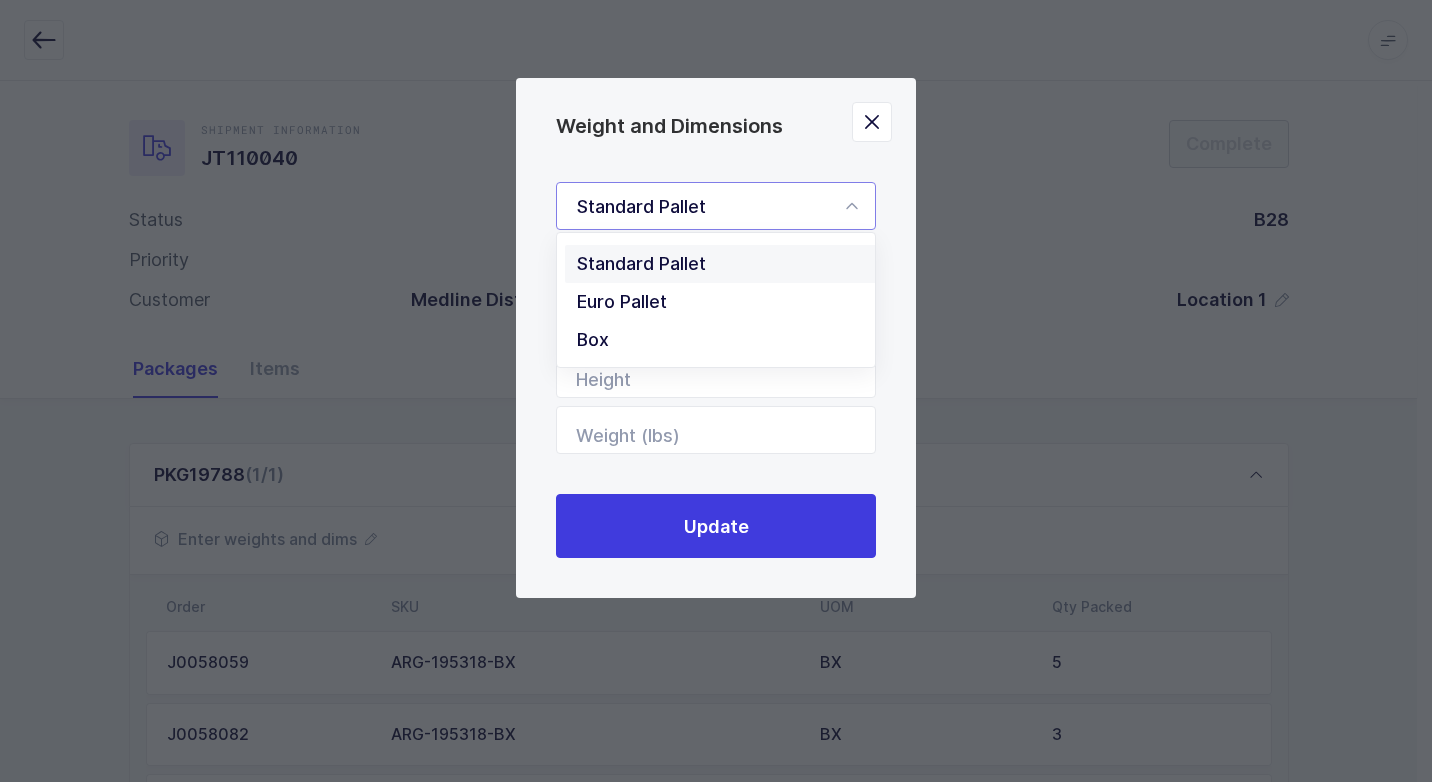 type on "Box" 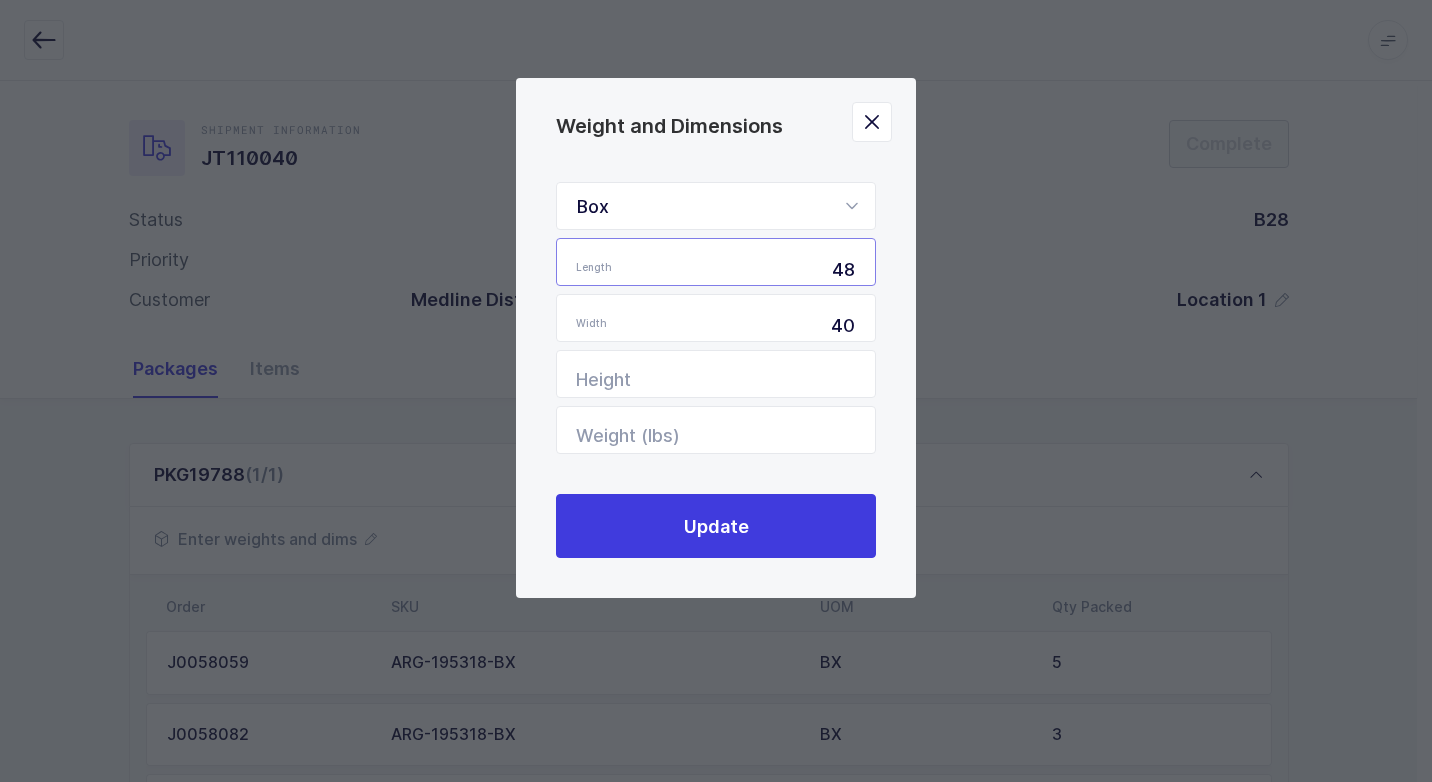 click on "48" at bounding box center (716, 262) 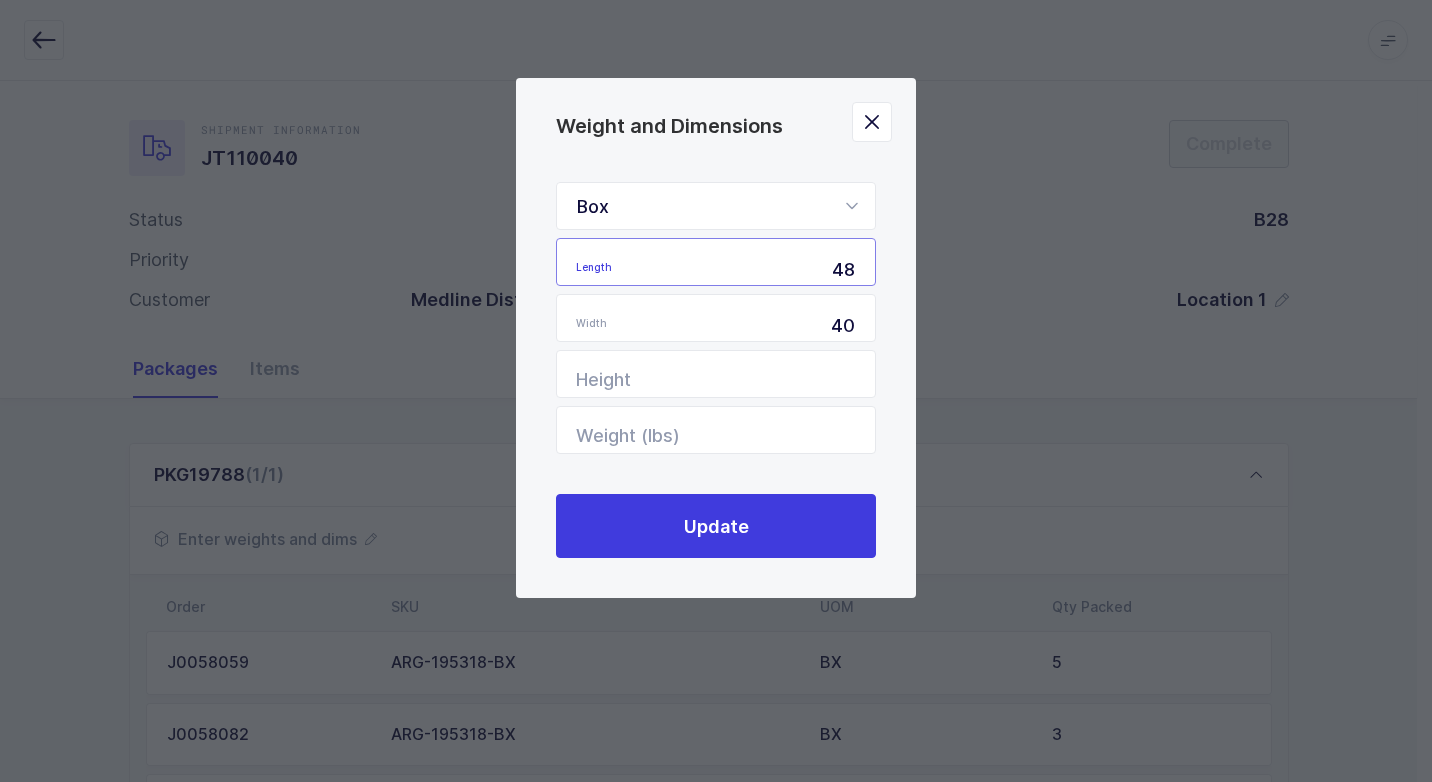 type on "4" 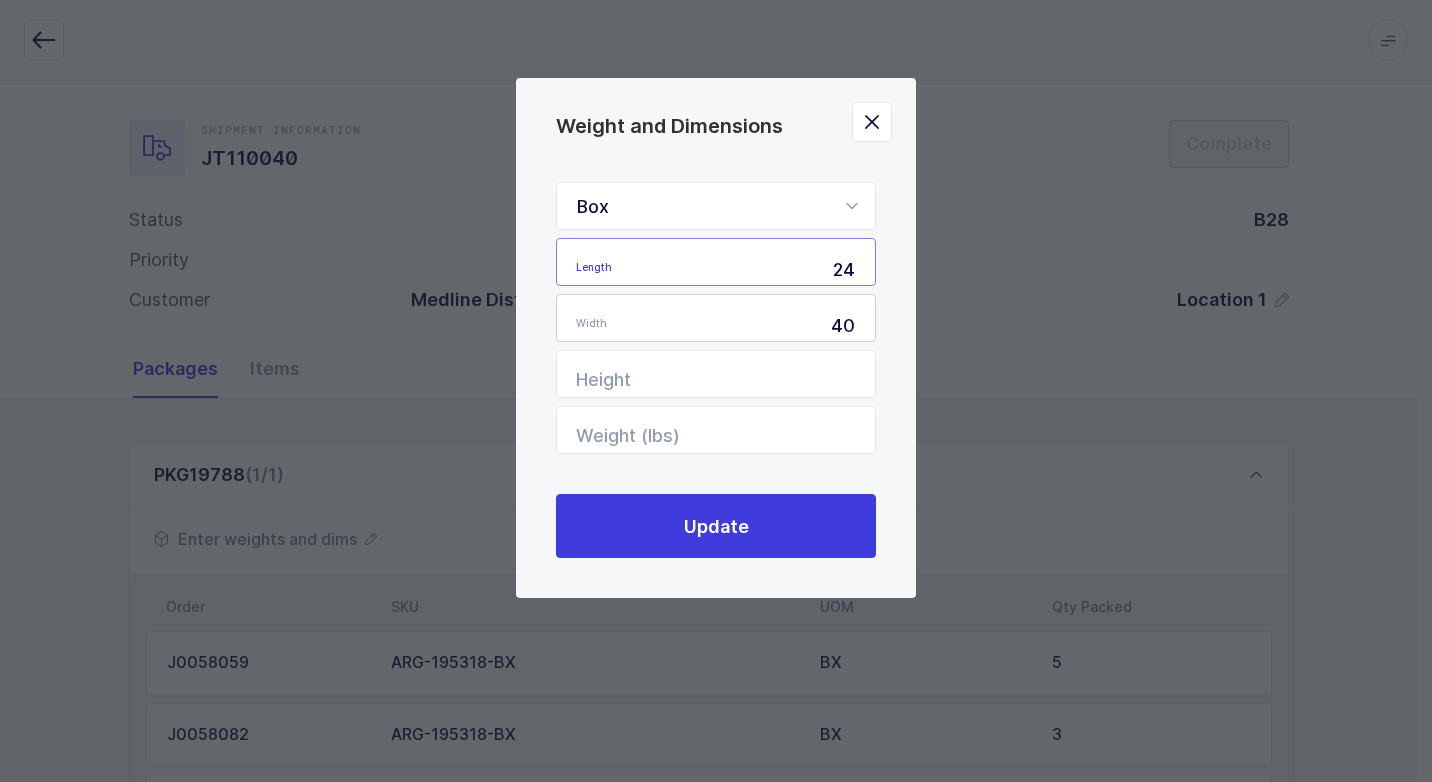 type on "24" 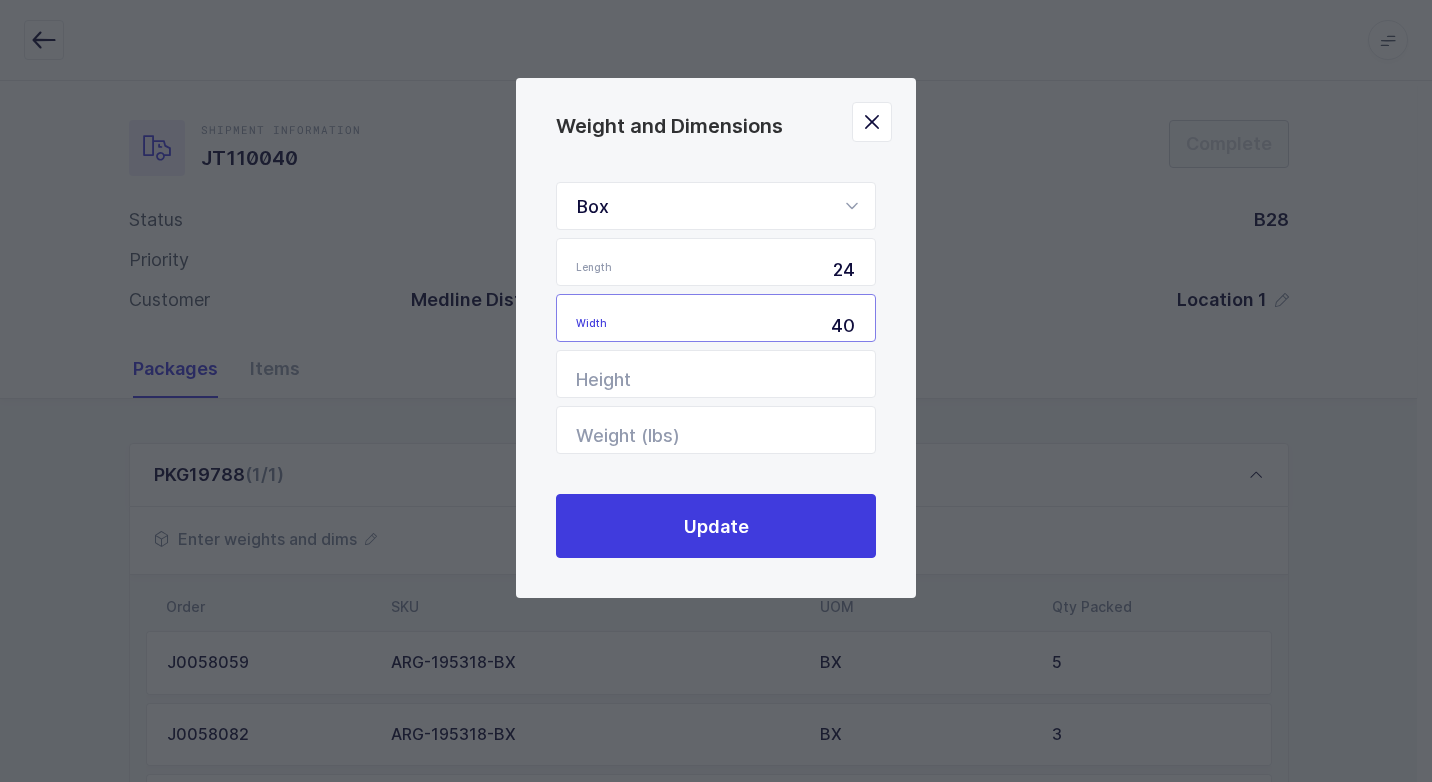 click on "40" at bounding box center (716, 318) 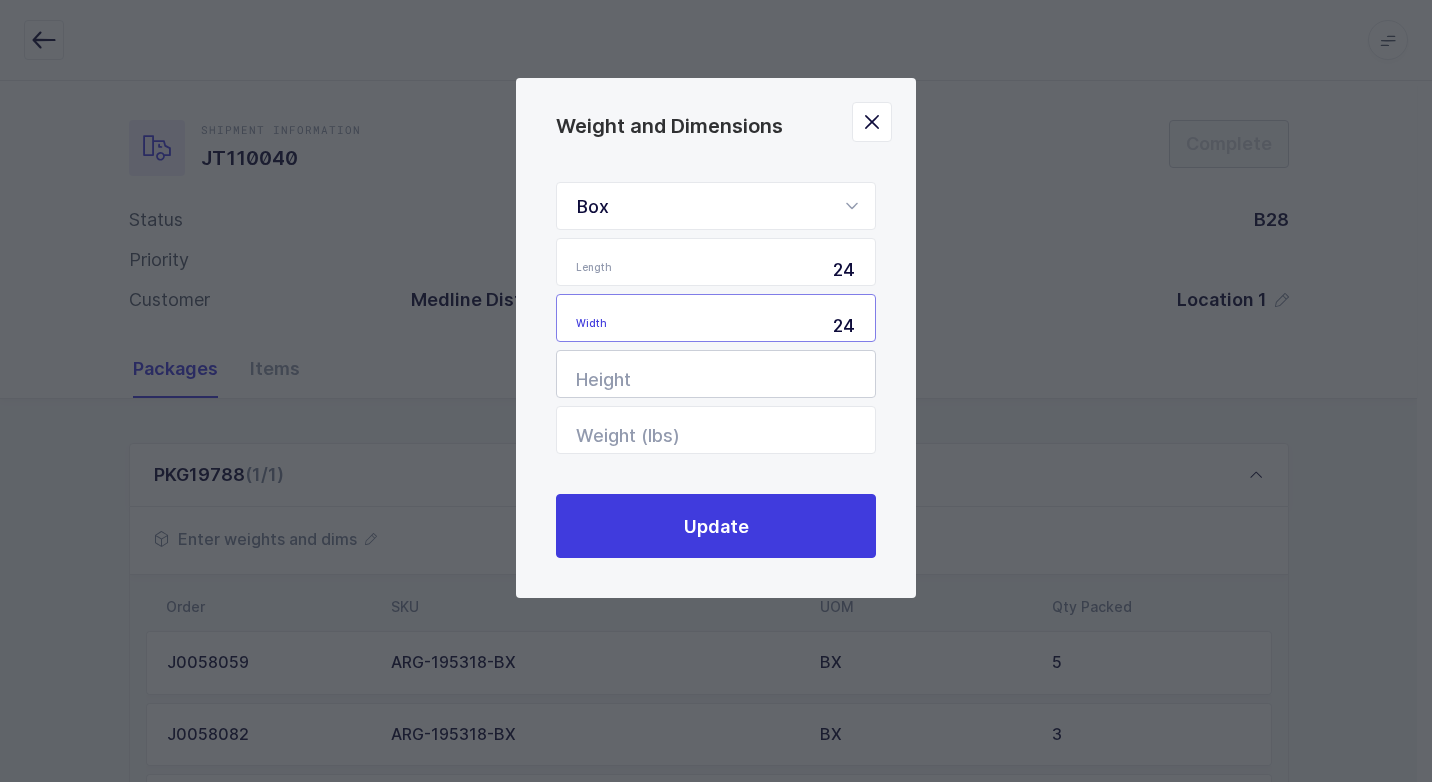 type on "24" 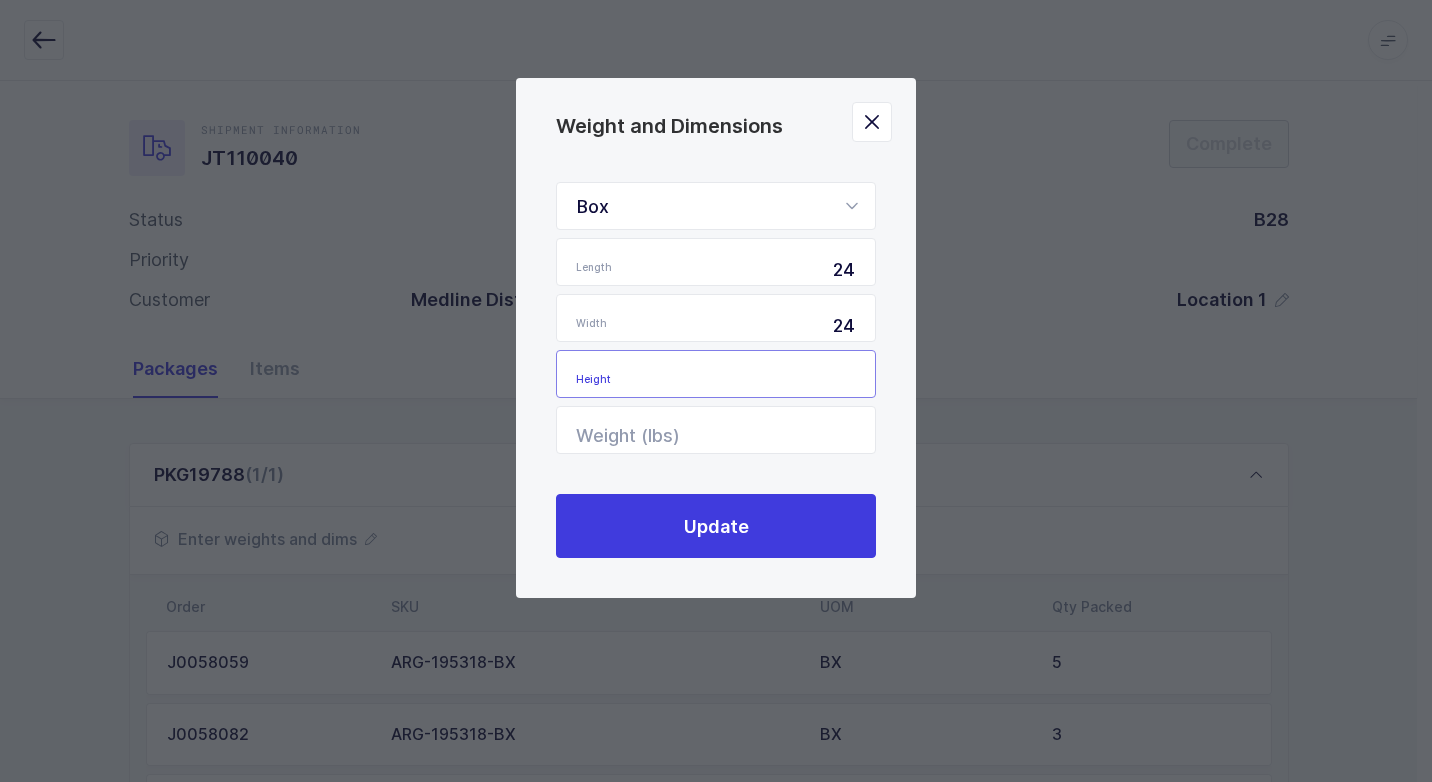 click at bounding box center (716, 374) 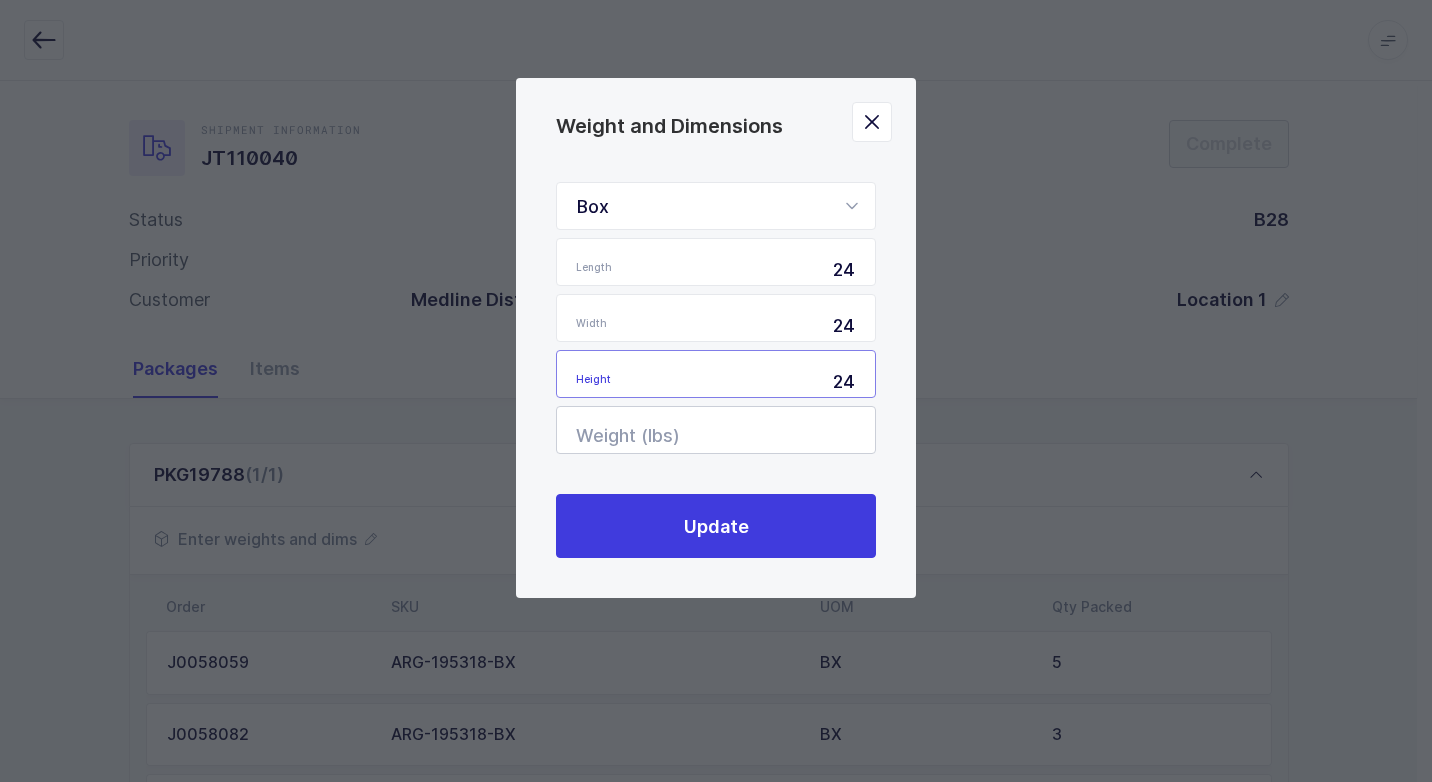 type on "24" 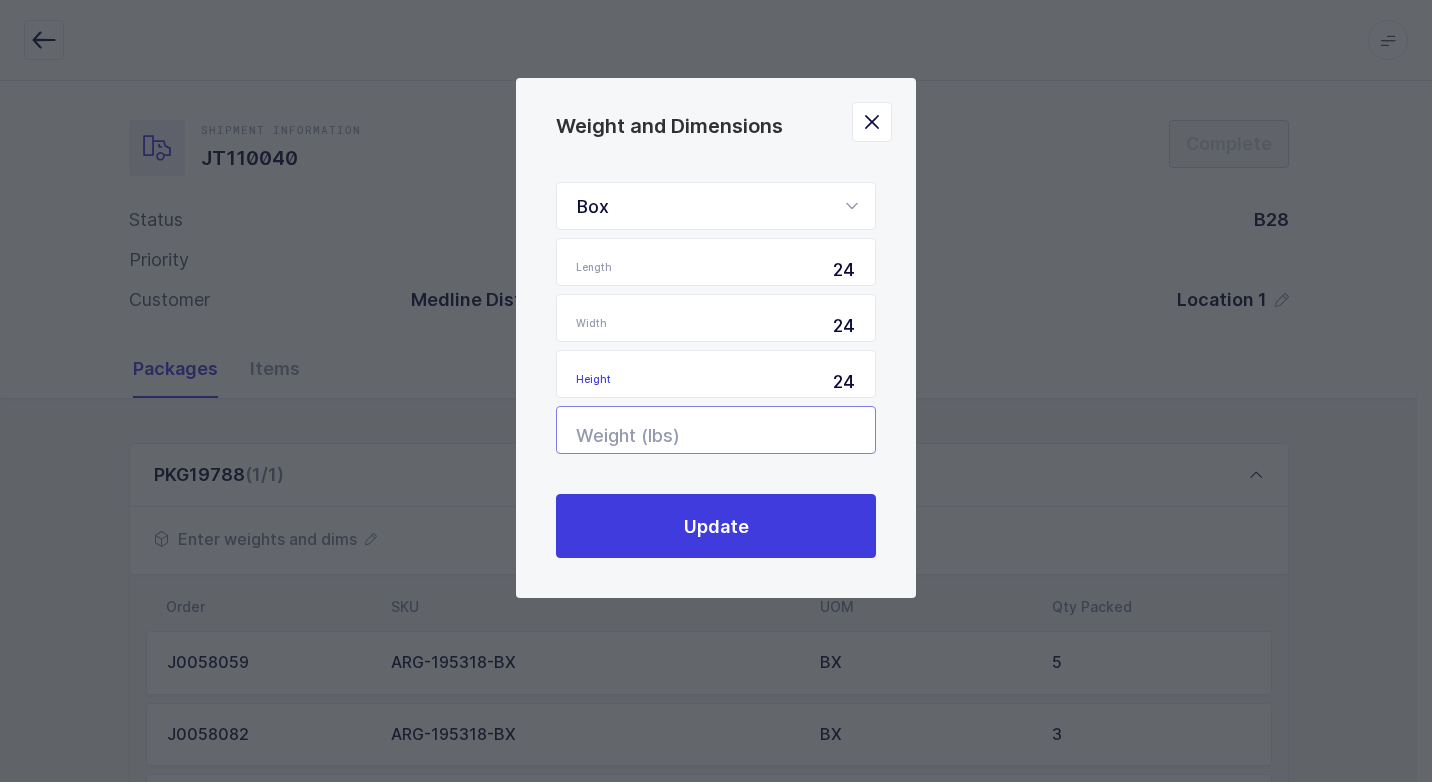 click at bounding box center [716, 430] 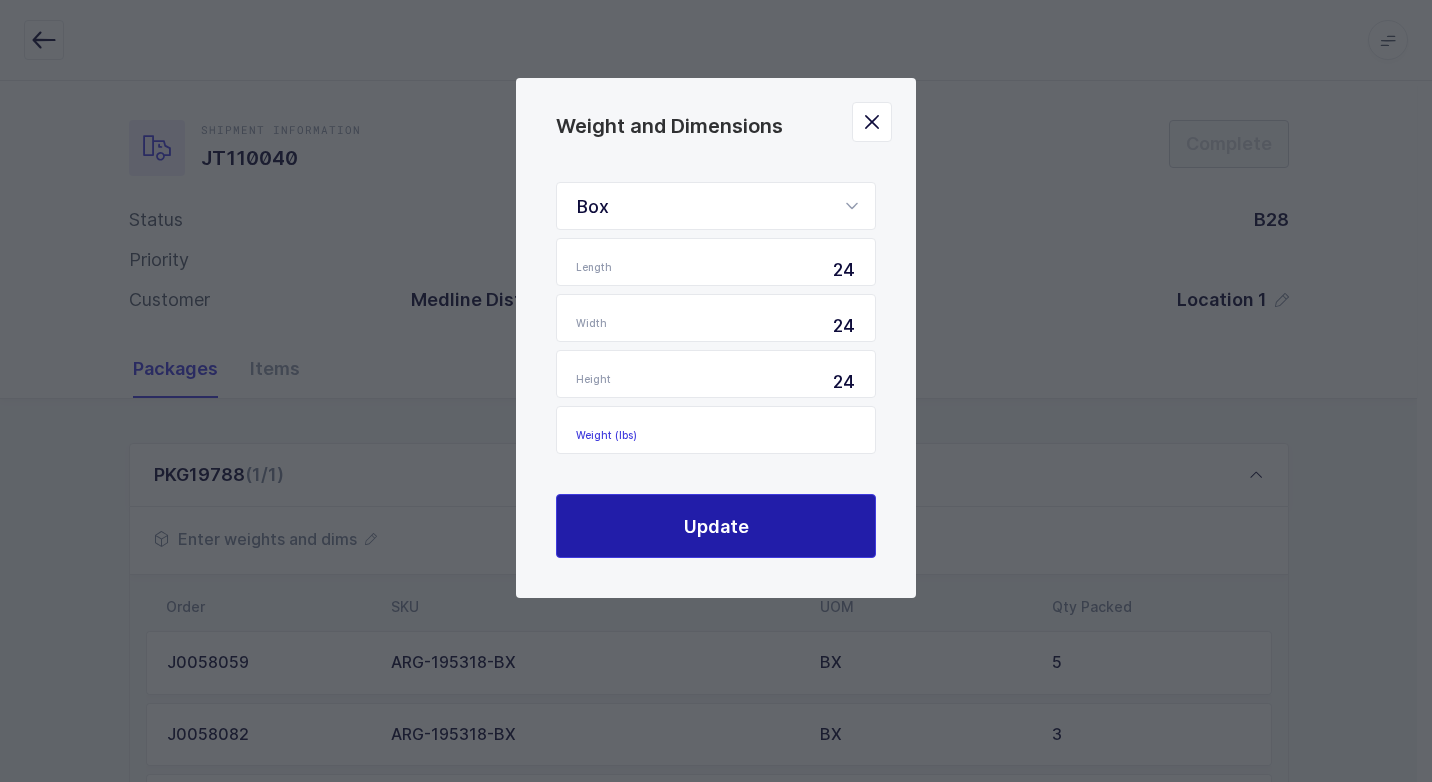 click on "Update" at bounding box center [716, 526] 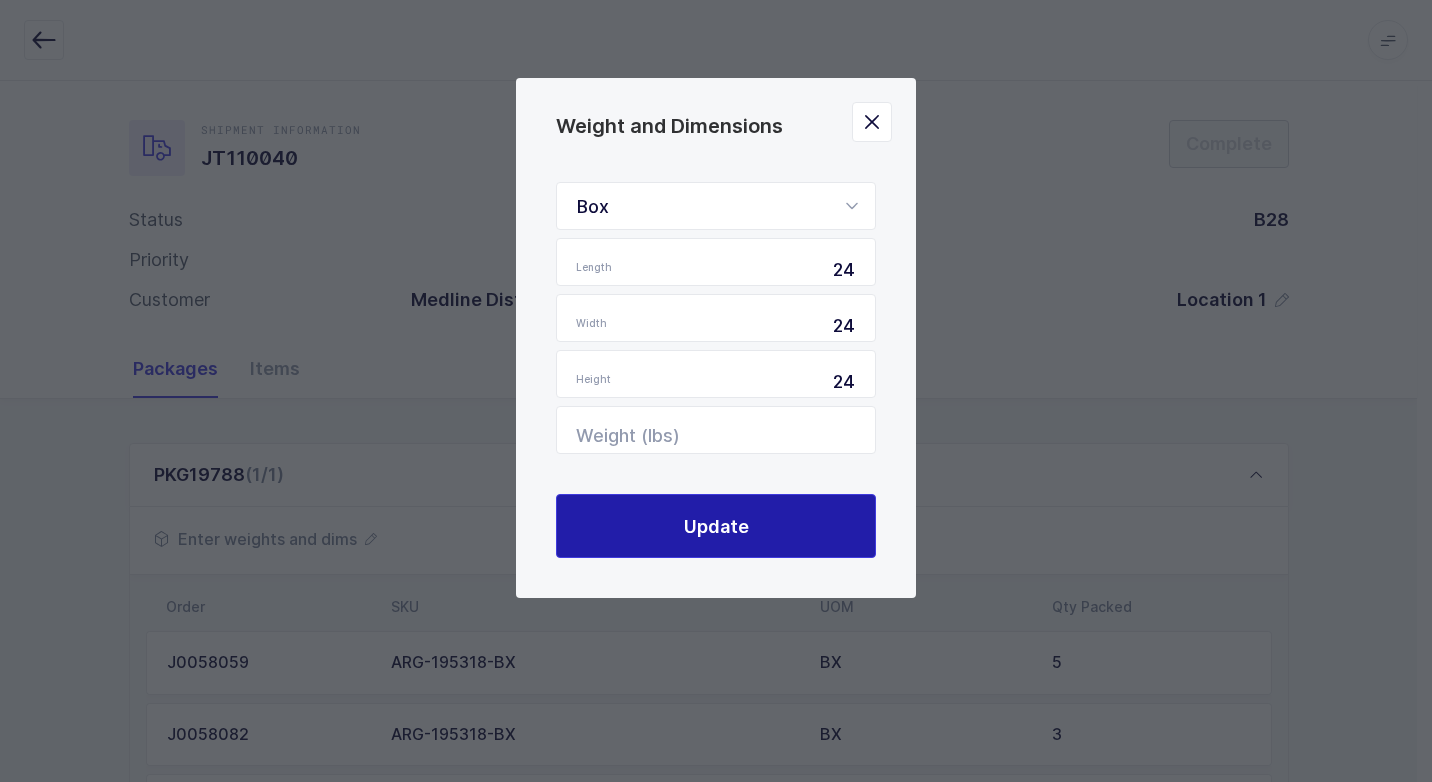 click on "Update" at bounding box center [716, 526] 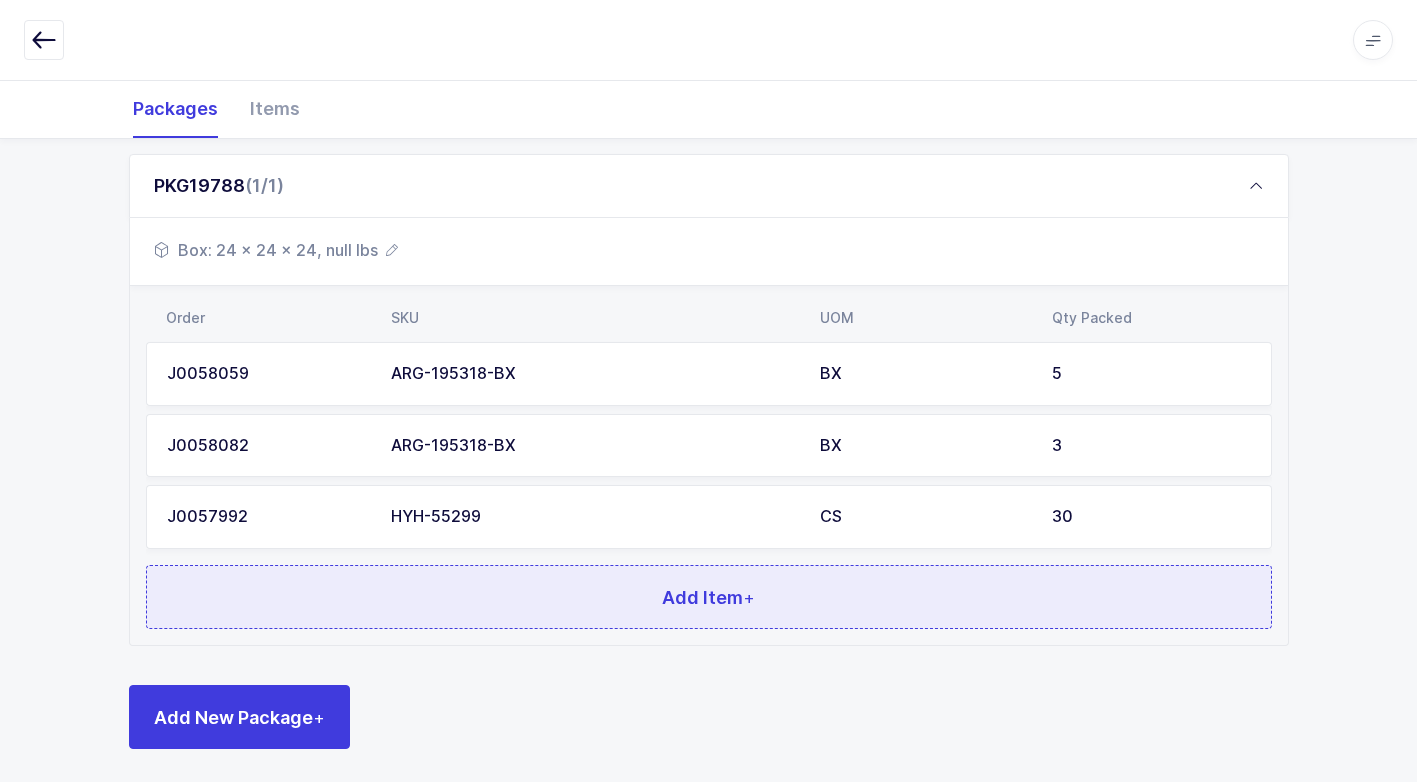 scroll, scrollTop: 296, scrollLeft: 0, axis: vertical 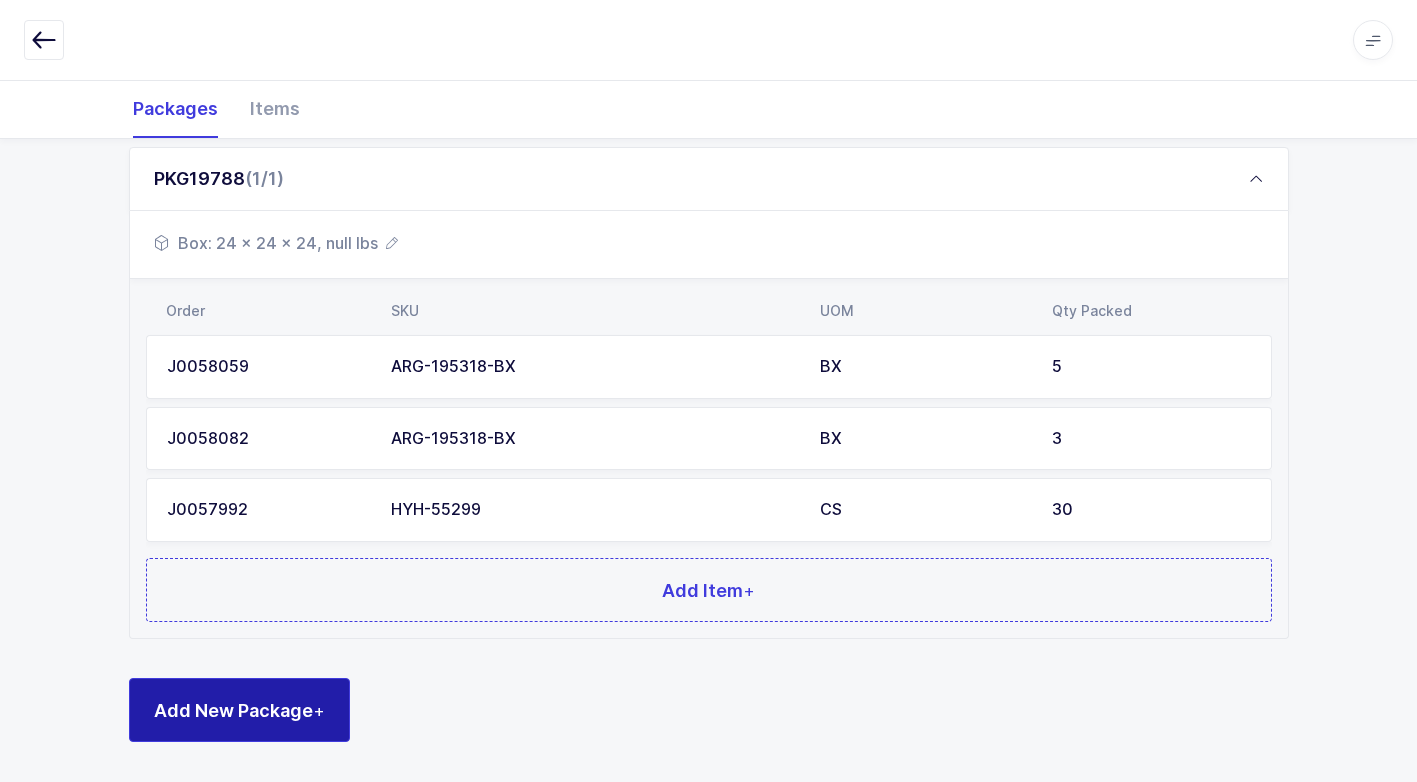 click on "Add New Package  +" at bounding box center (239, 710) 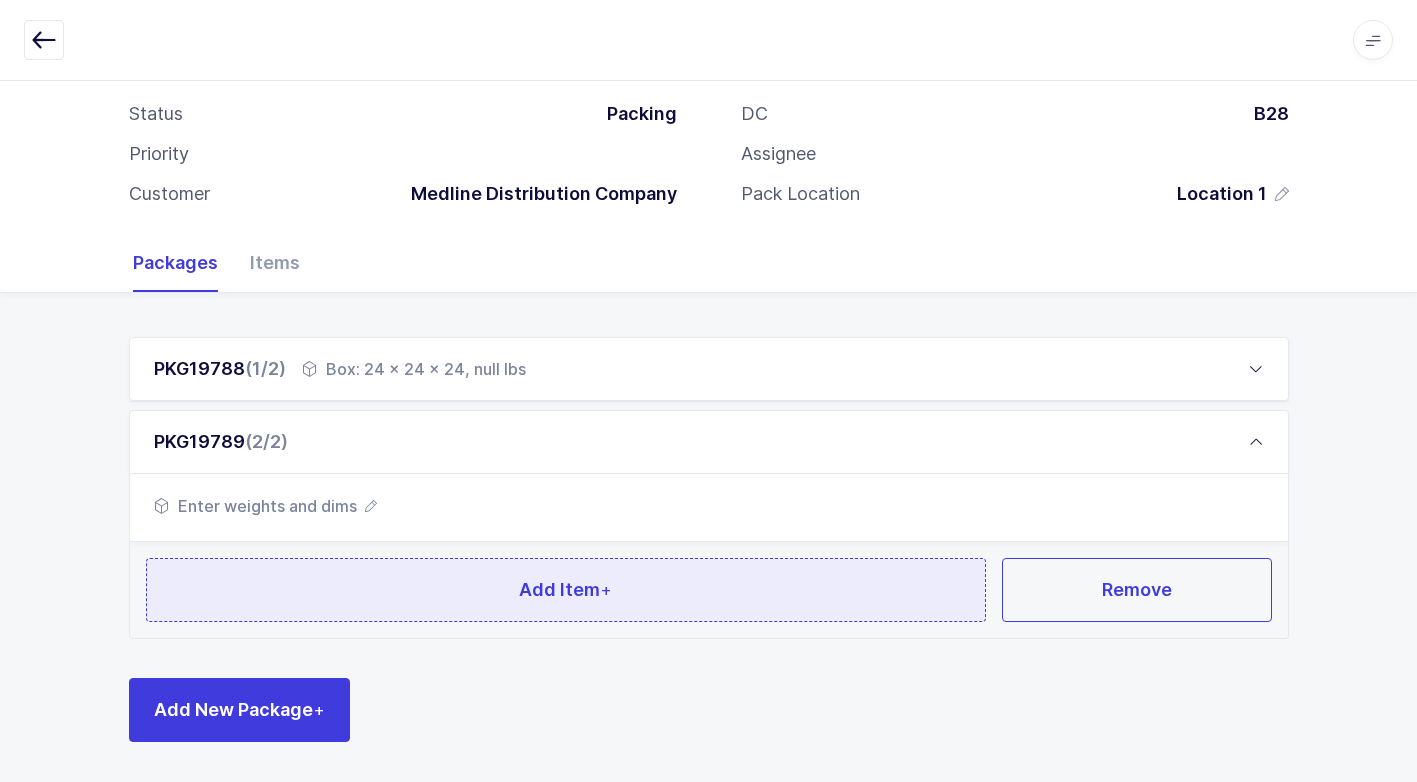scroll, scrollTop: 105, scrollLeft: 0, axis: vertical 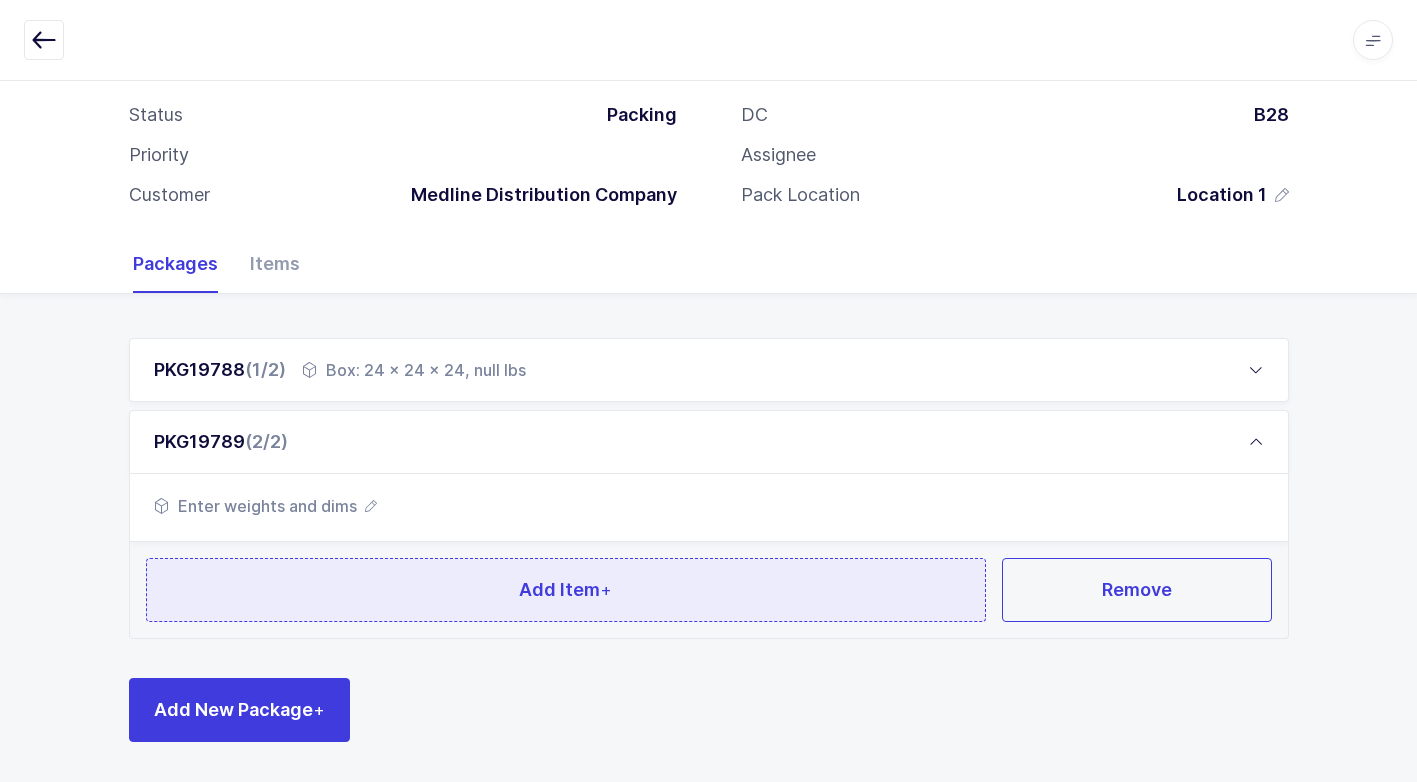 click on "Add Item  +" at bounding box center [566, 590] 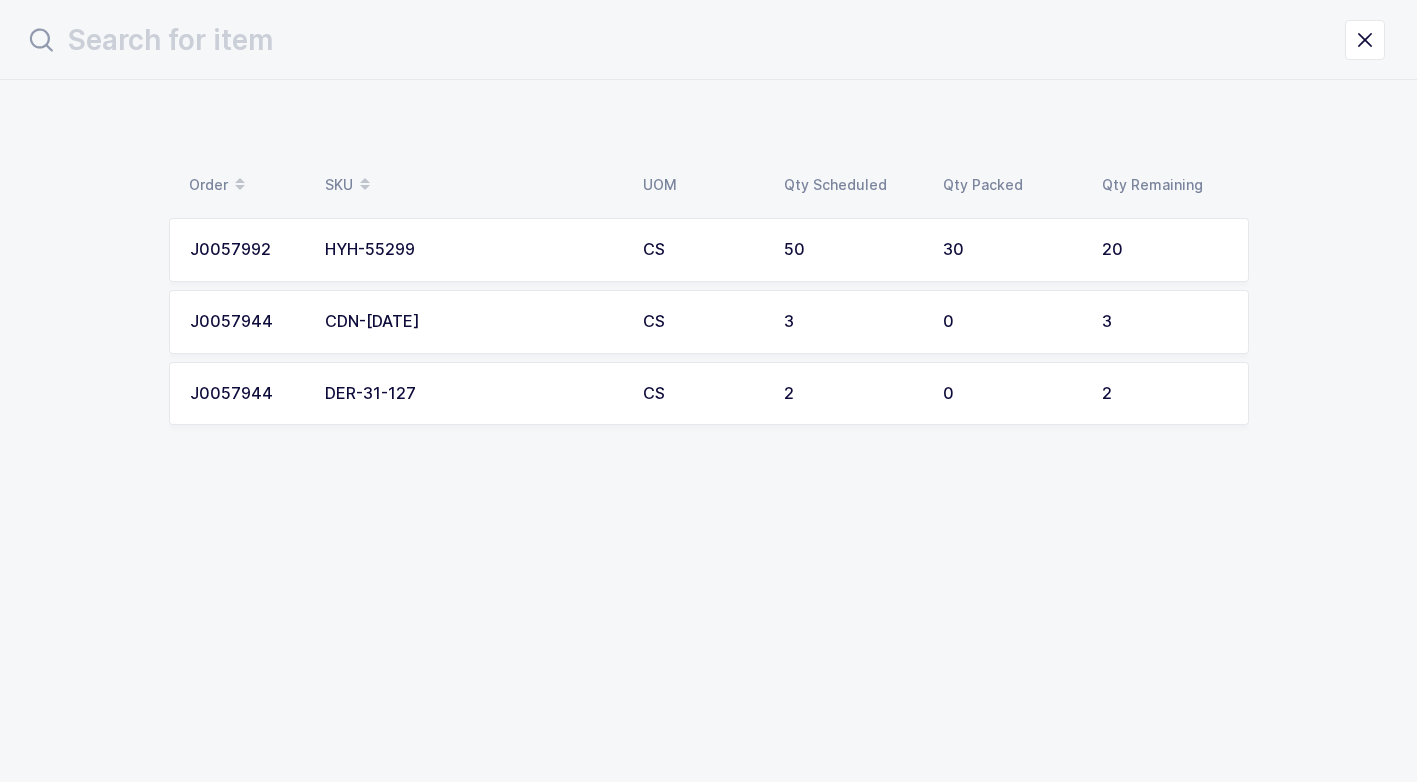 scroll, scrollTop: 0, scrollLeft: 0, axis: both 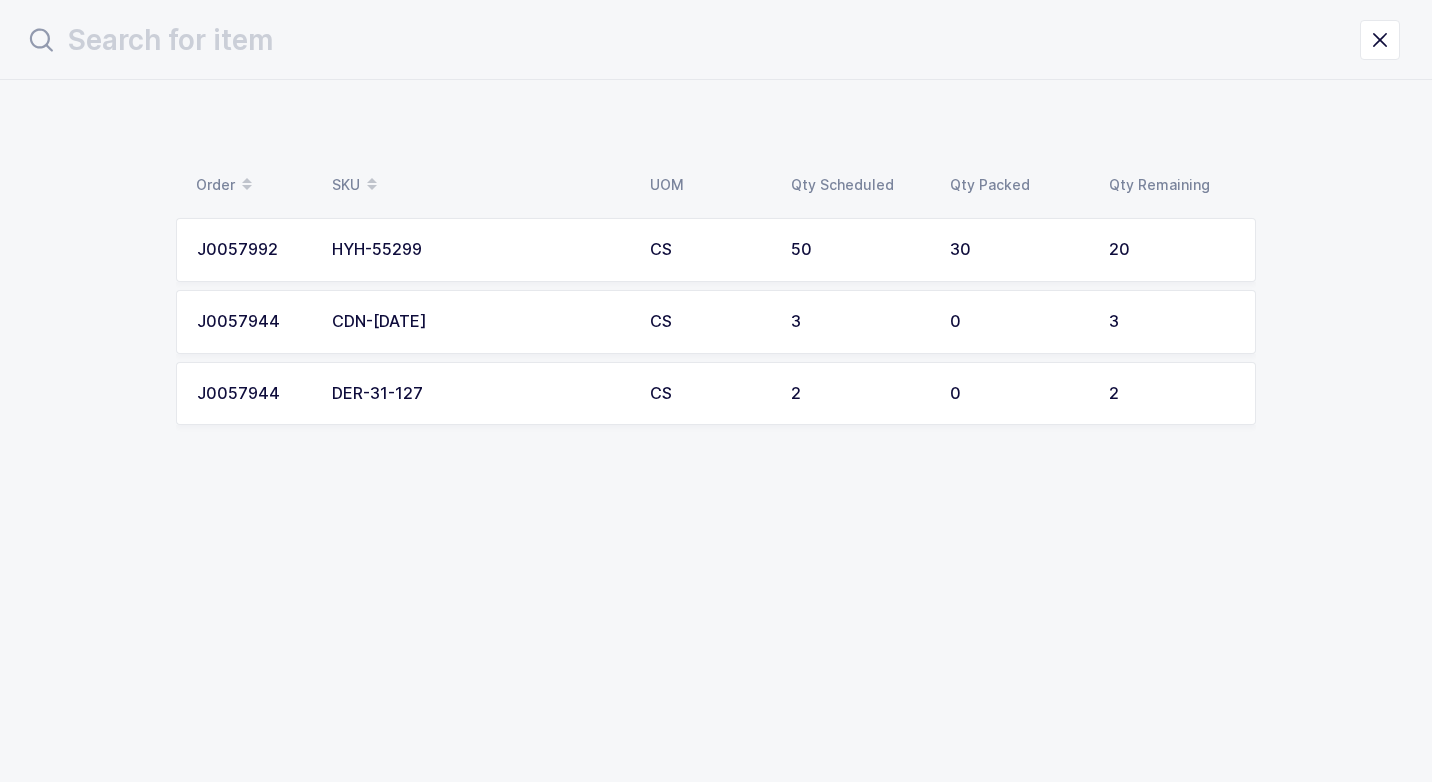 click on "CDN-BC566" at bounding box center (479, 322) 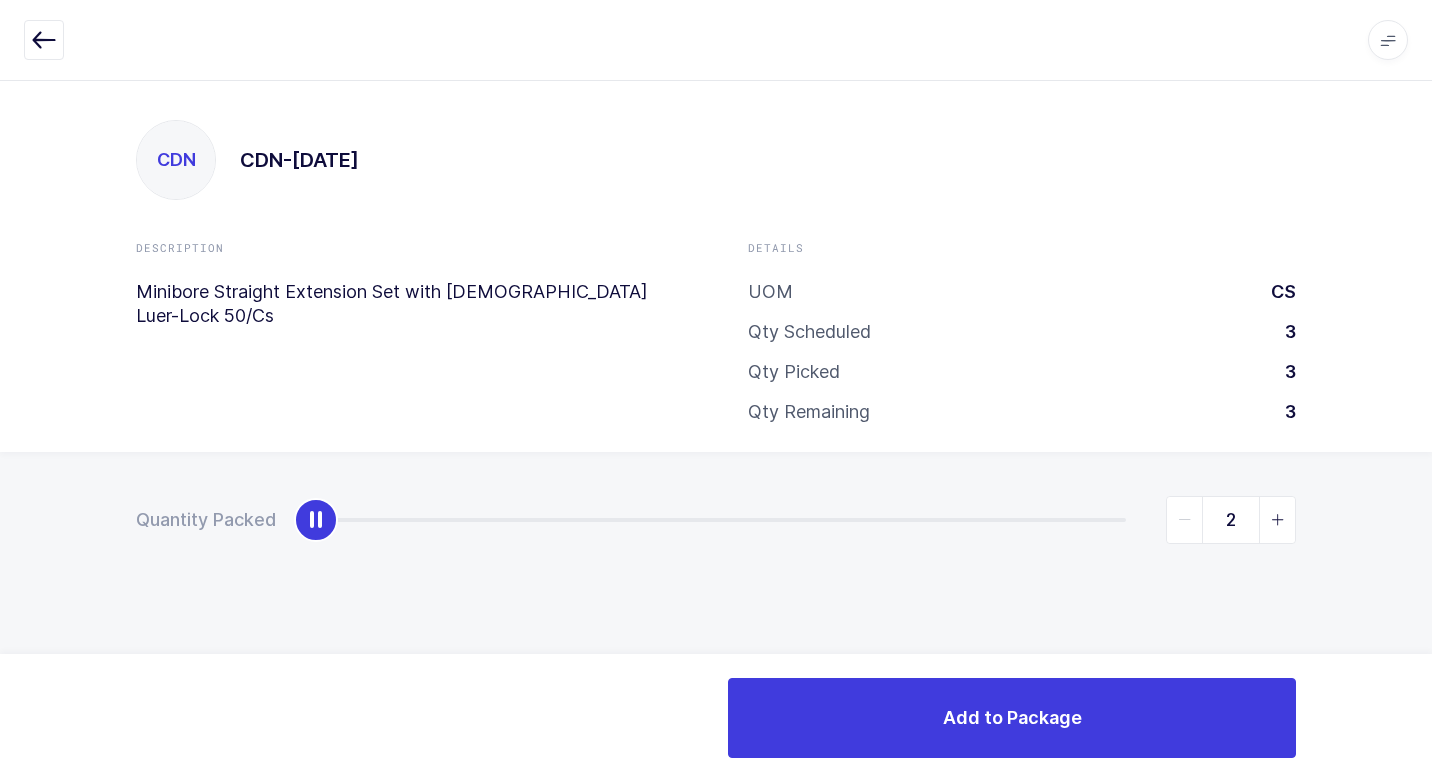 type on "3" 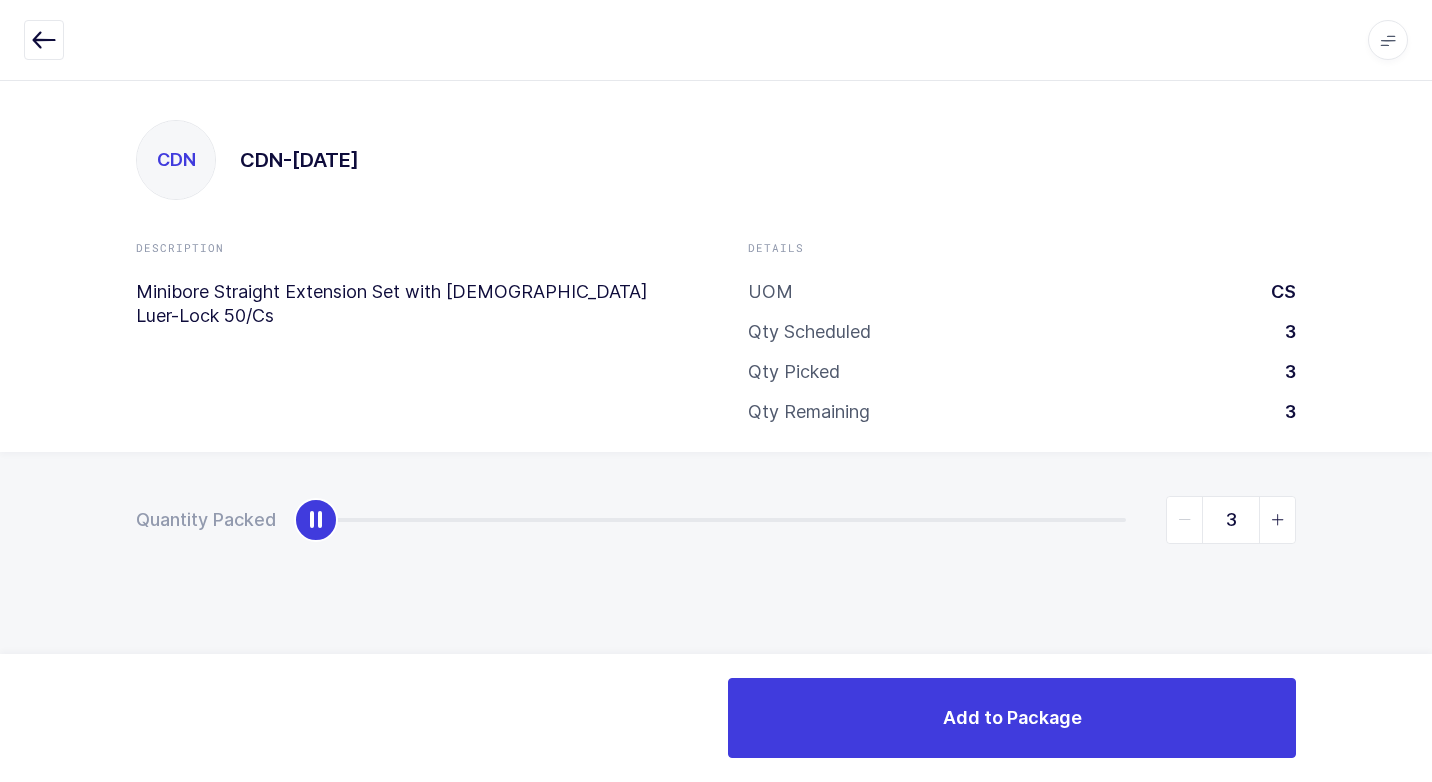 drag, startPoint x: 311, startPoint y: 515, endPoint x: 1427, endPoint y: 402, distance: 1121.7063 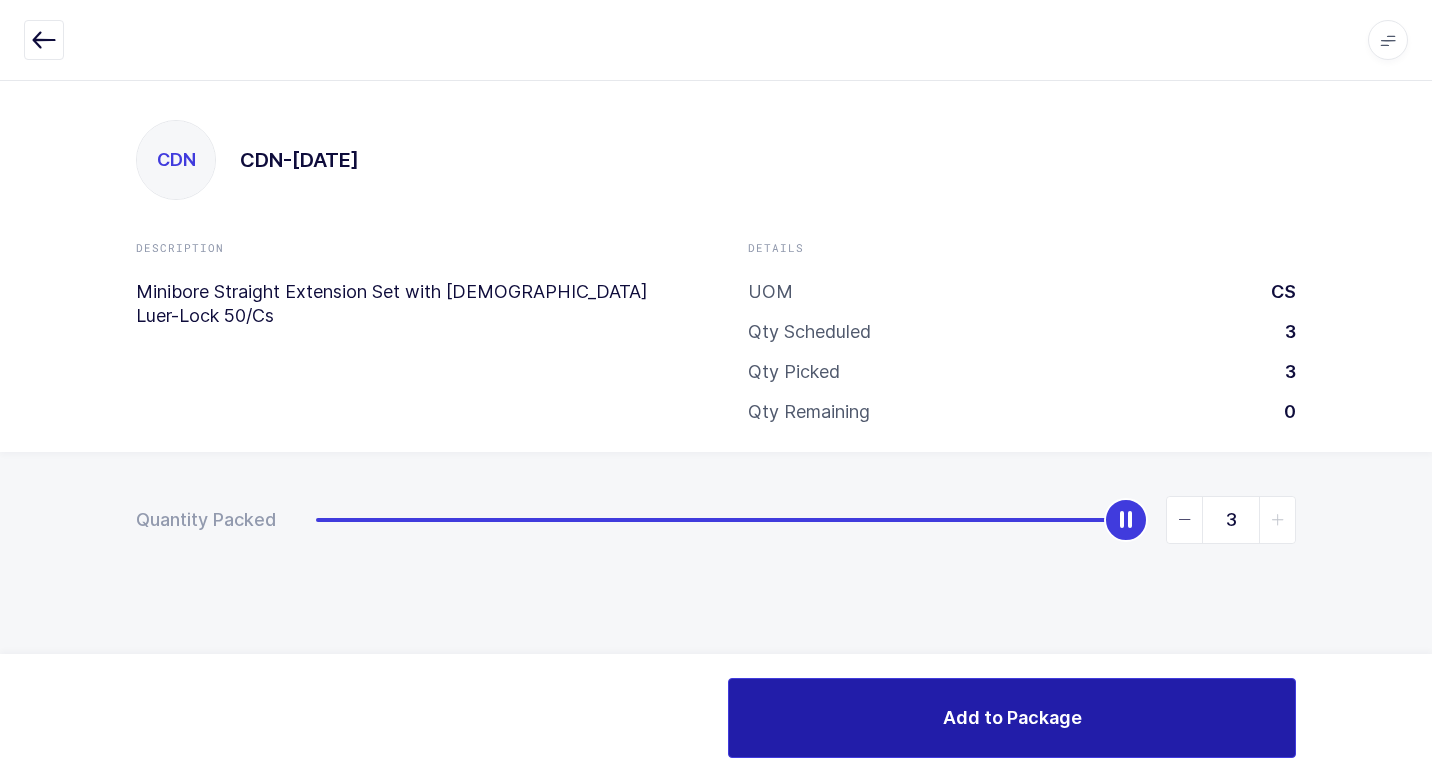 click on "Add to Package" at bounding box center (1012, 718) 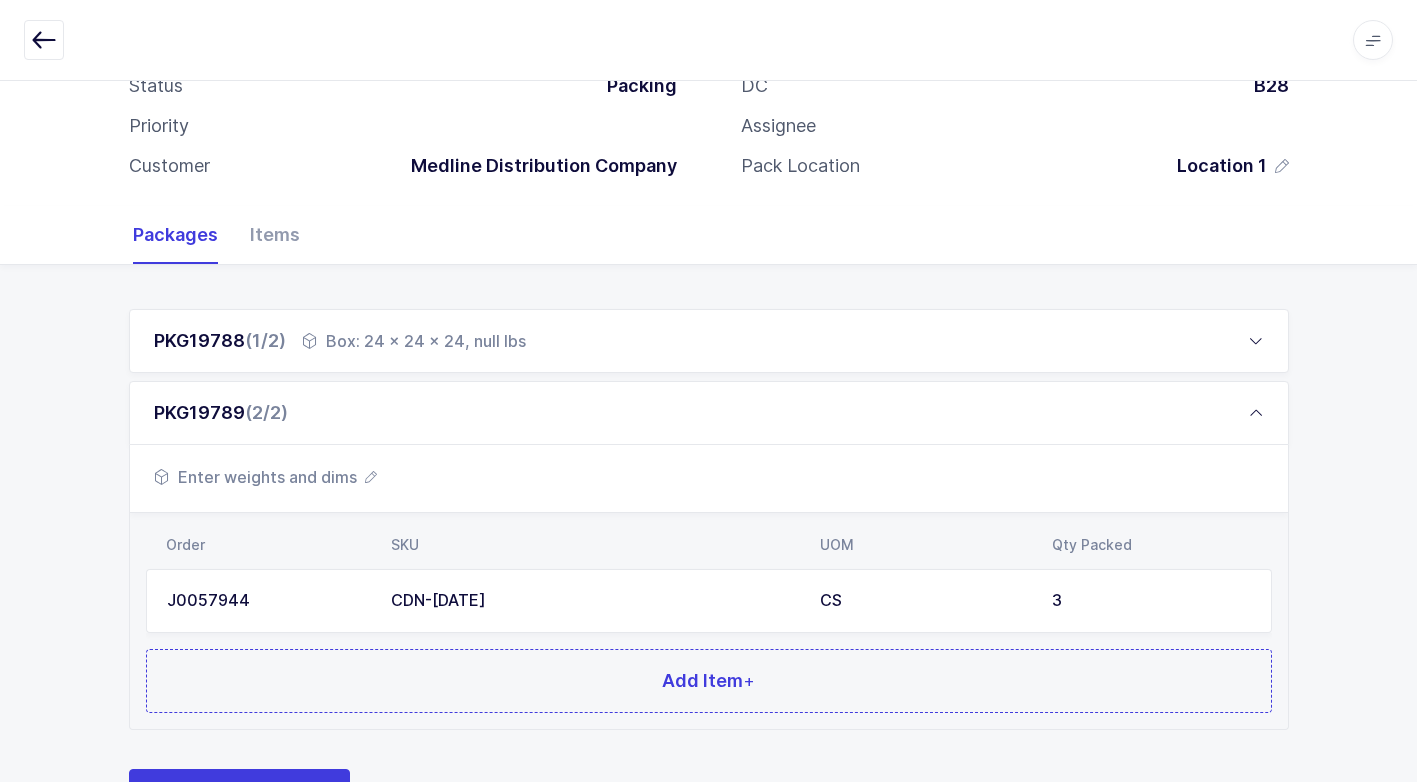 scroll, scrollTop: 225, scrollLeft: 0, axis: vertical 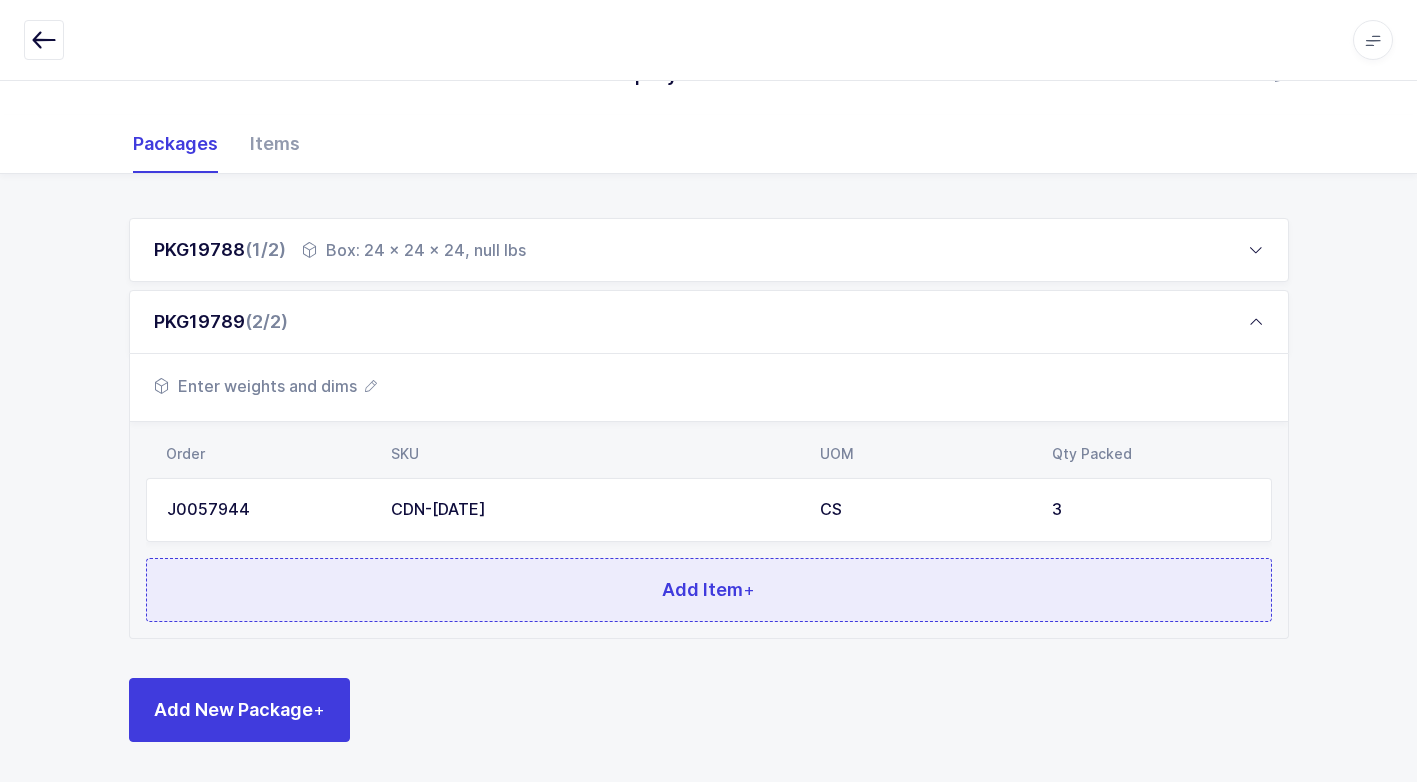 click on "Add Item  +" at bounding box center [709, 590] 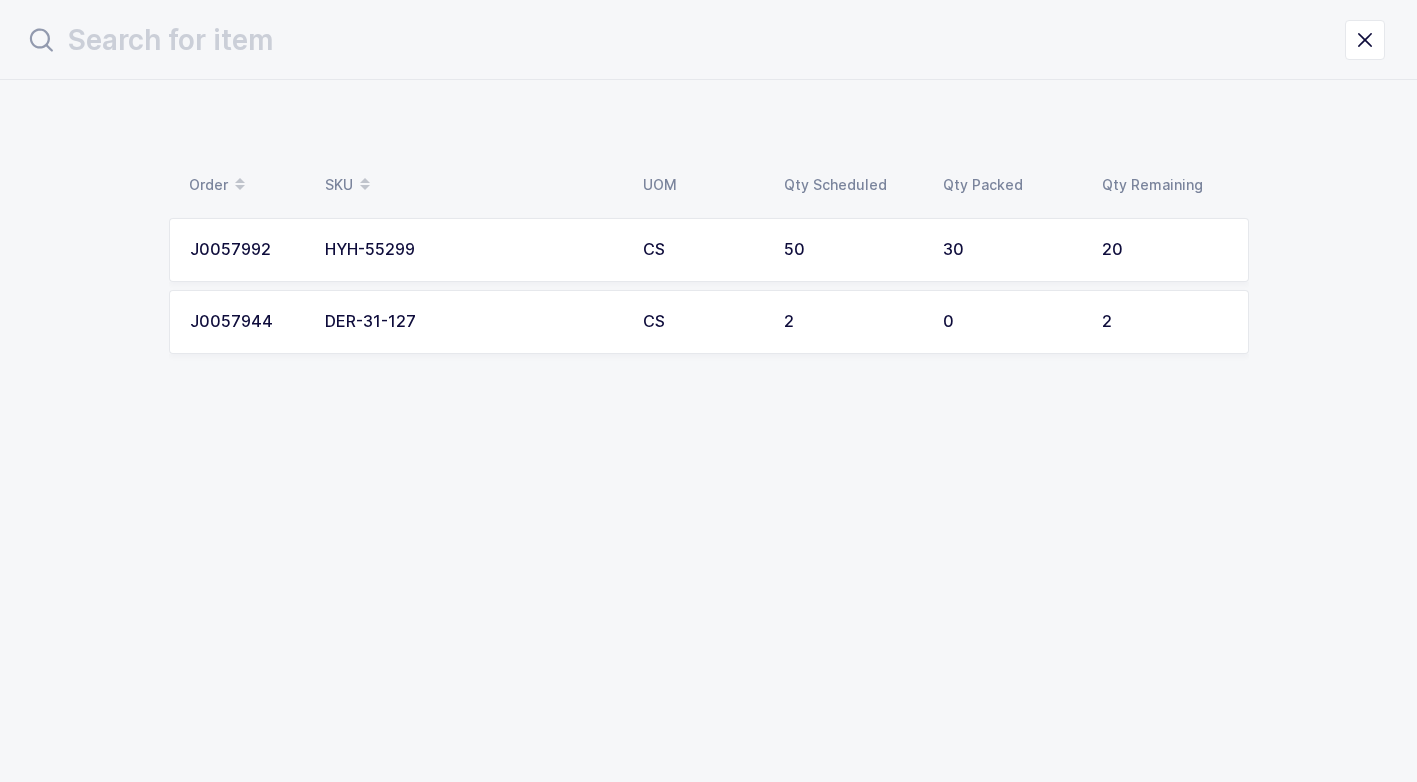 scroll, scrollTop: 0, scrollLeft: 0, axis: both 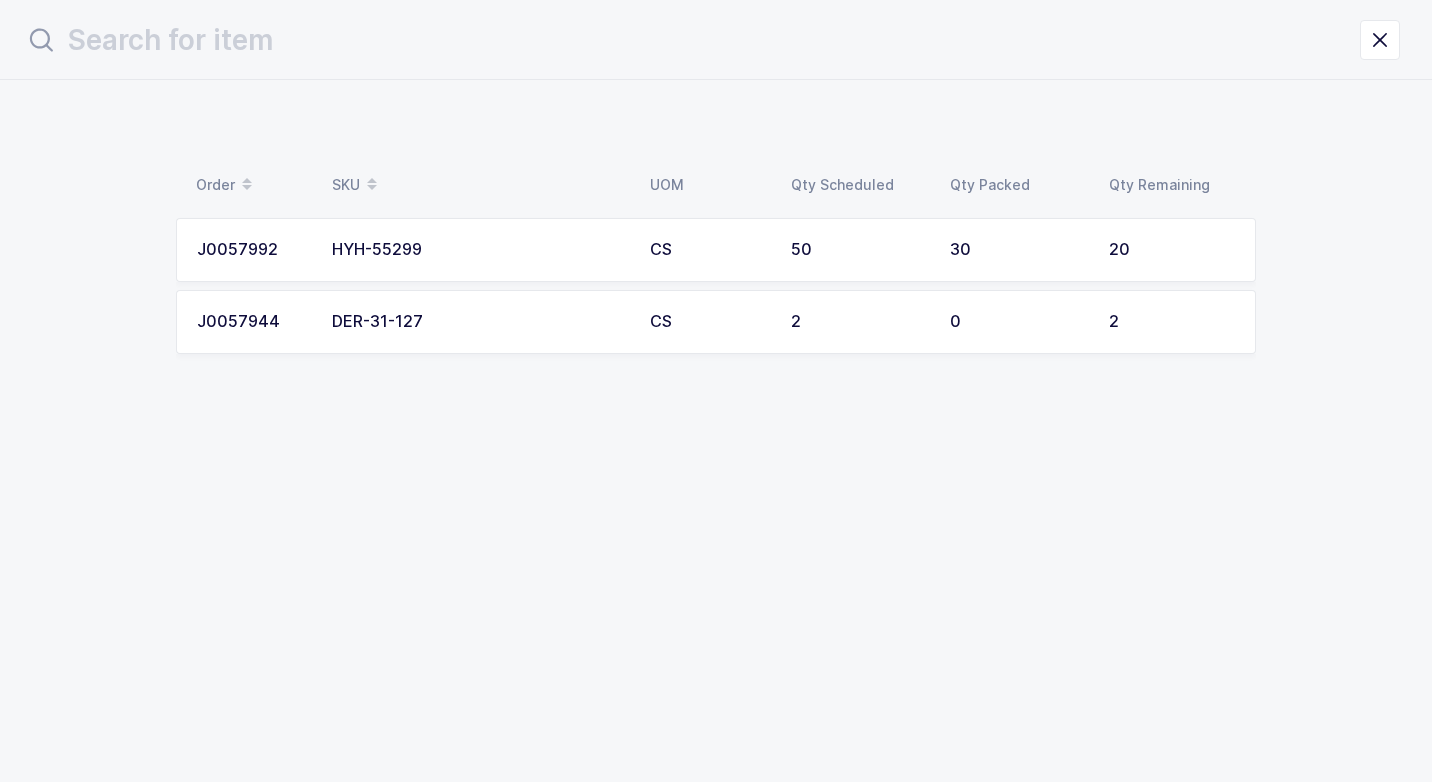 click on "HYH-55299" at bounding box center [479, 250] 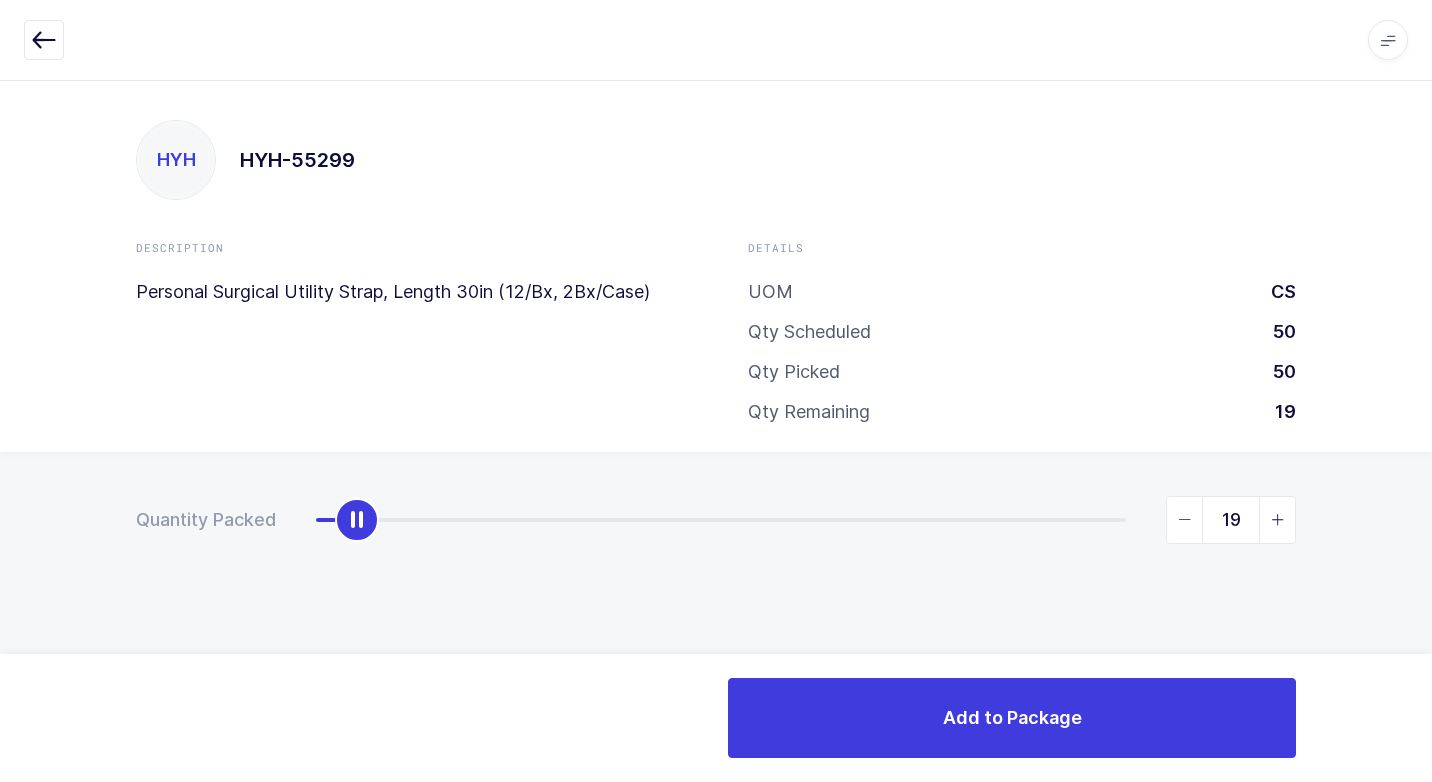type on "20" 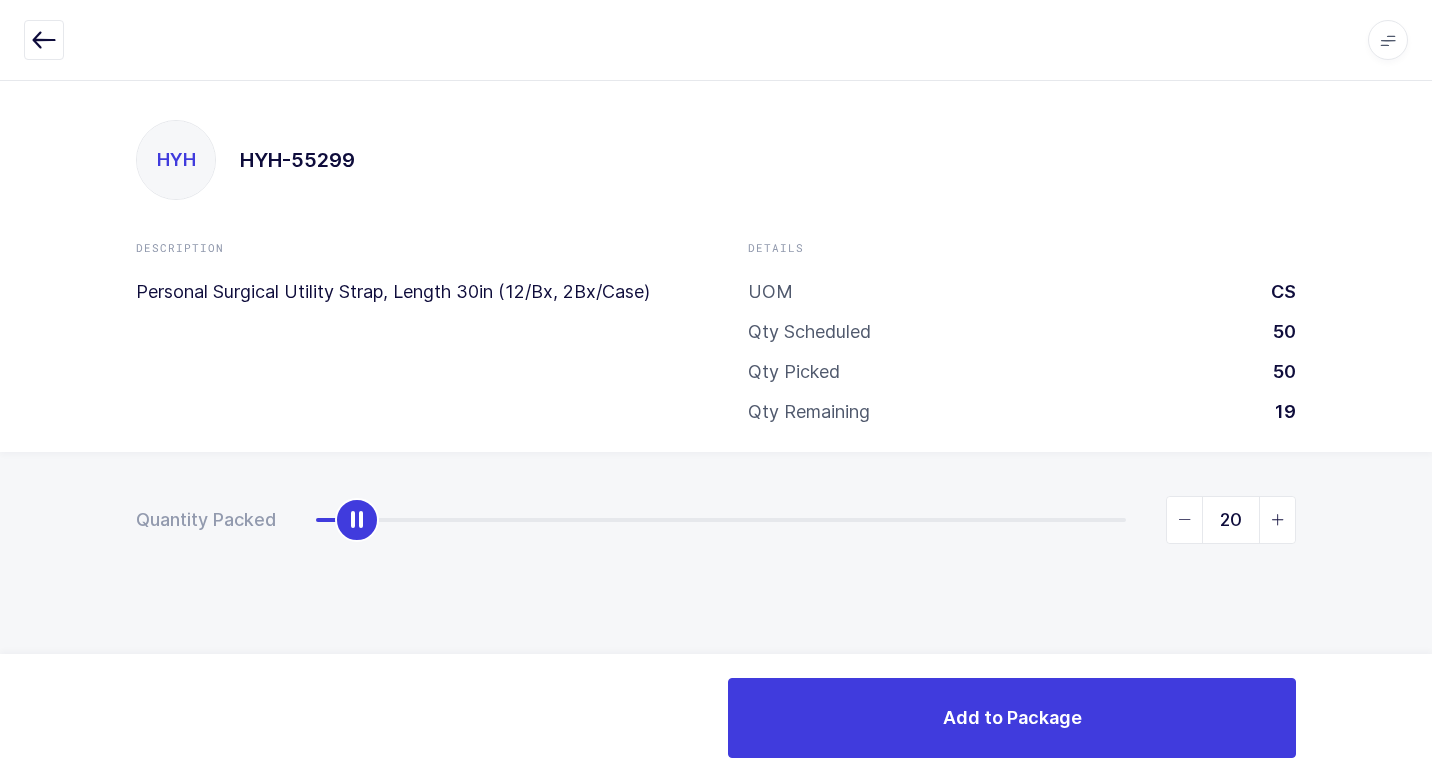 drag, startPoint x: 318, startPoint y: 528, endPoint x: 1231, endPoint y: 504, distance: 913.31537 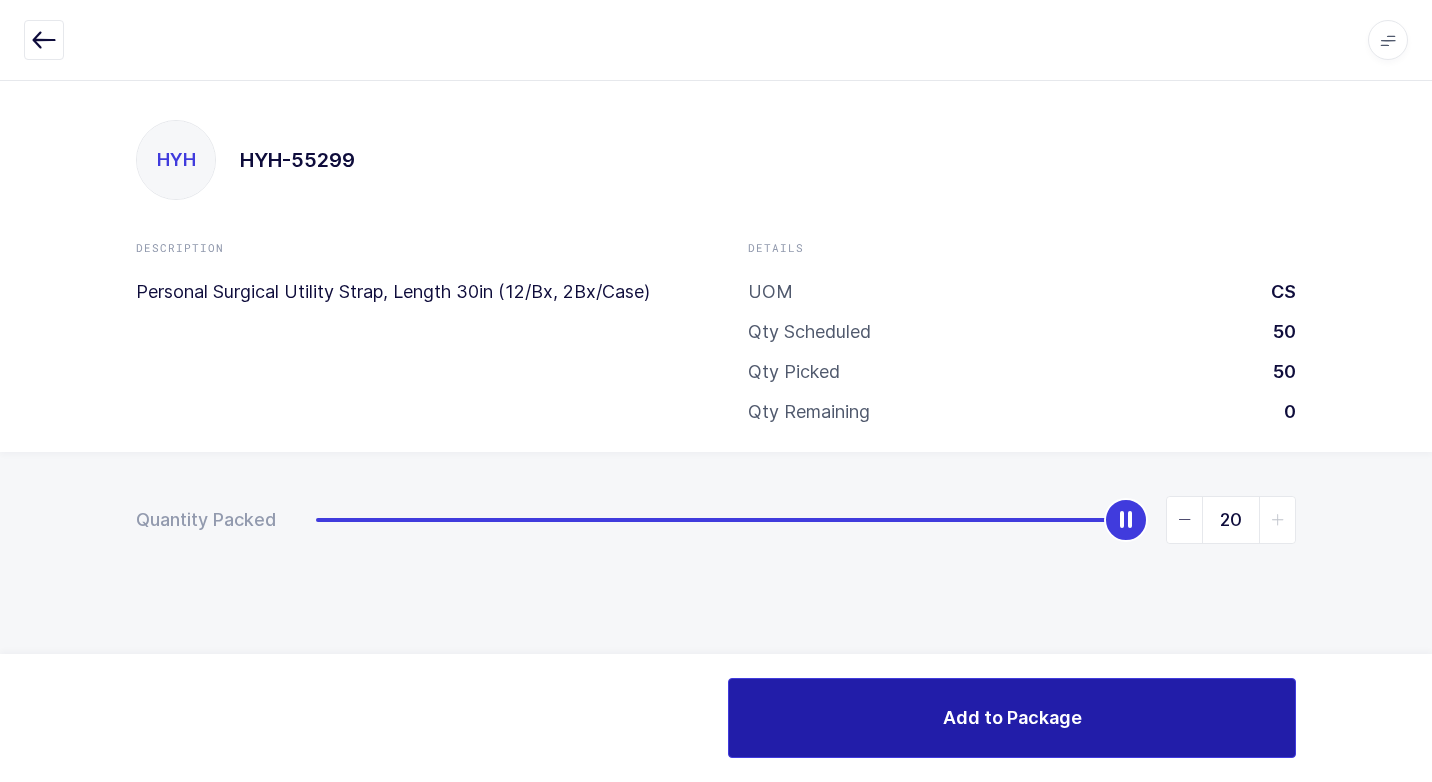 drag, startPoint x: 849, startPoint y: 752, endPoint x: 847, endPoint y: 740, distance: 12.165525 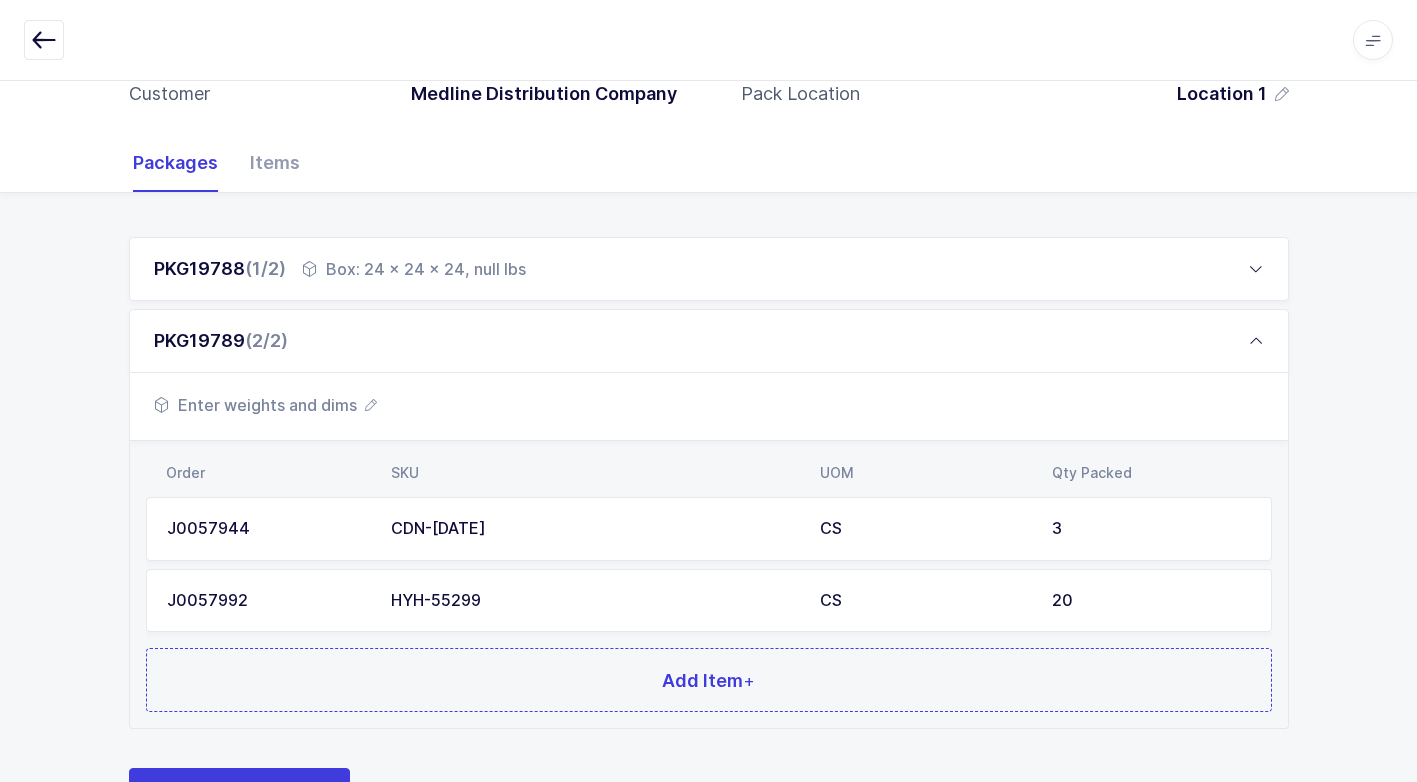 scroll, scrollTop: 296, scrollLeft: 0, axis: vertical 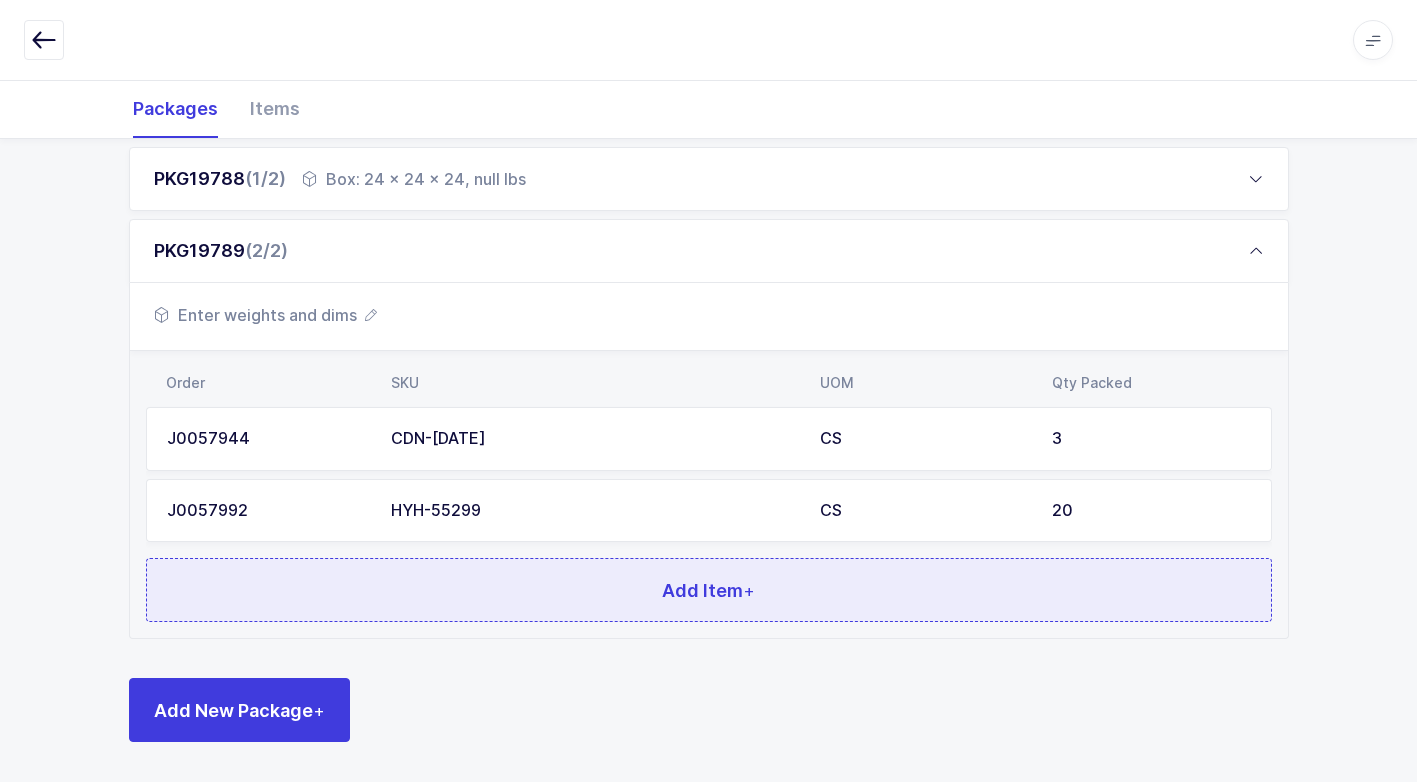 click on "Add Item  +" at bounding box center [709, 590] 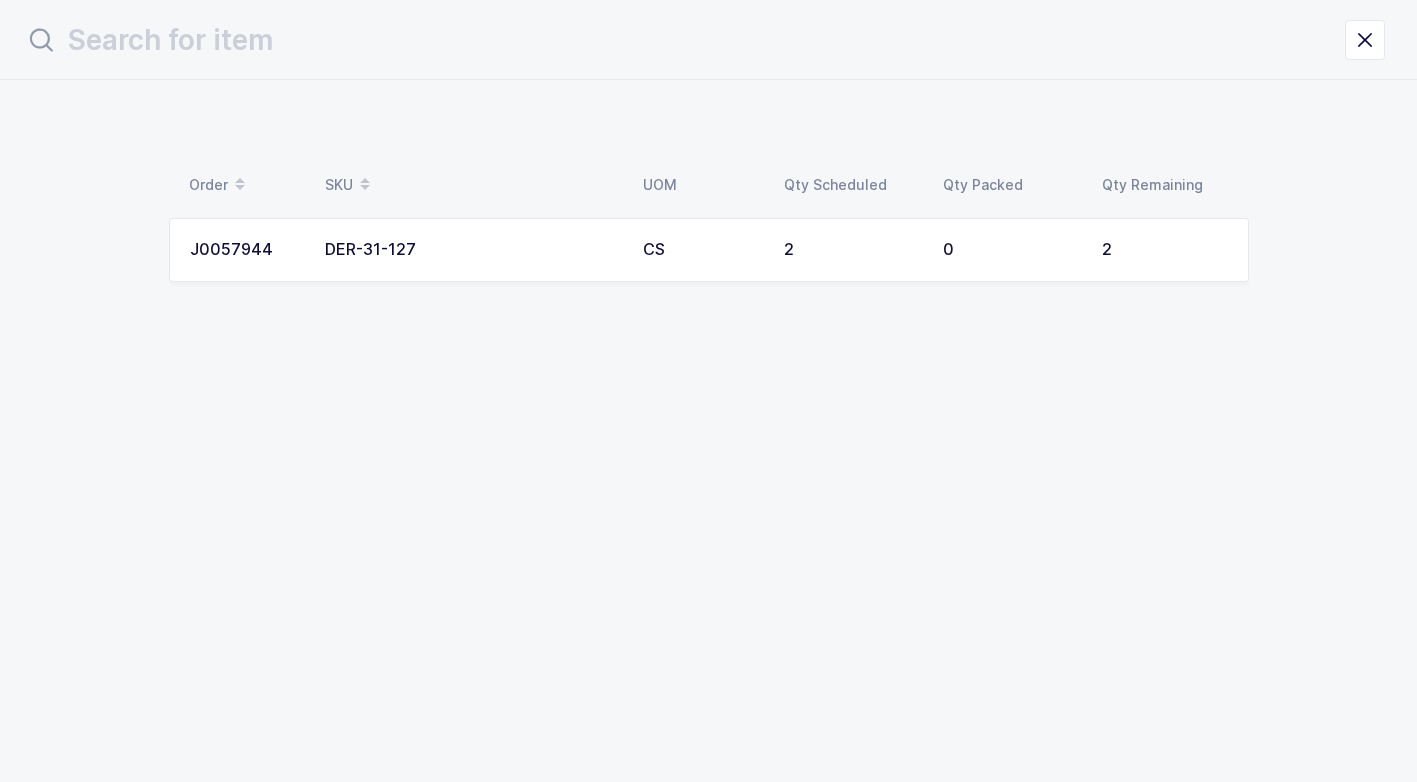 scroll, scrollTop: 0, scrollLeft: 0, axis: both 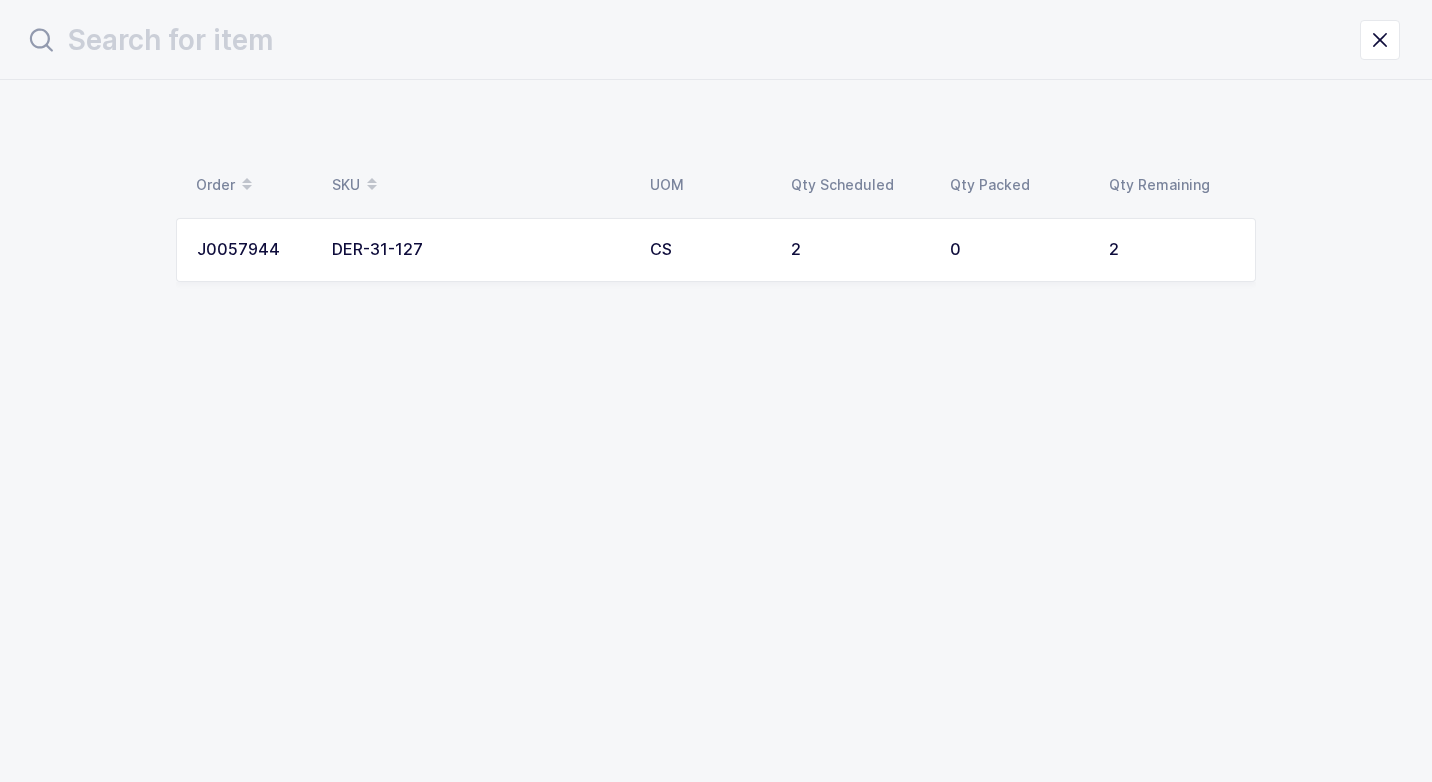 click on "DER-31-127" at bounding box center [479, 250] 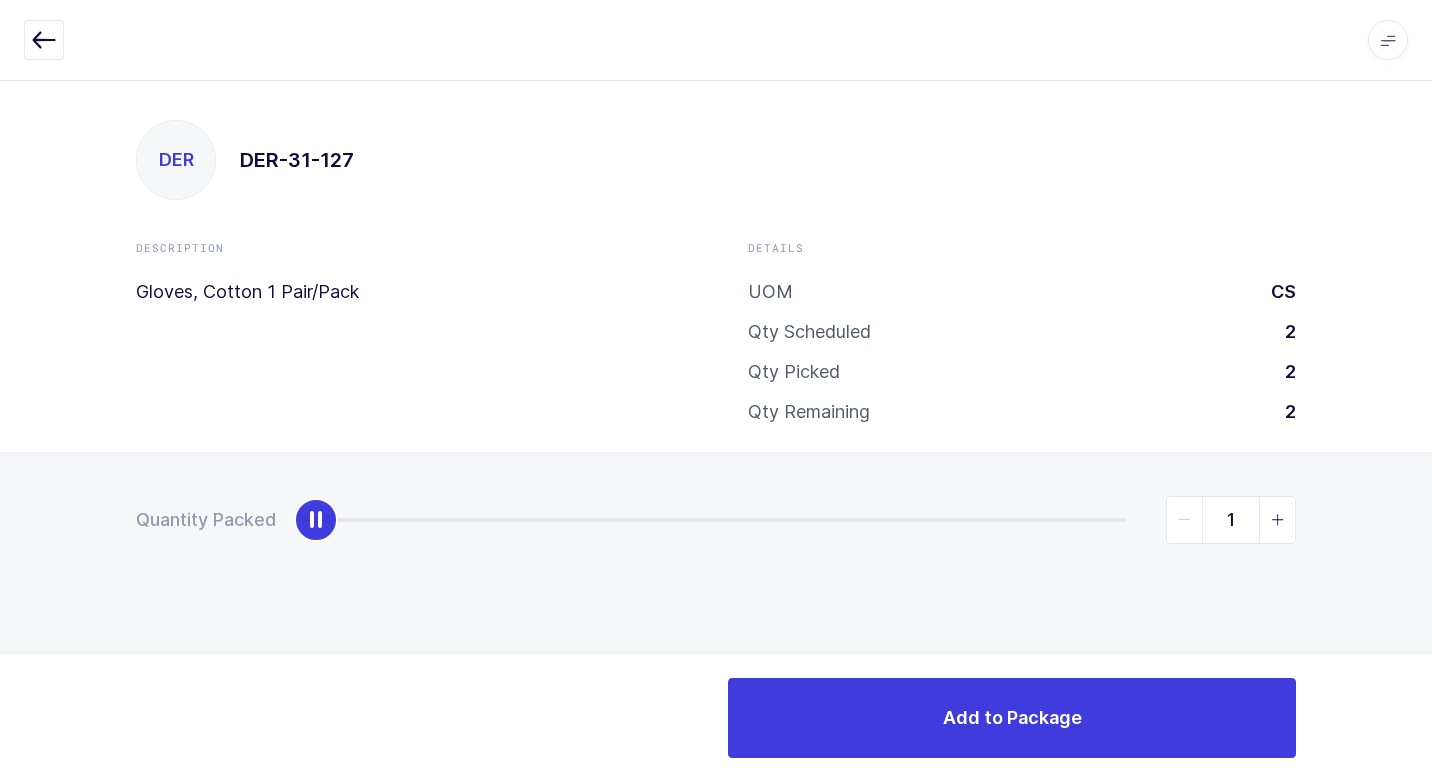 type on "2" 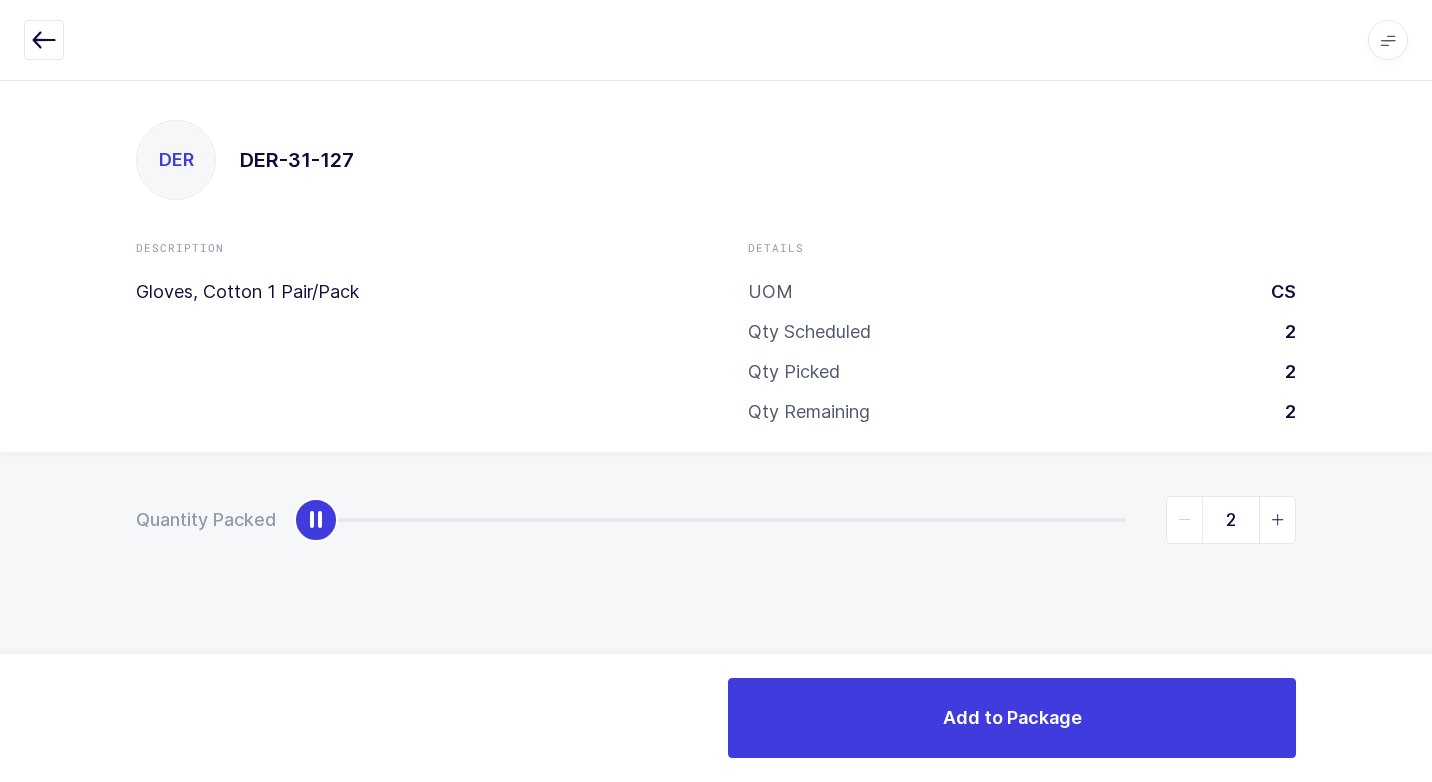 drag, startPoint x: 419, startPoint y: 518, endPoint x: 1286, endPoint y: 437, distance: 870.7755 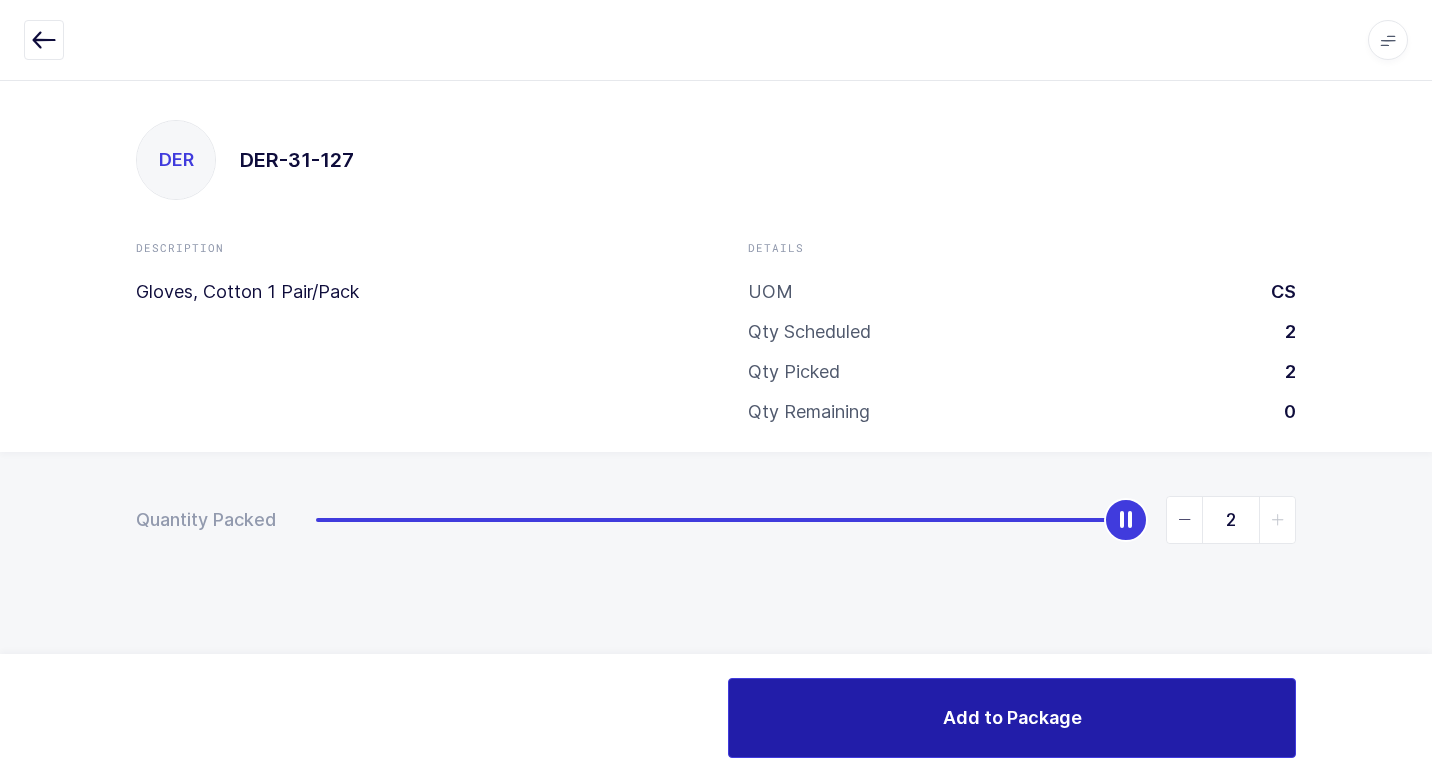 click on "Add to Package" at bounding box center (1012, 718) 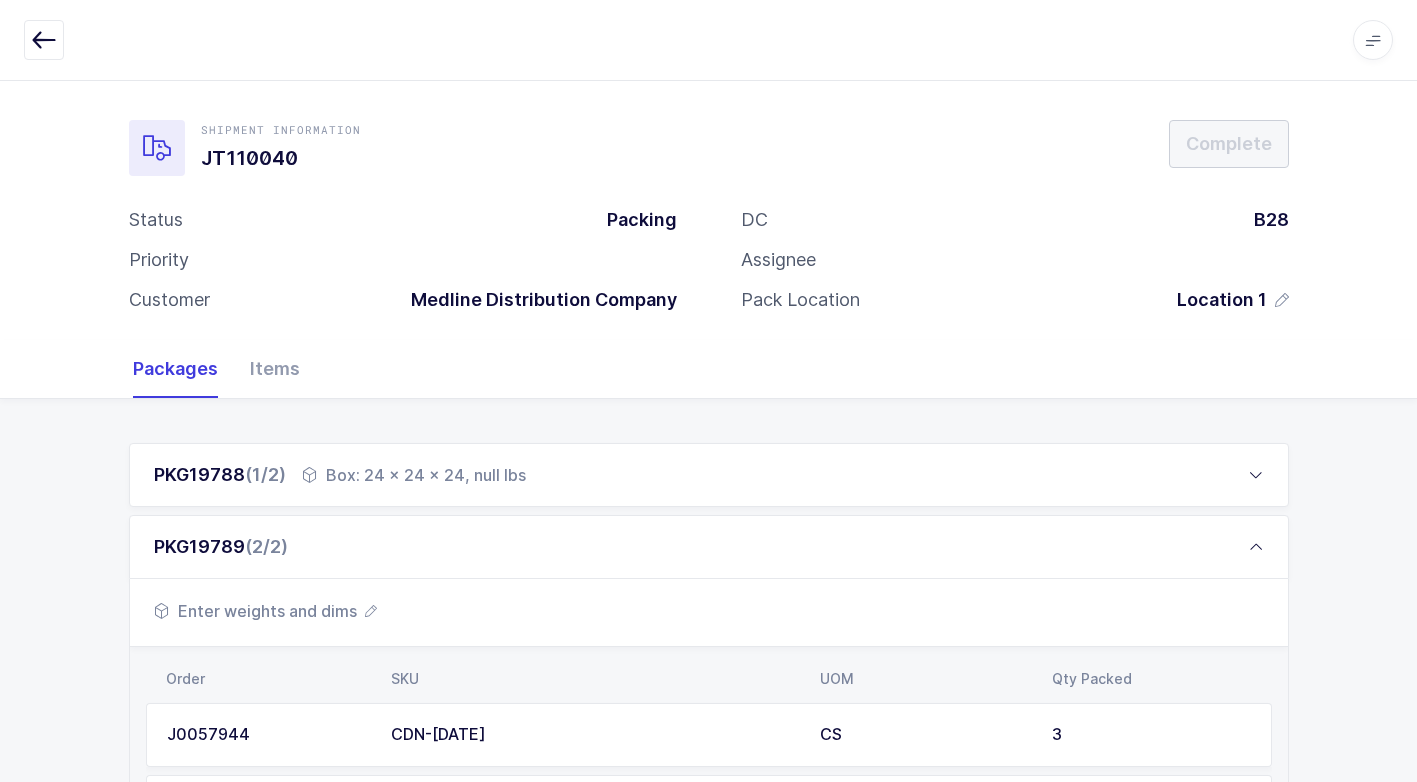 click on "PKG19788
(1/2)
Box: 24 x 24 x 24, null lbs" at bounding box center (709, 475) 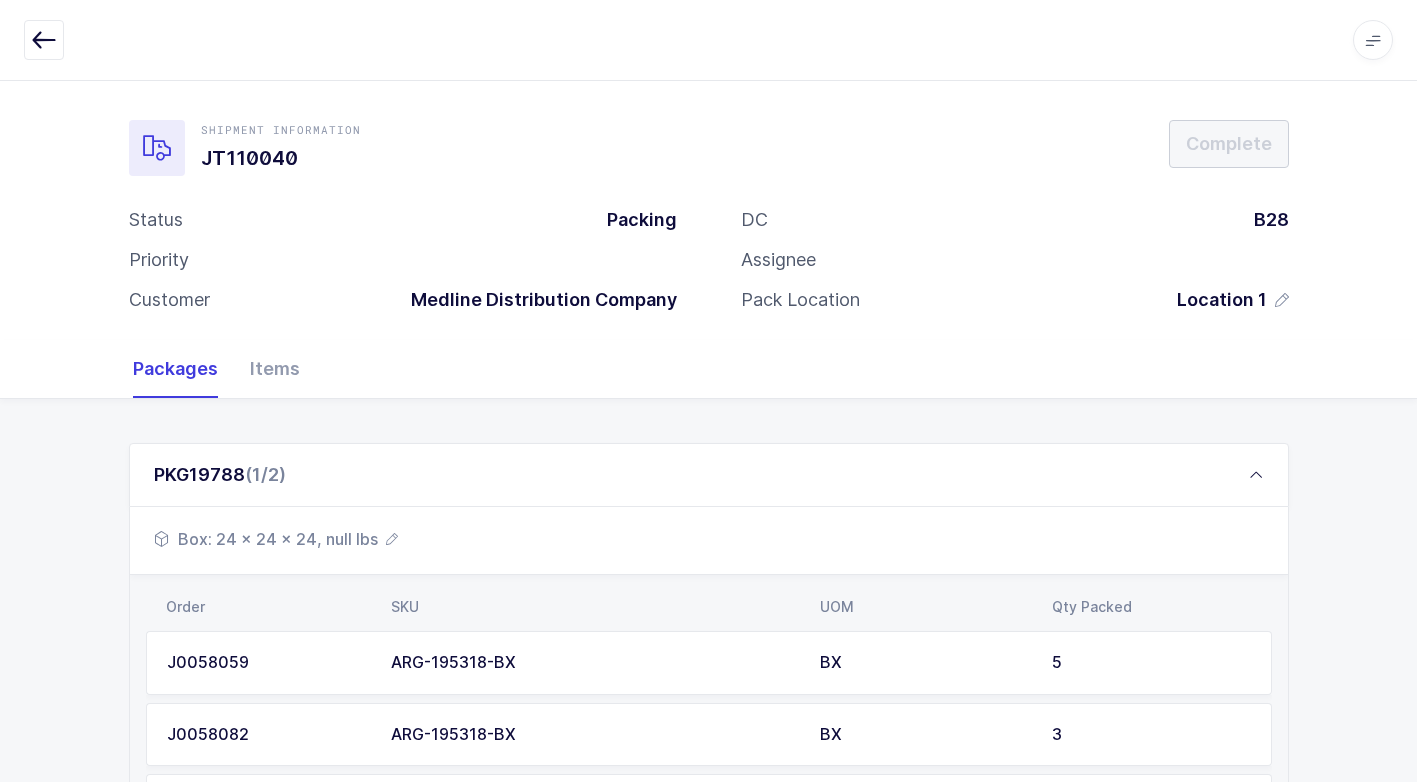 click on "Box: 24 x 24 x 24, null lbs" at bounding box center [276, 539] 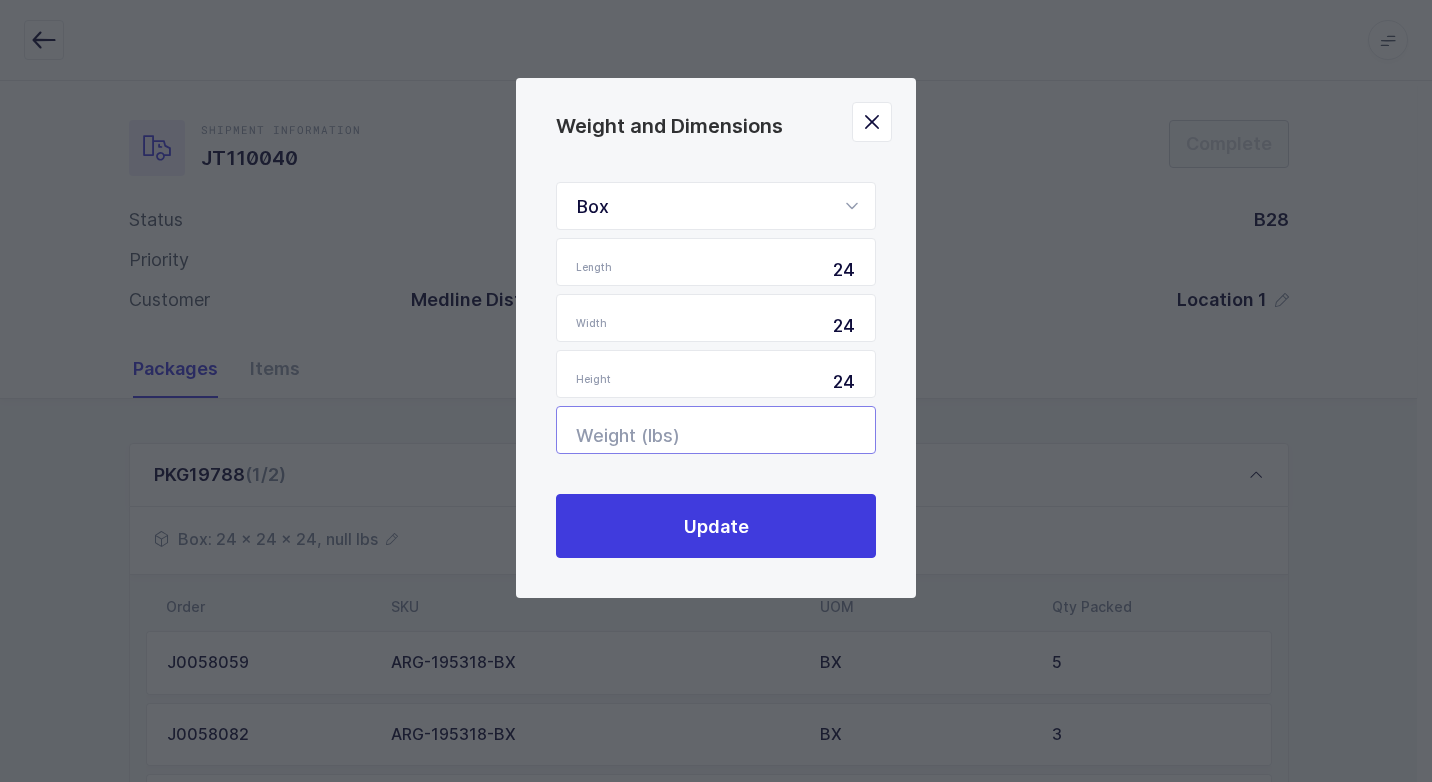 click at bounding box center (716, 430) 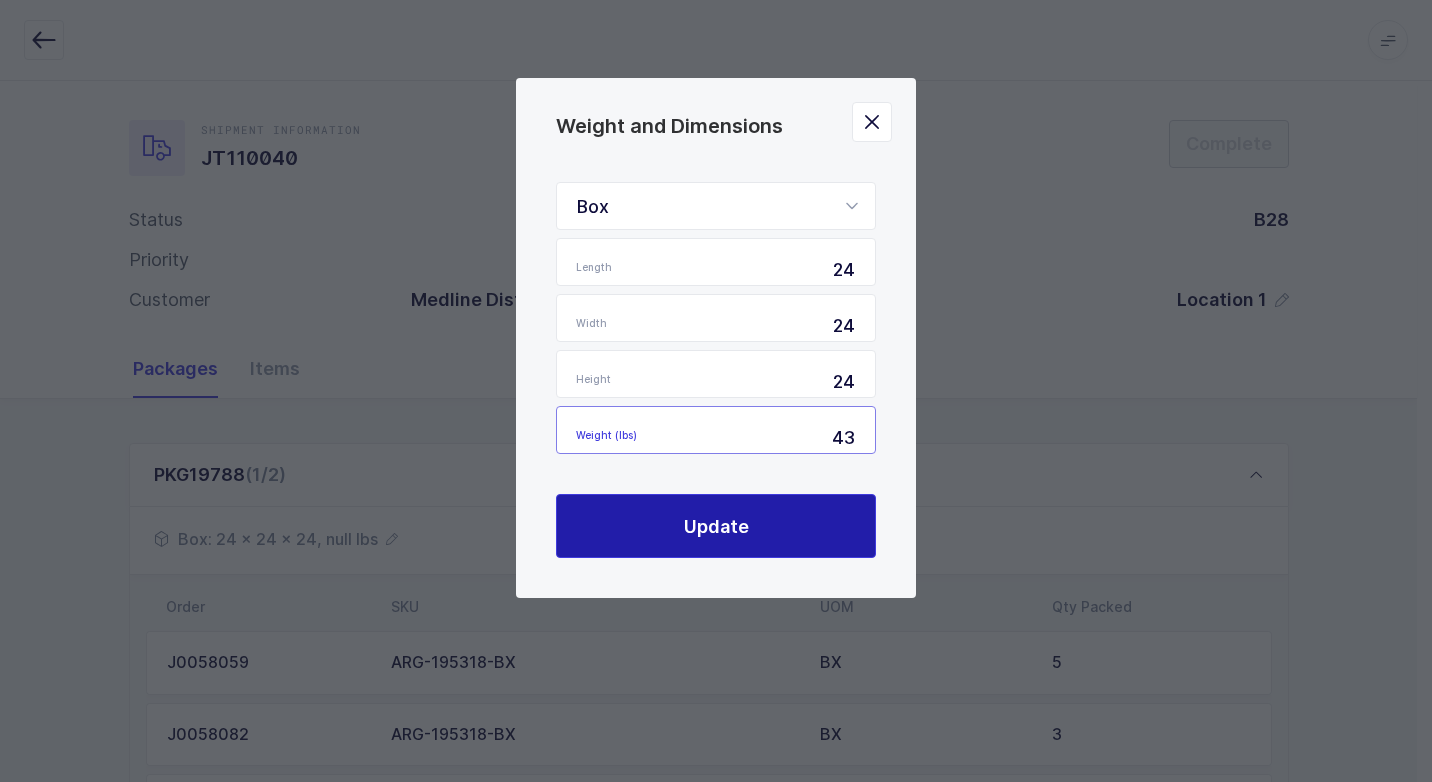 type on "43" 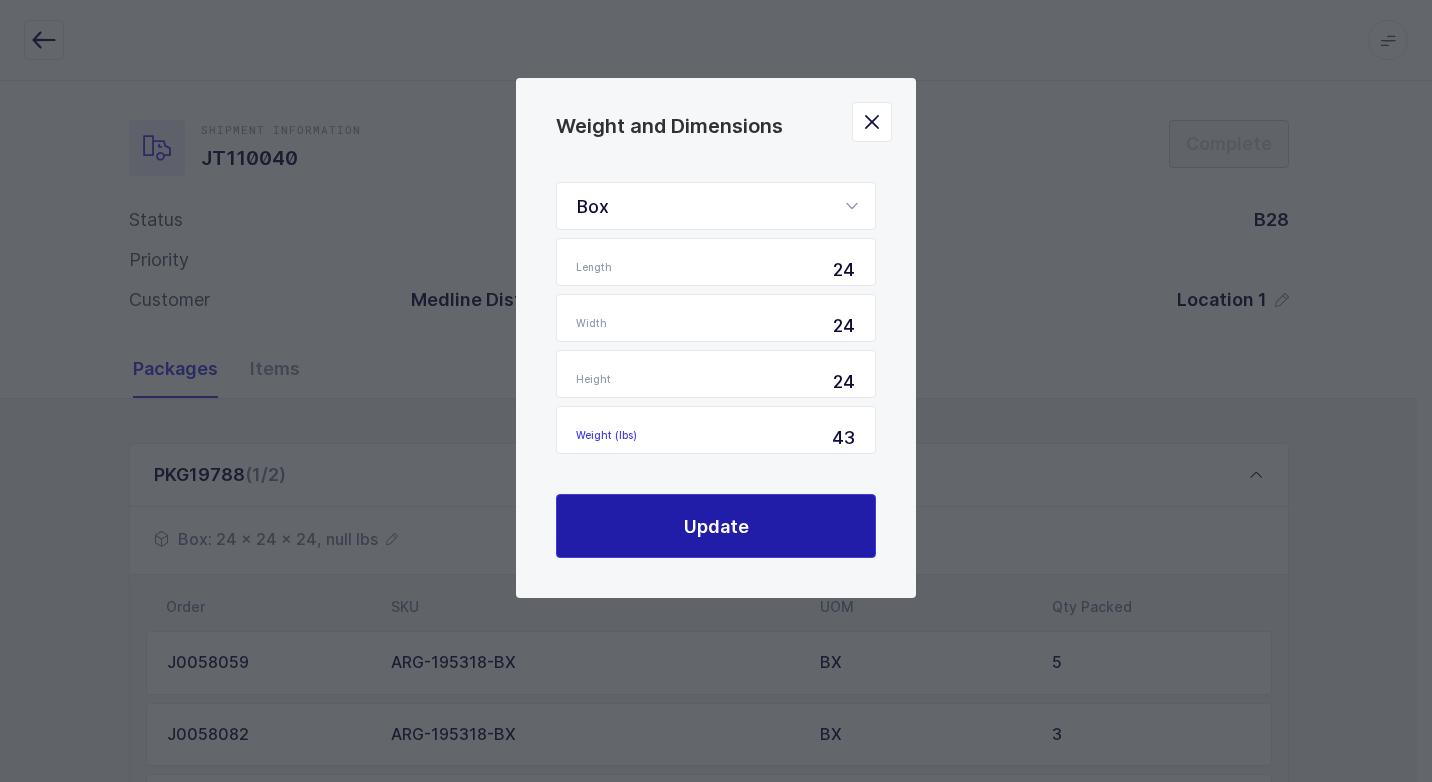 click on "Update" at bounding box center (716, 526) 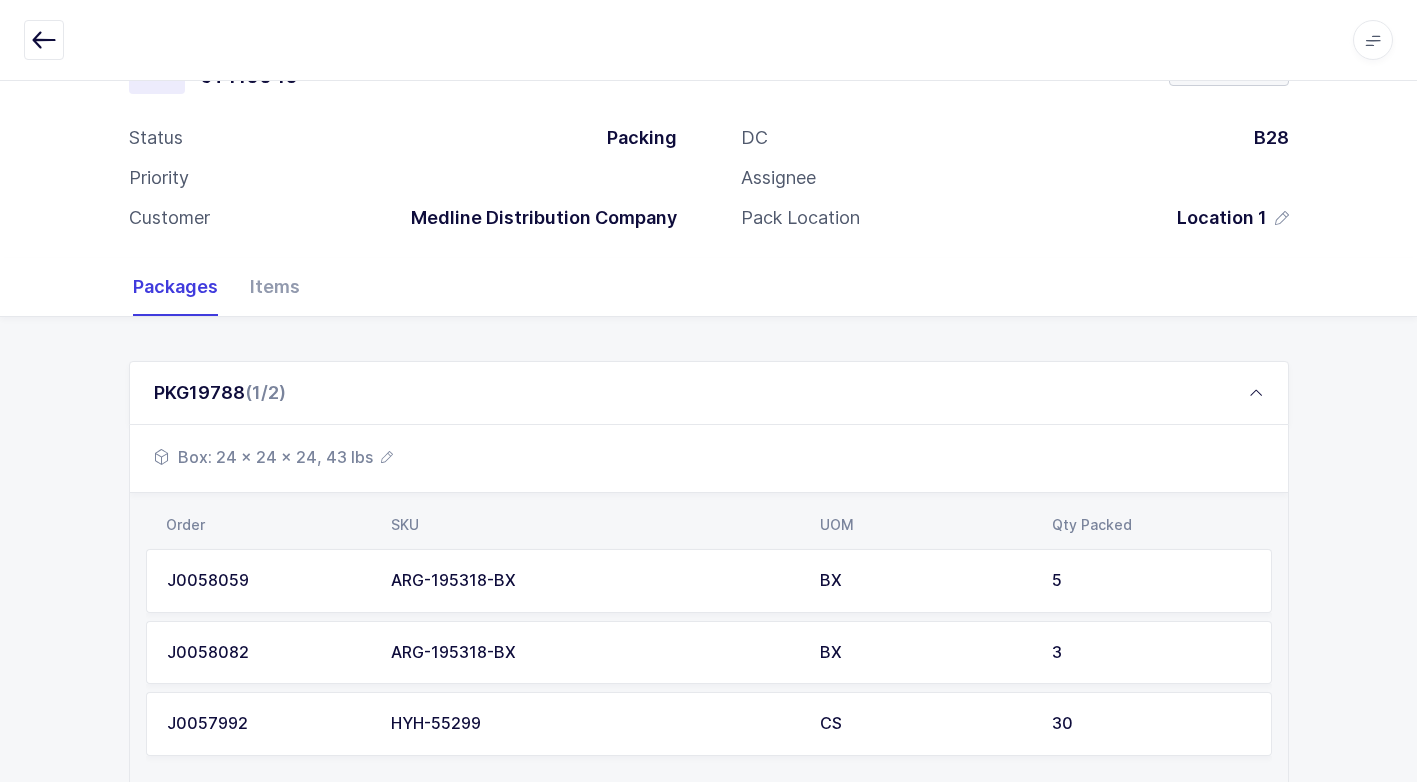 scroll, scrollTop: 240, scrollLeft: 0, axis: vertical 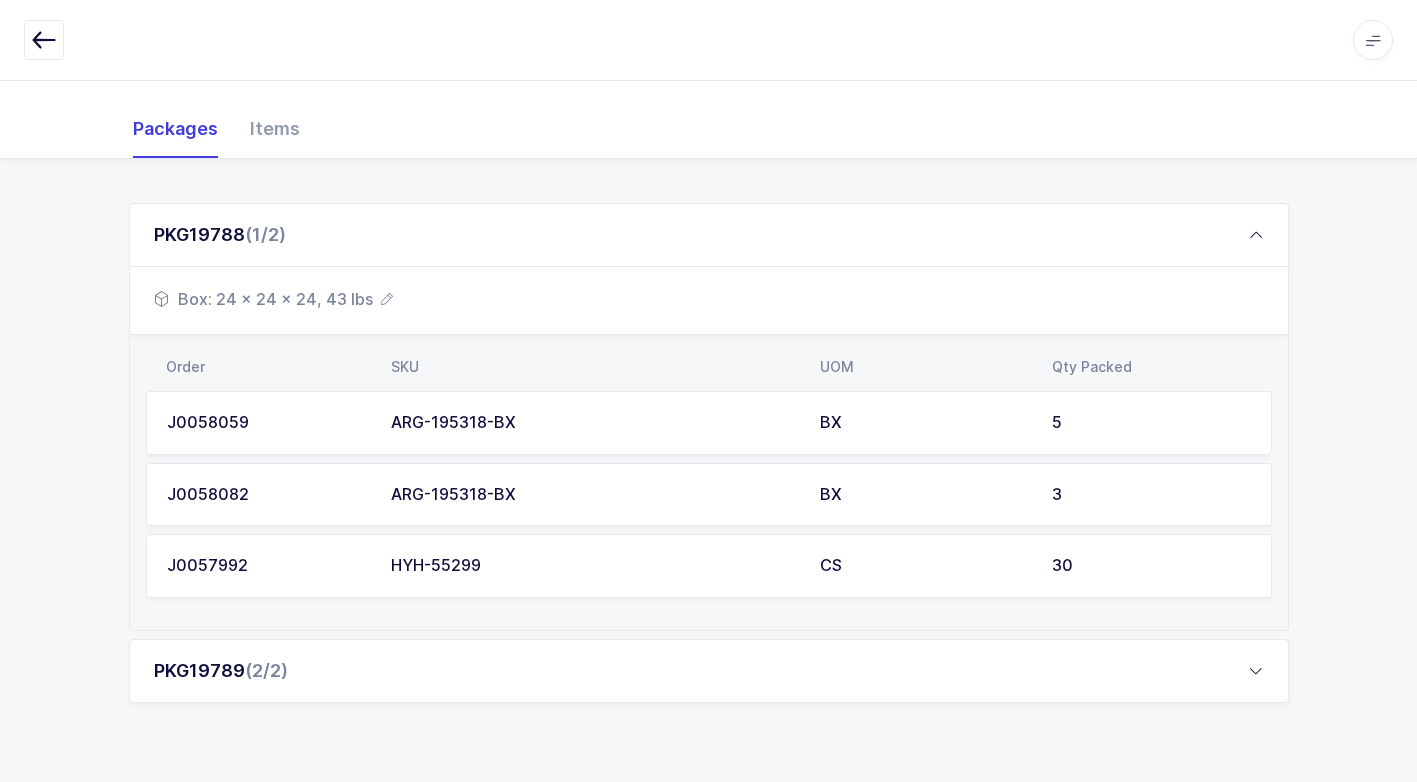 click on "PKG19789
(2/2)" at bounding box center (709, 671) 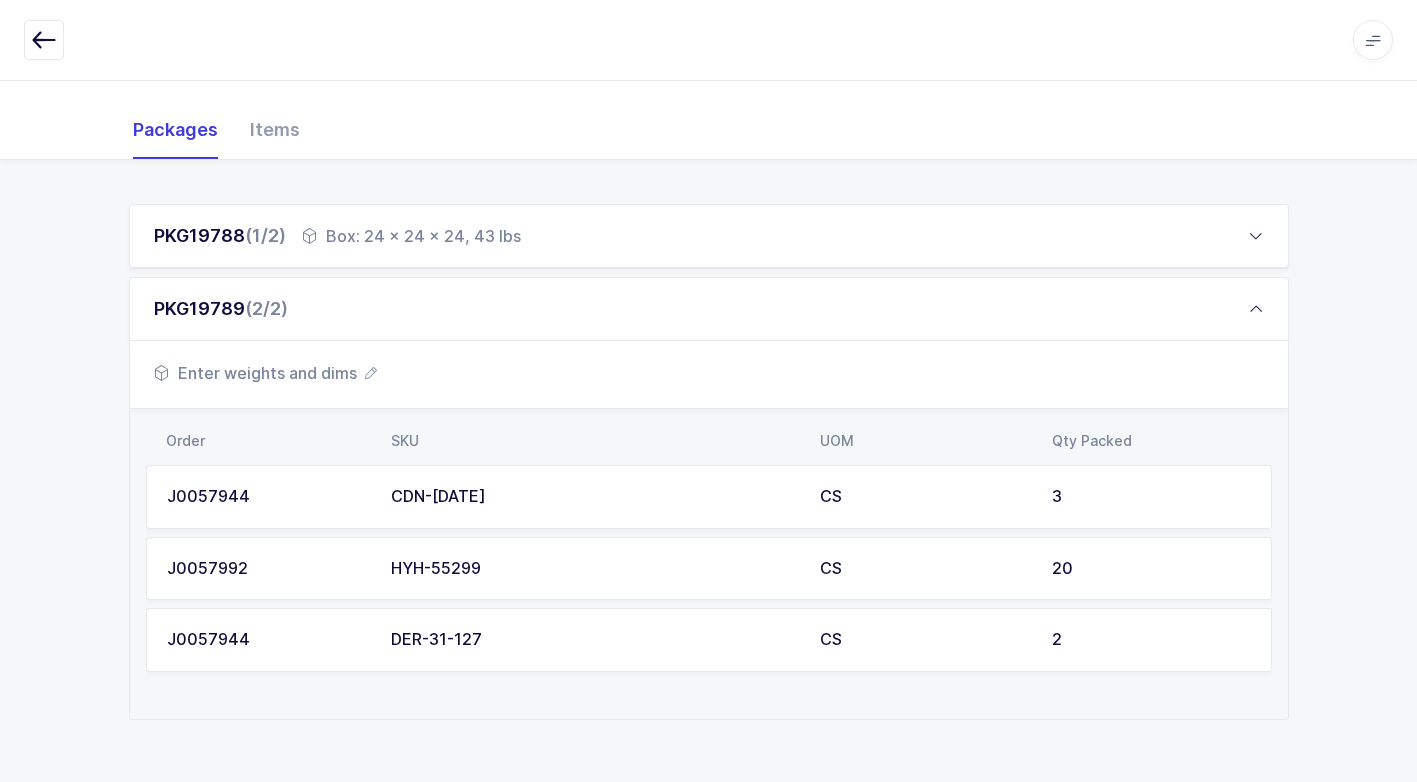 scroll, scrollTop: 240, scrollLeft: 0, axis: vertical 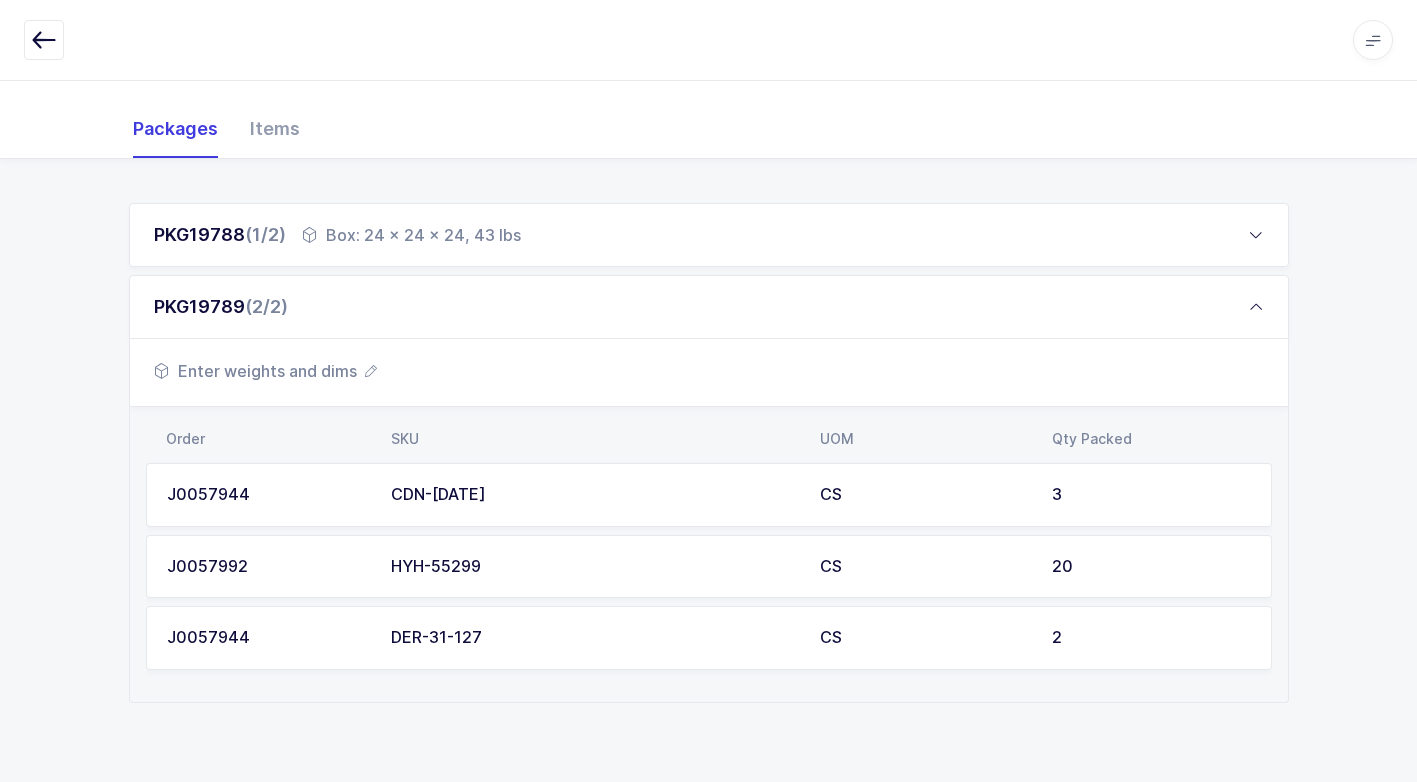 click on "Enter weights and dims" at bounding box center [265, 371] 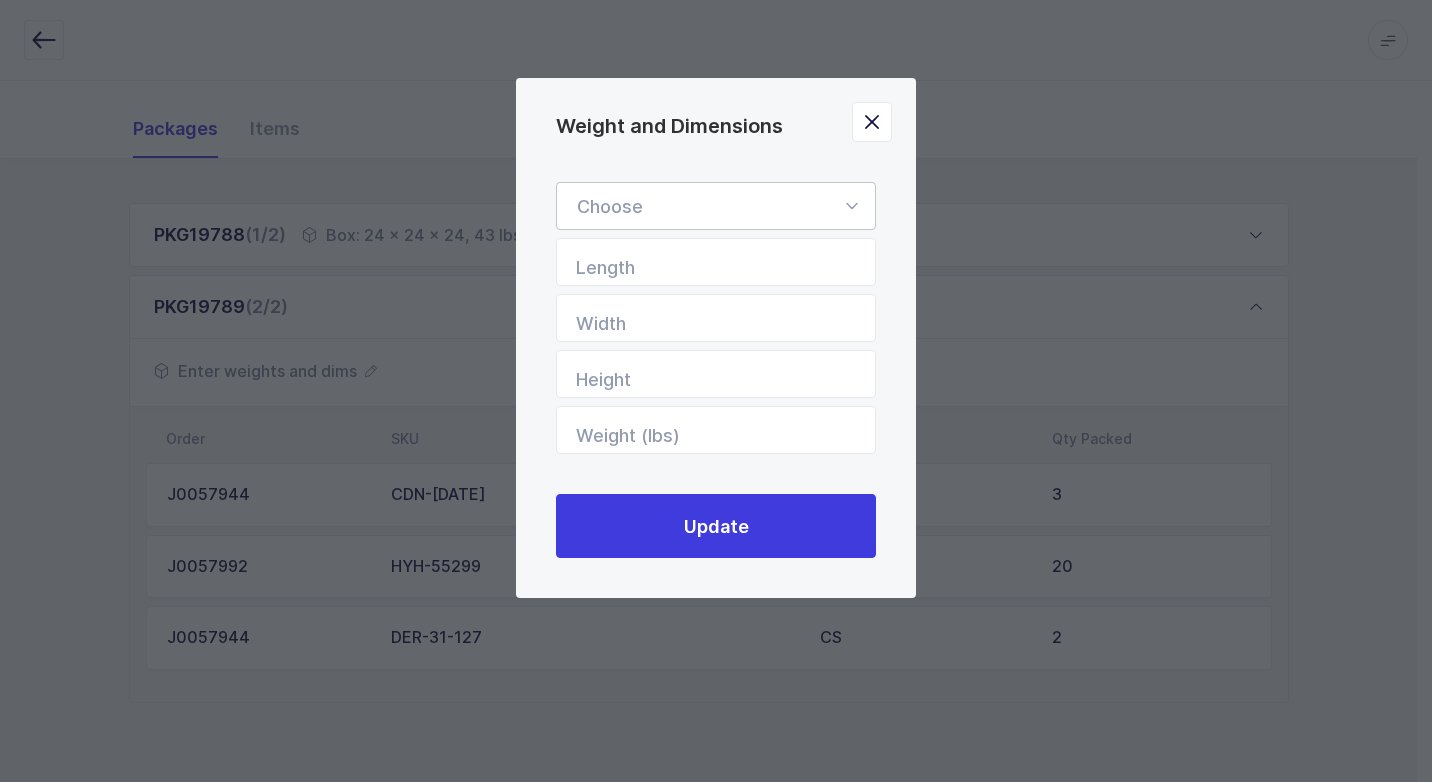 click at bounding box center [851, 206] 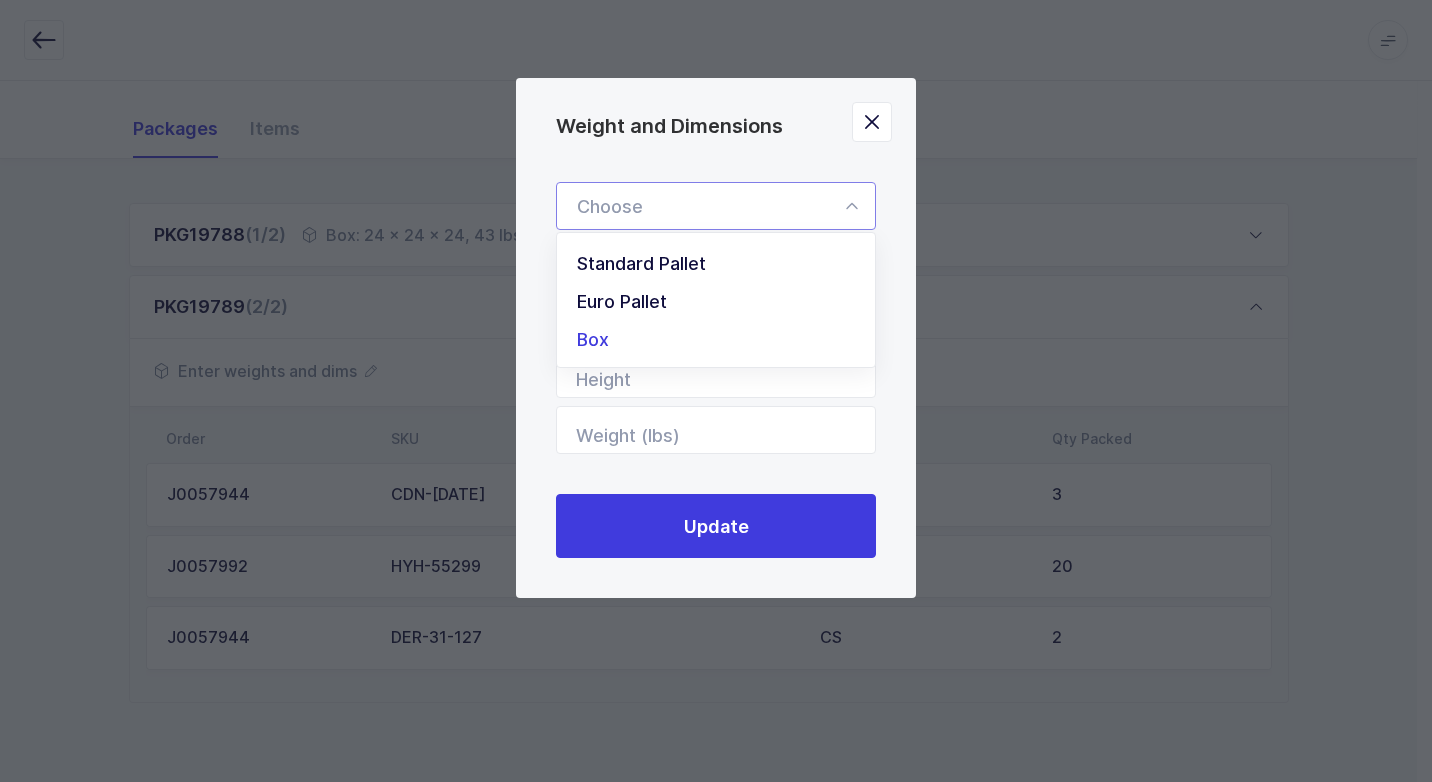 click on "Box" at bounding box center (723, 340) 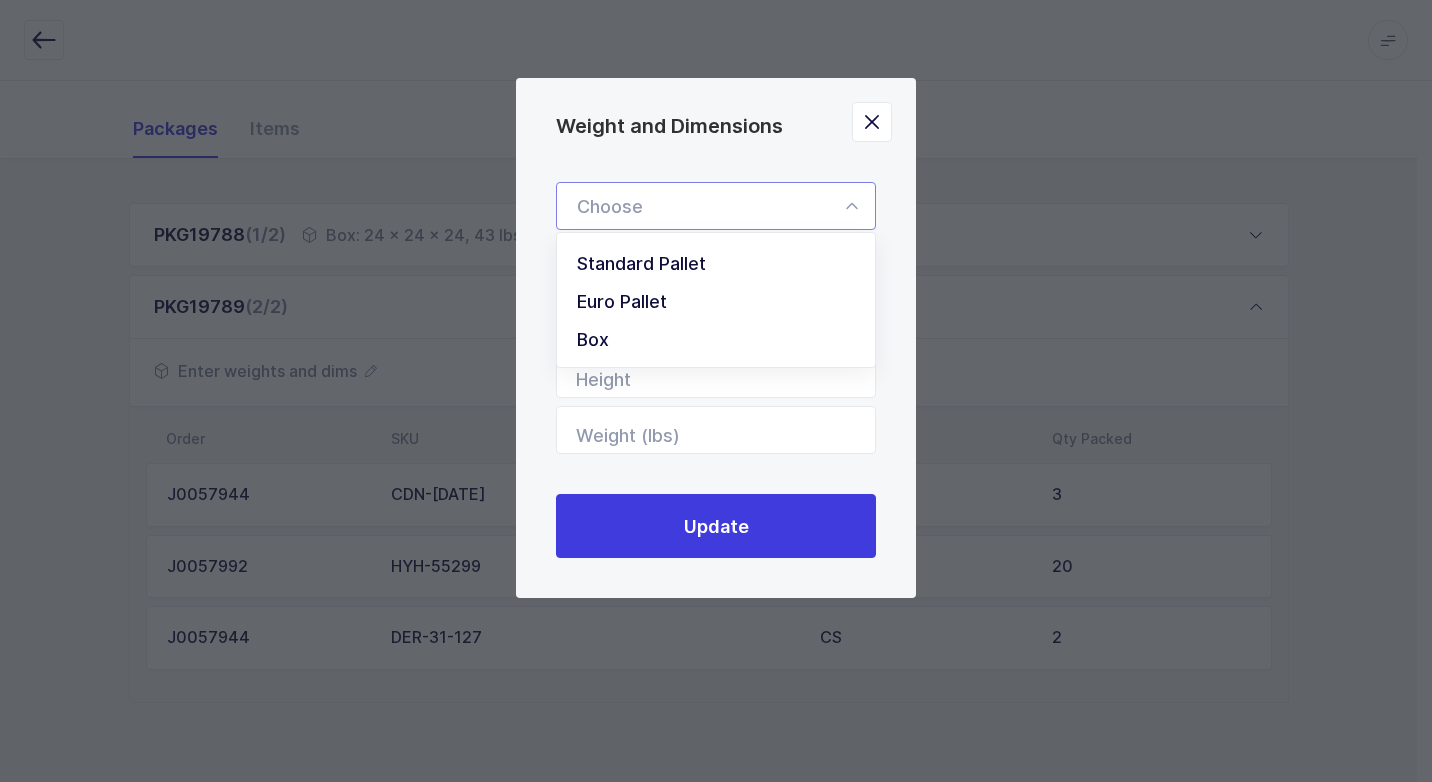 type on "Box" 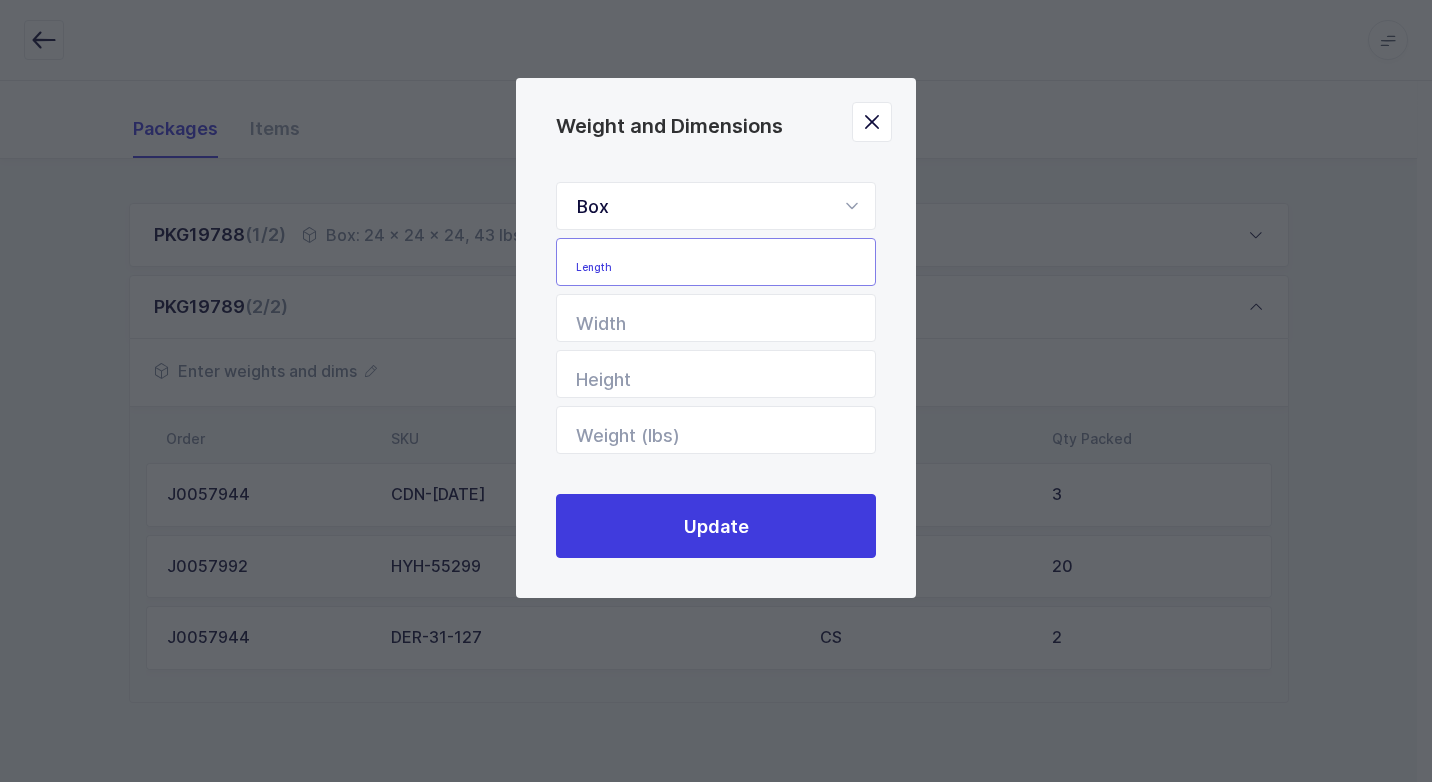 click at bounding box center [716, 262] 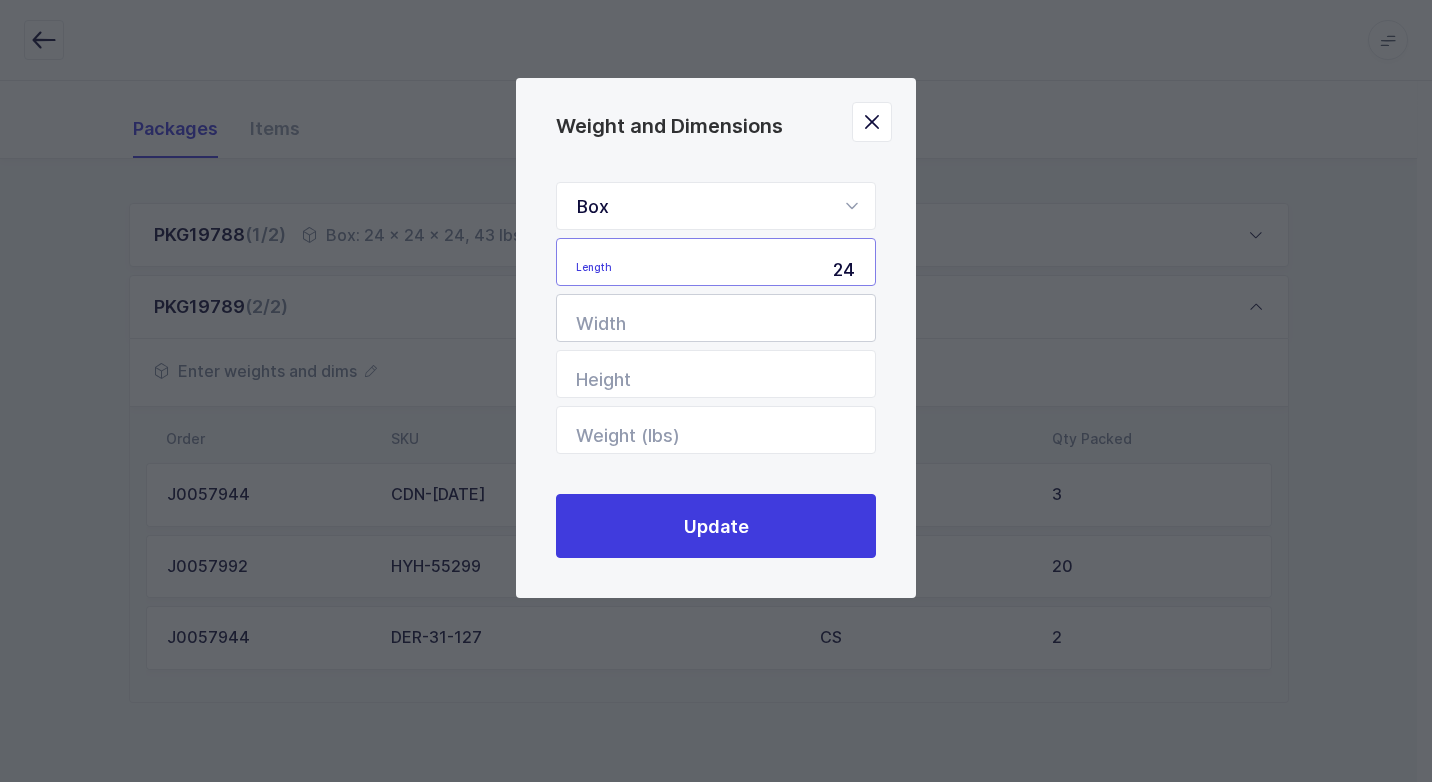 type on "24" 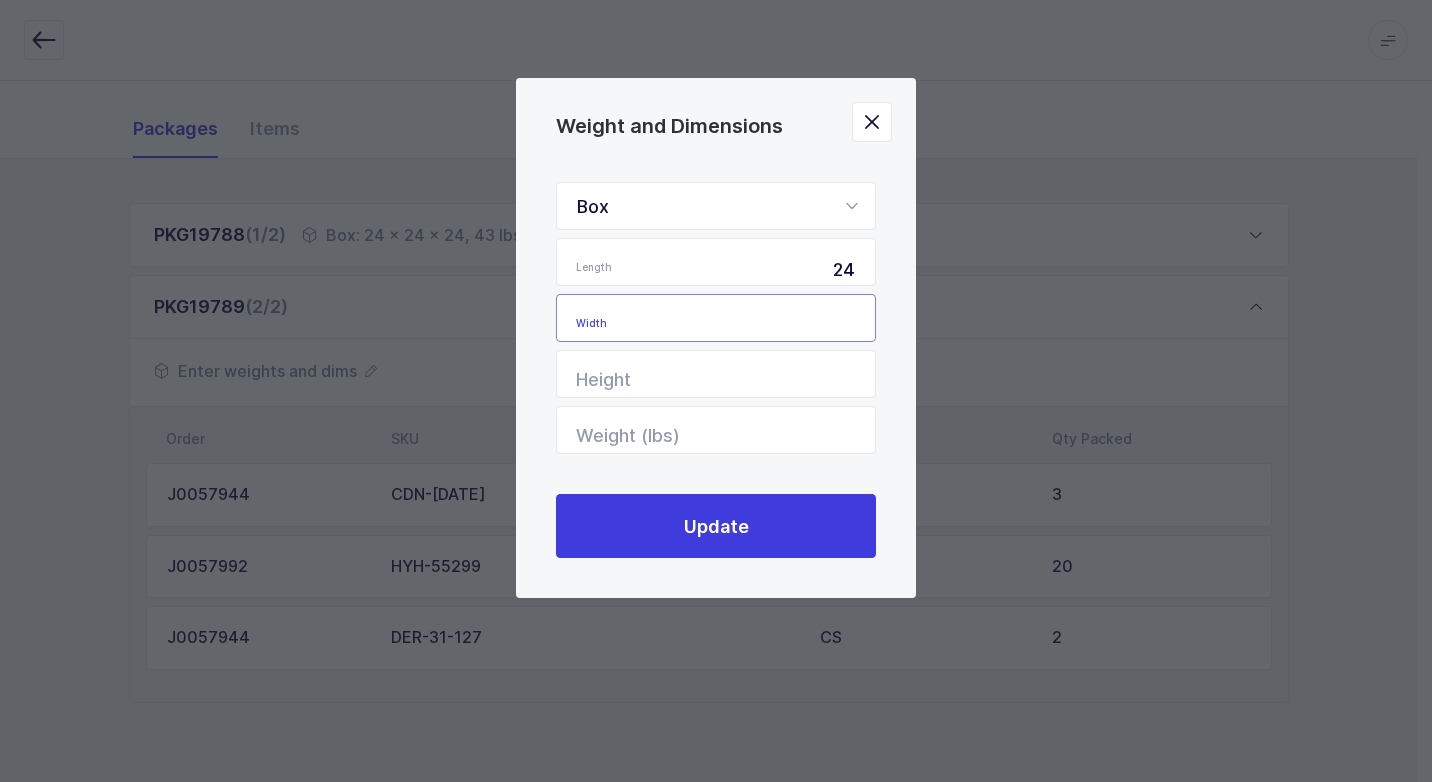 click at bounding box center (716, 318) 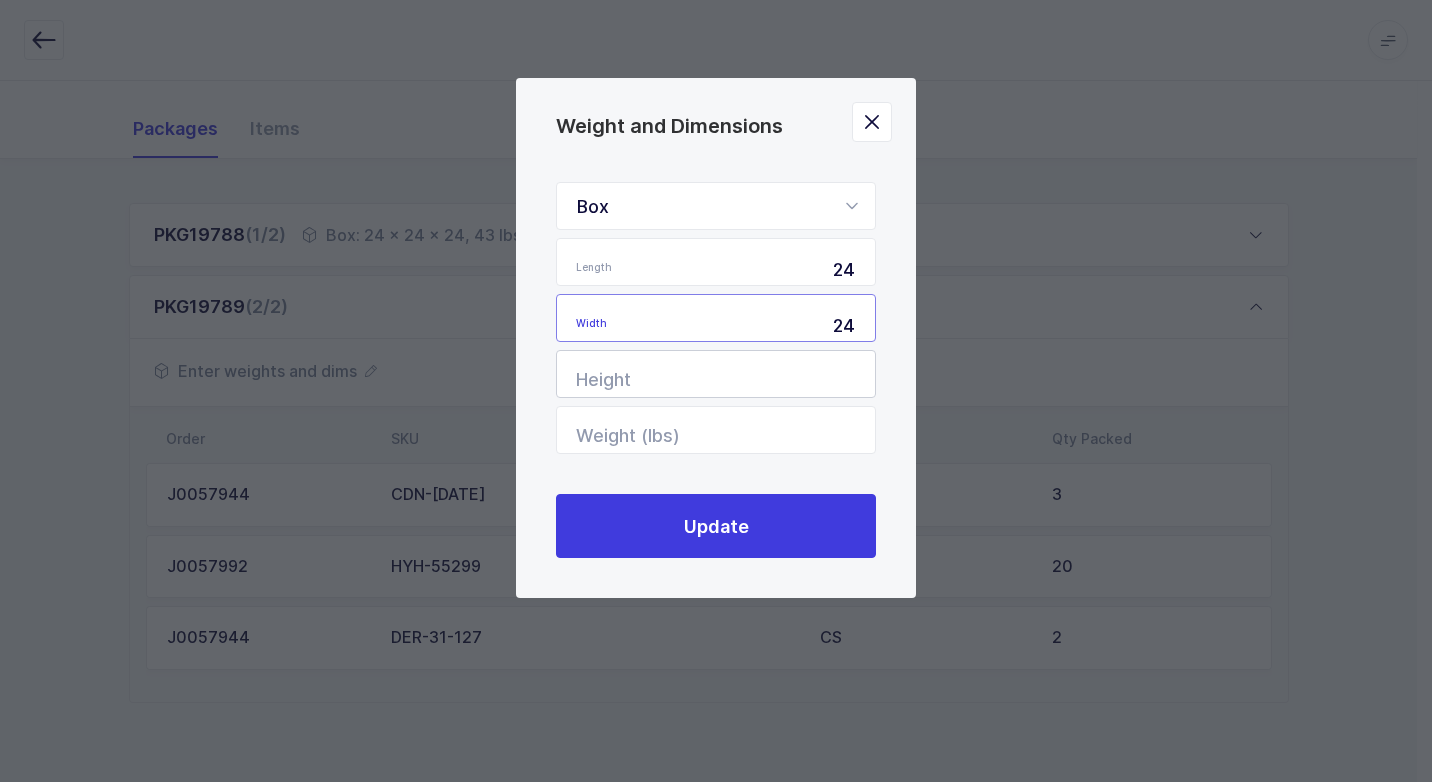type on "24" 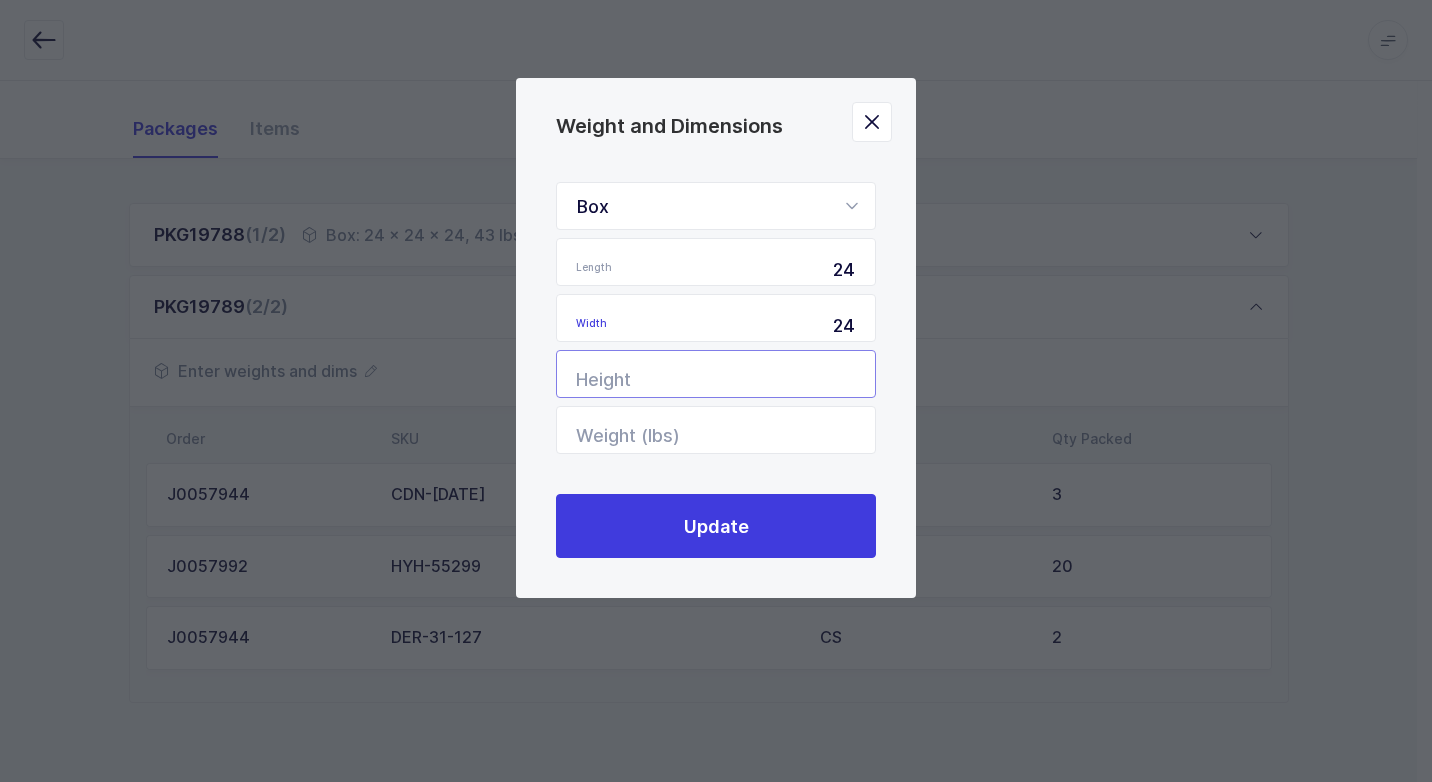 click at bounding box center [716, 374] 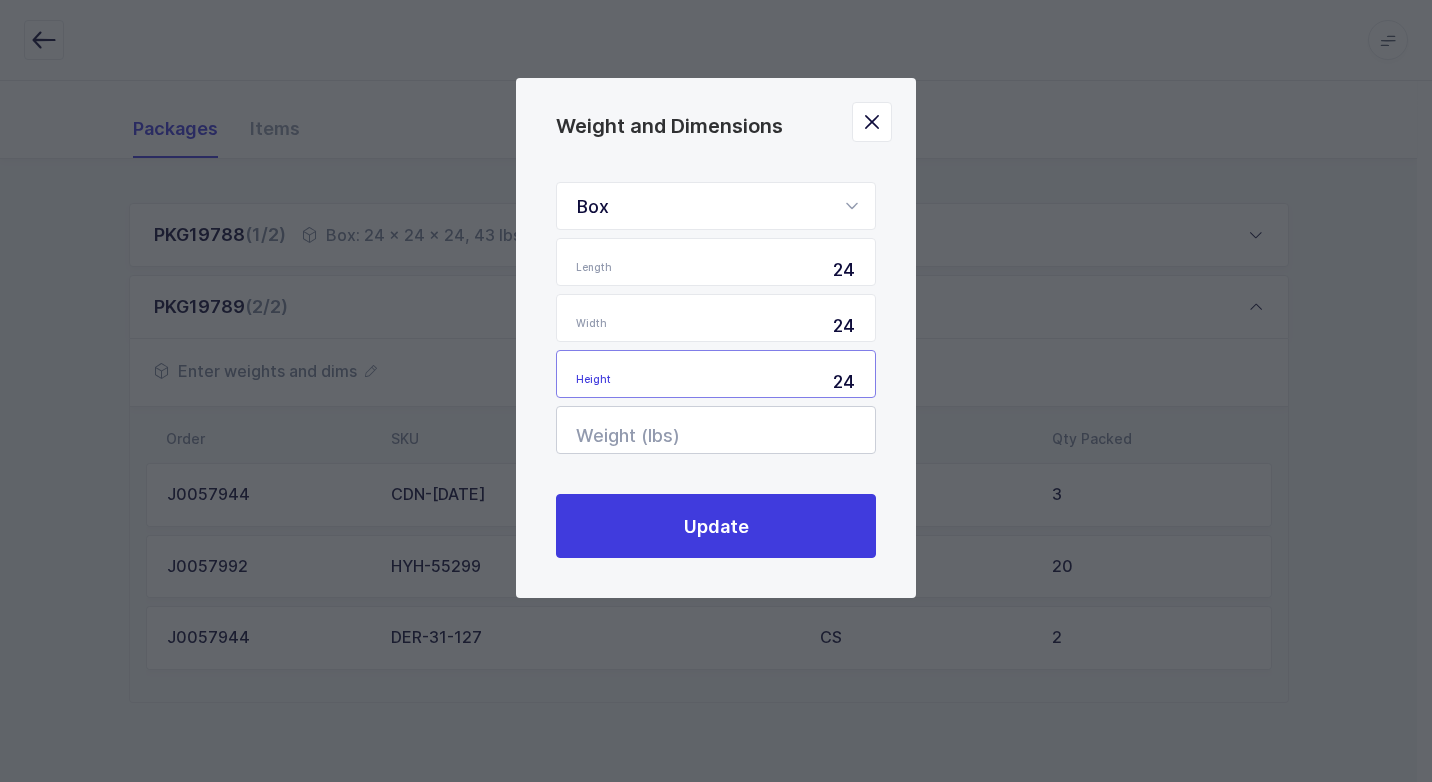 type on "24" 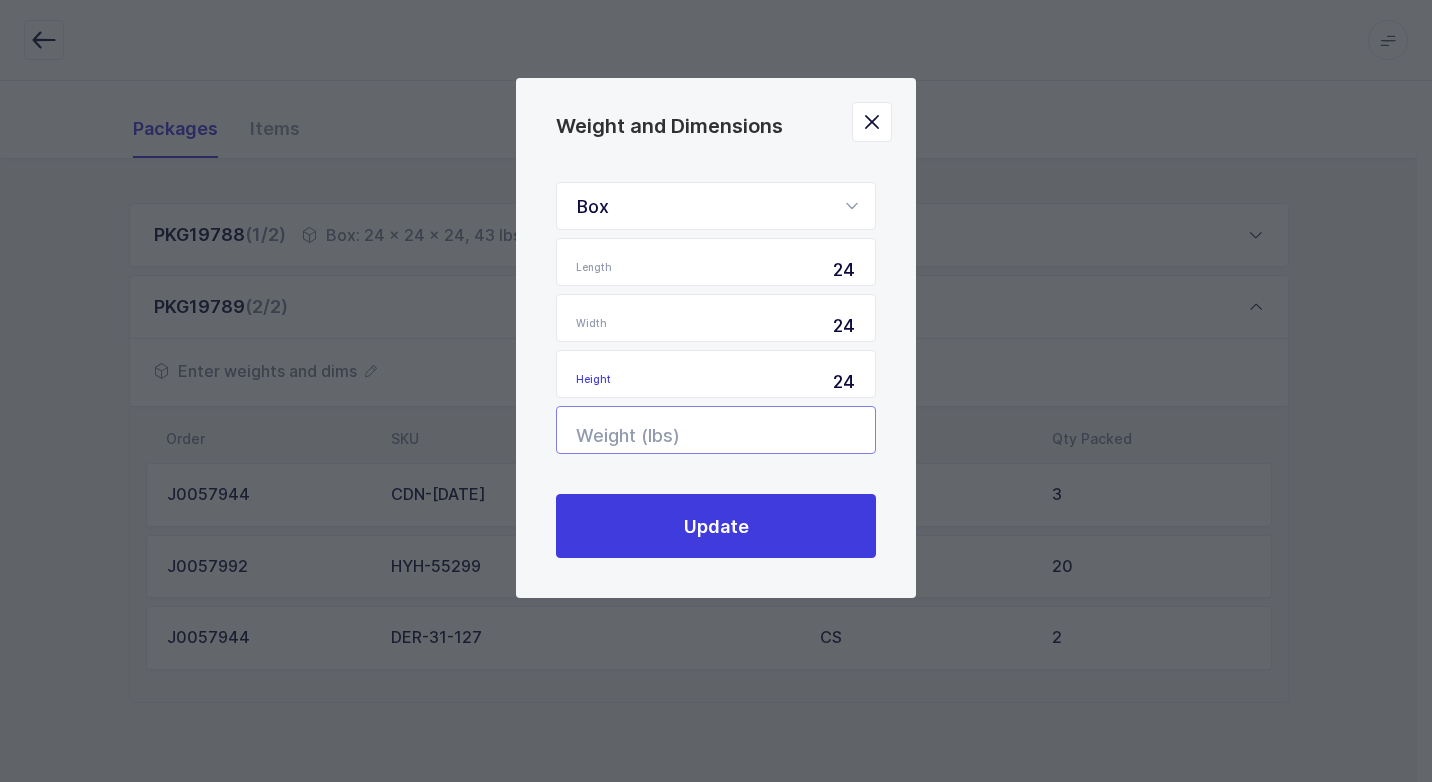 click at bounding box center (716, 430) 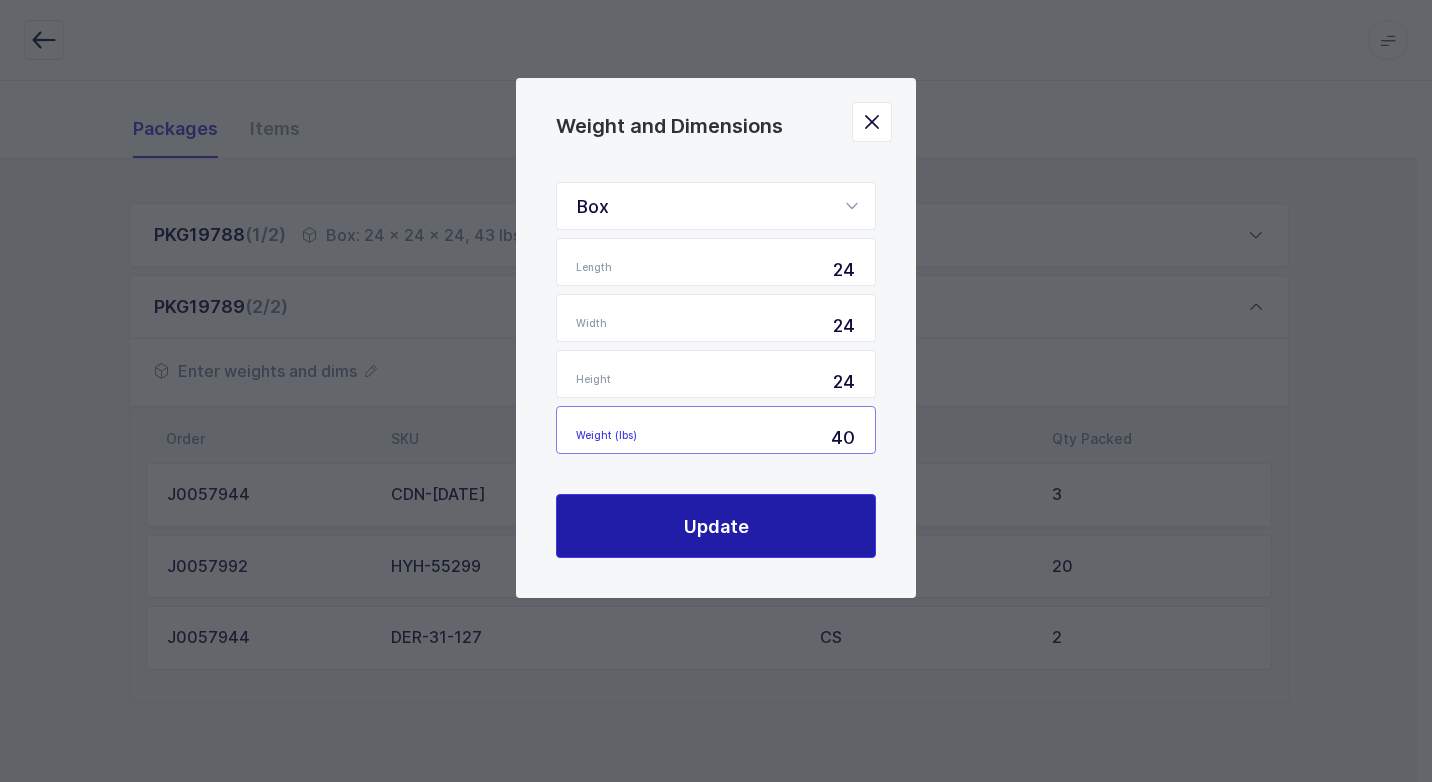 type on "40" 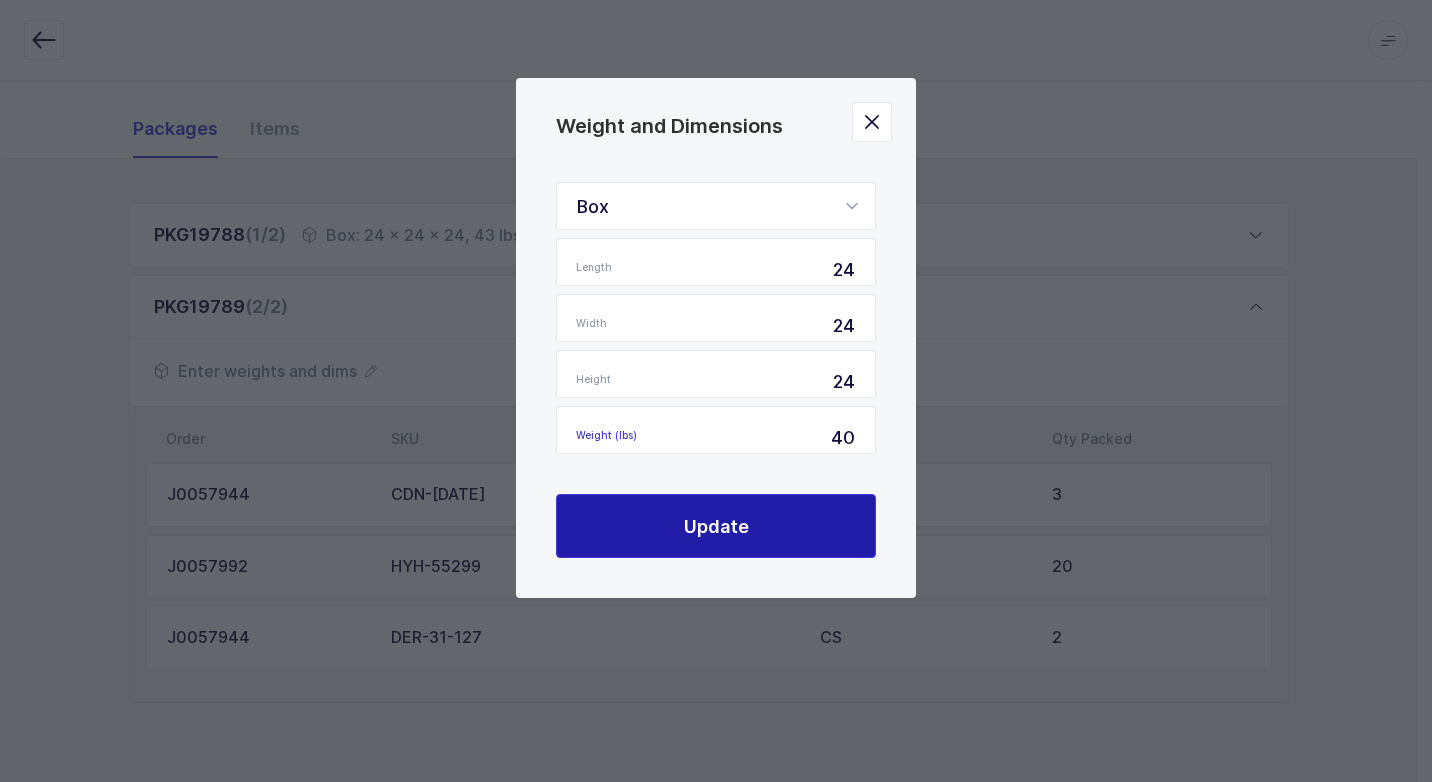 click on "Update" at bounding box center [716, 526] 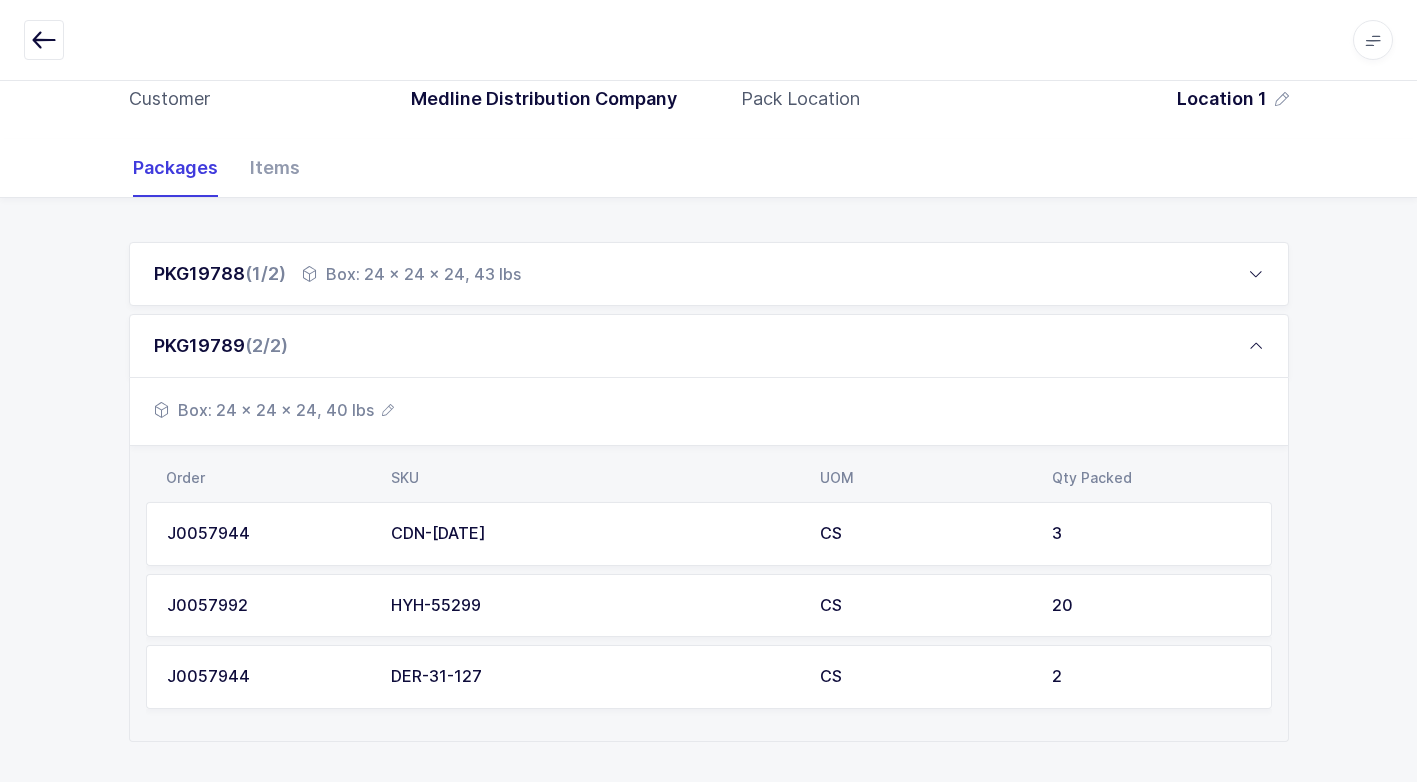 scroll, scrollTop: 0, scrollLeft: 0, axis: both 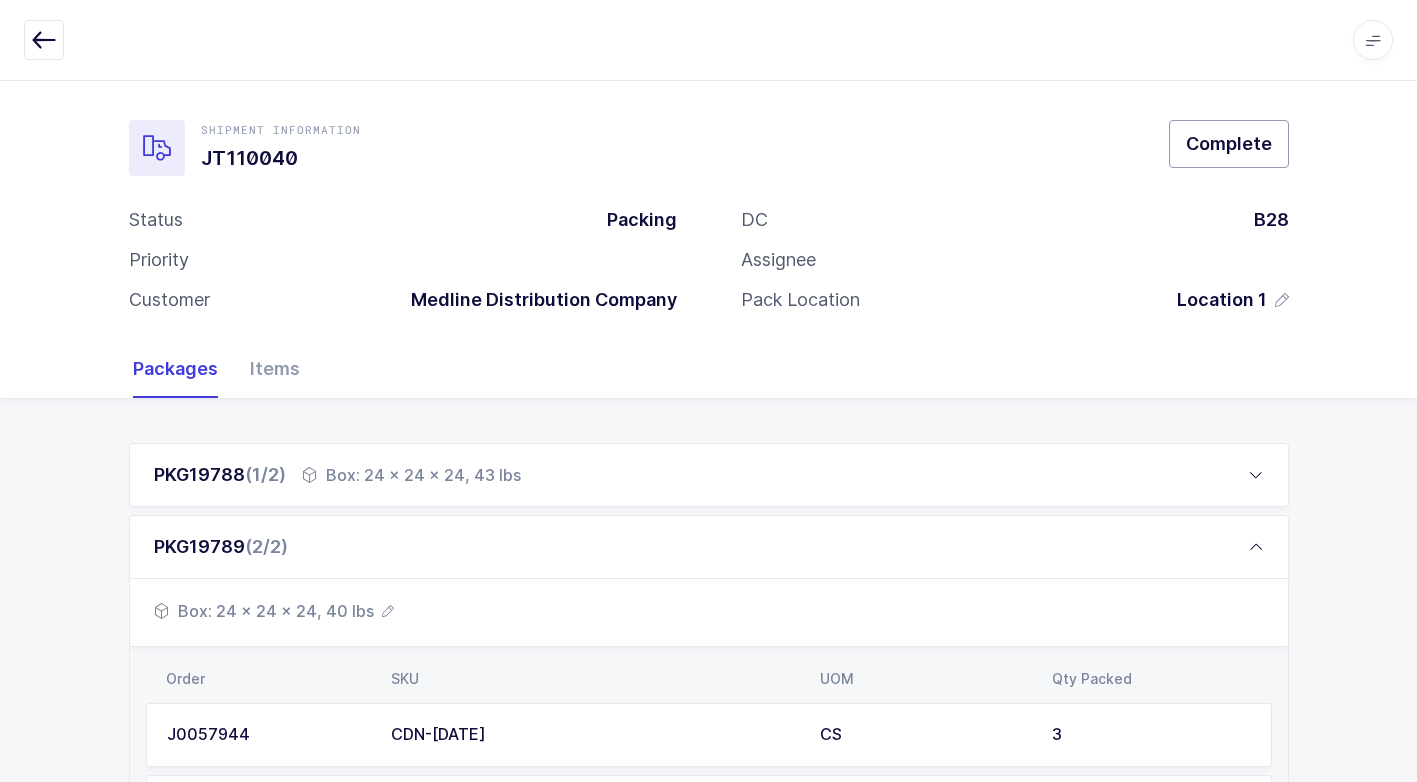 click on "Complete" at bounding box center (1229, 144) 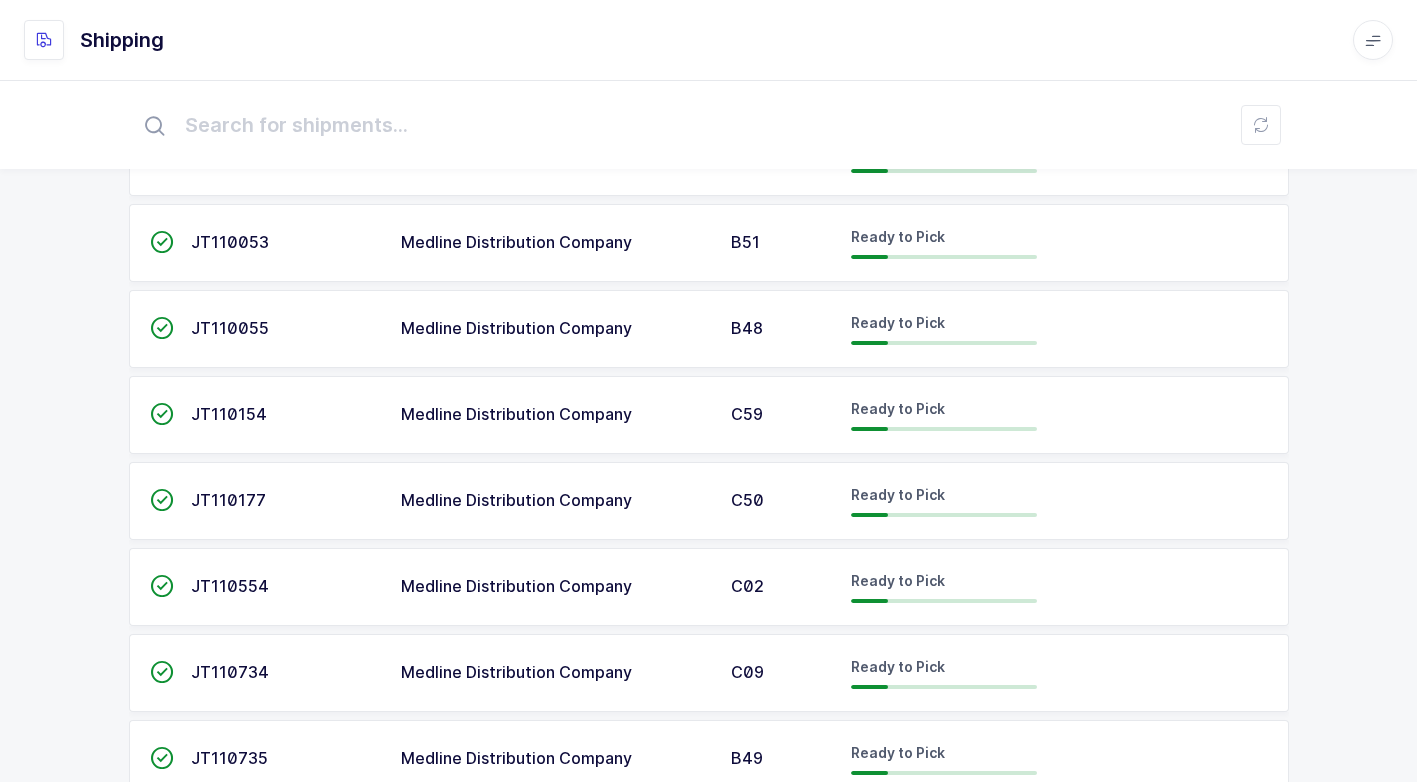scroll, scrollTop: 0, scrollLeft: 0, axis: both 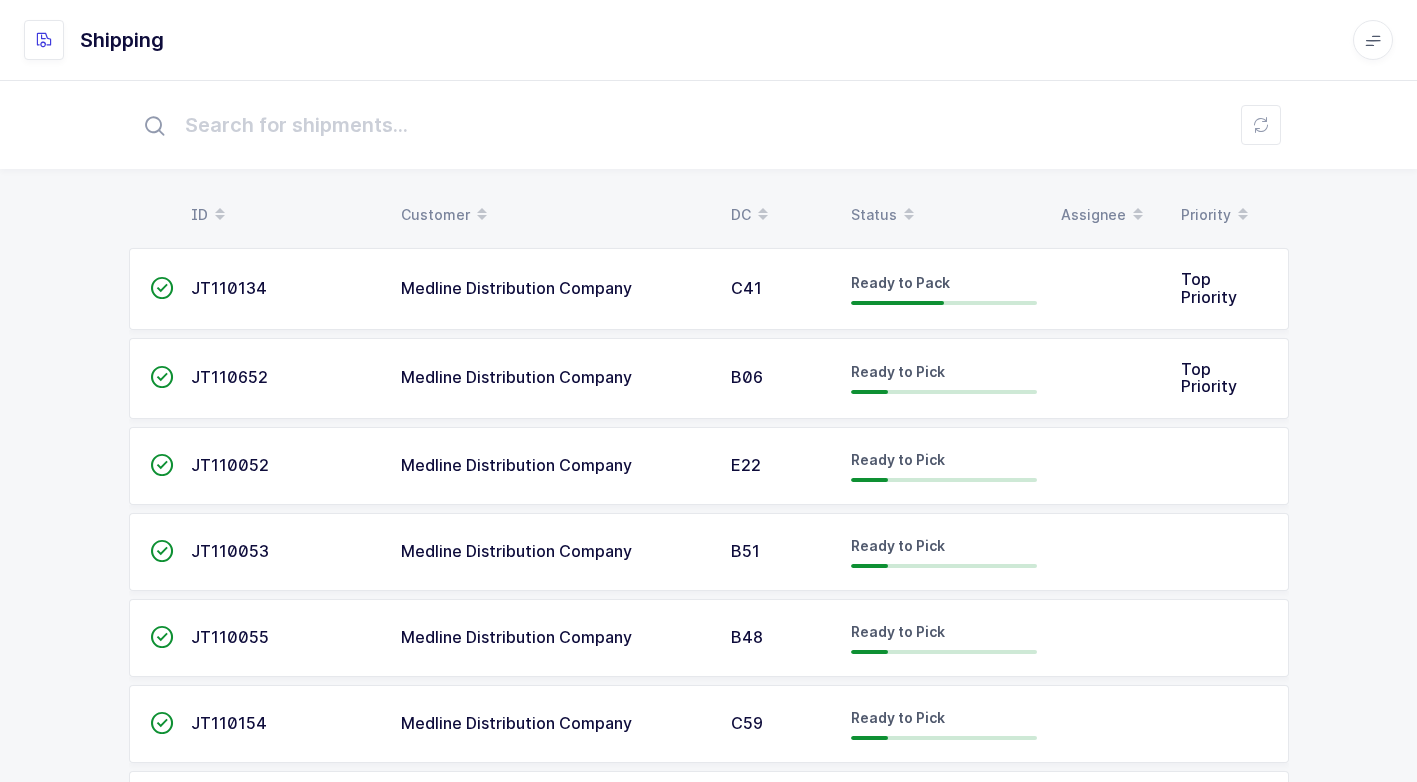click on "C41" at bounding box center (779, 289) 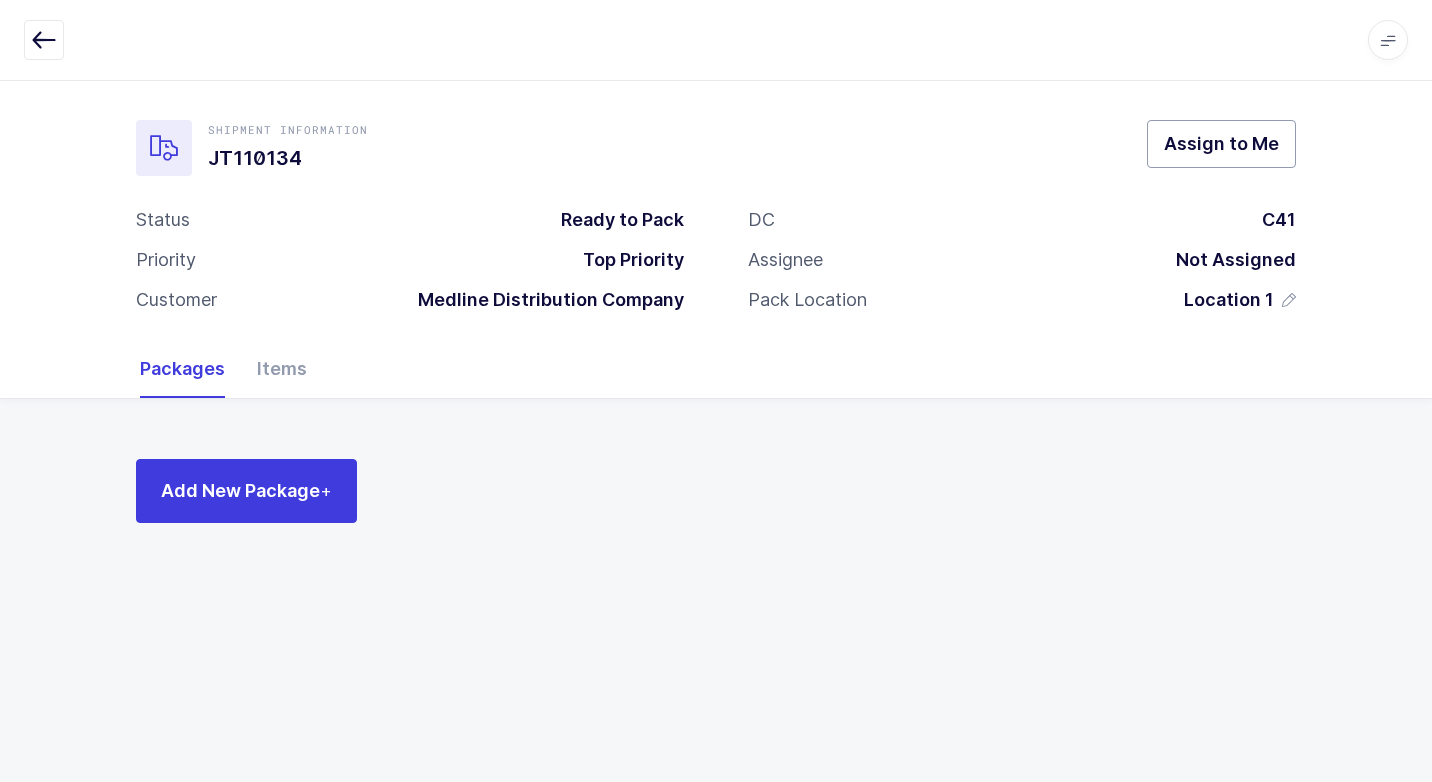 click on "Assign to Me" at bounding box center (1221, 143) 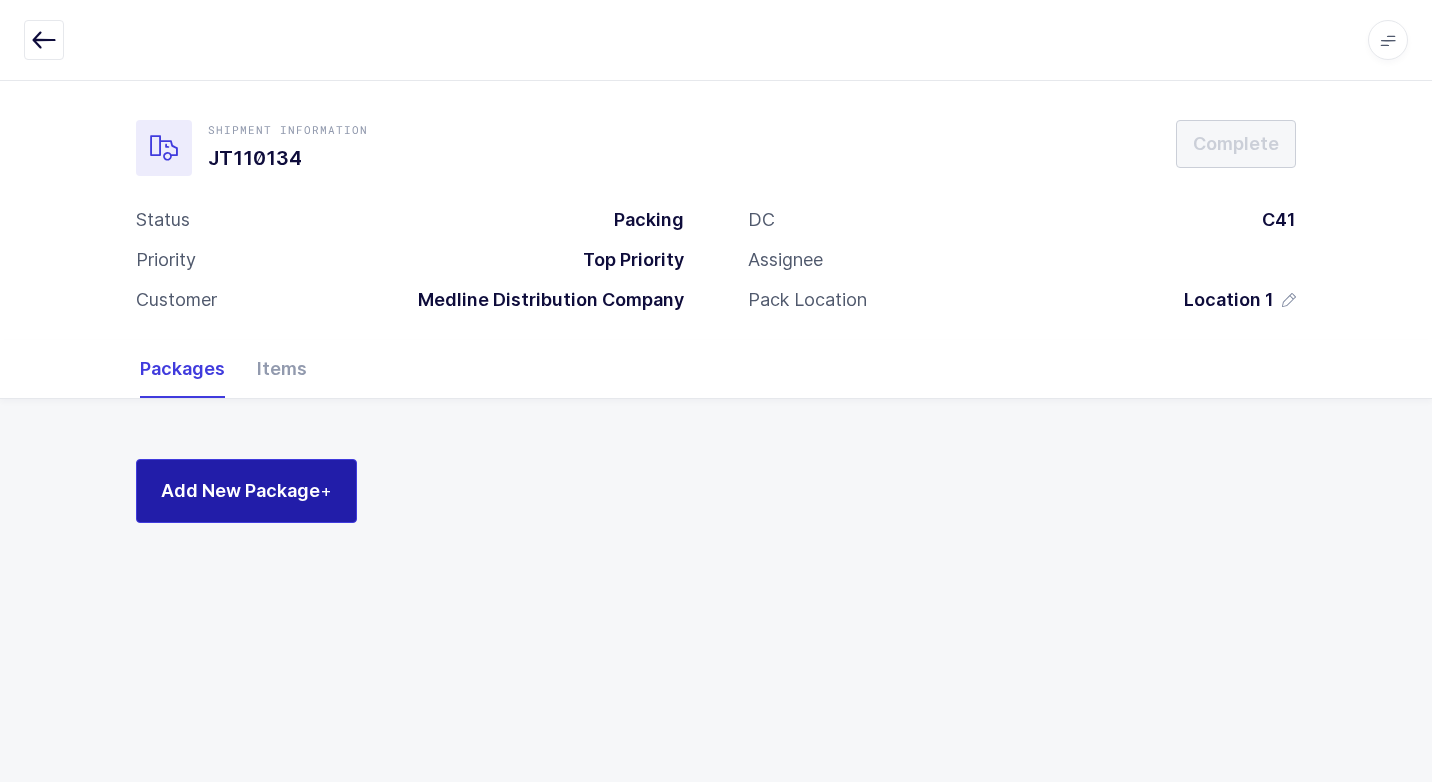 click on "Add New Package  +" at bounding box center [246, 490] 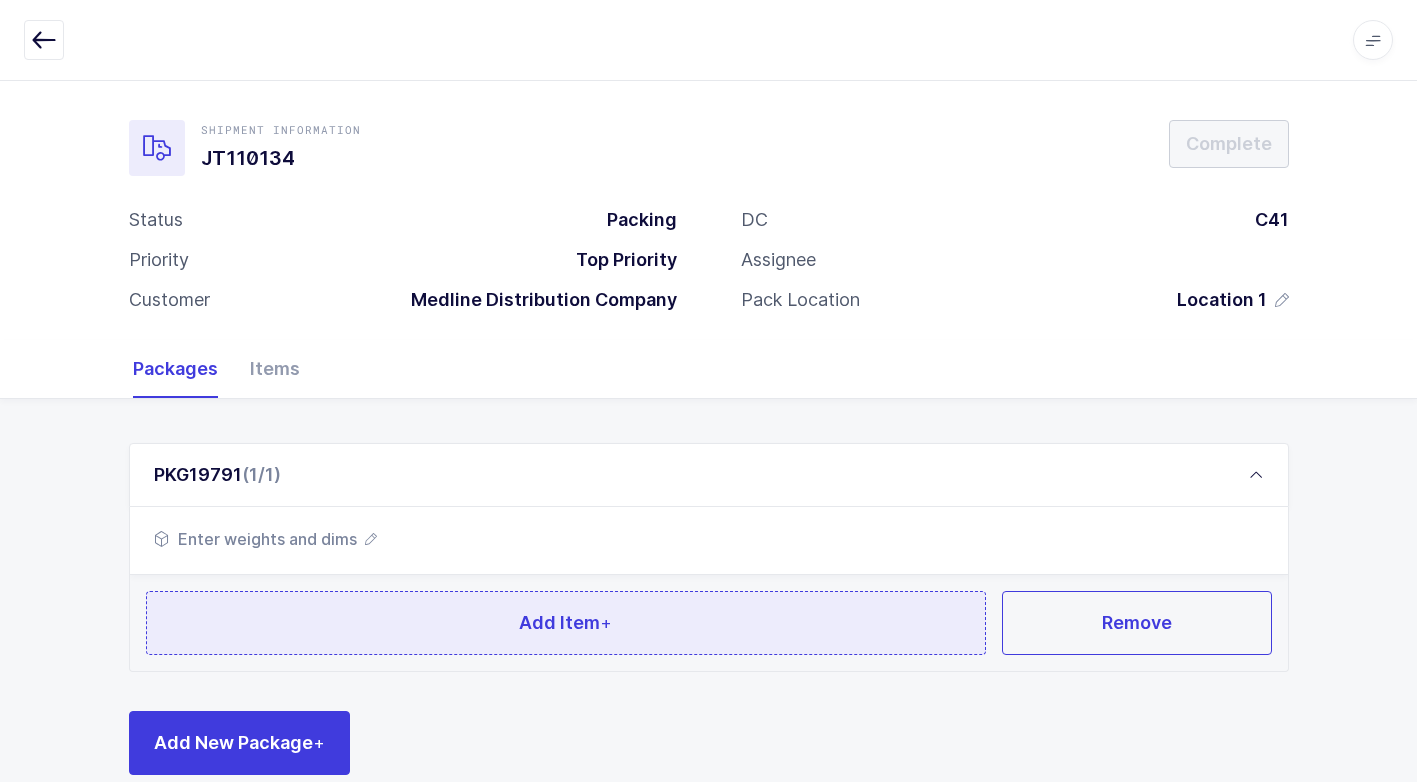 click on "Add Item  +" at bounding box center [566, 623] 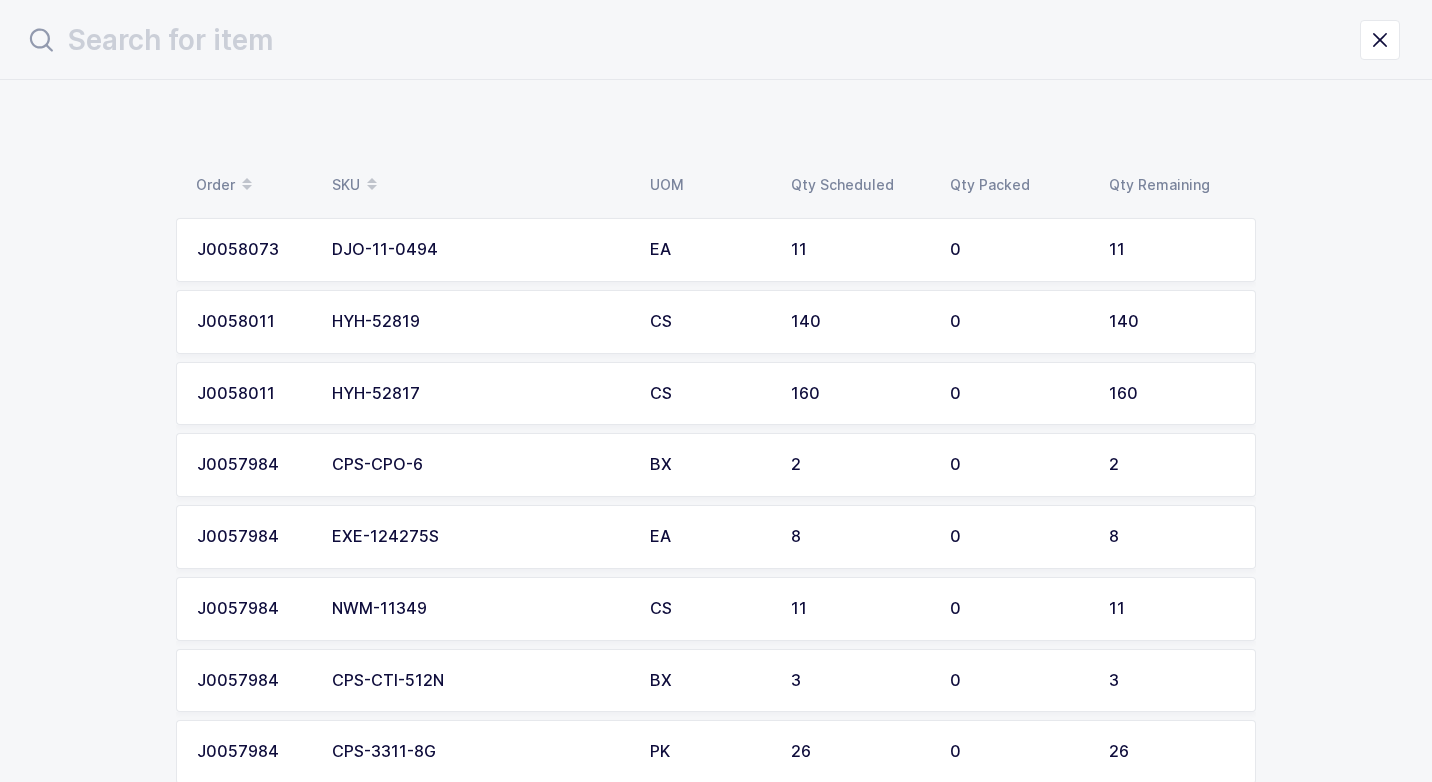 click on "HYH-52817" at bounding box center [479, 394] 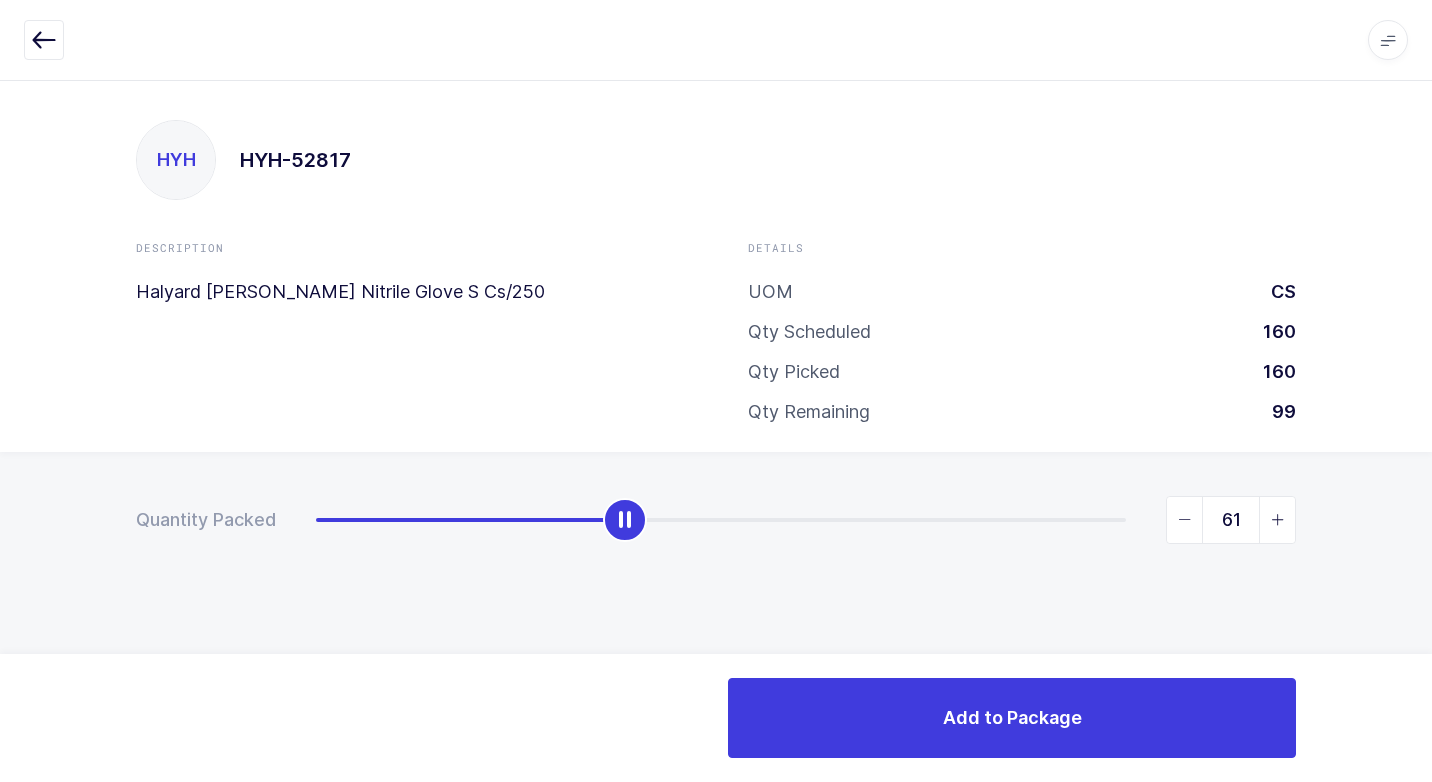 type on "60" 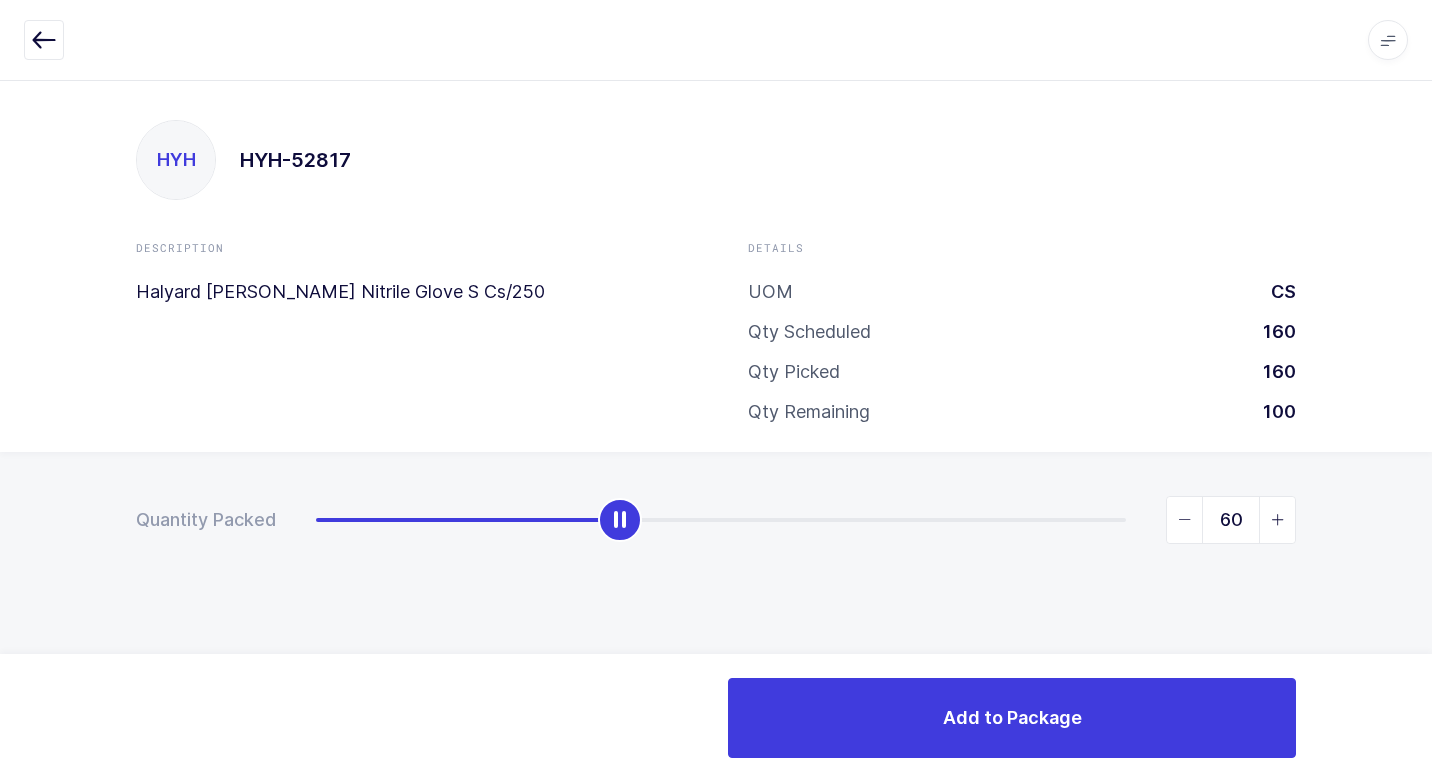drag, startPoint x: 318, startPoint y: 526, endPoint x: 621, endPoint y: 559, distance: 304.79172 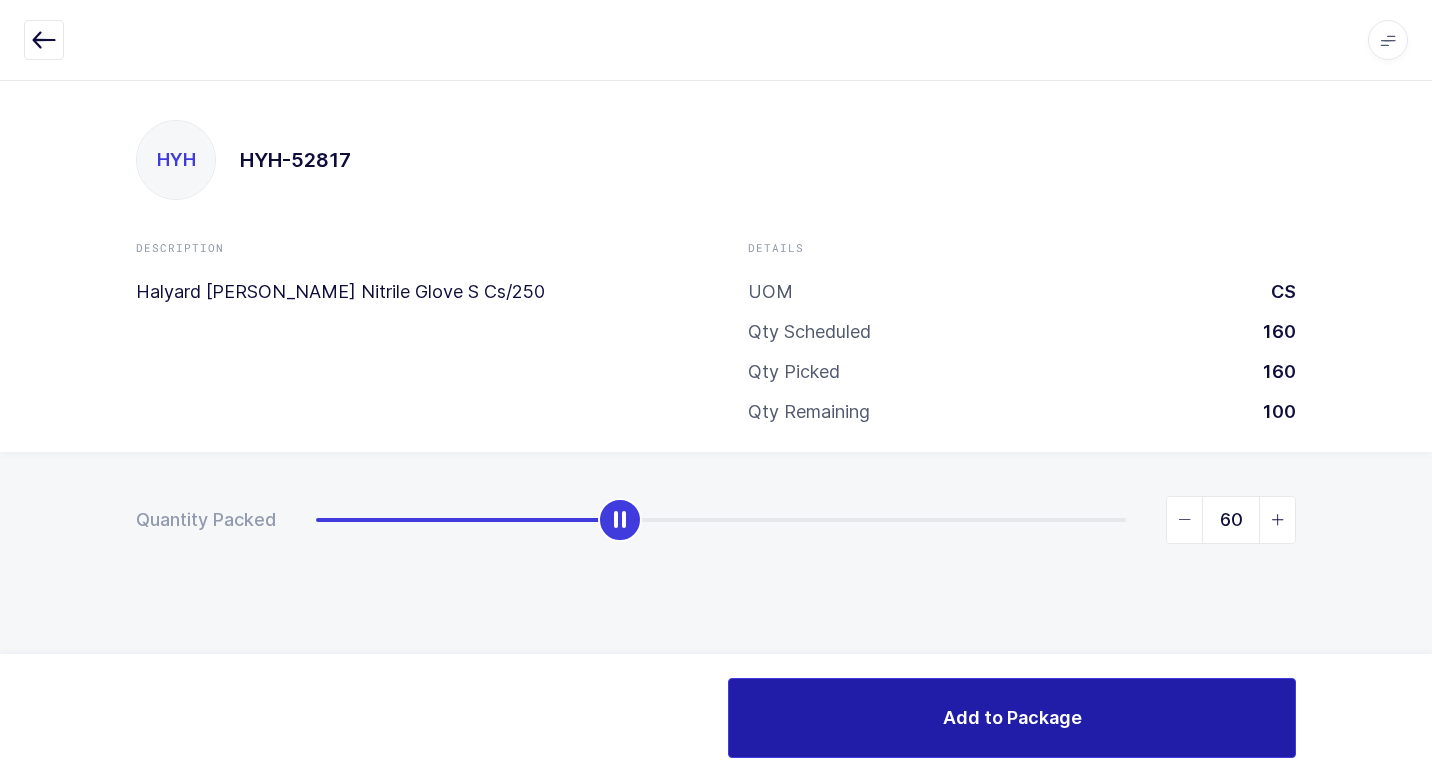 click on "Add to Package" at bounding box center [1012, 718] 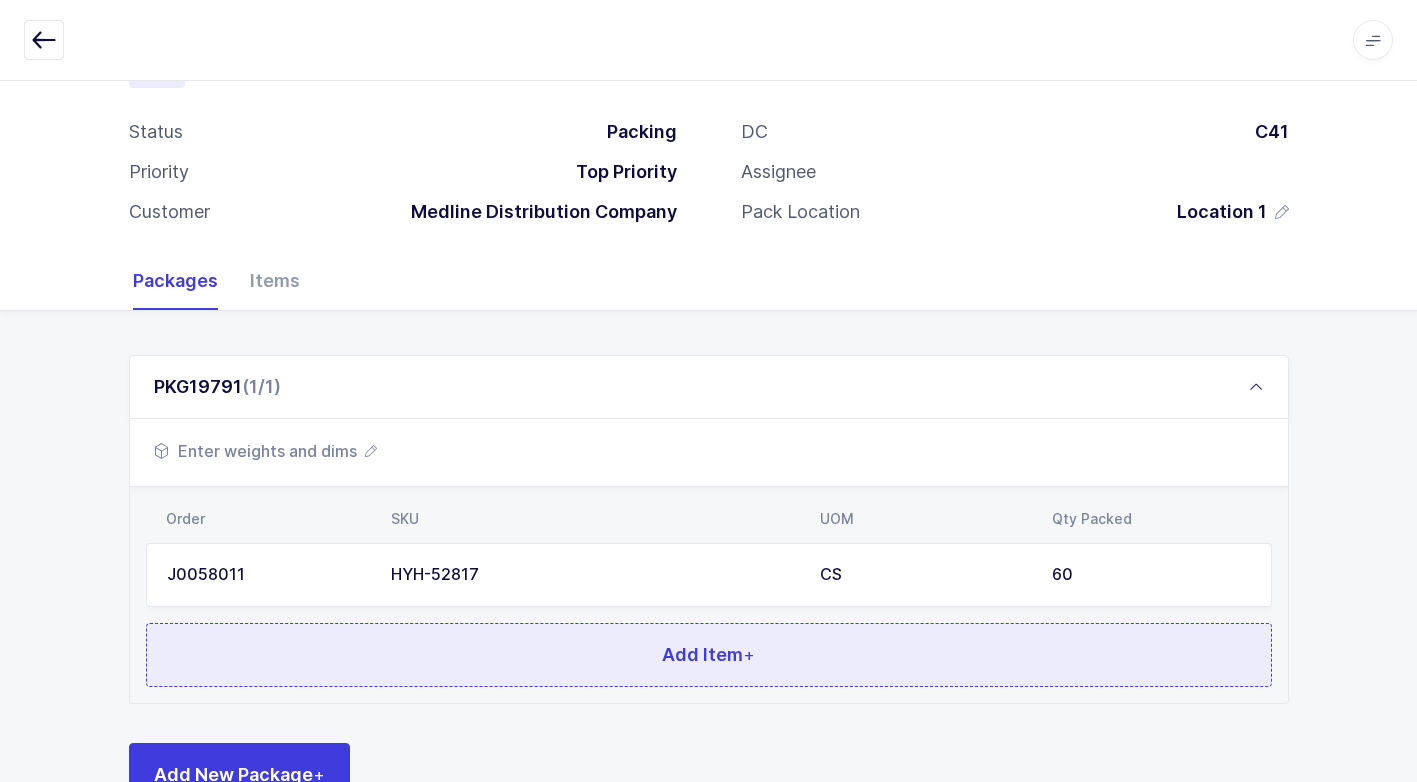 scroll, scrollTop: 153, scrollLeft: 0, axis: vertical 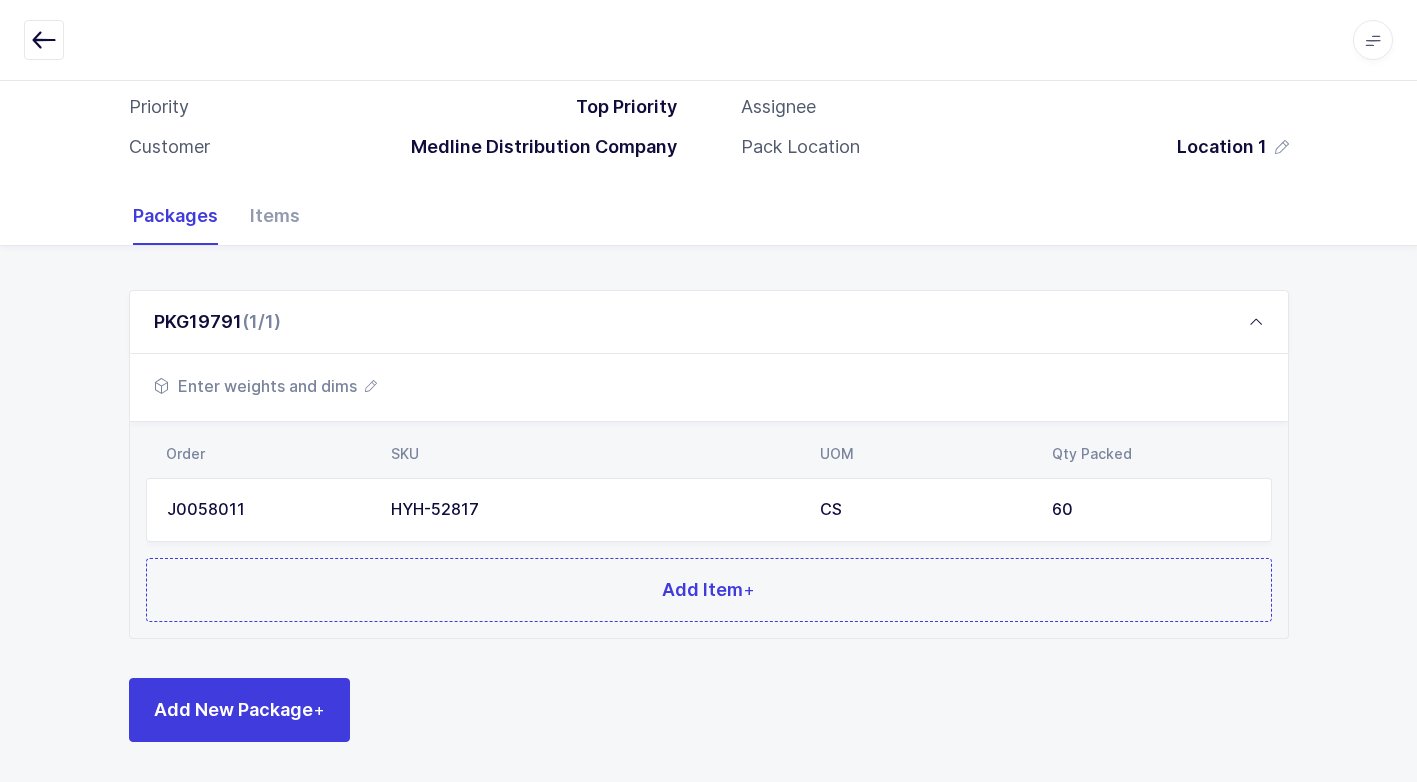 click on "Enter weights and dims" at bounding box center [265, 386] 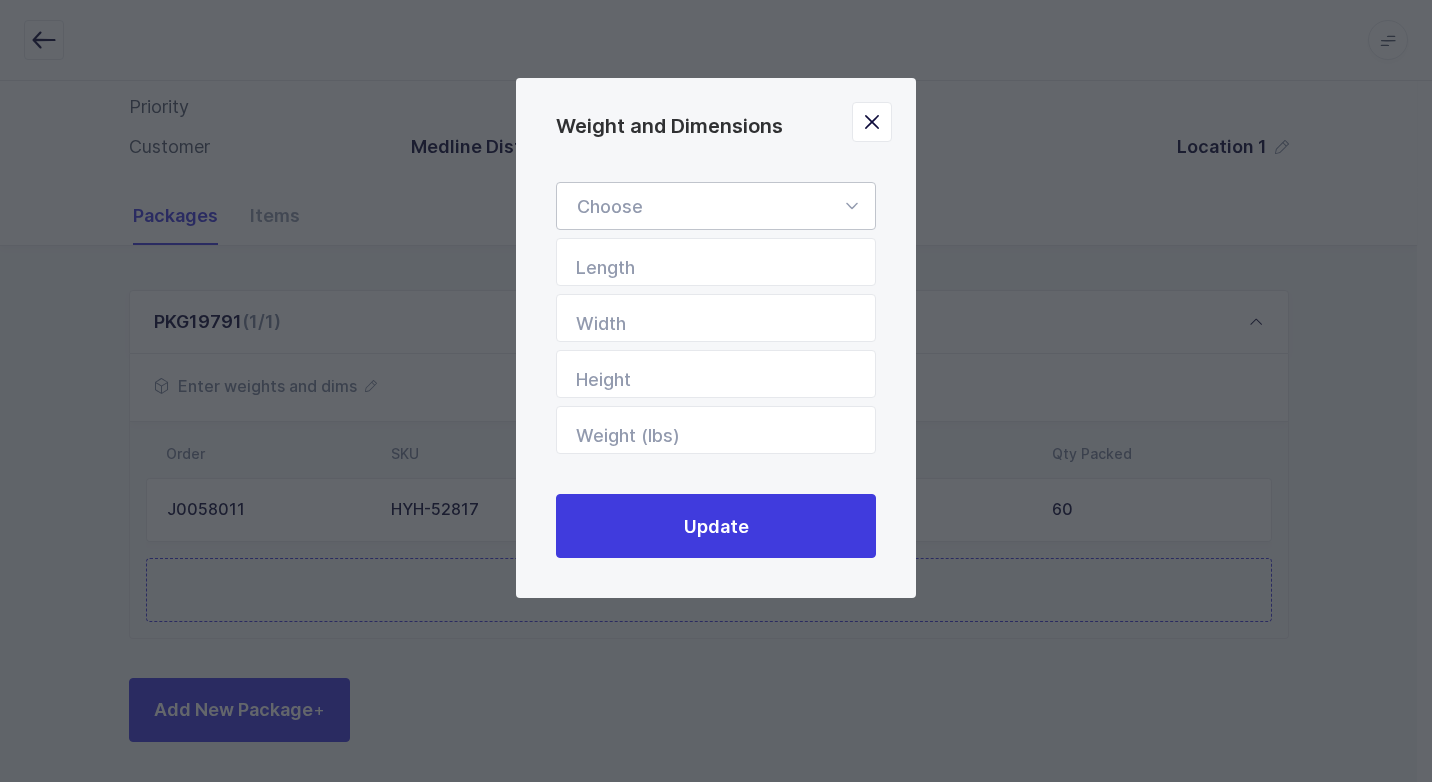 click at bounding box center (851, 206) 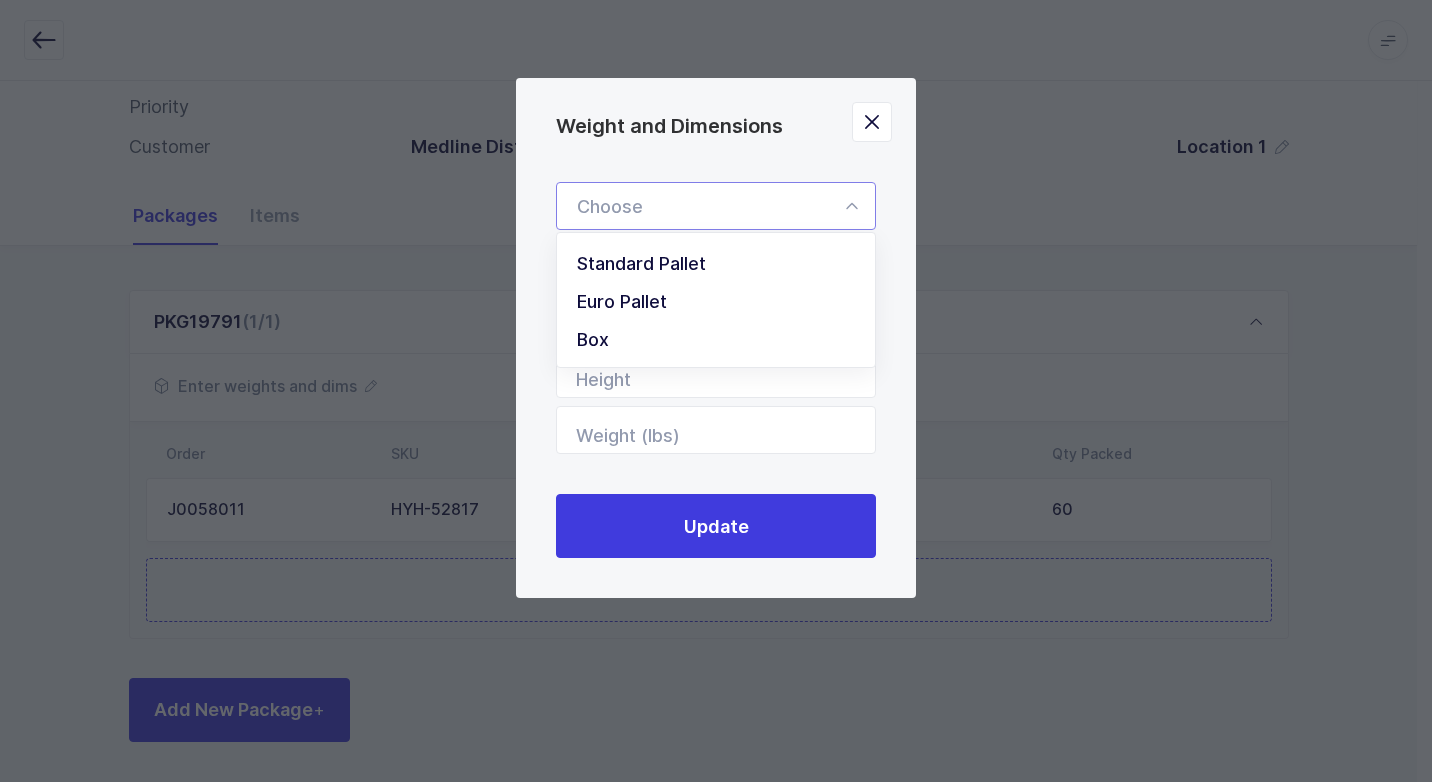 click on "Standard Pallet" at bounding box center [723, 264] 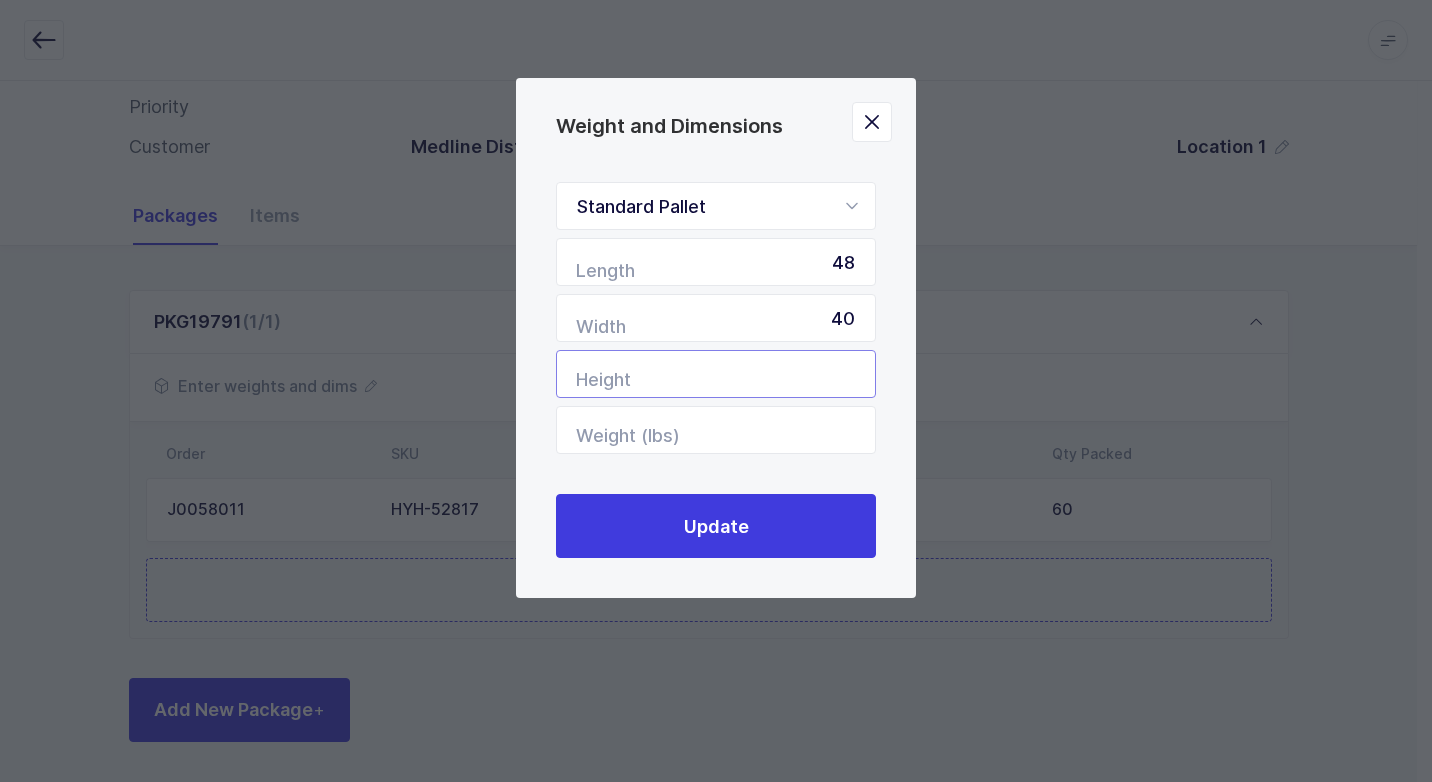 click at bounding box center [716, 374] 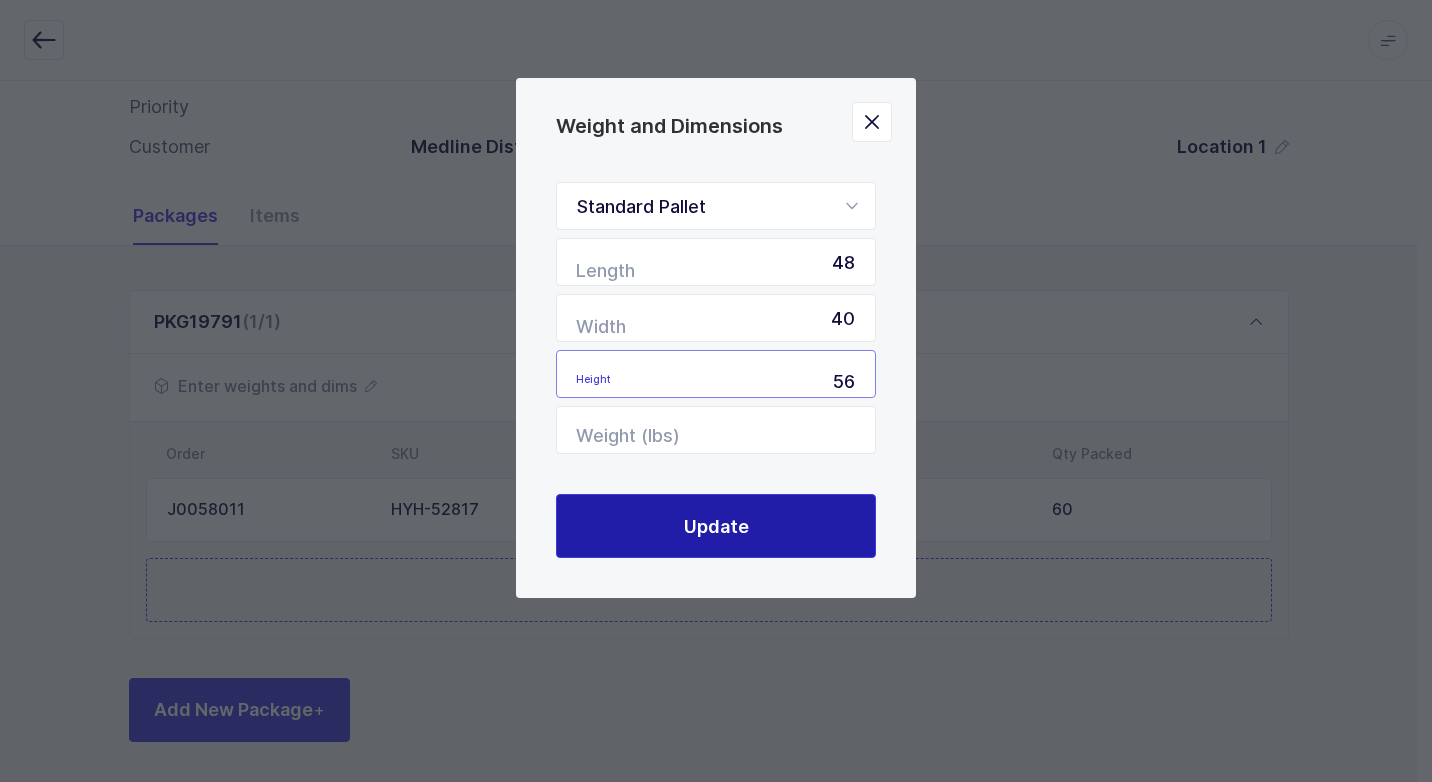 type on "56" 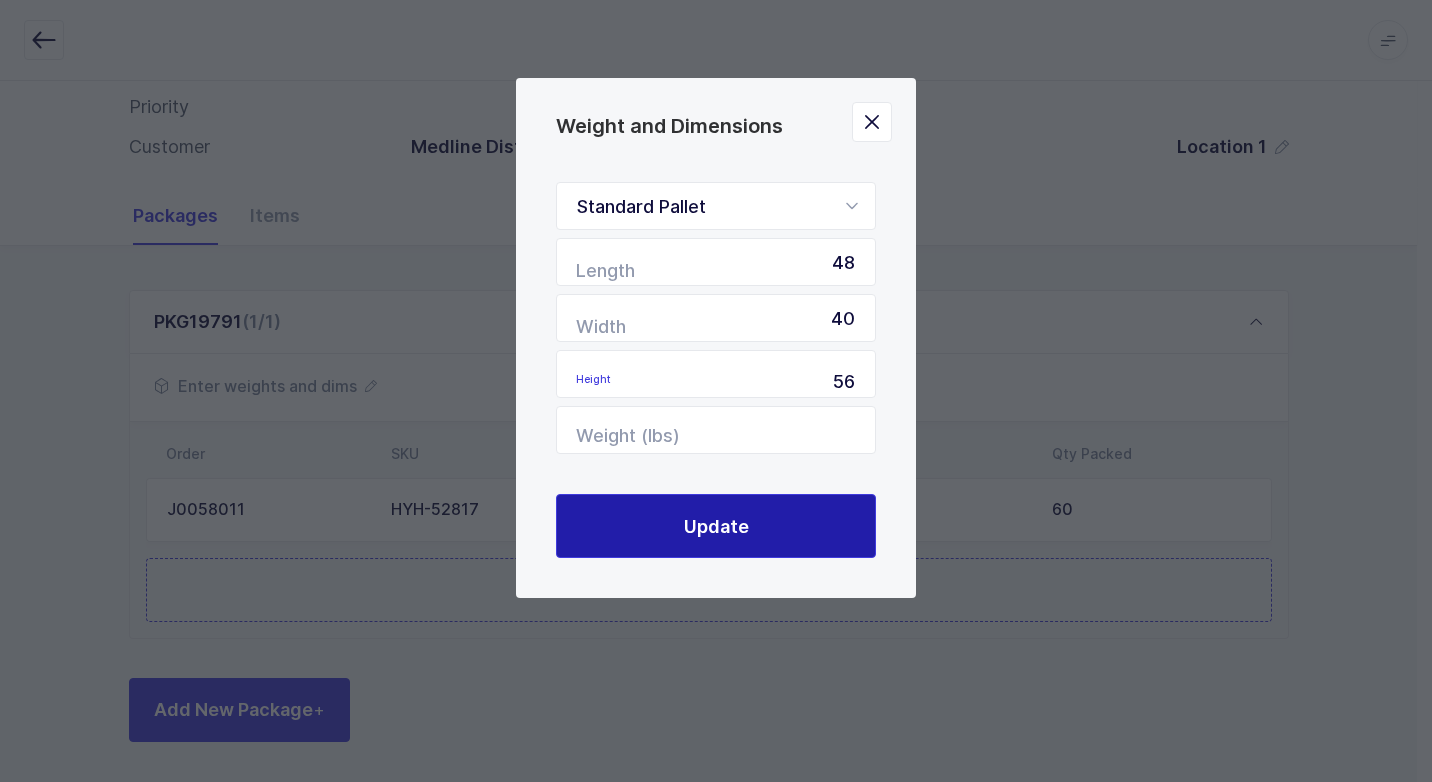 click on "Update" at bounding box center (716, 526) 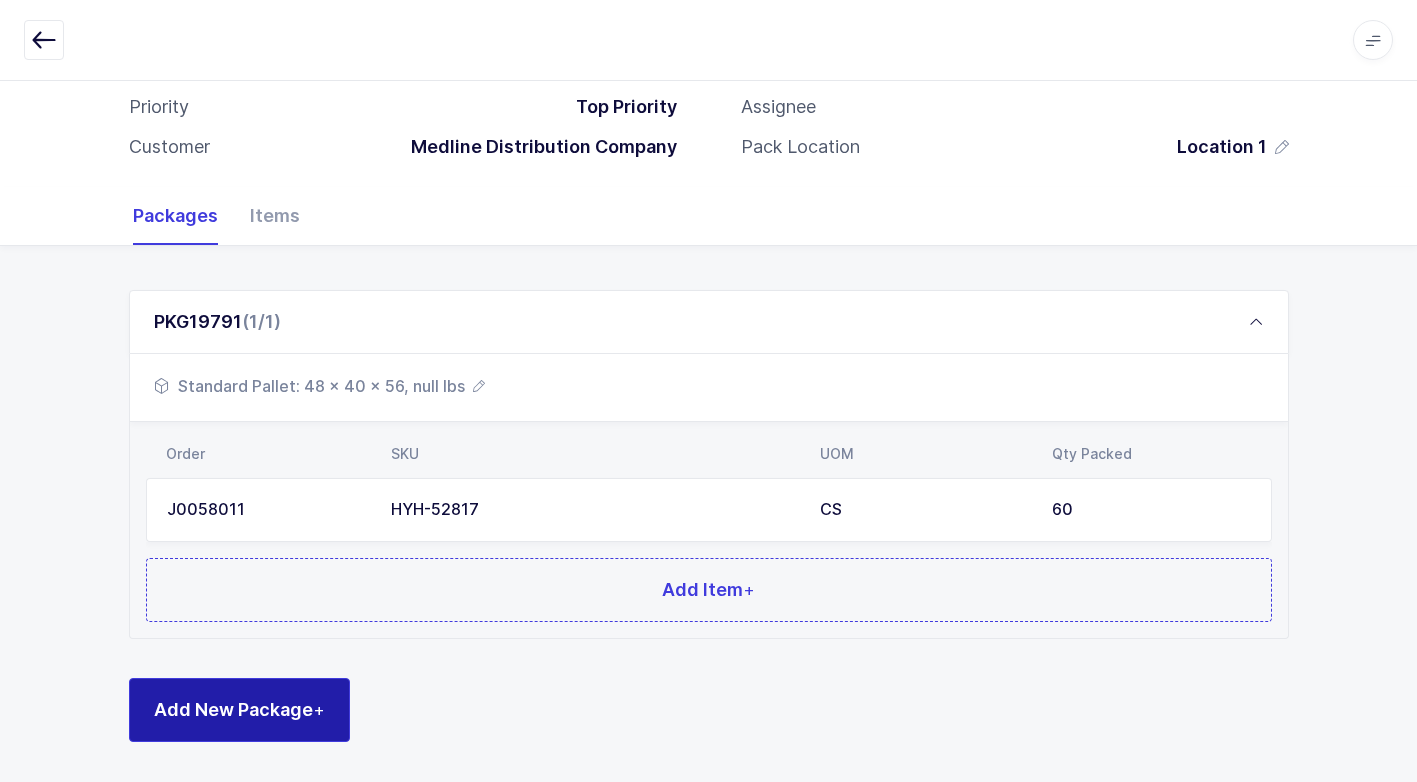 click on "Add New Package  +" at bounding box center [239, 709] 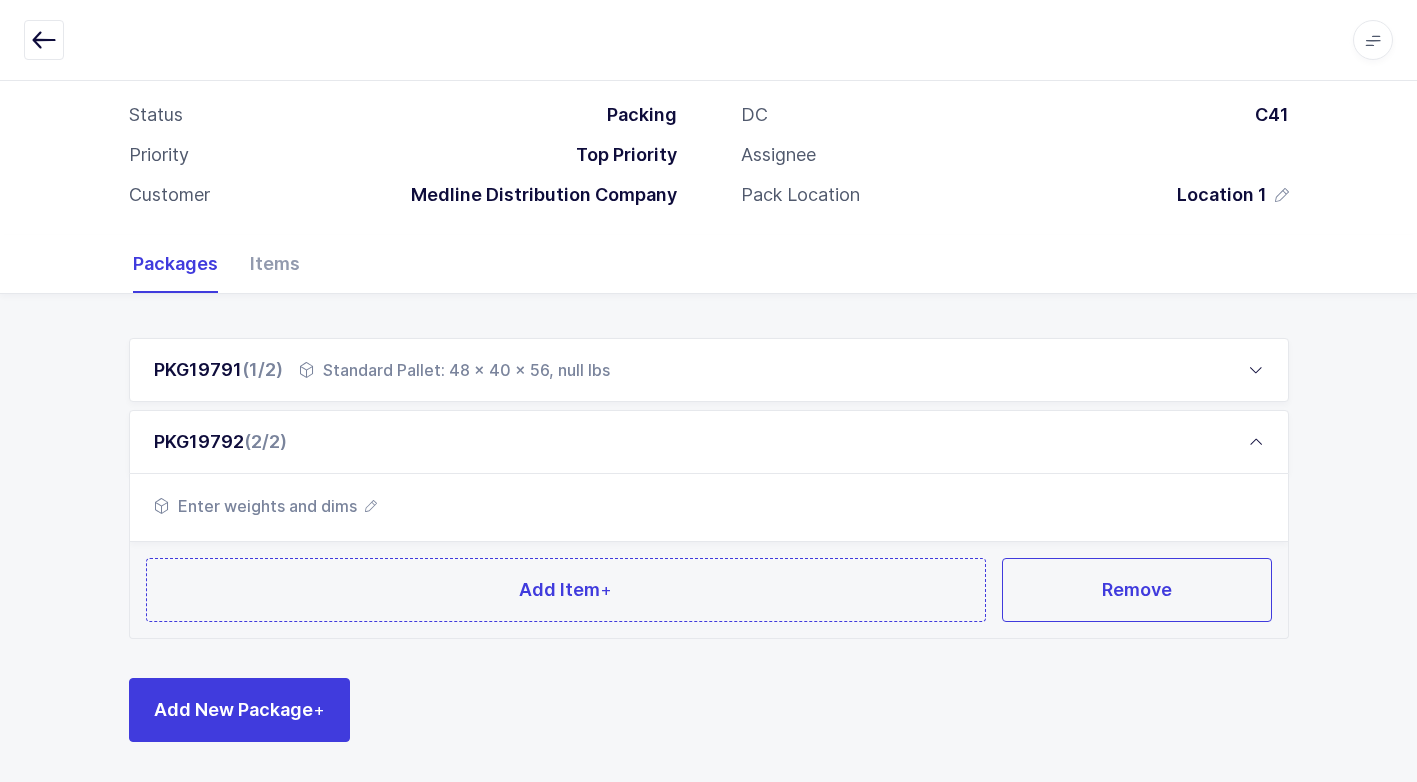 scroll, scrollTop: 105, scrollLeft: 0, axis: vertical 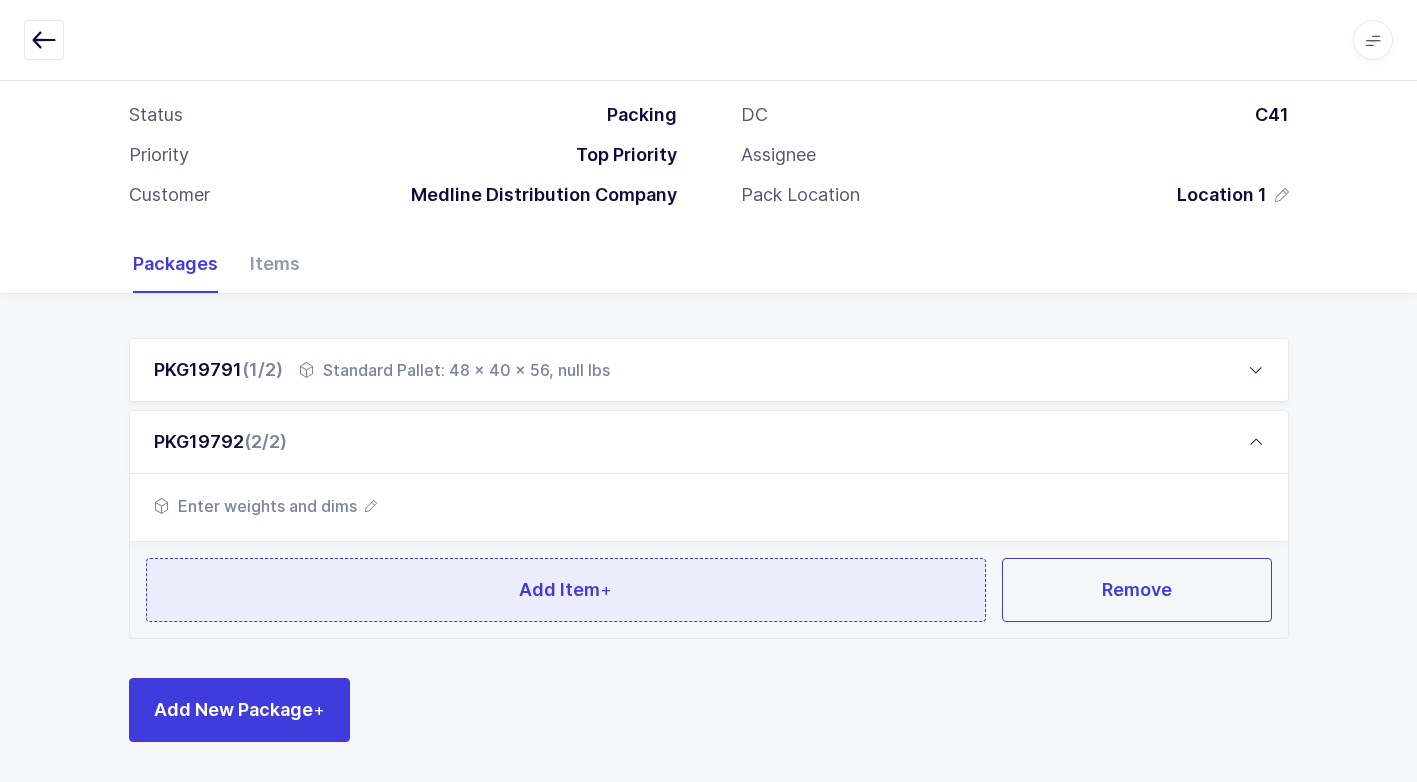 click on "Add Item  +" at bounding box center [566, 590] 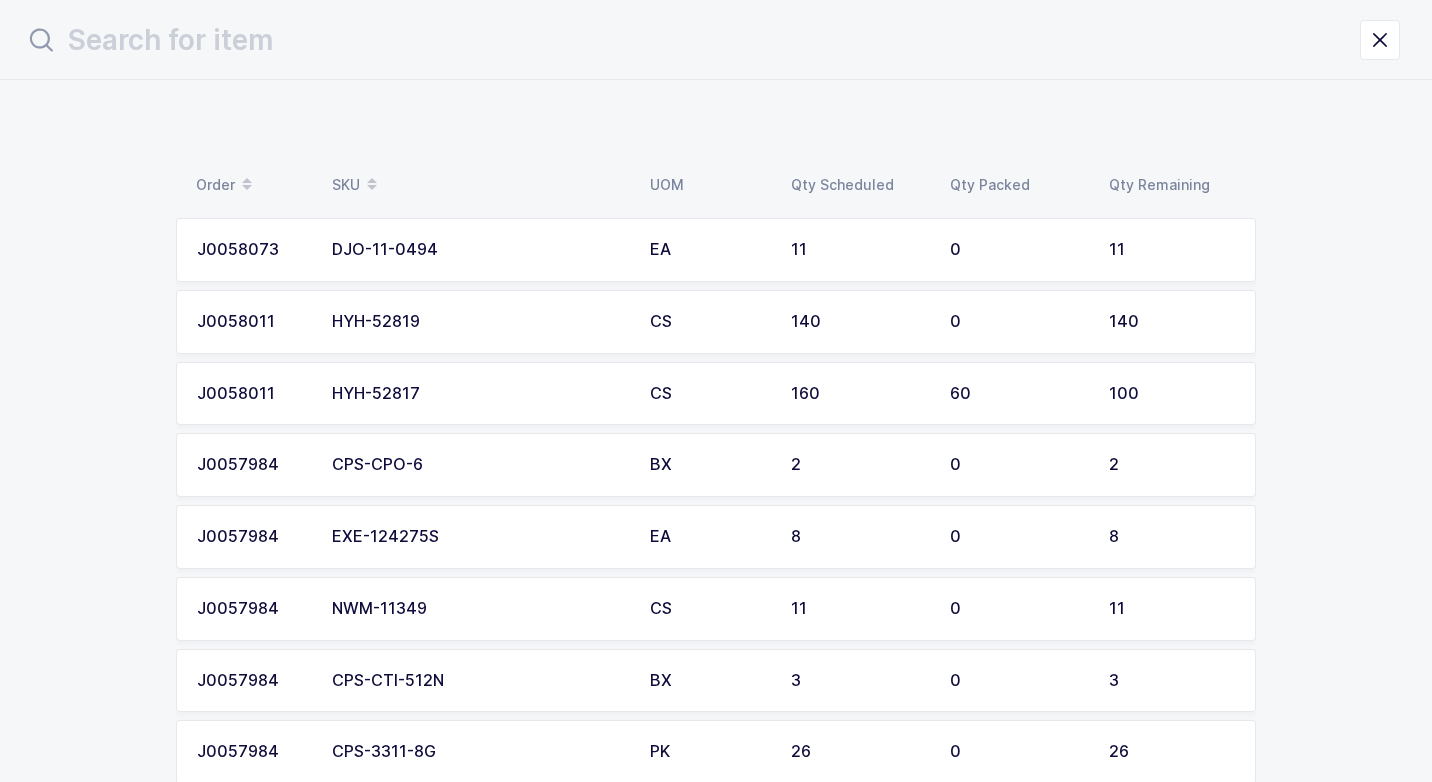 click on "HYH-52817" at bounding box center (479, 394) 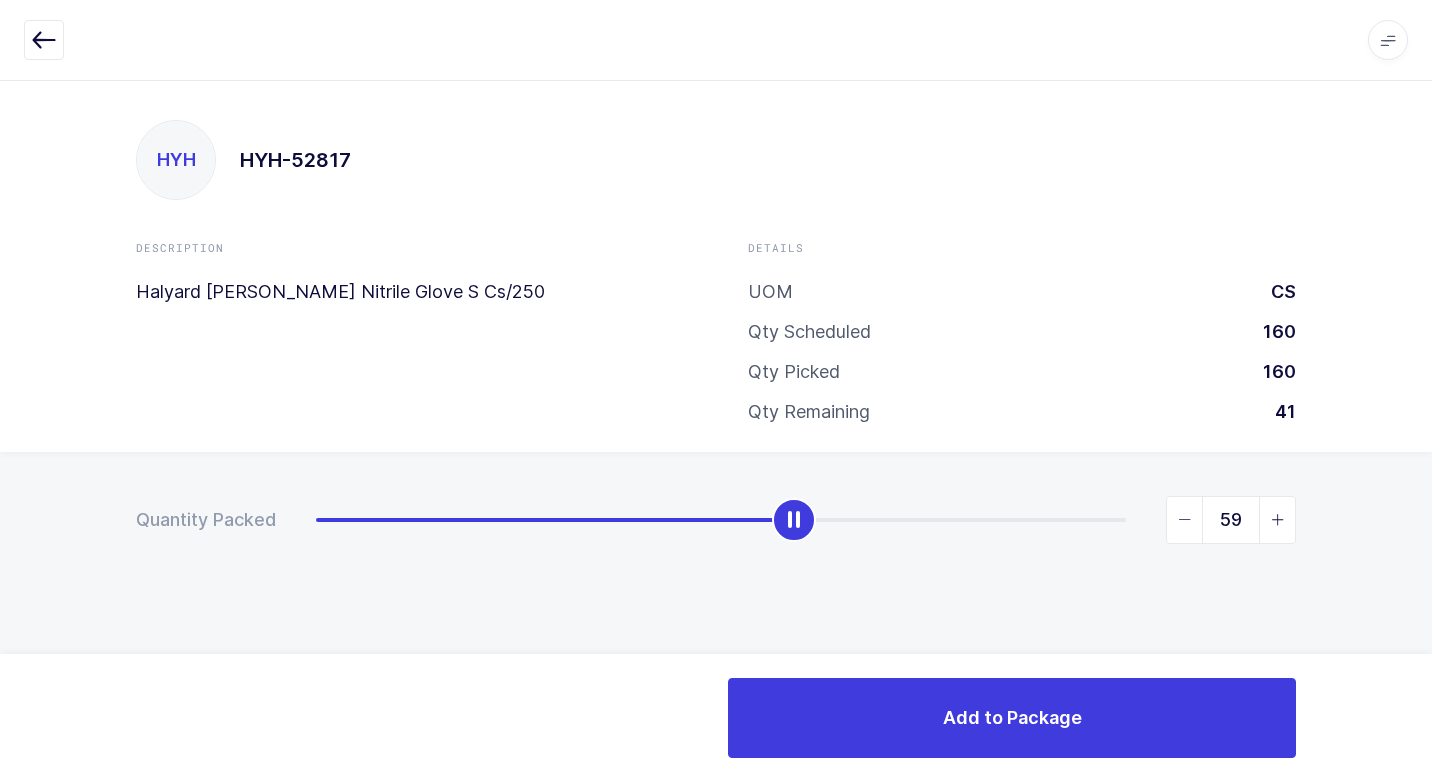 type on "60" 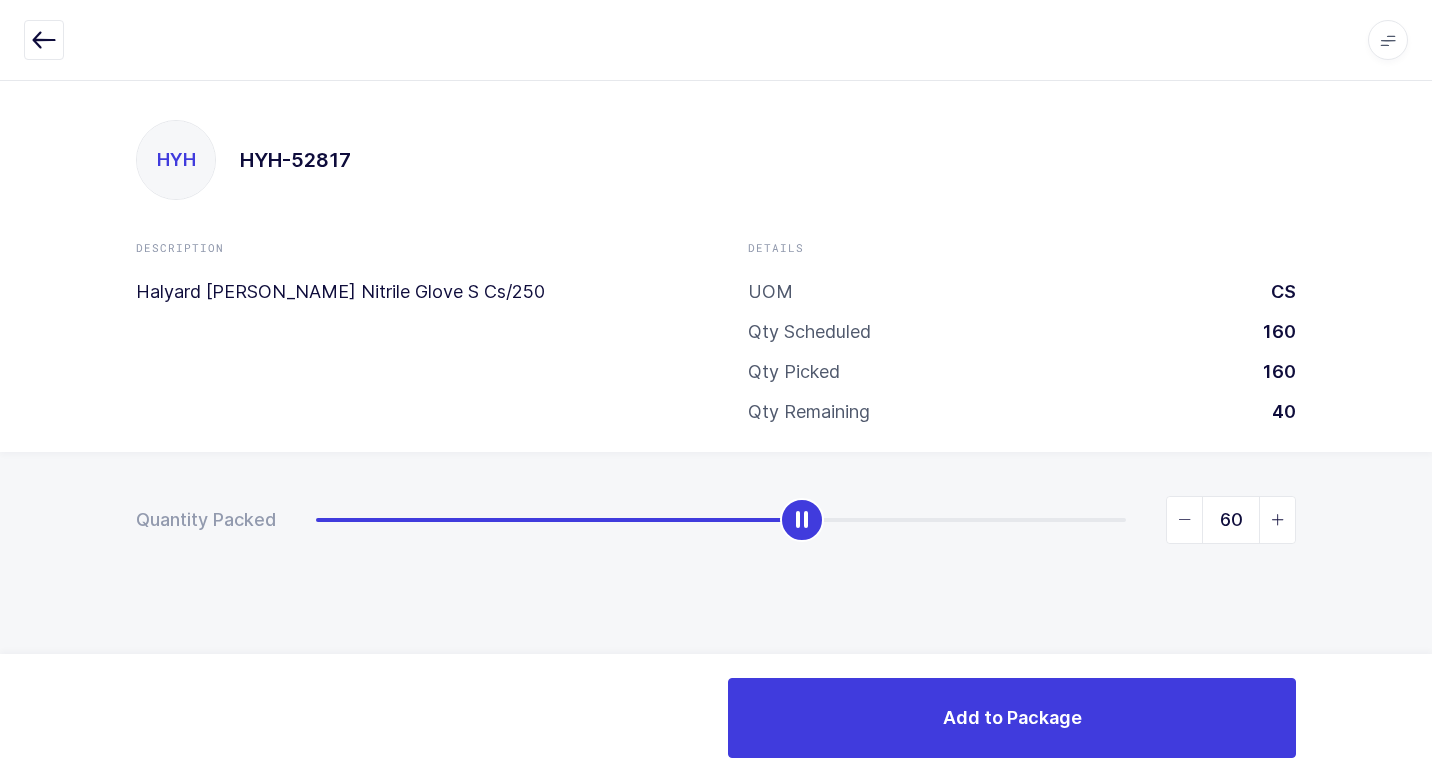drag, startPoint x: 311, startPoint y: 527, endPoint x: 794, endPoint y: 566, distance: 484.572 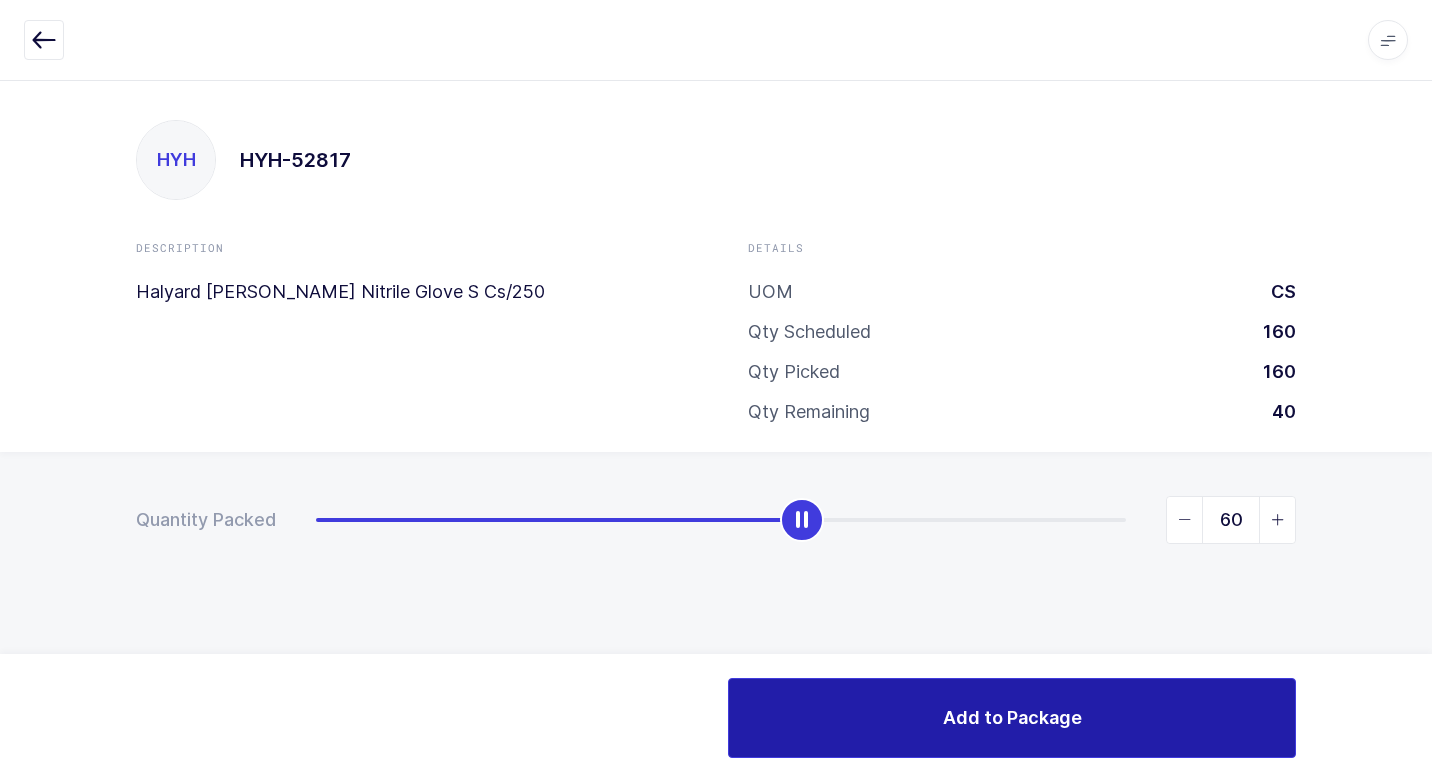 drag, startPoint x: 909, startPoint y: 728, endPoint x: 898, endPoint y: 728, distance: 11 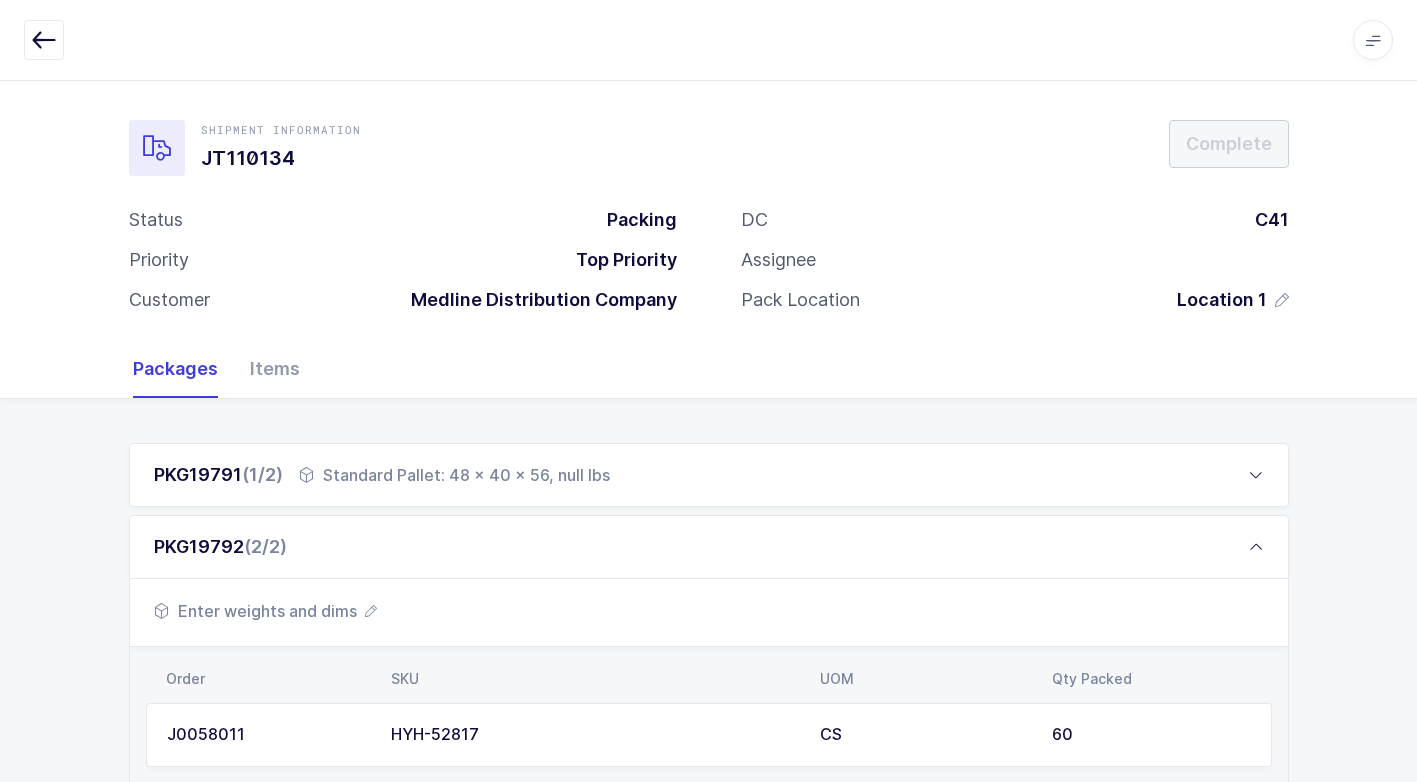 click on "Enter weights and dims" at bounding box center (265, 611) 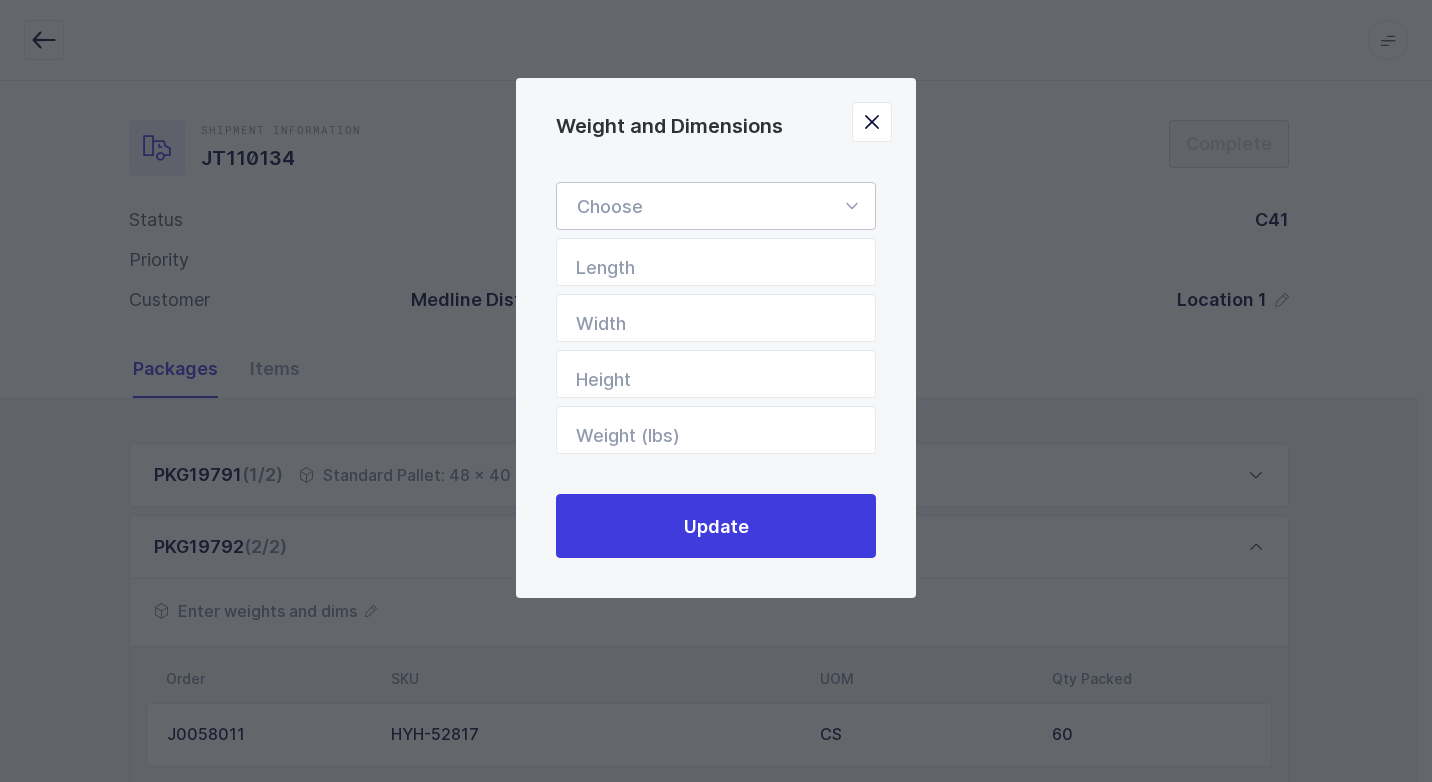 click at bounding box center [851, 206] 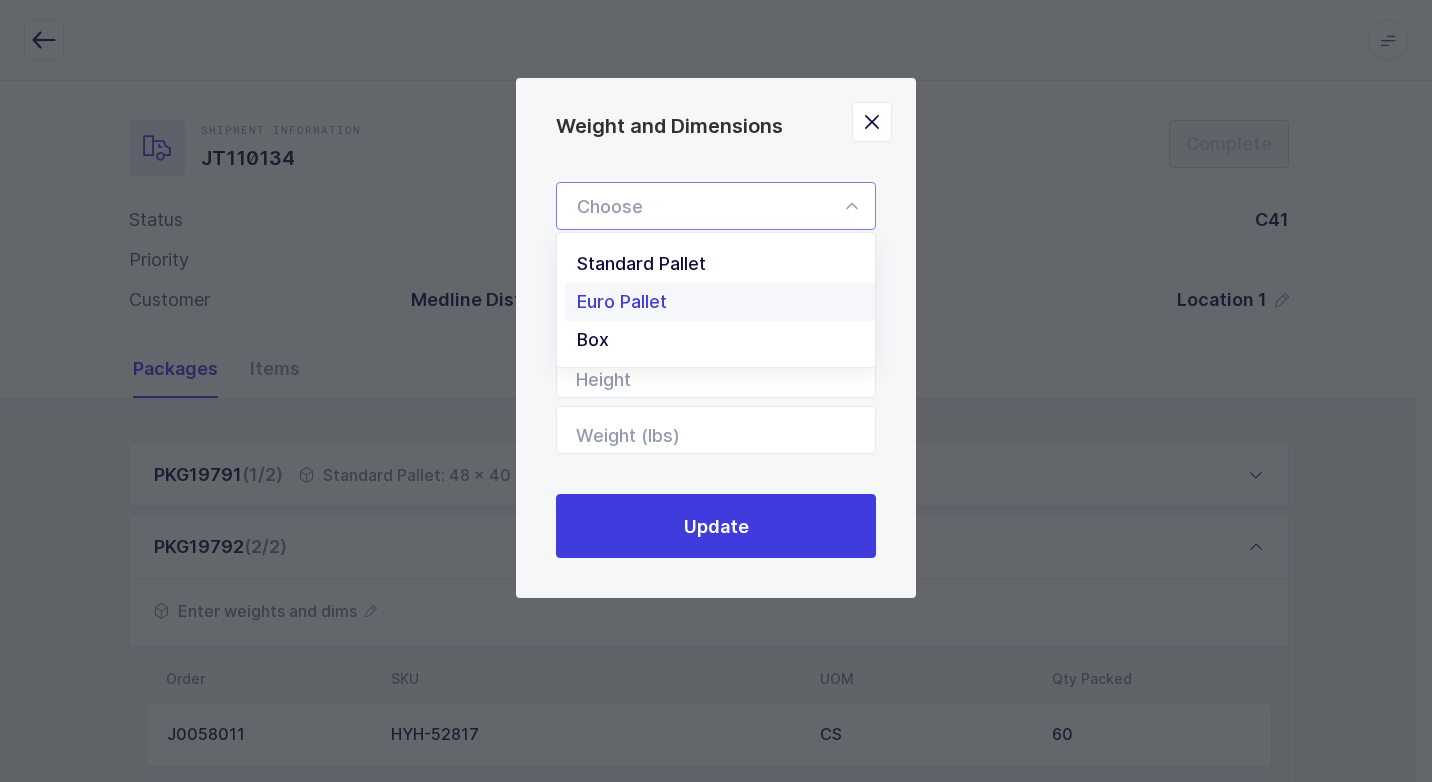click on "Standard Pallet" at bounding box center [723, 264] 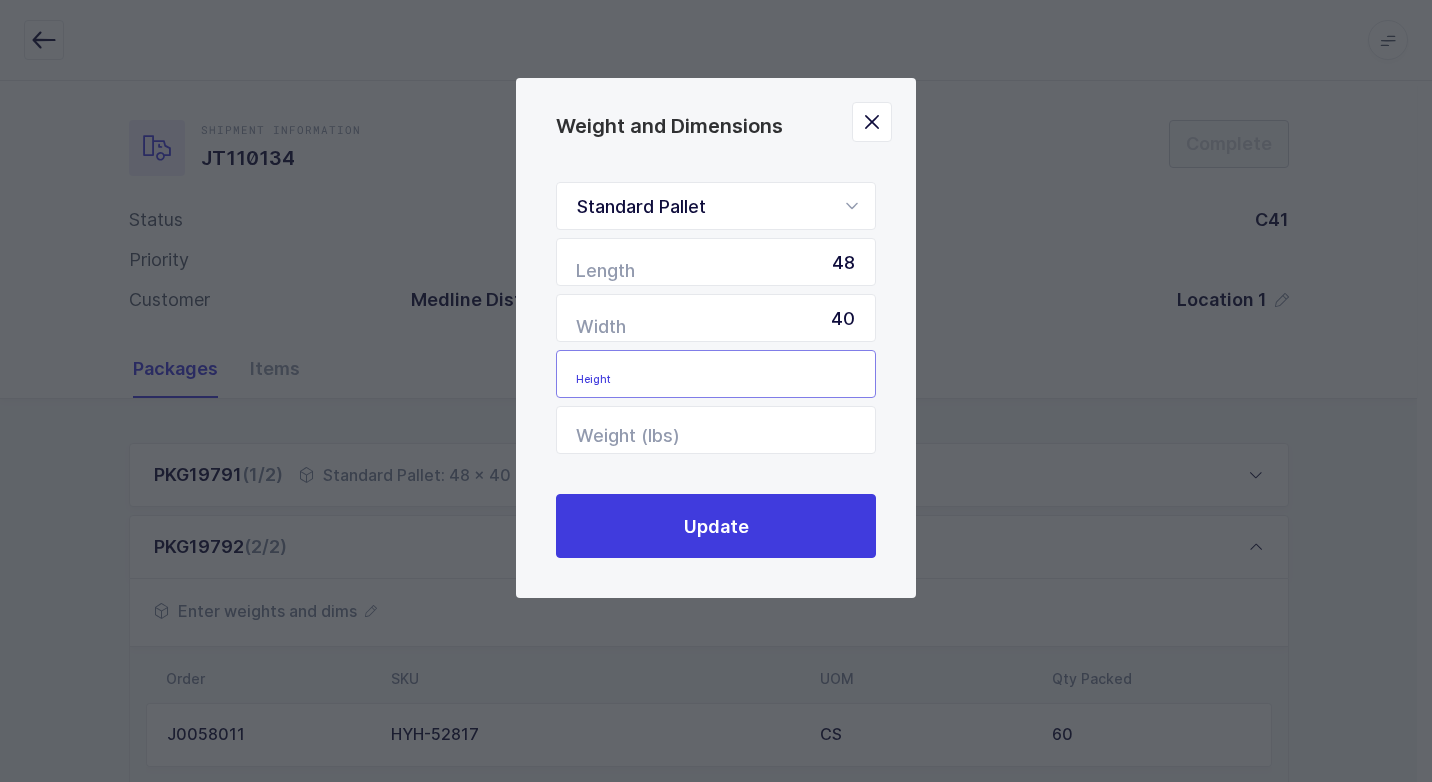 click at bounding box center [716, 374] 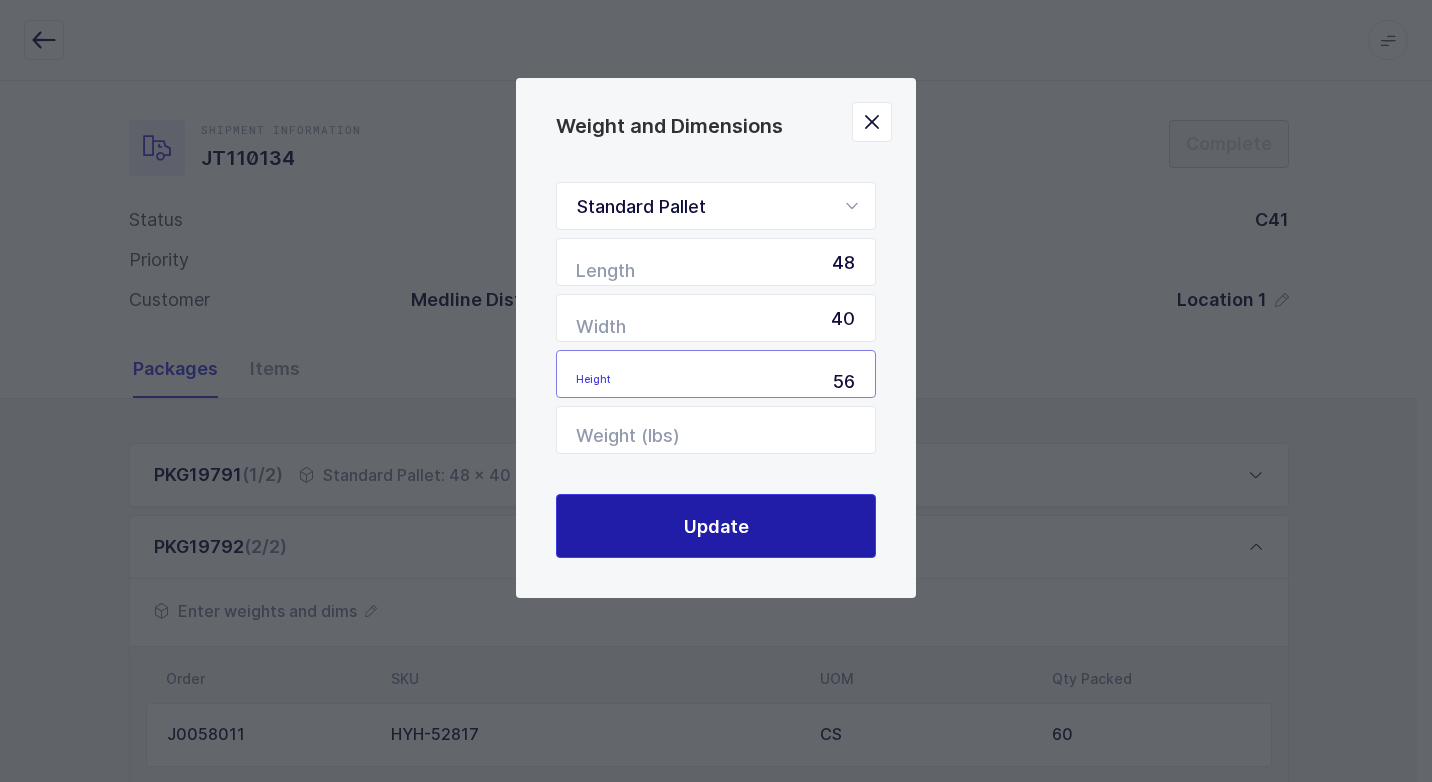 type on "56" 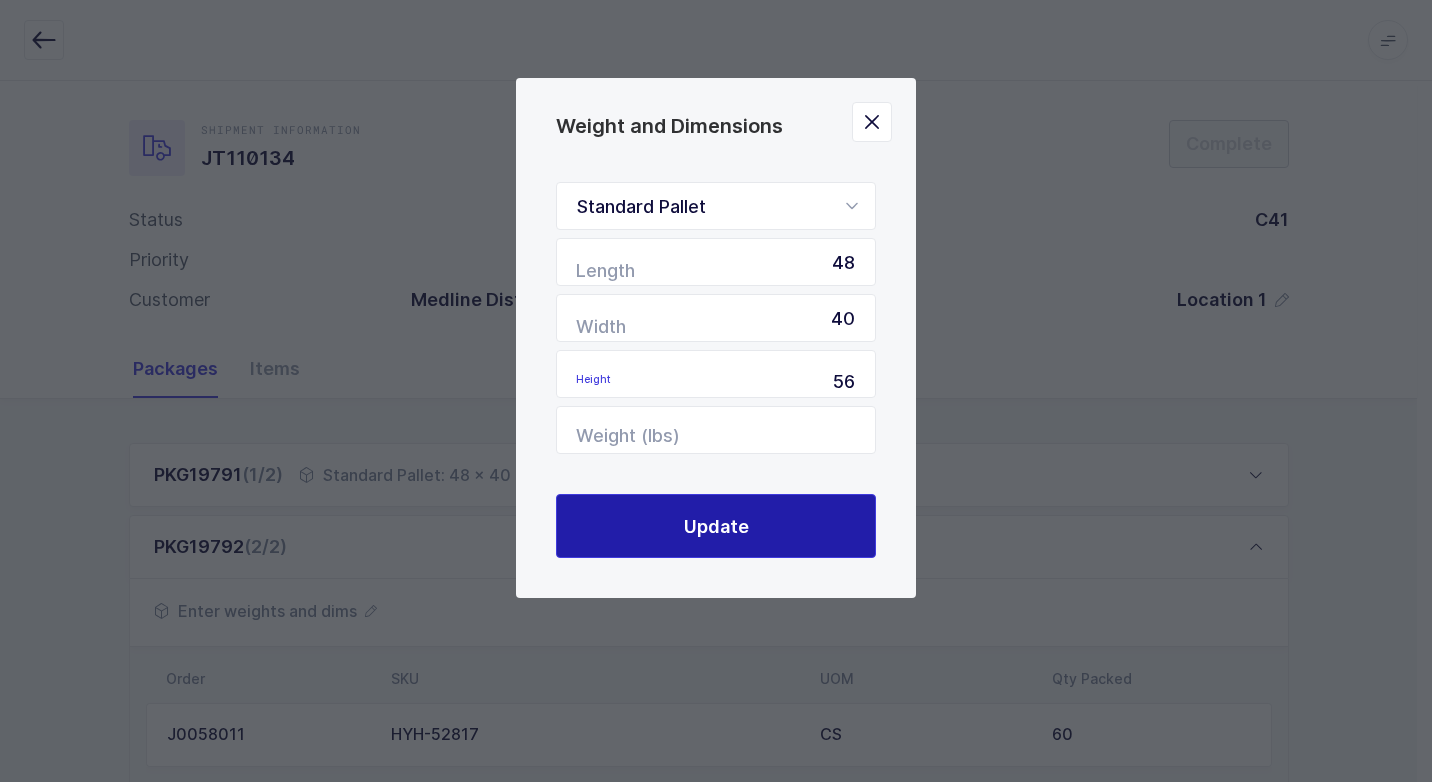 click on "Update" at bounding box center (716, 526) 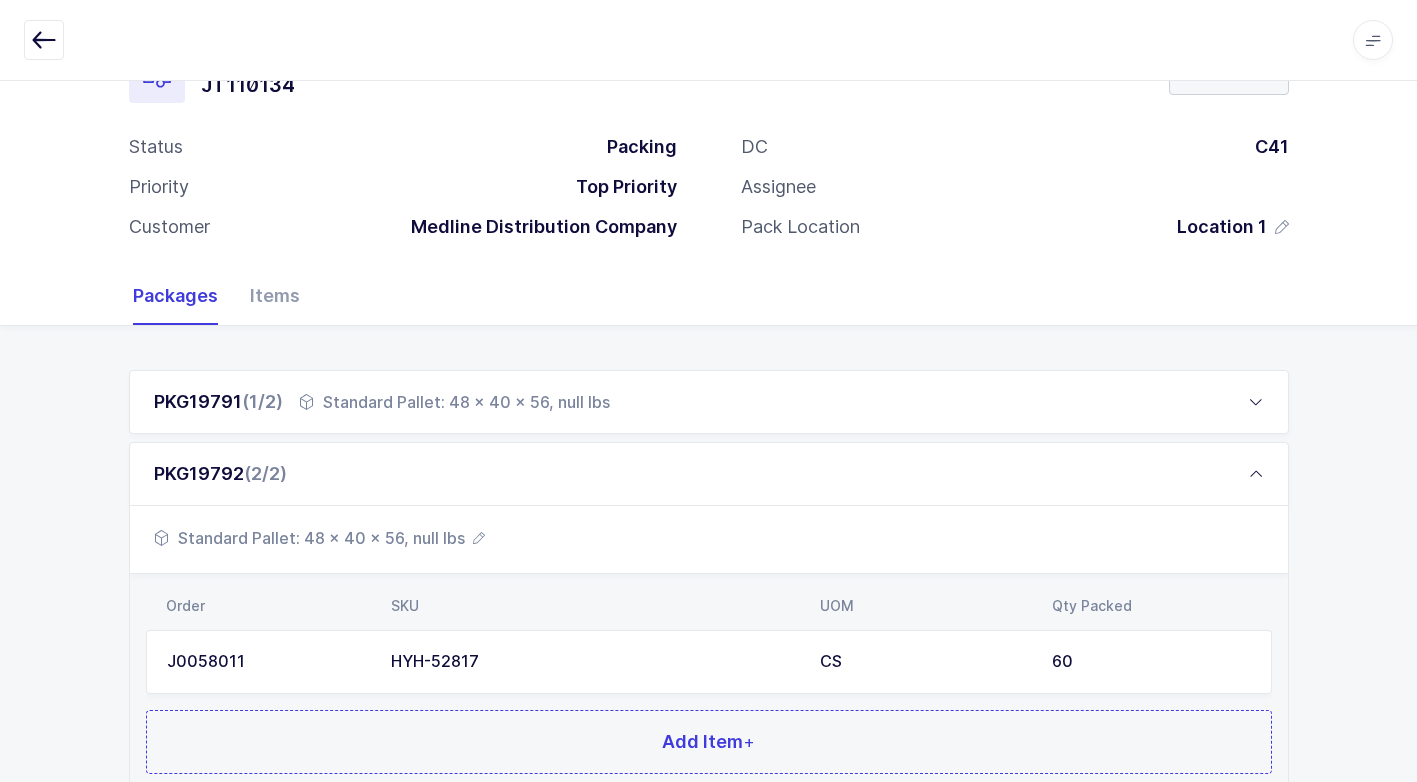 scroll, scrollTop: 225, scrollLeft: 0, axis: vertical 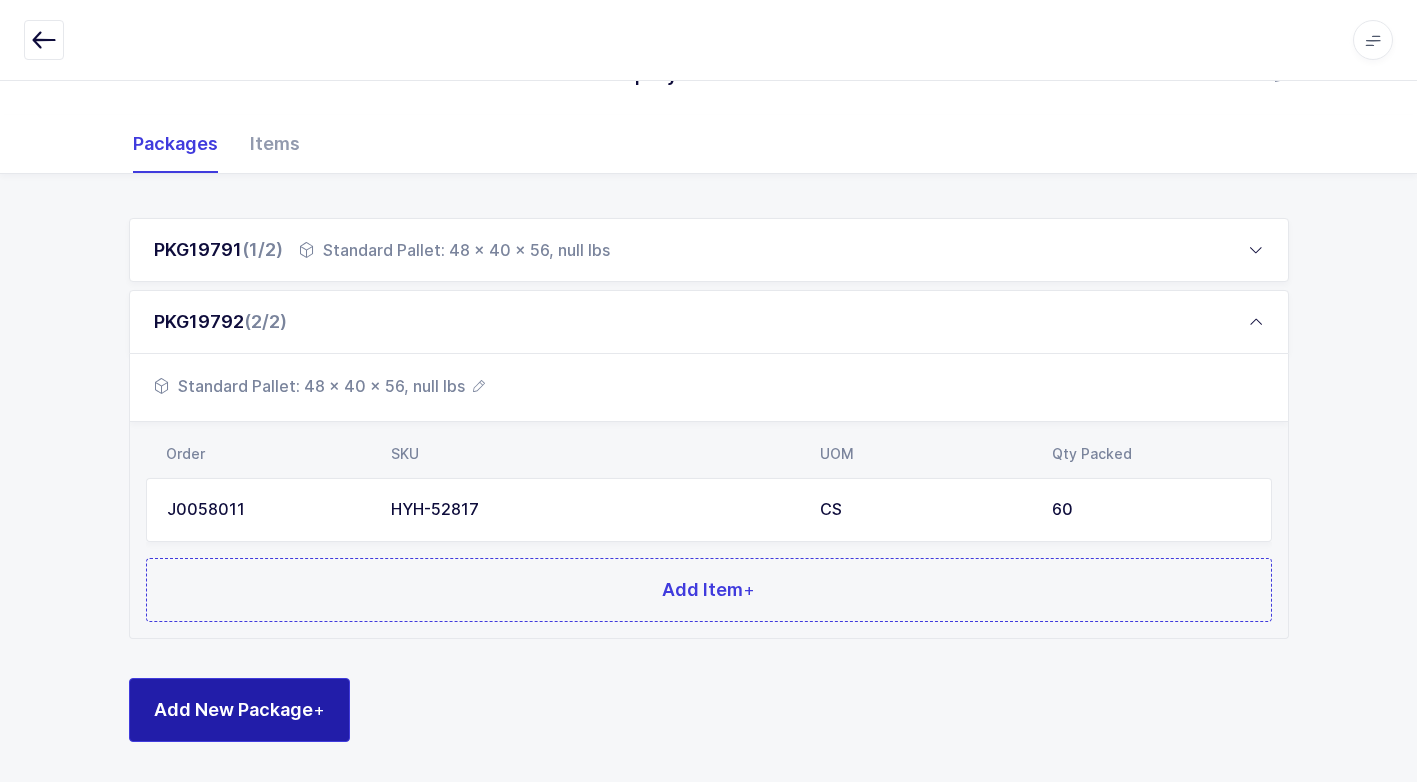 click on "Add New Package  +" at bounding box center [239, 709] 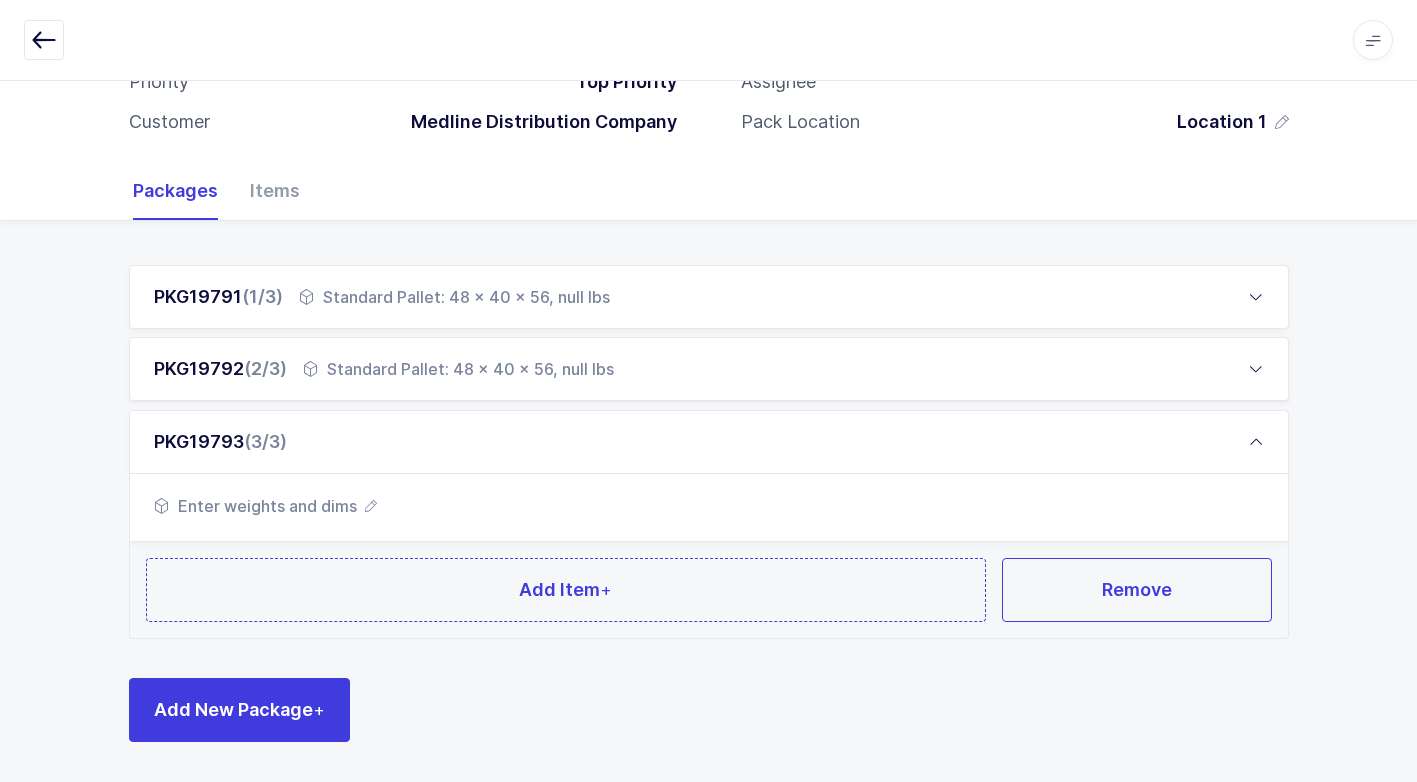 scroll, scrollTop: 177, scrollLeft: 0, axis: vertical 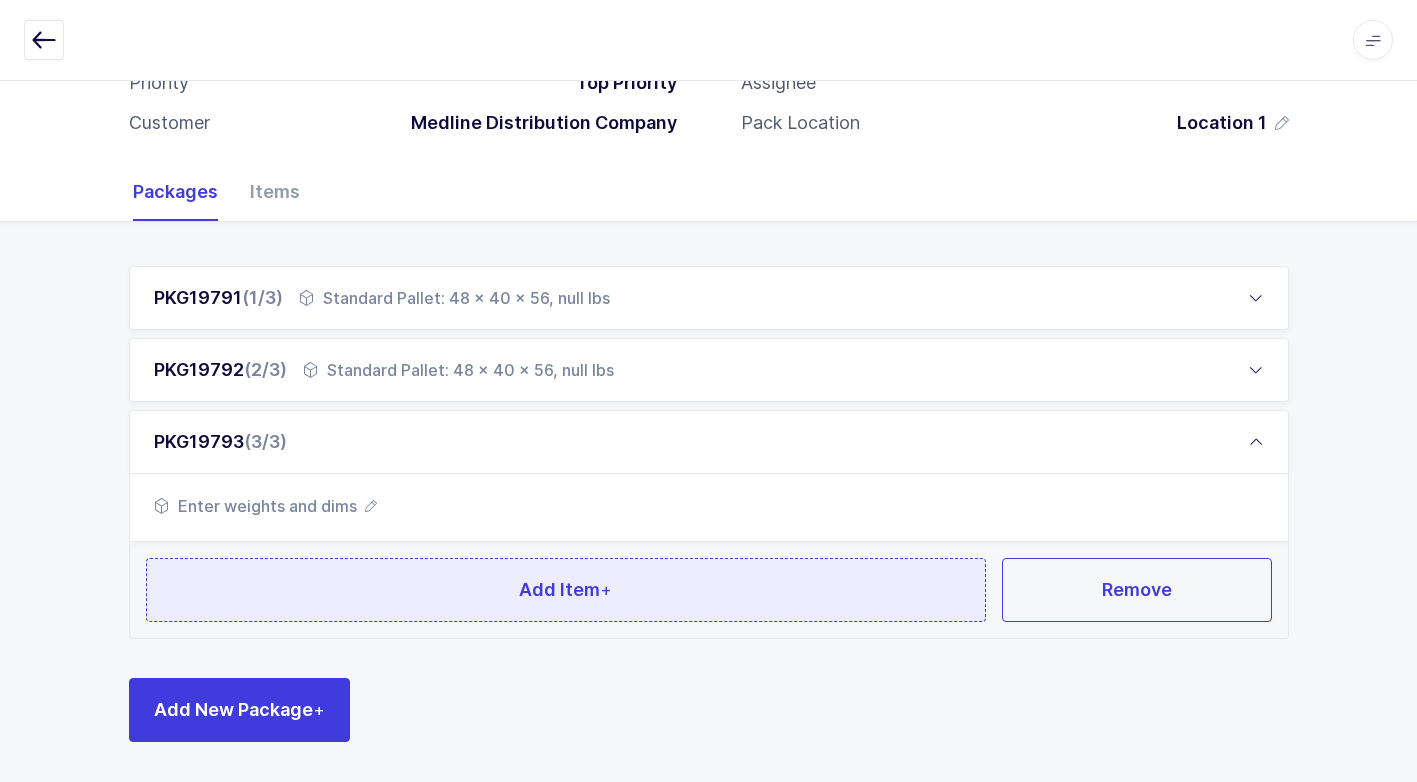 click on "Add Item  +" at bounding box center (566, 590) 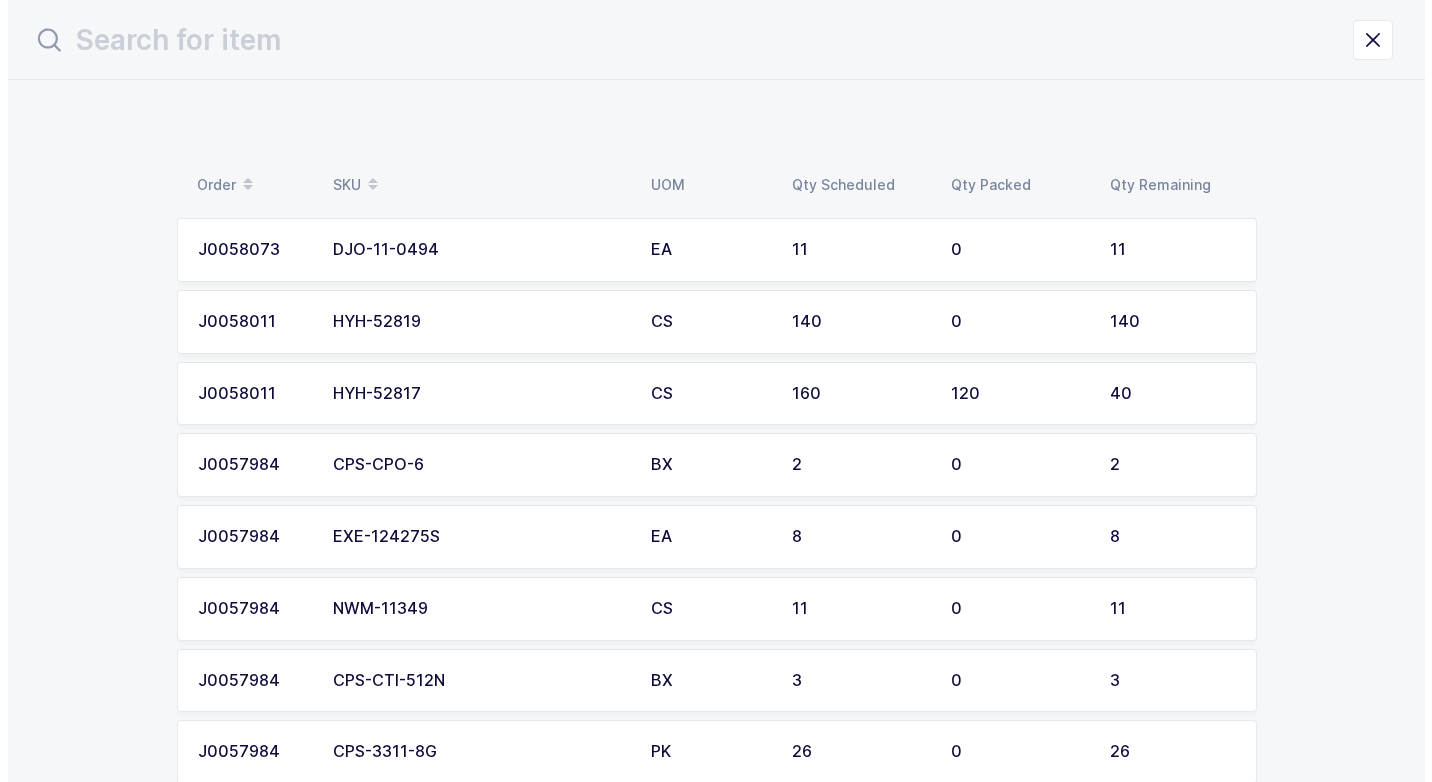 scroll, scrollTop: 0, scrollLeft: 0, axis: both 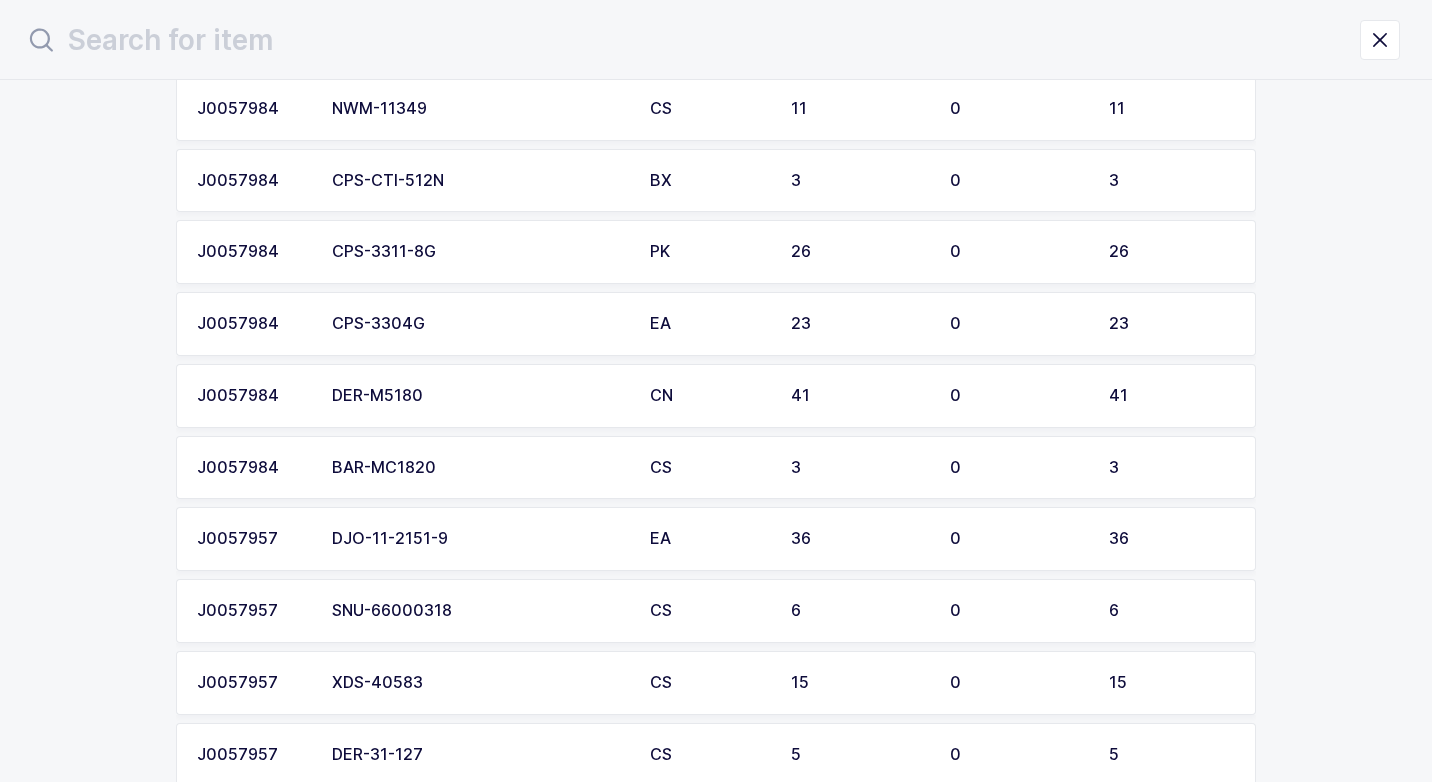click on "DER-M5180" at bounding box center (479, 396) 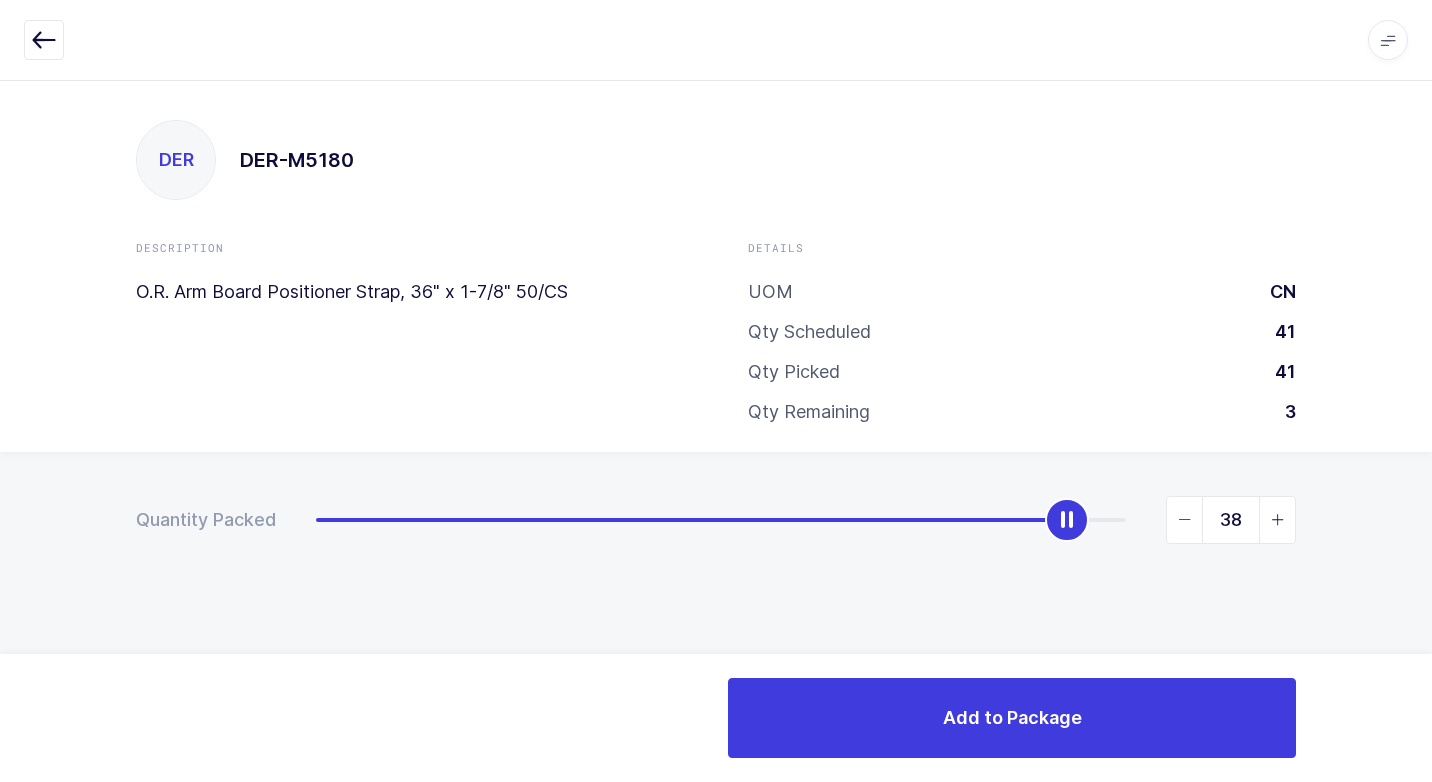 type on "41" 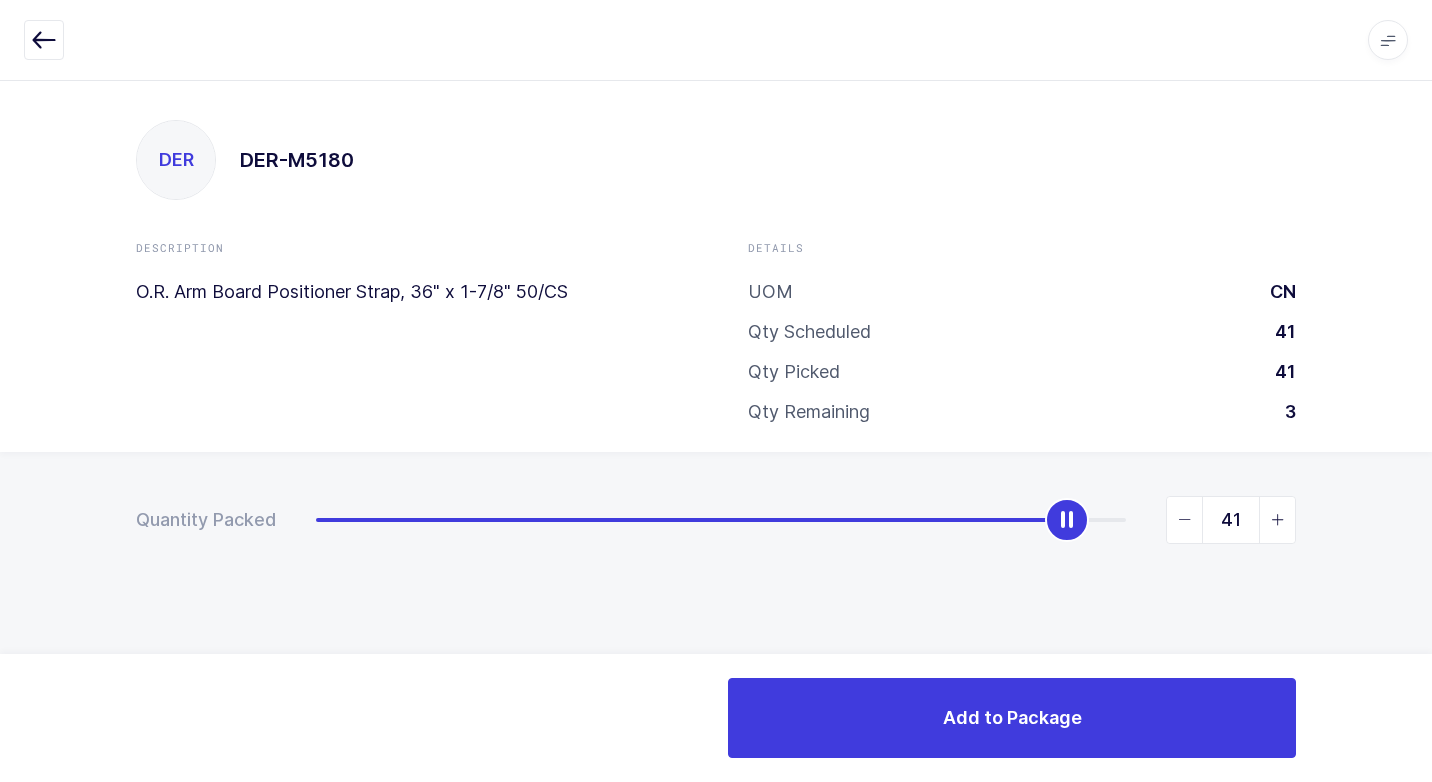 drag, startPoint x: 318, startPoint y: 528, endPoint x: 1435, endPoint y: 531, distance: 1117.004 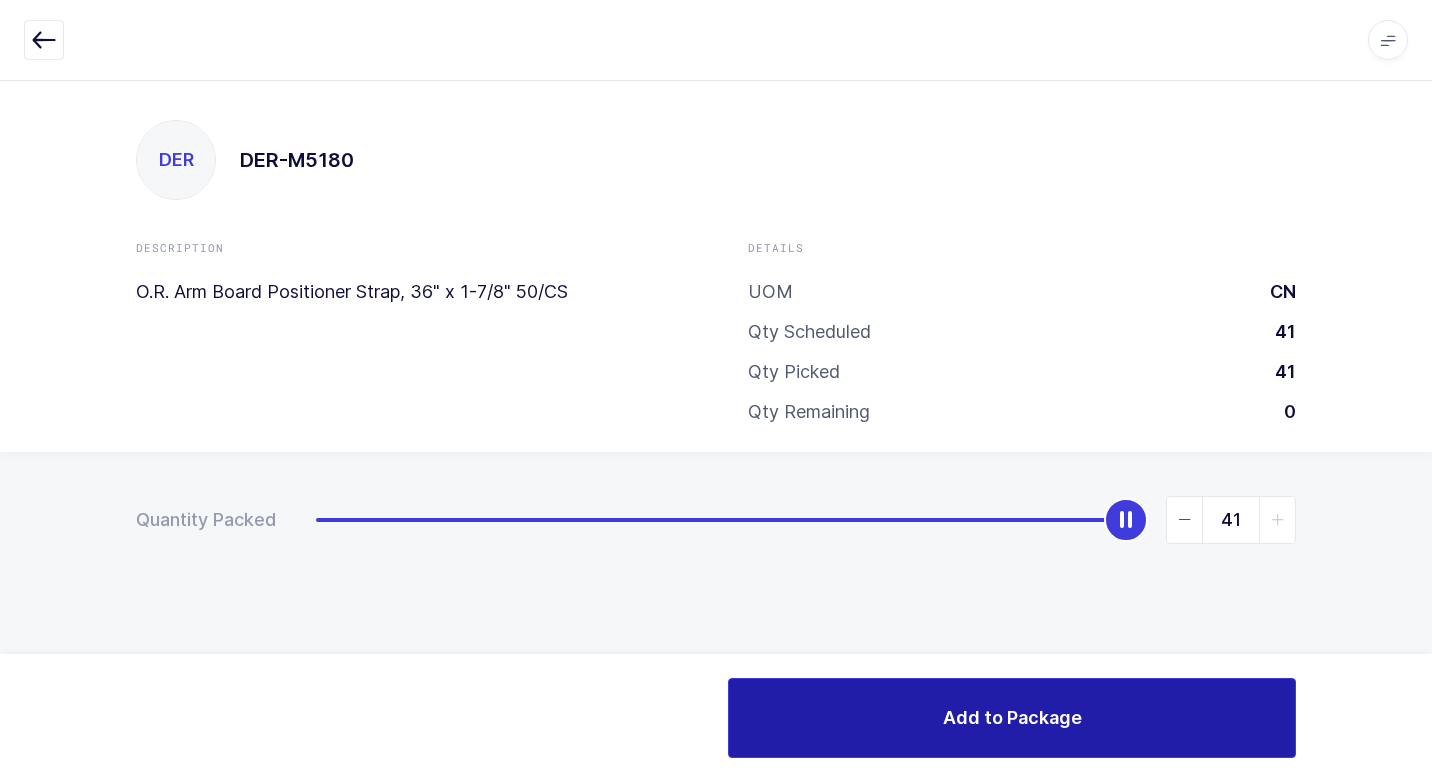 drag, startPoint x: 957, startPoint y: 703, endPoint x: 818, endPoint y: 678, distance: 141.2303 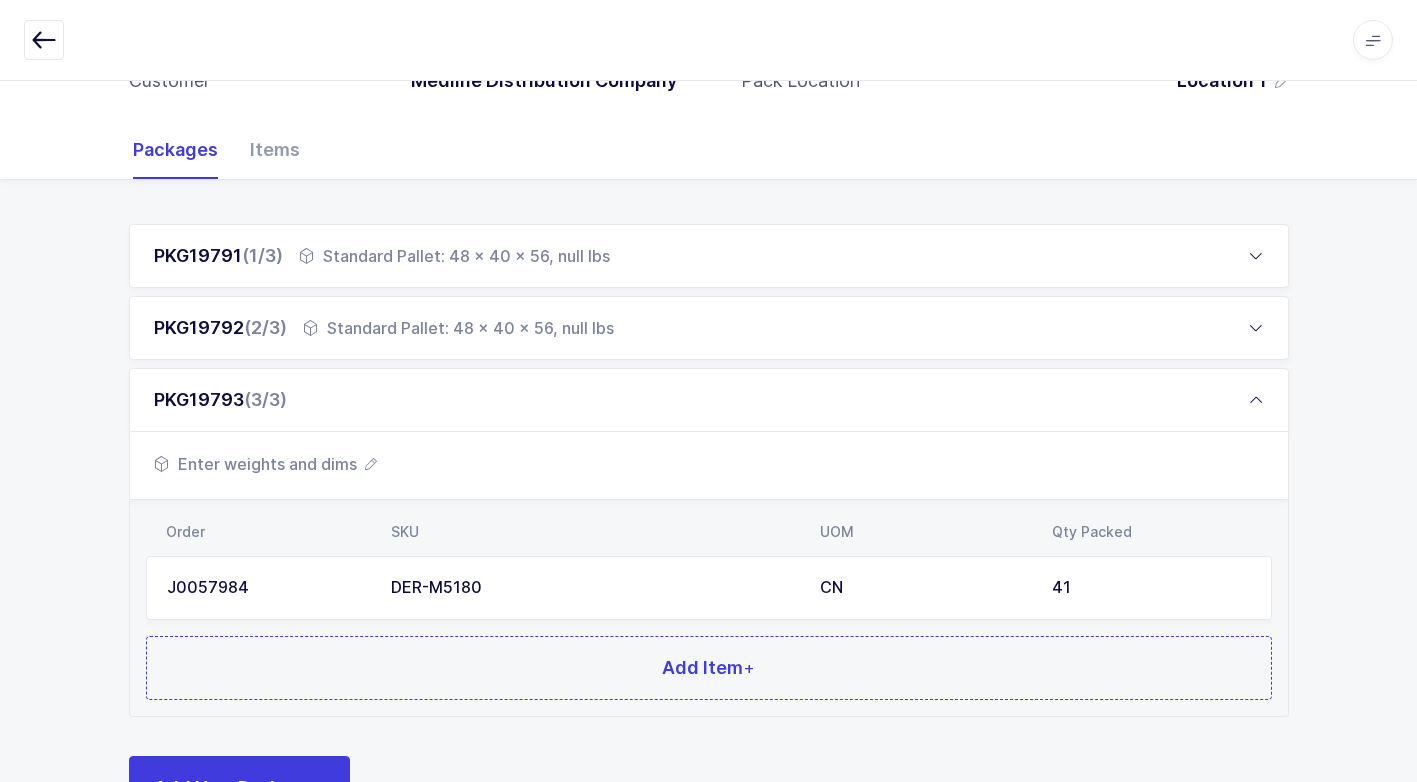 scroll, scrollTop: 297, scrollLeft: 0, axis: vertical 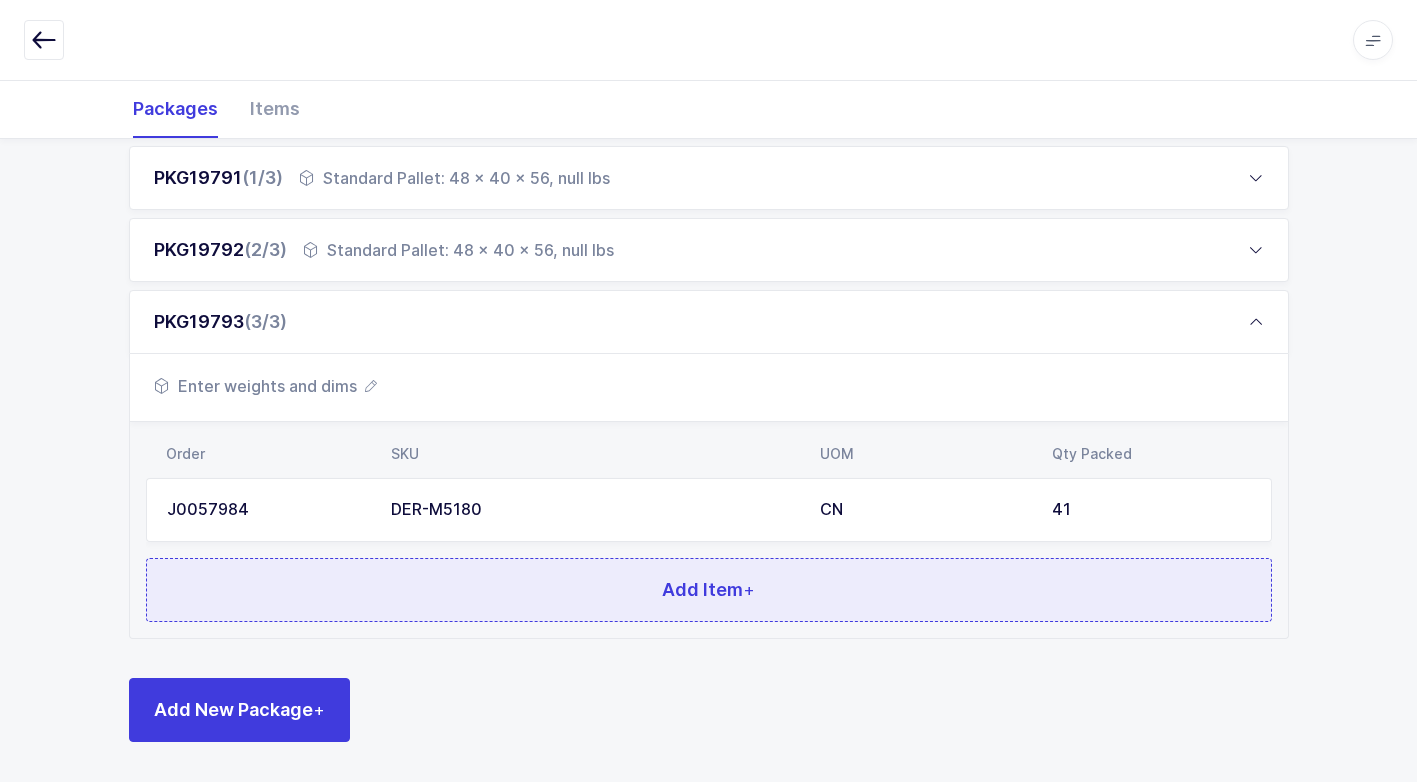 click on "Add Item  +" at bounding box center (709, 590) 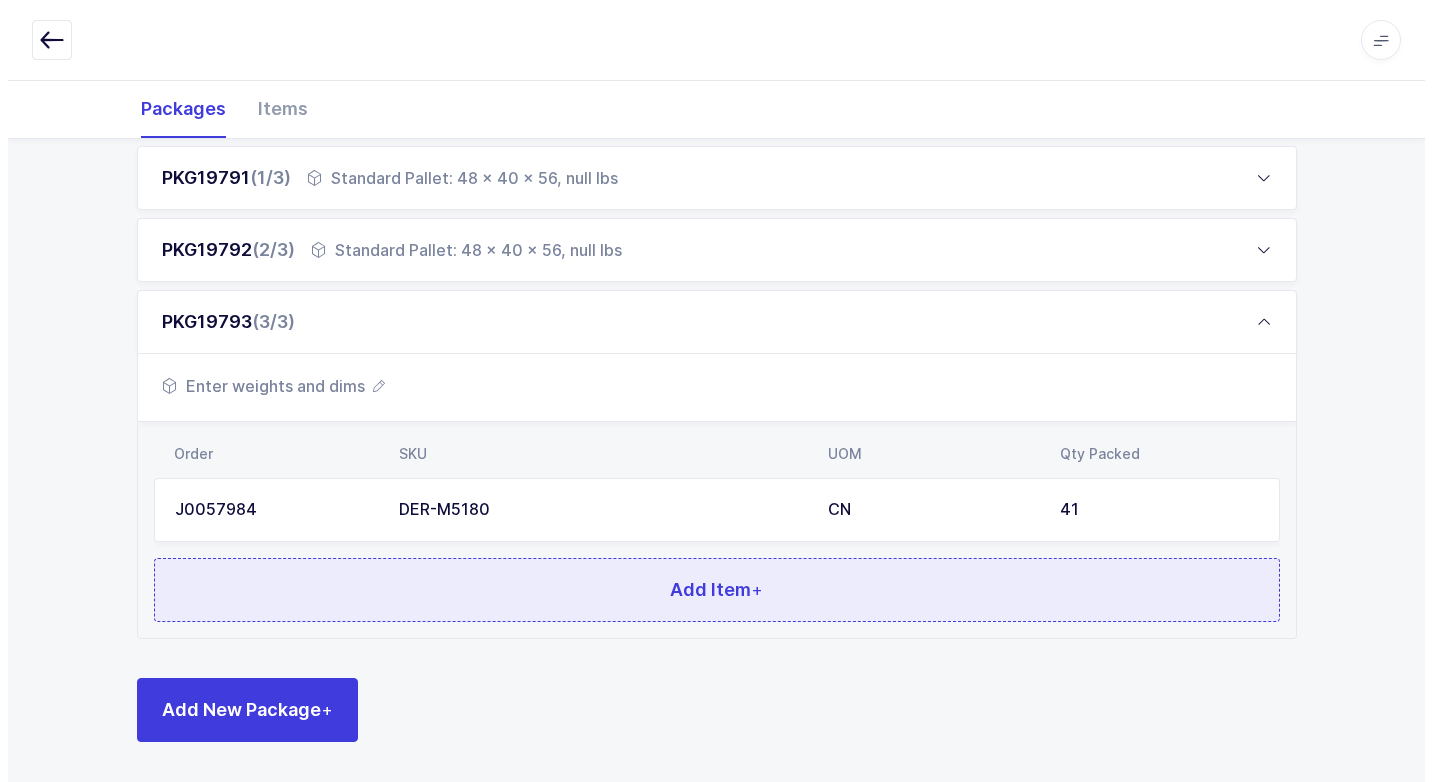 scroll, scrollTop: 0, scrollLeft: 0, axis: both 